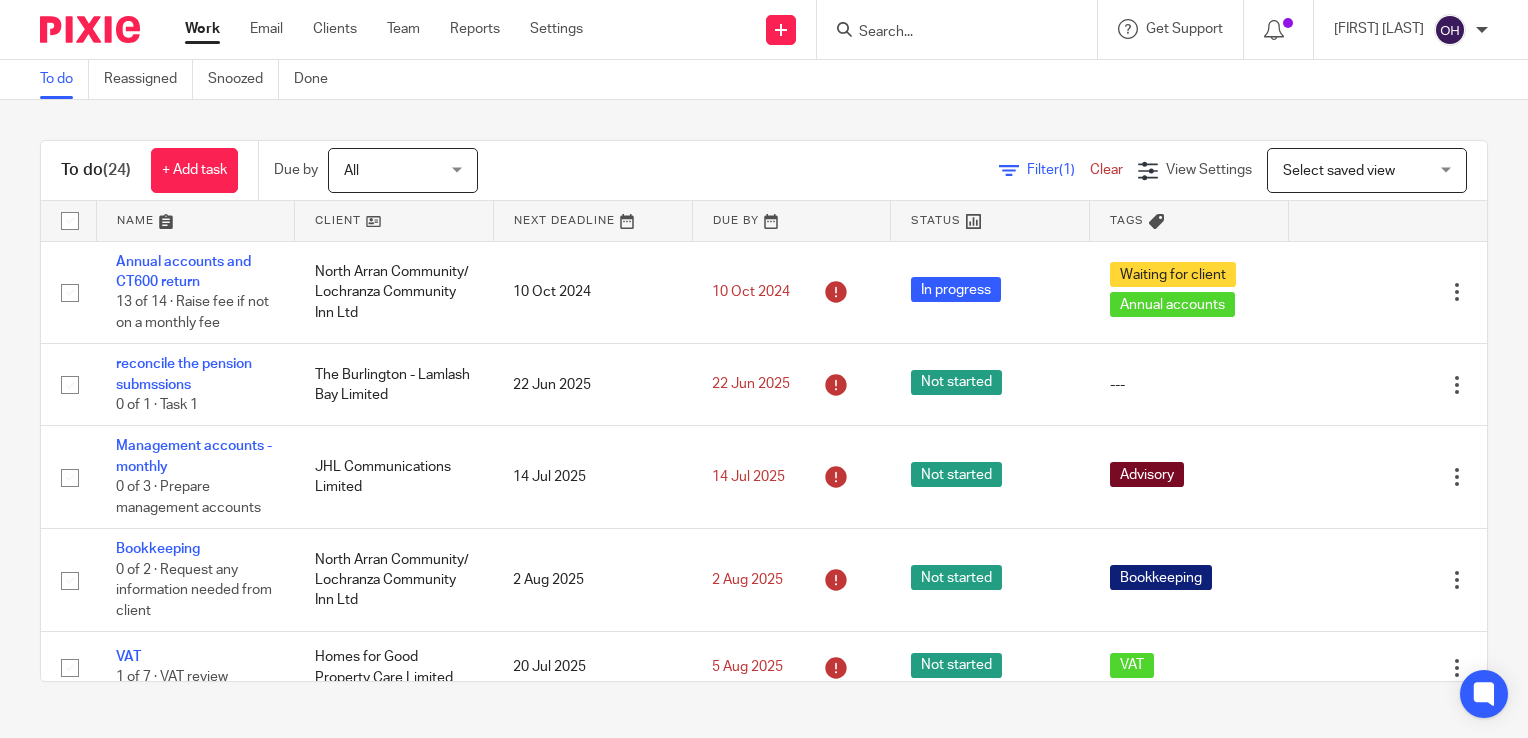 scroll, scrollTop: 0, scrollLeft: 0, axis: both 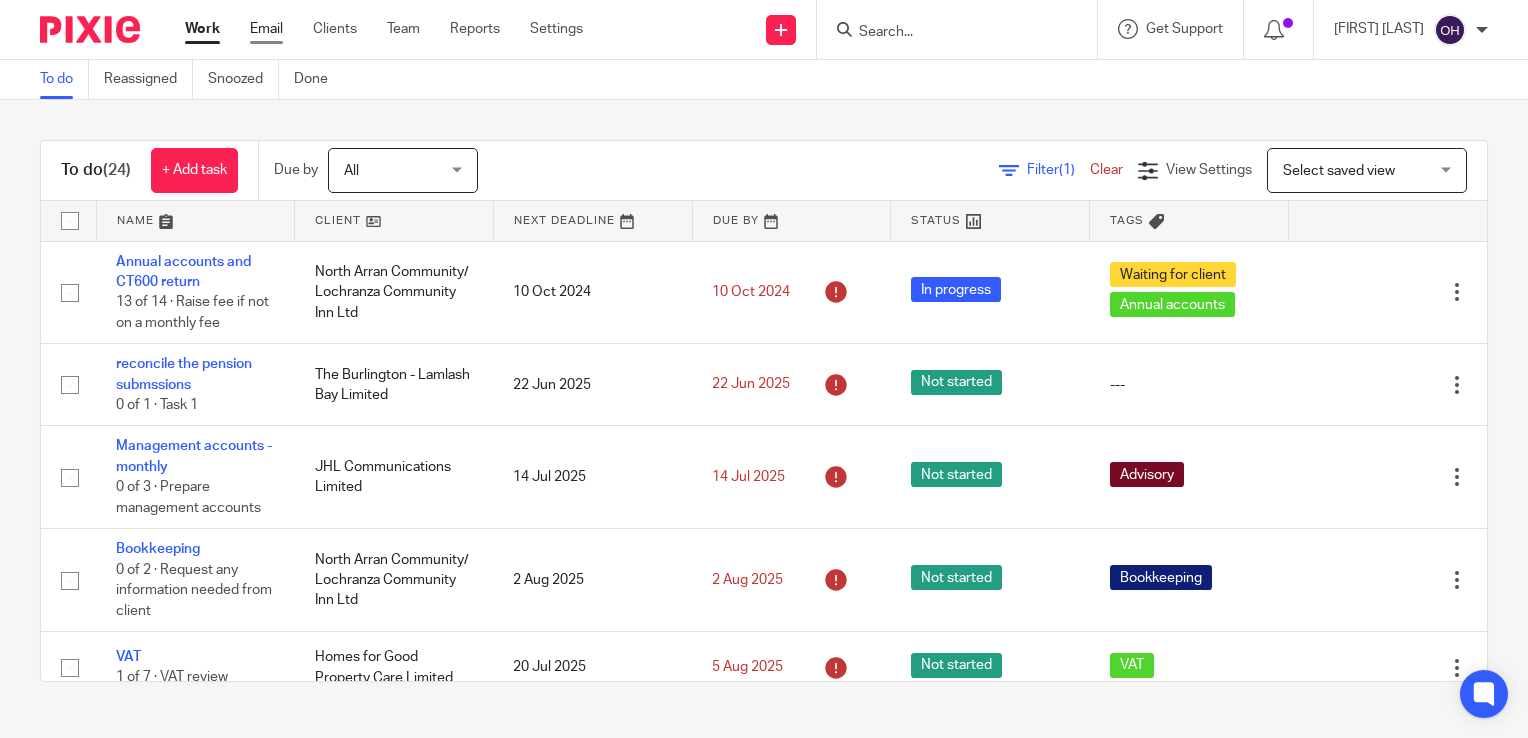 click on "Email" at bounding box center [266, 29] 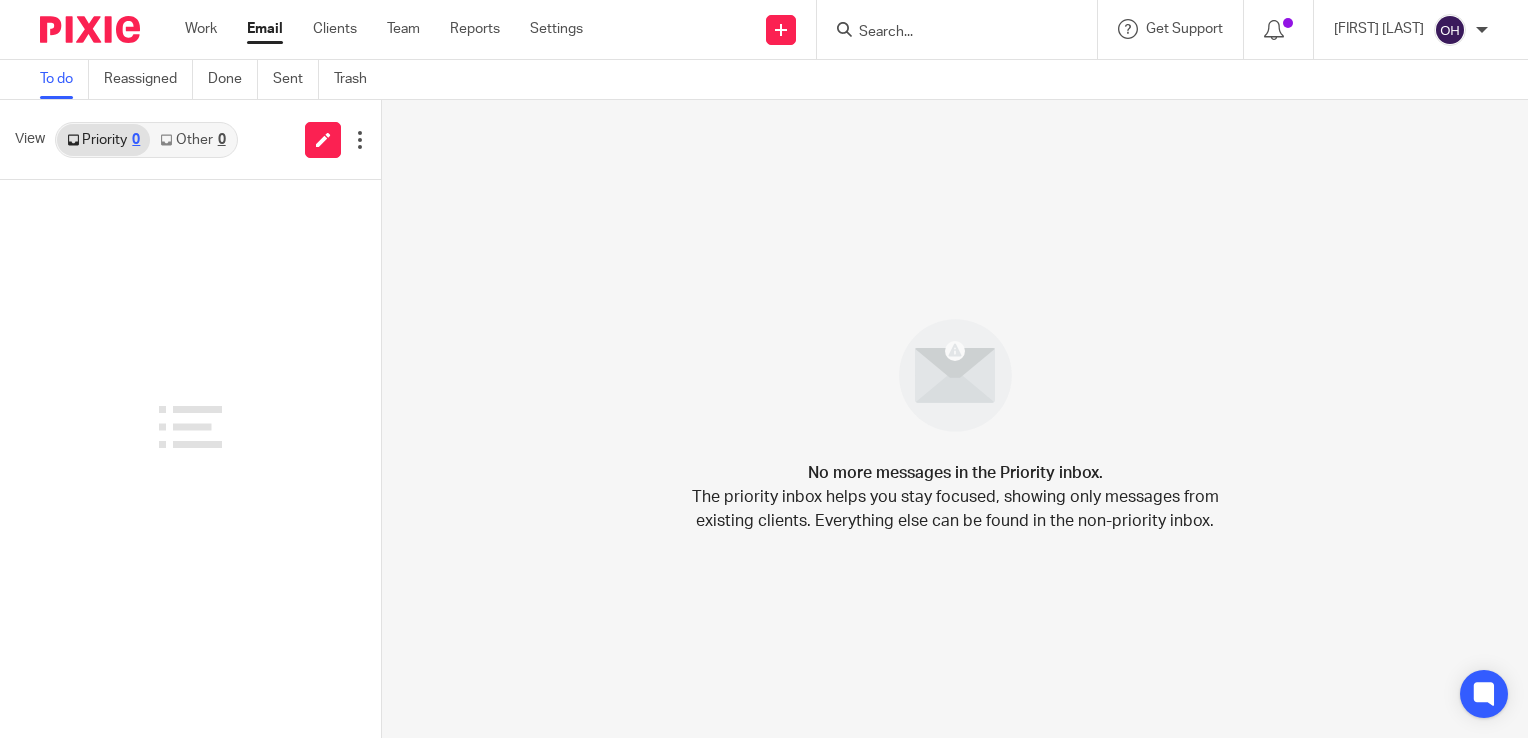 scroll, scrollTop: 0, scrollLeft: 0, axis: both 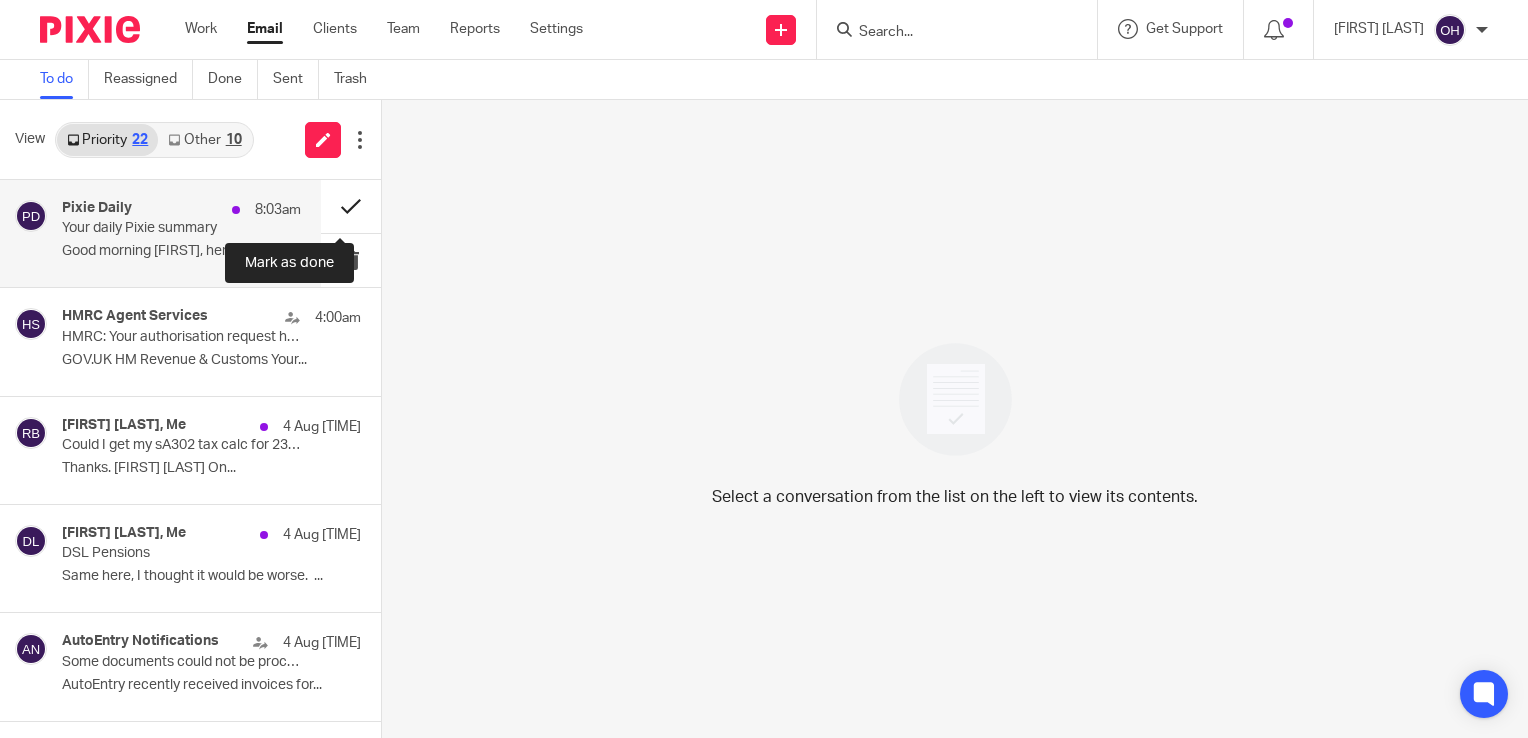 click at bounding box center (351, 206) 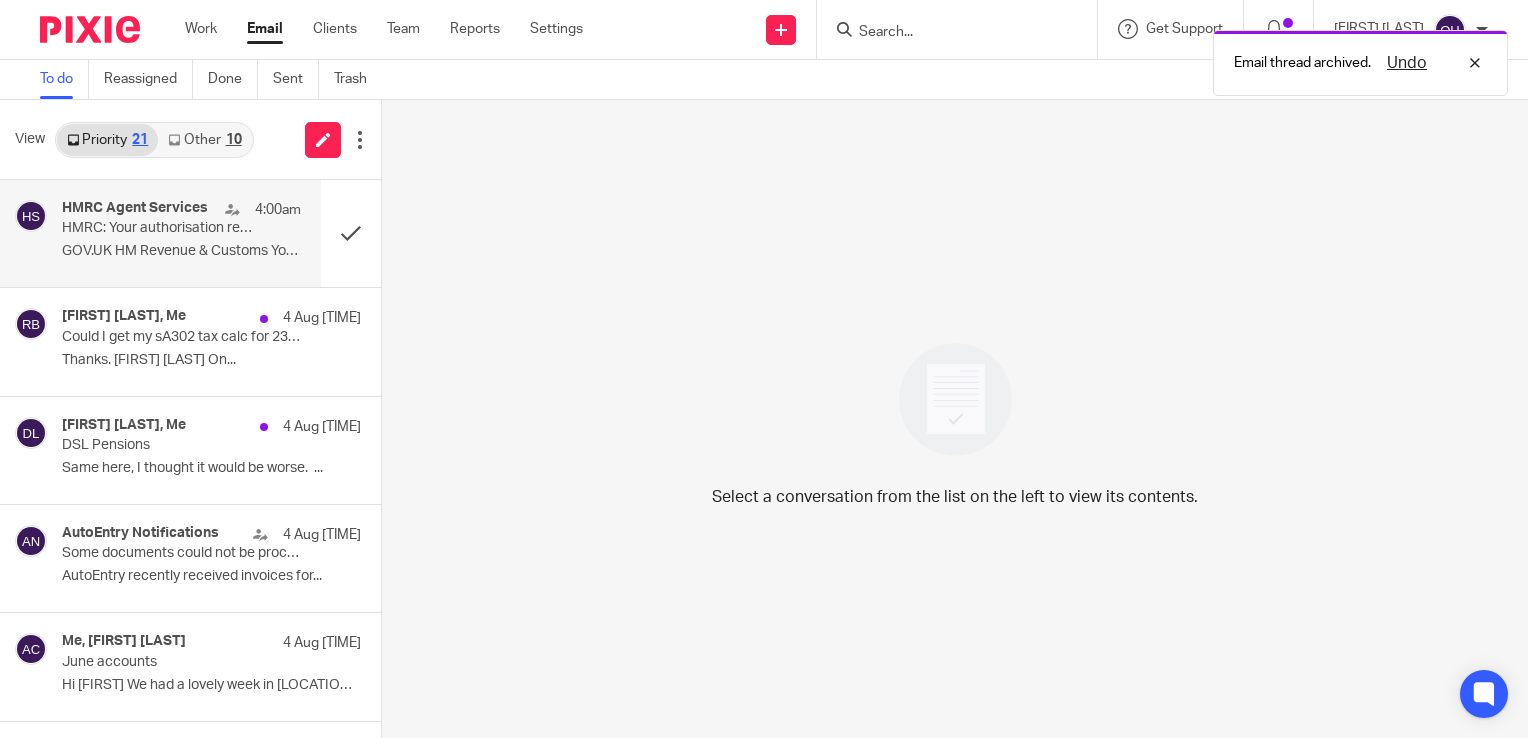 click on "HMRC Agent Services 4:00am HMRC: Your authorisation request has expired GOV.UK HM Revenue & Customs Your..." at bounding box center (181, 233) 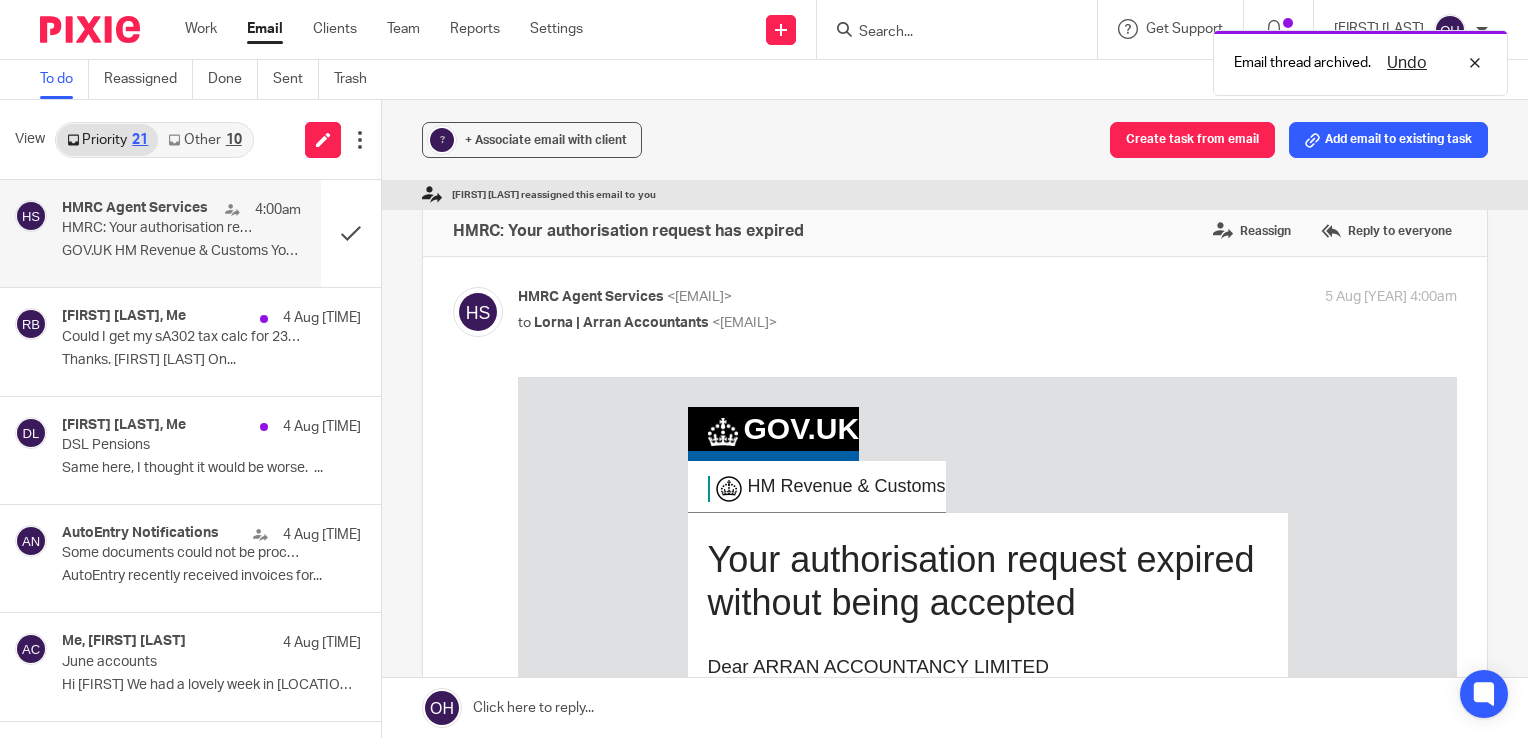 scroll, scrollTop: 0, scrollLeft: 0, axis: both 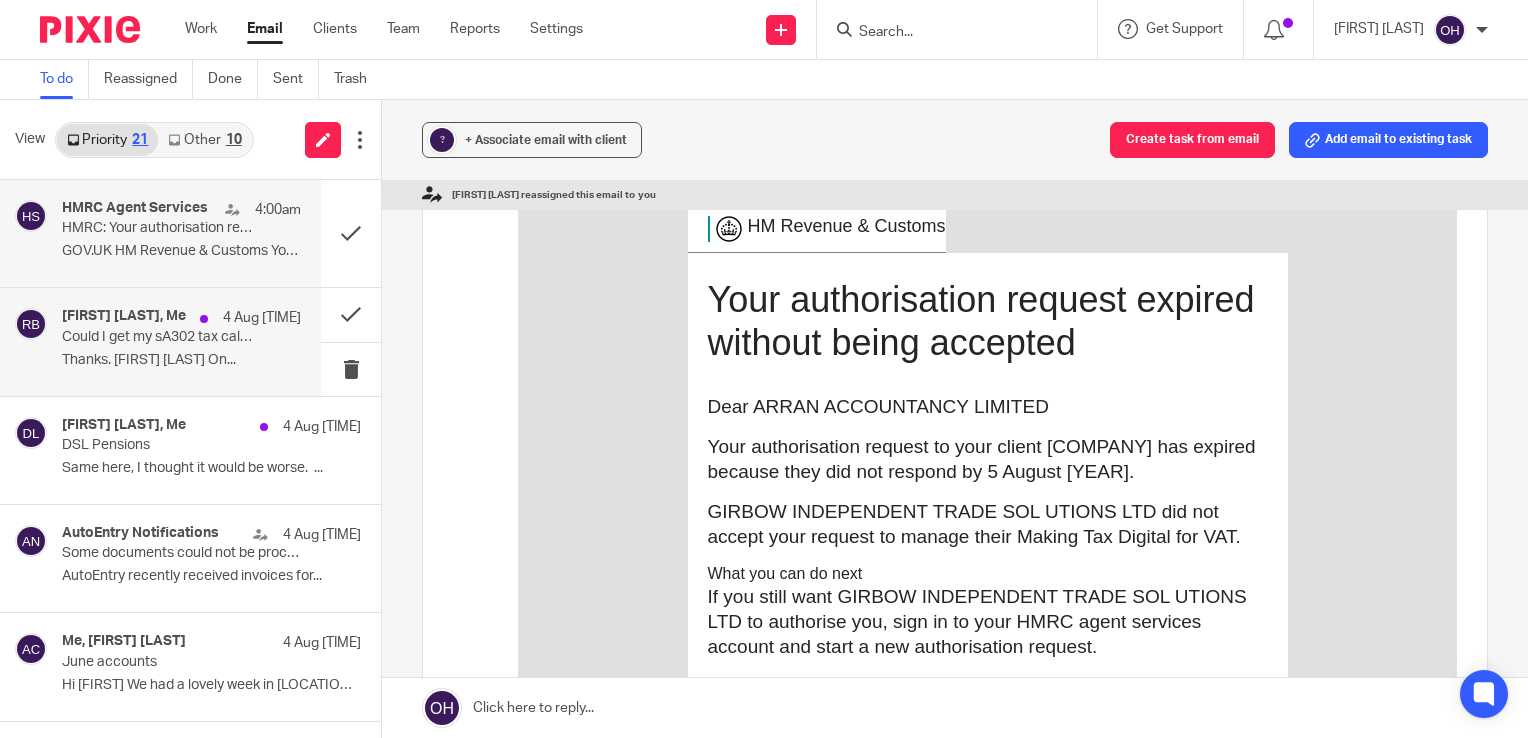 click at bounding box center (31, 324) 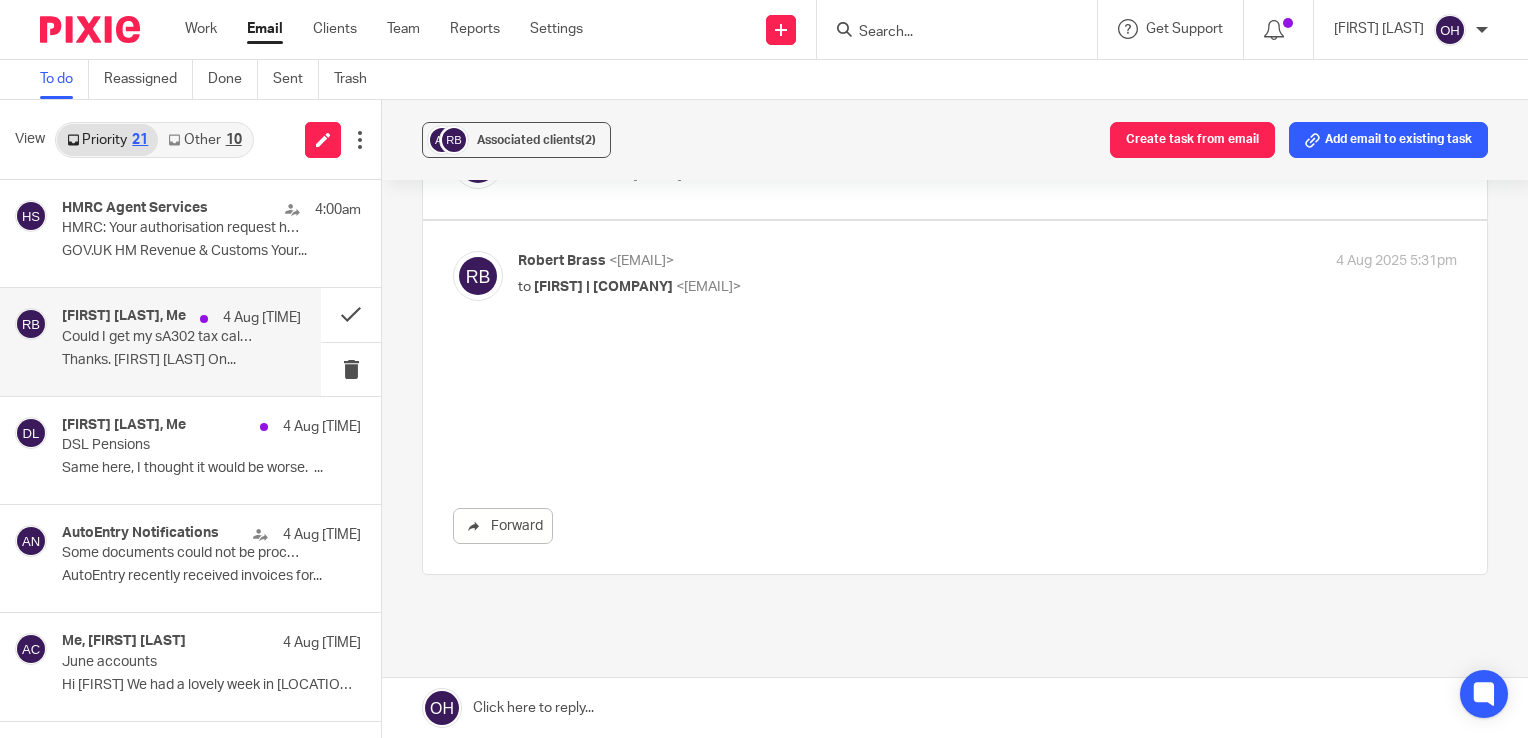 scroll, scrollTop: 0, scrollLeft: 0, axis: both 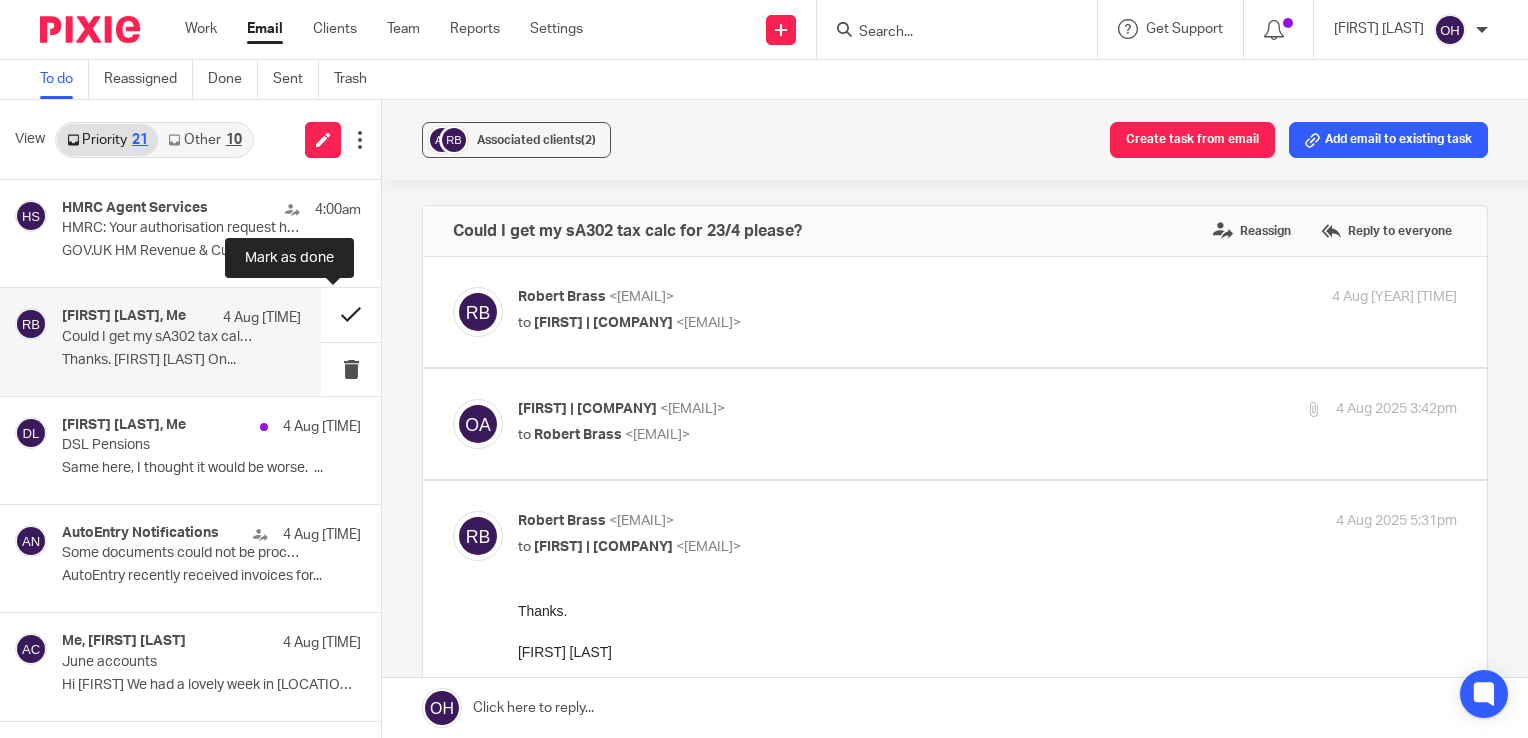 click at bounding box center [351, 314] 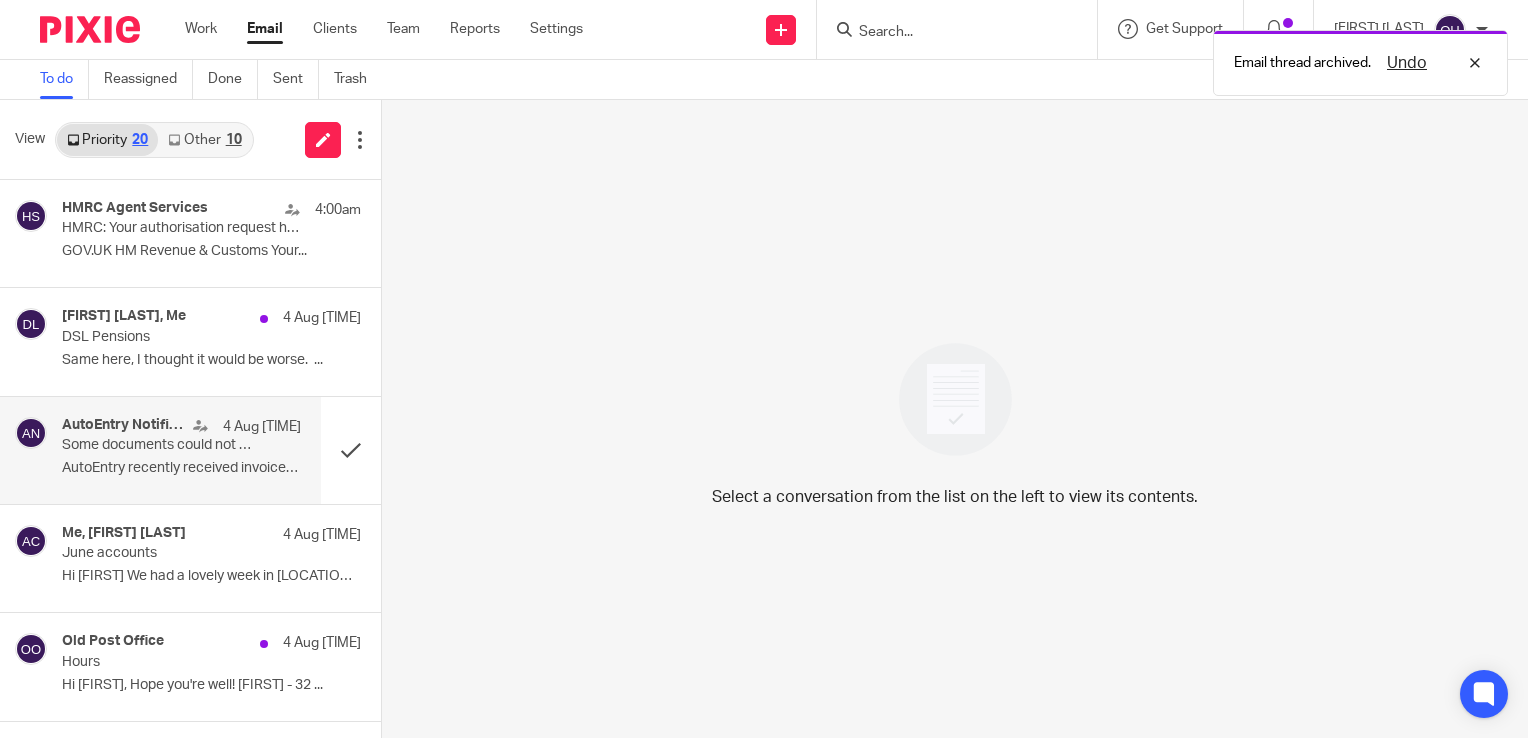 click on "Some documents could not be processed" at bounding box center [157, 445] 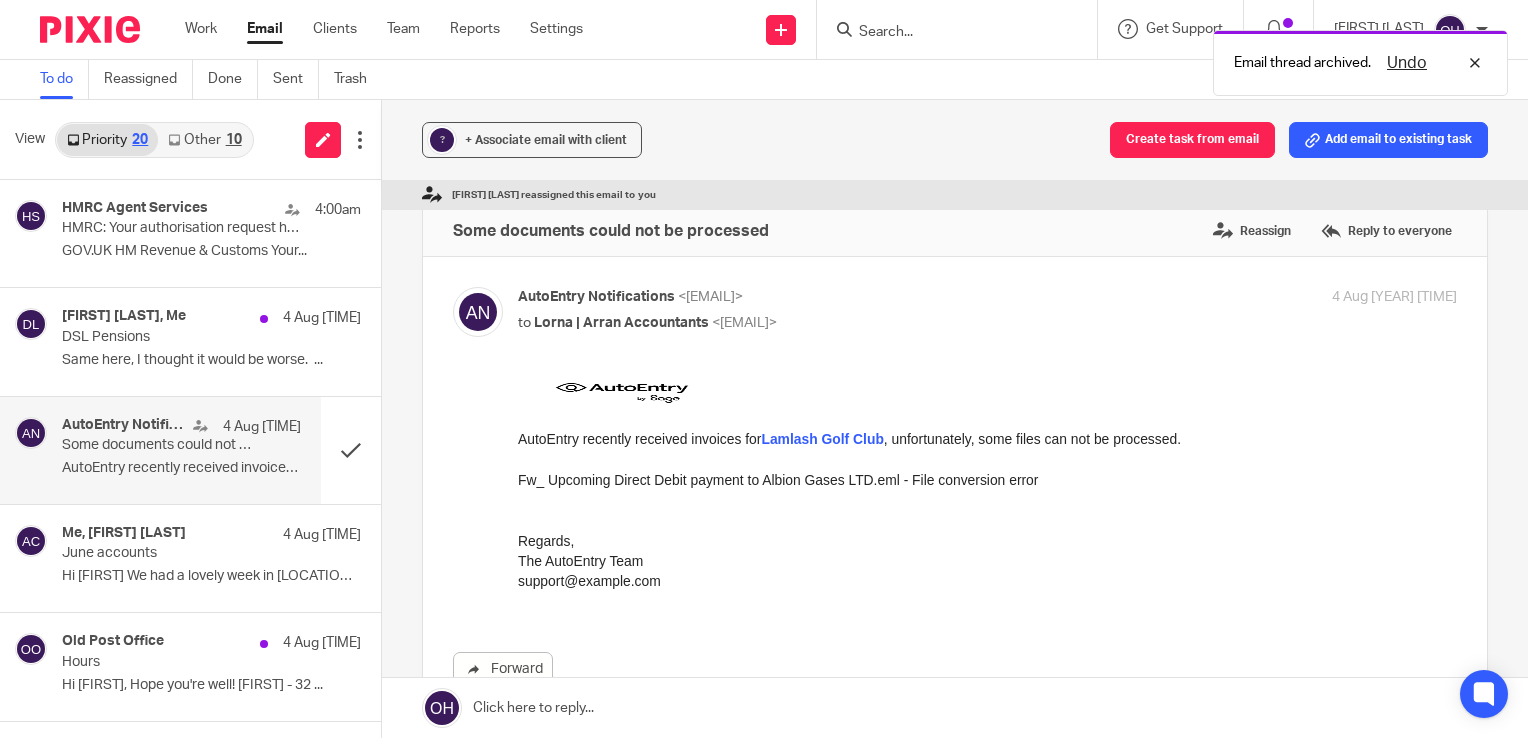 scroll, scrollTop: 0, scrollLeft: 0, axis: both 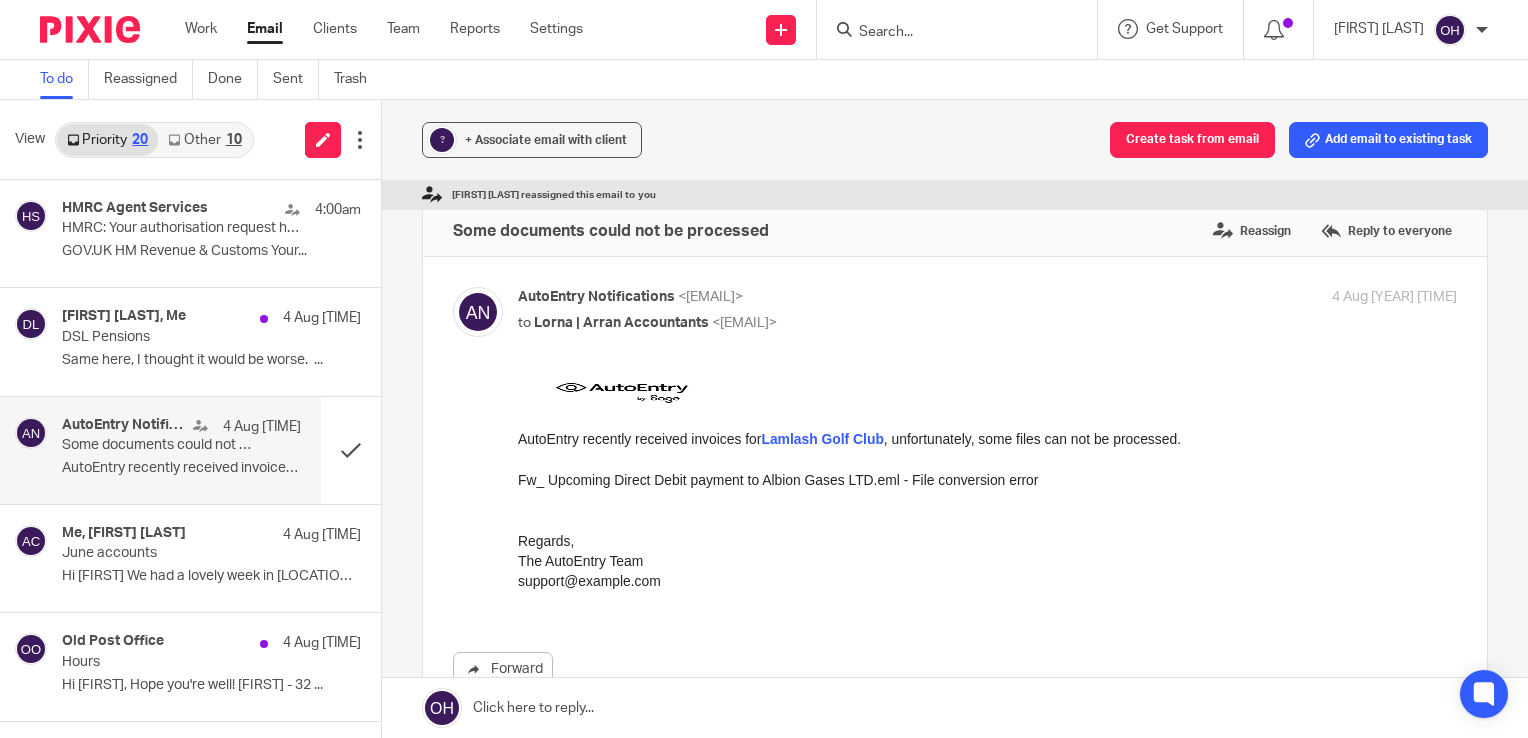 click on "Other
10" at bounding box center (204, 140) 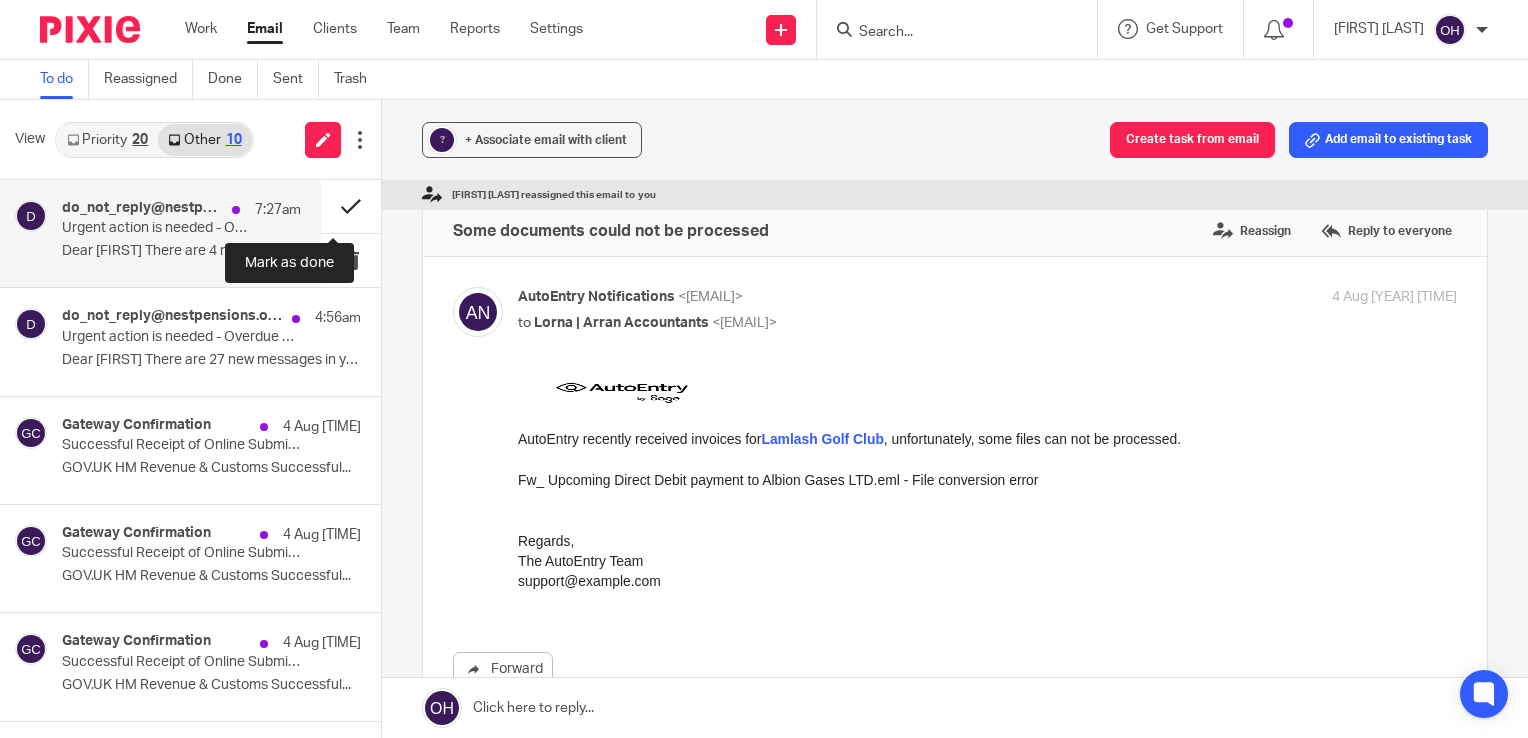 click at bounding box center [351, 206] 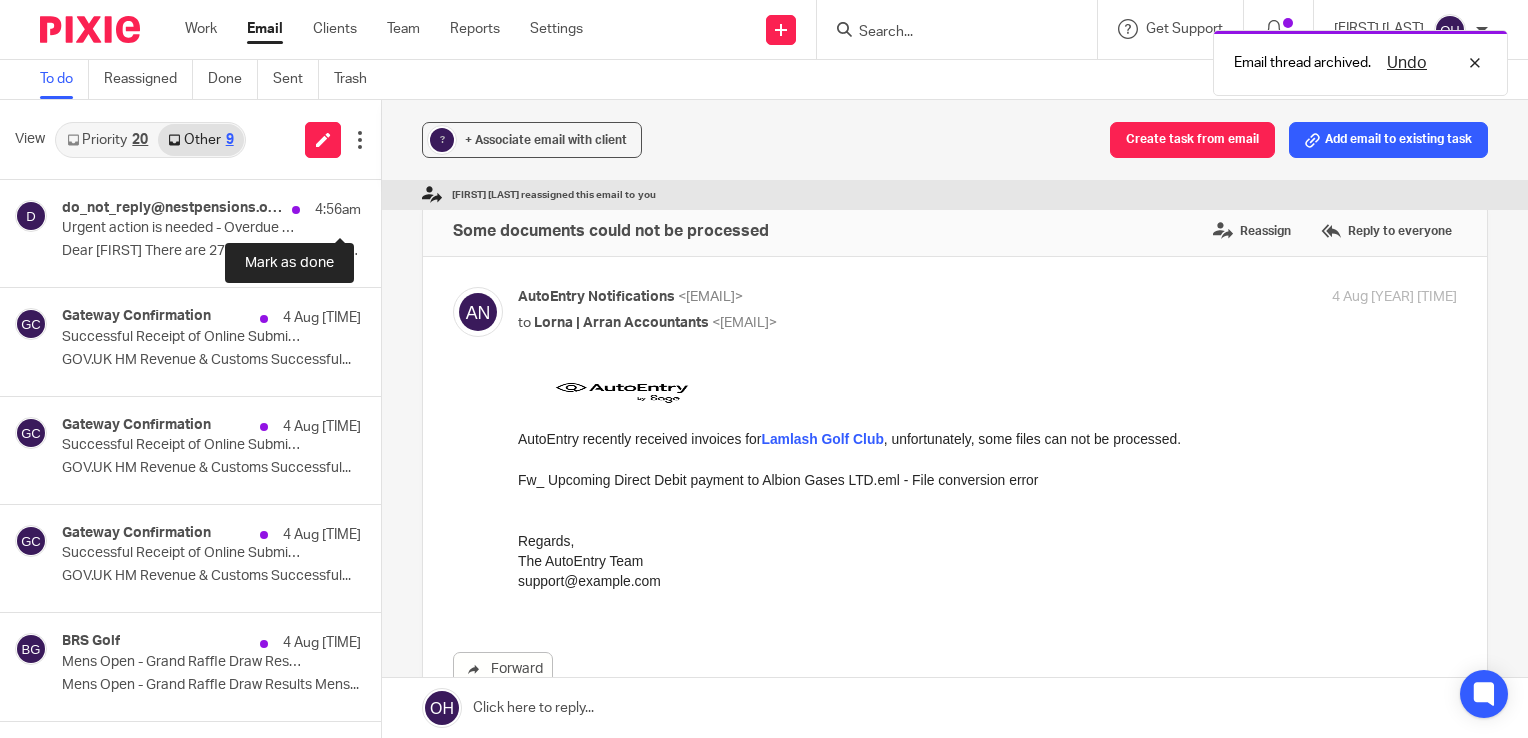click at bounding box center (389, 206) 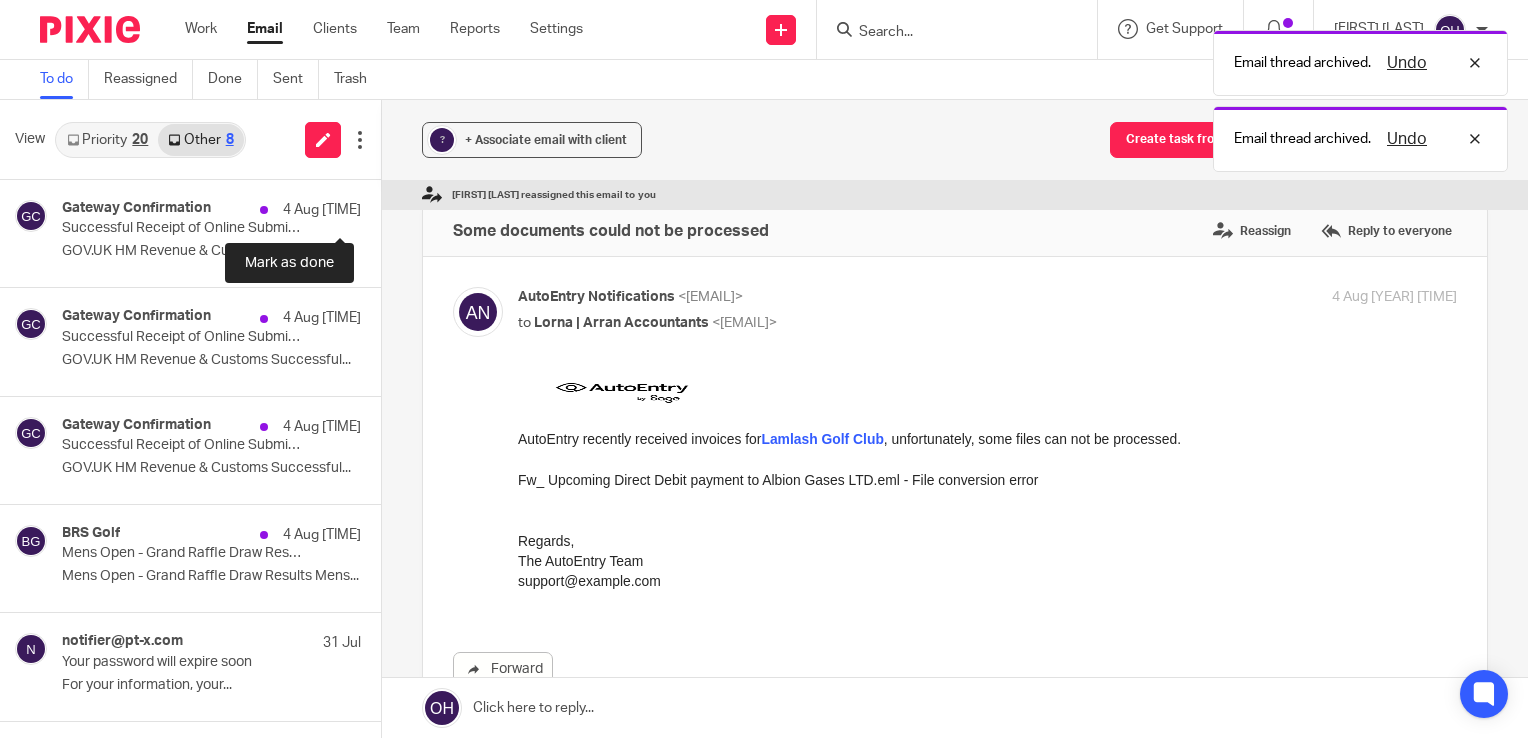 click at bounding box center (389, 206) 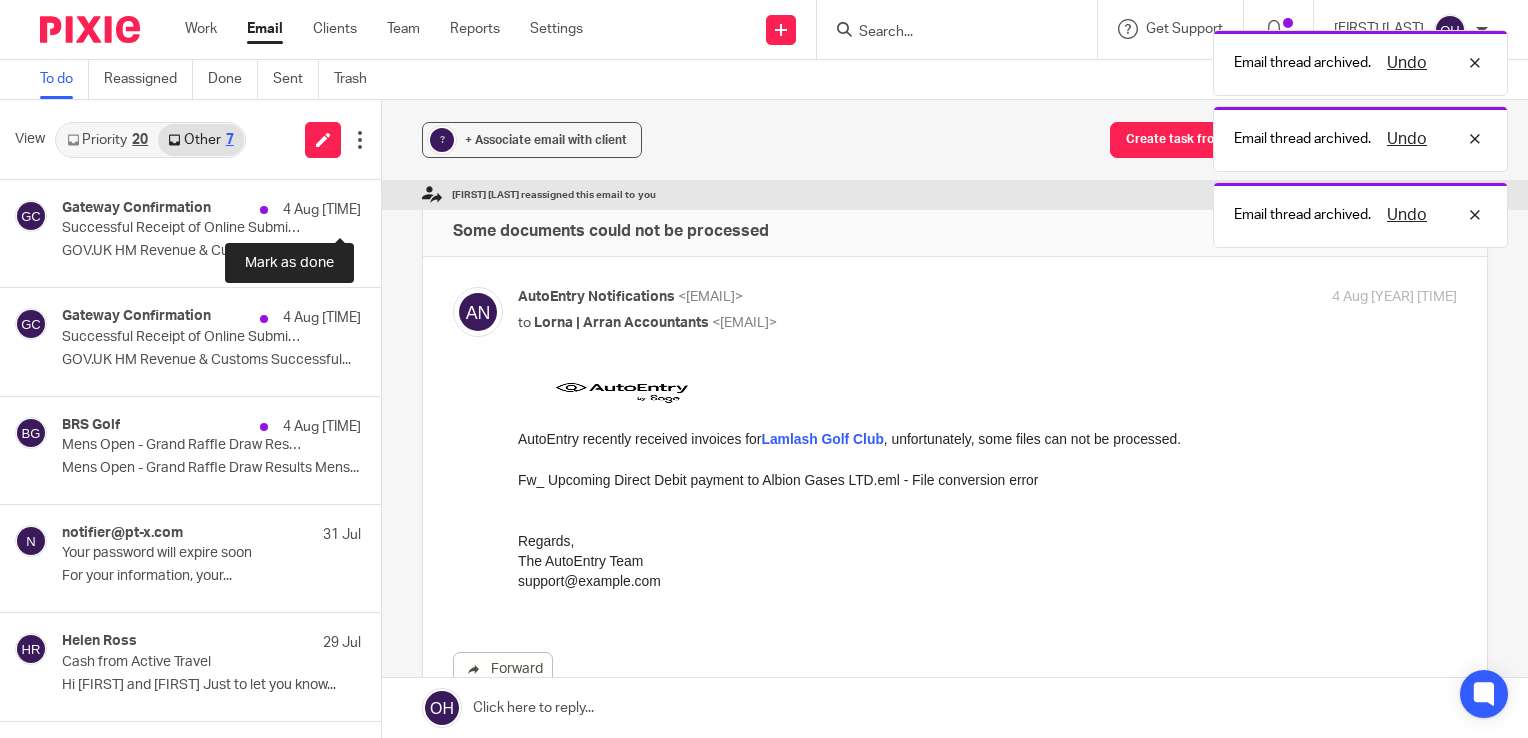 click at bounding box center (389, 206) 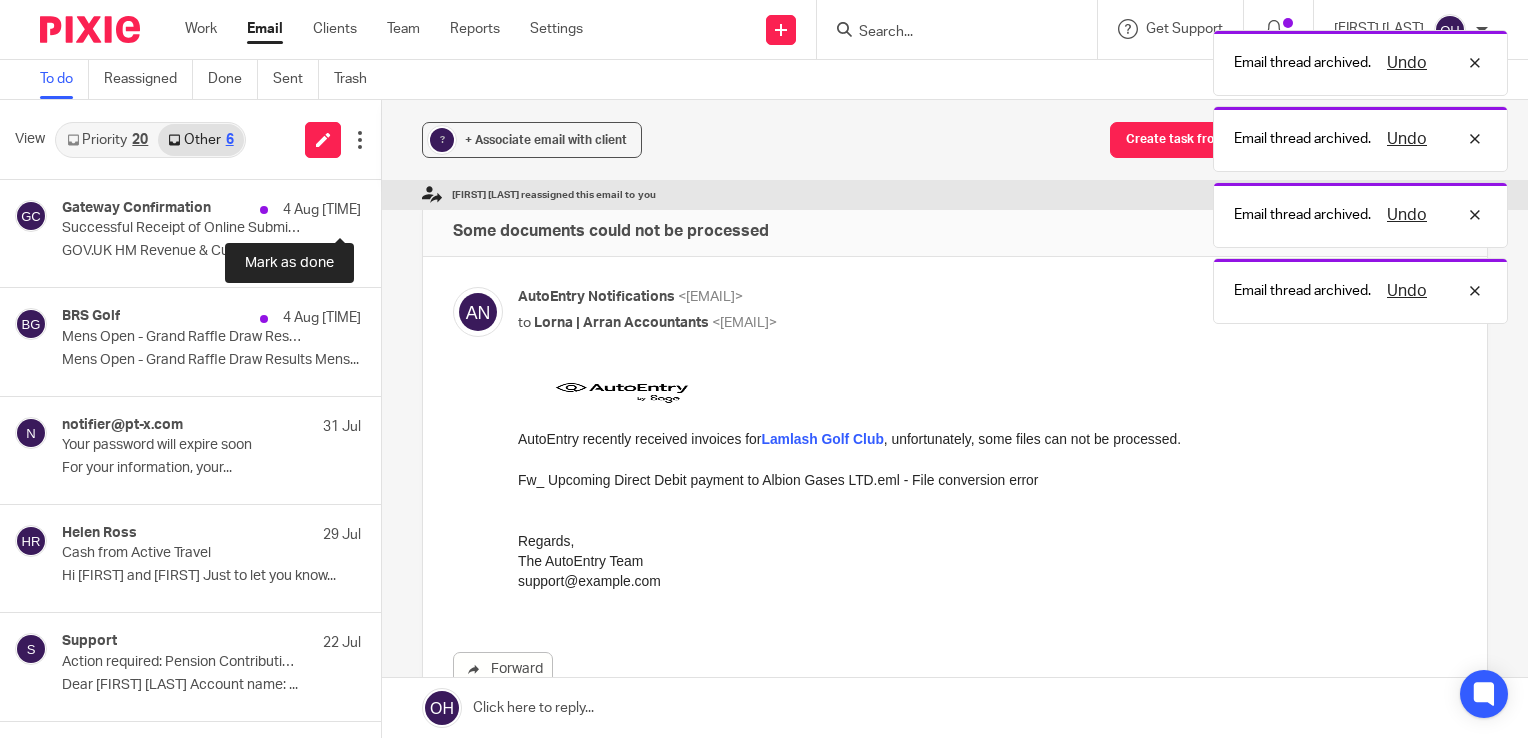 click at bounding box center [389, 206] 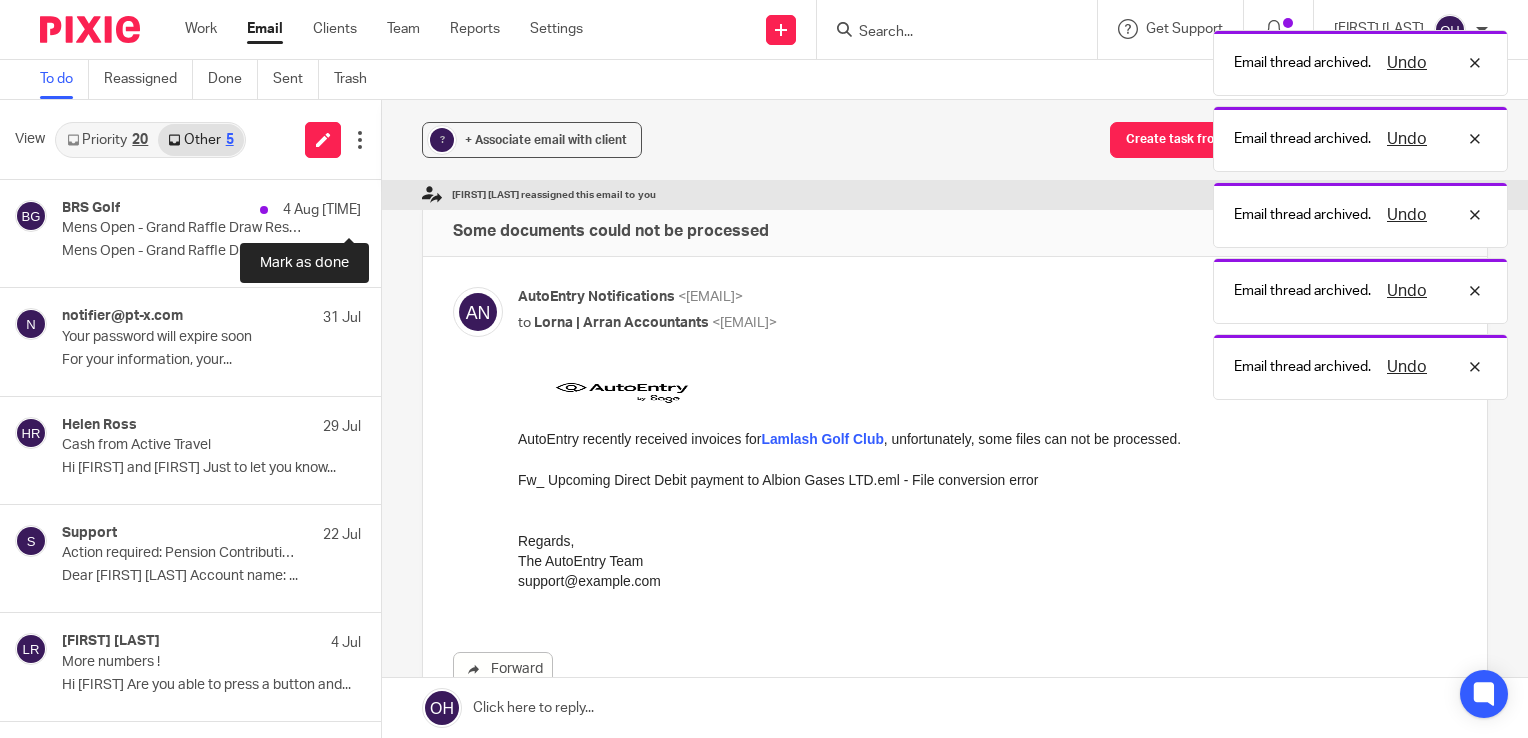 click at bounding box center (389, 206) 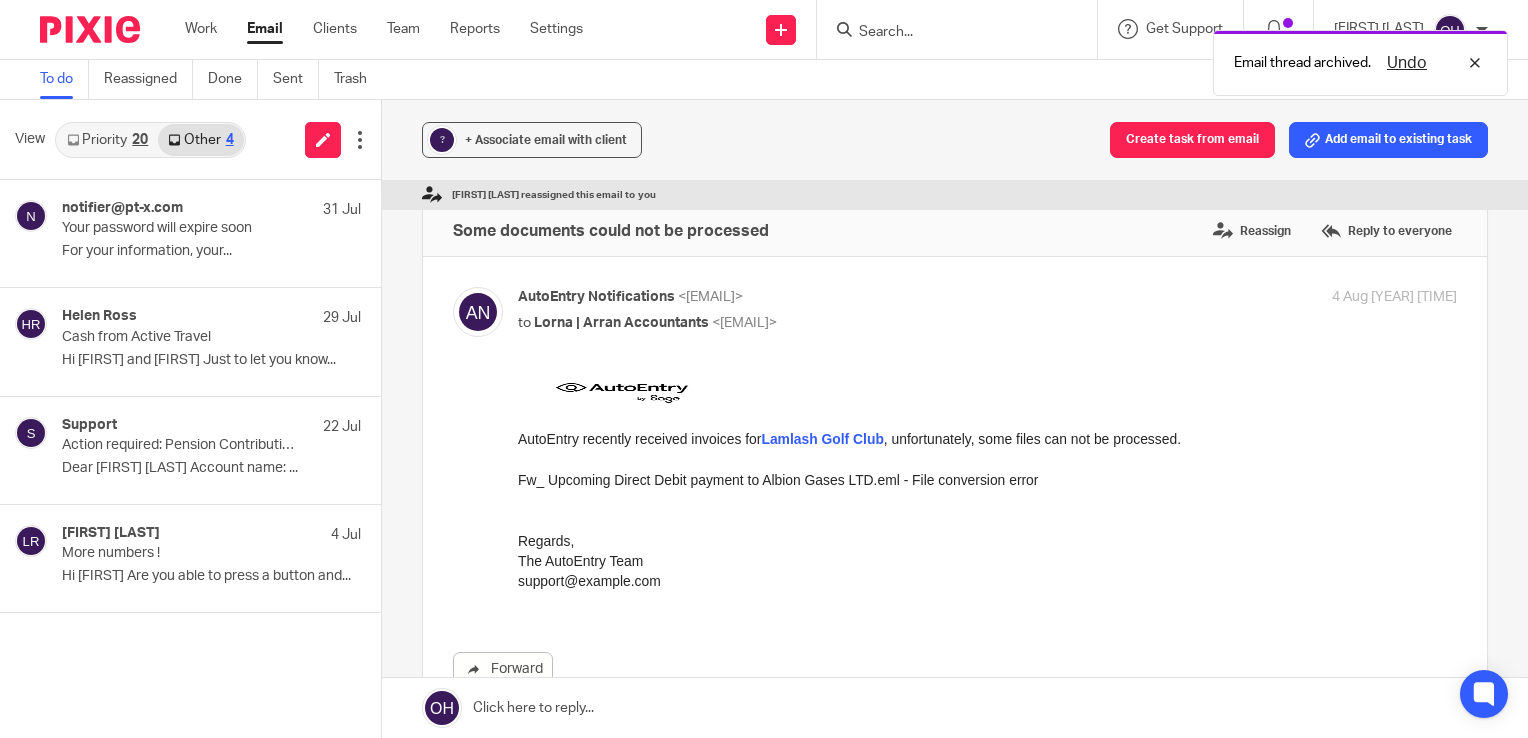 click on "Email thread archived. Undo" at bounding box center (1136, 58) 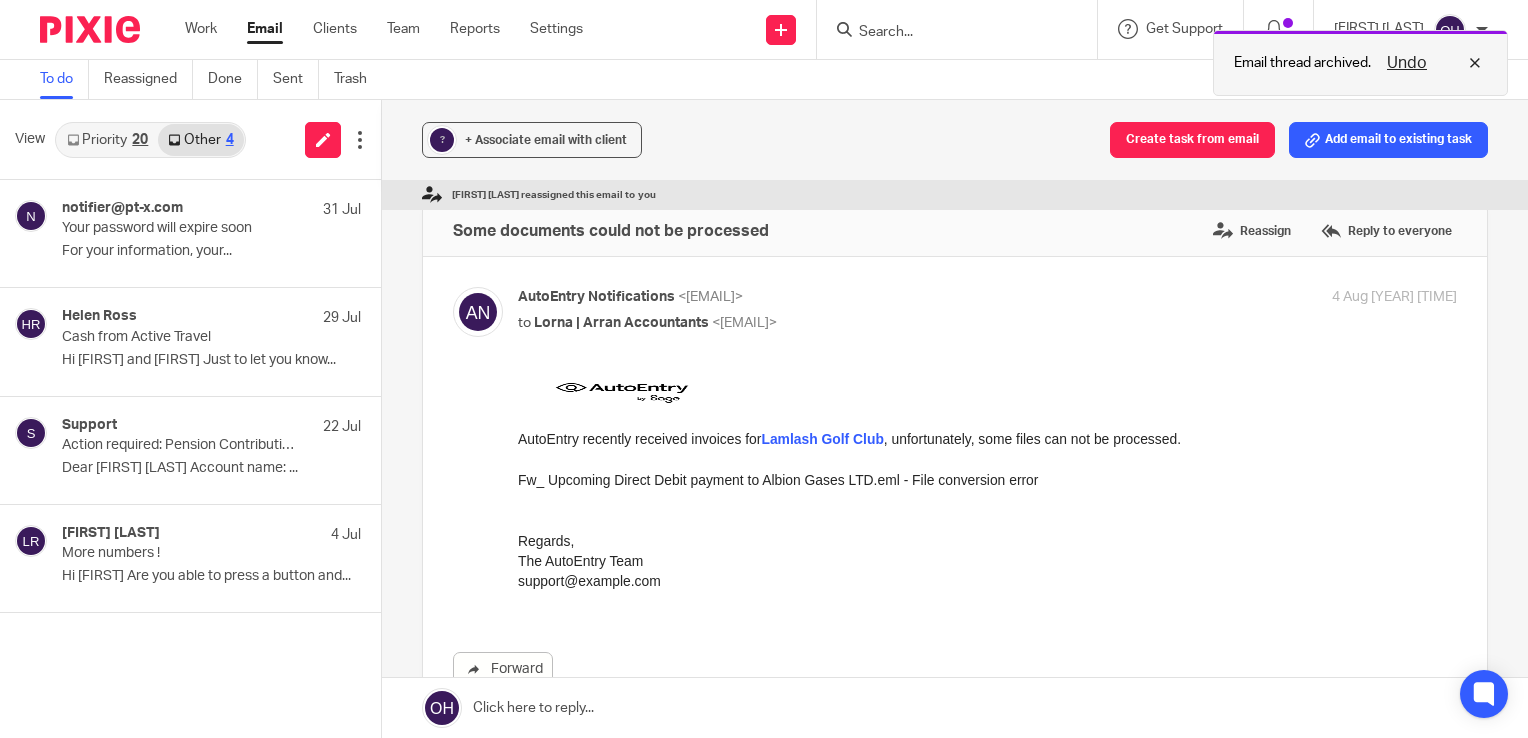 click on "Undo" at bounding box center [1429, 63] 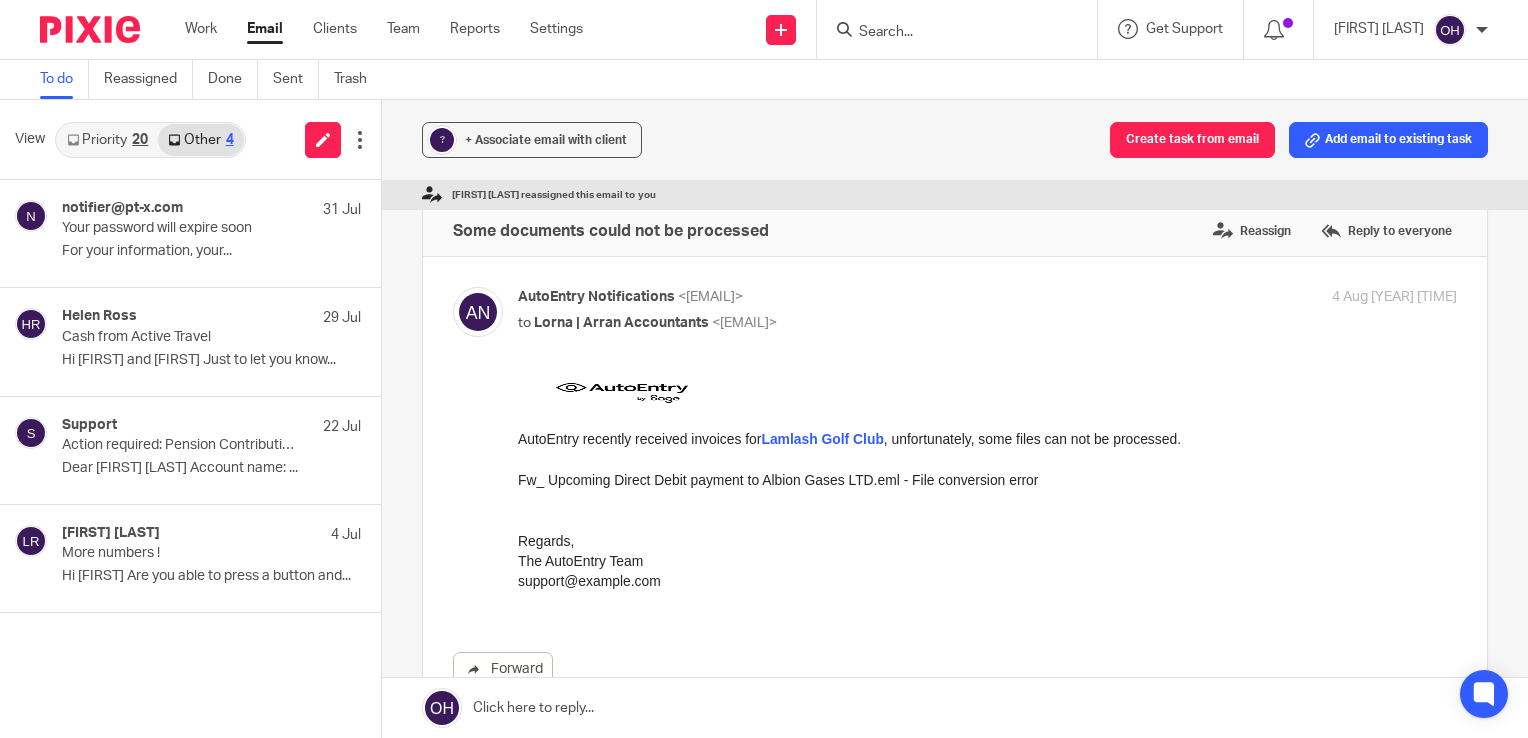 click at bounding box center [947, 33] 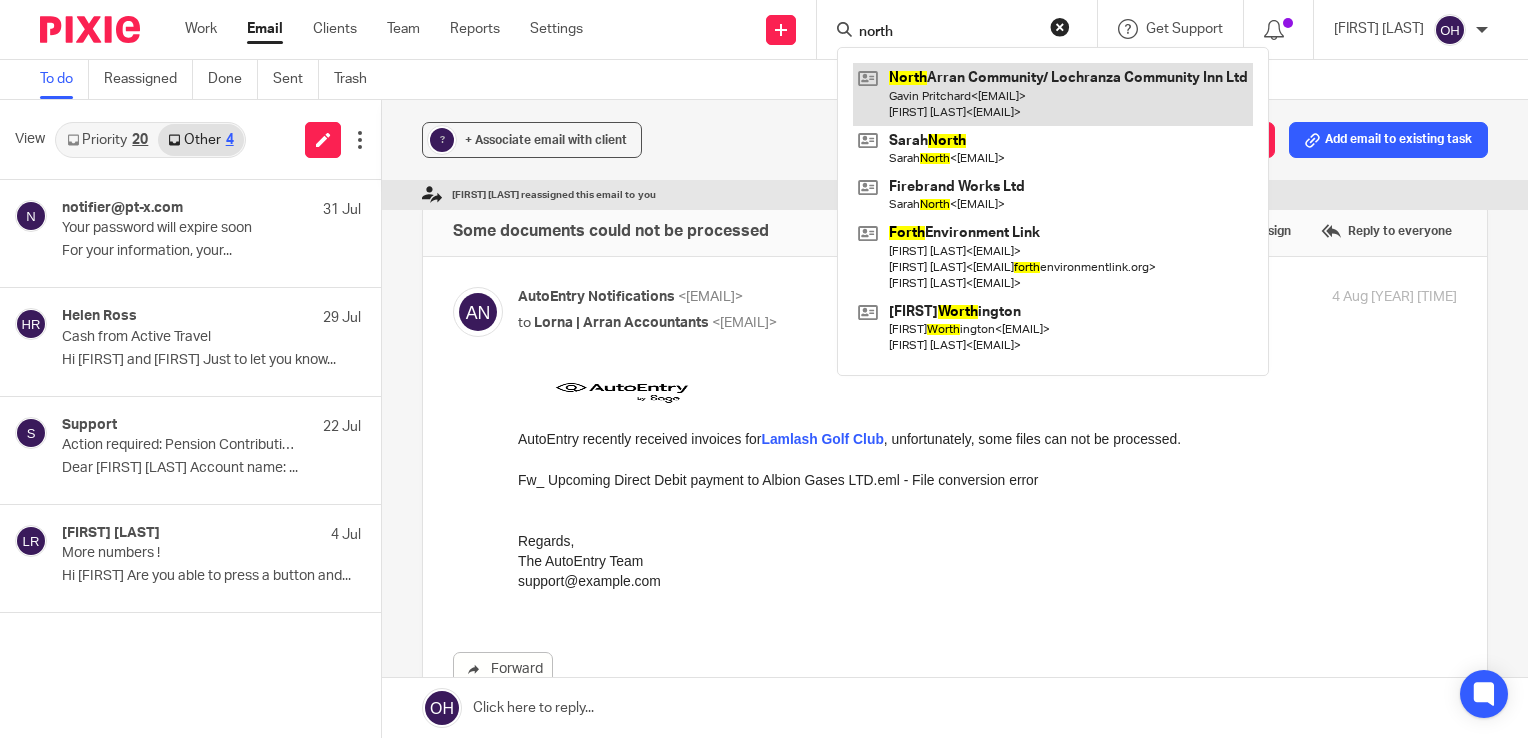 type on "north" 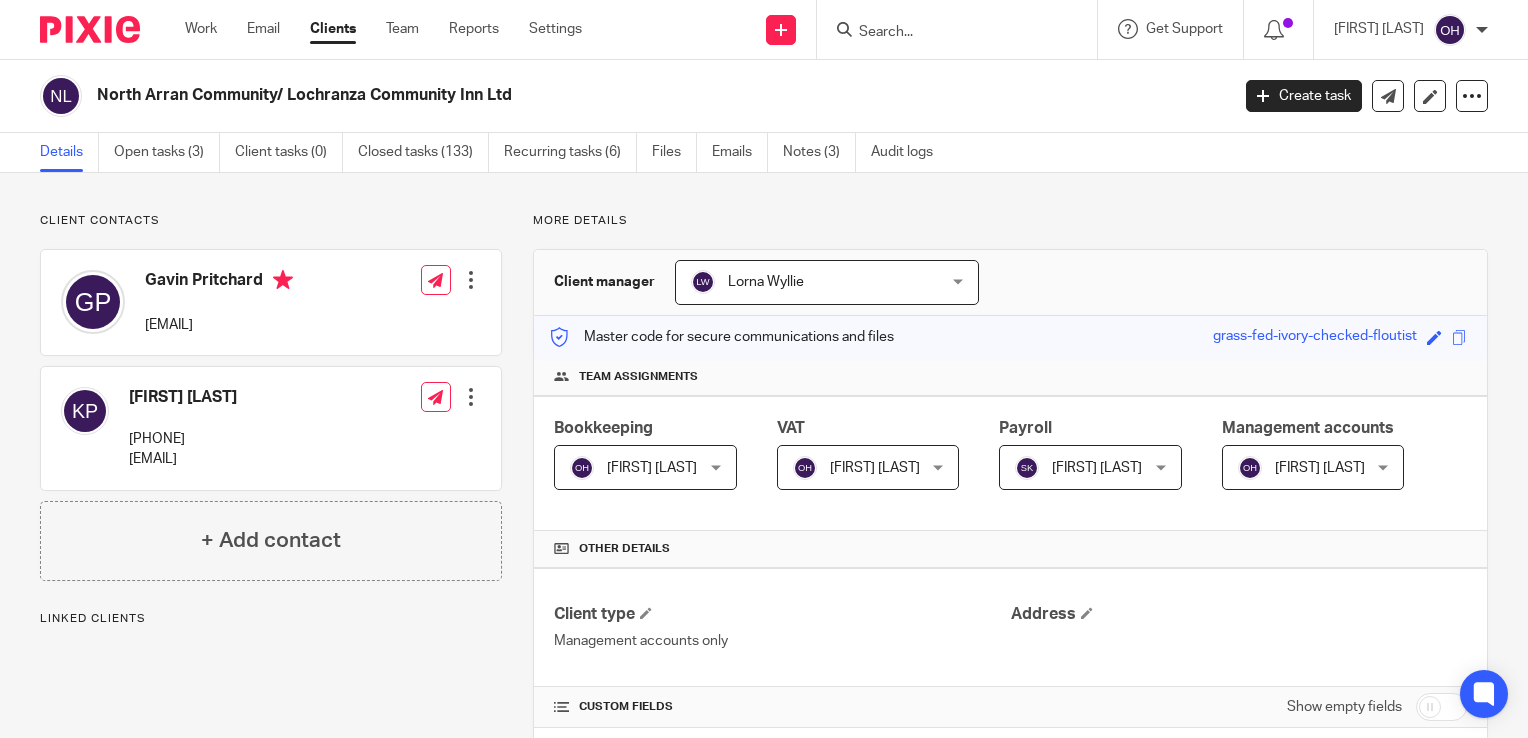 scroll, scrollTop: 0, scrollLeft: 0, axis: both 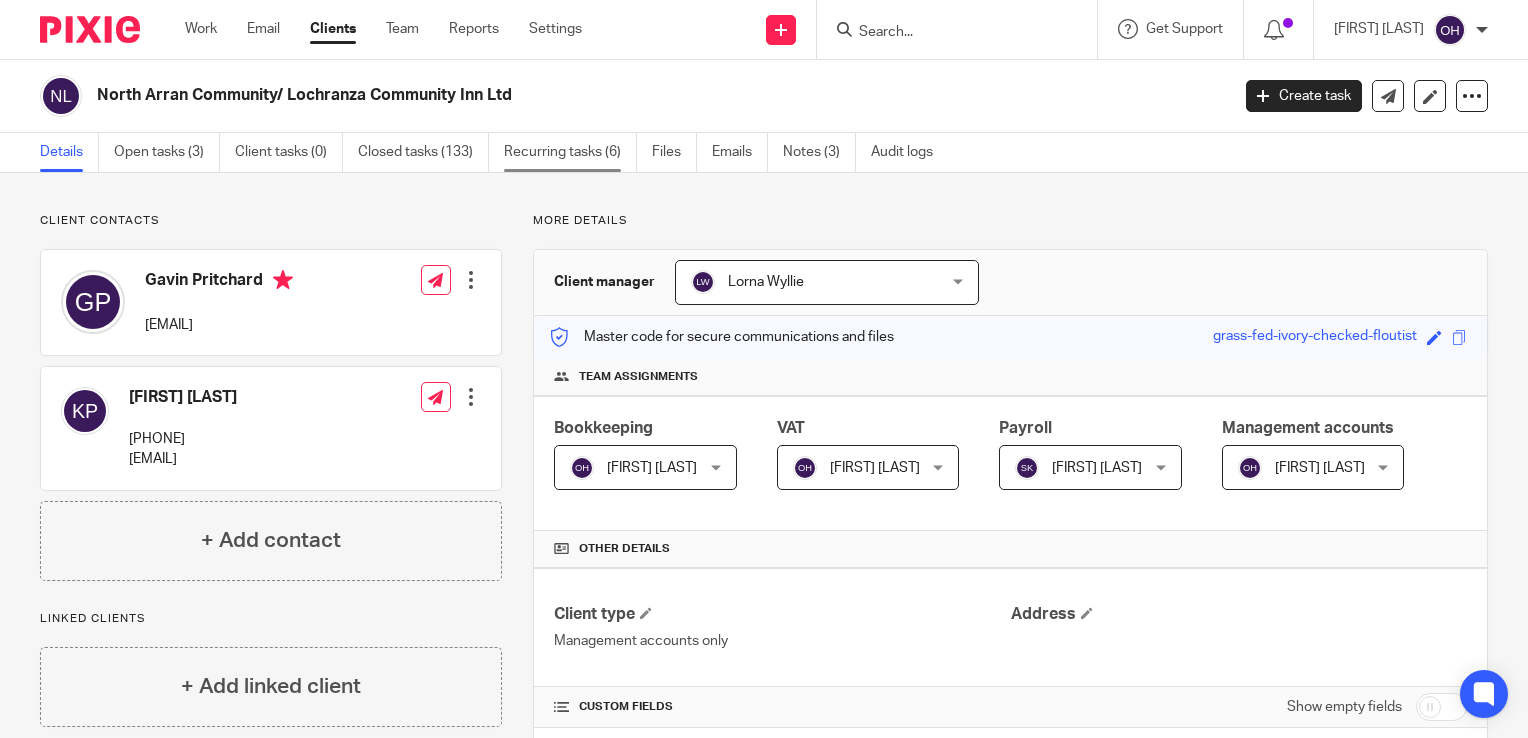 click on "Recurring tasks (6)" at bounding box center [570, 152] 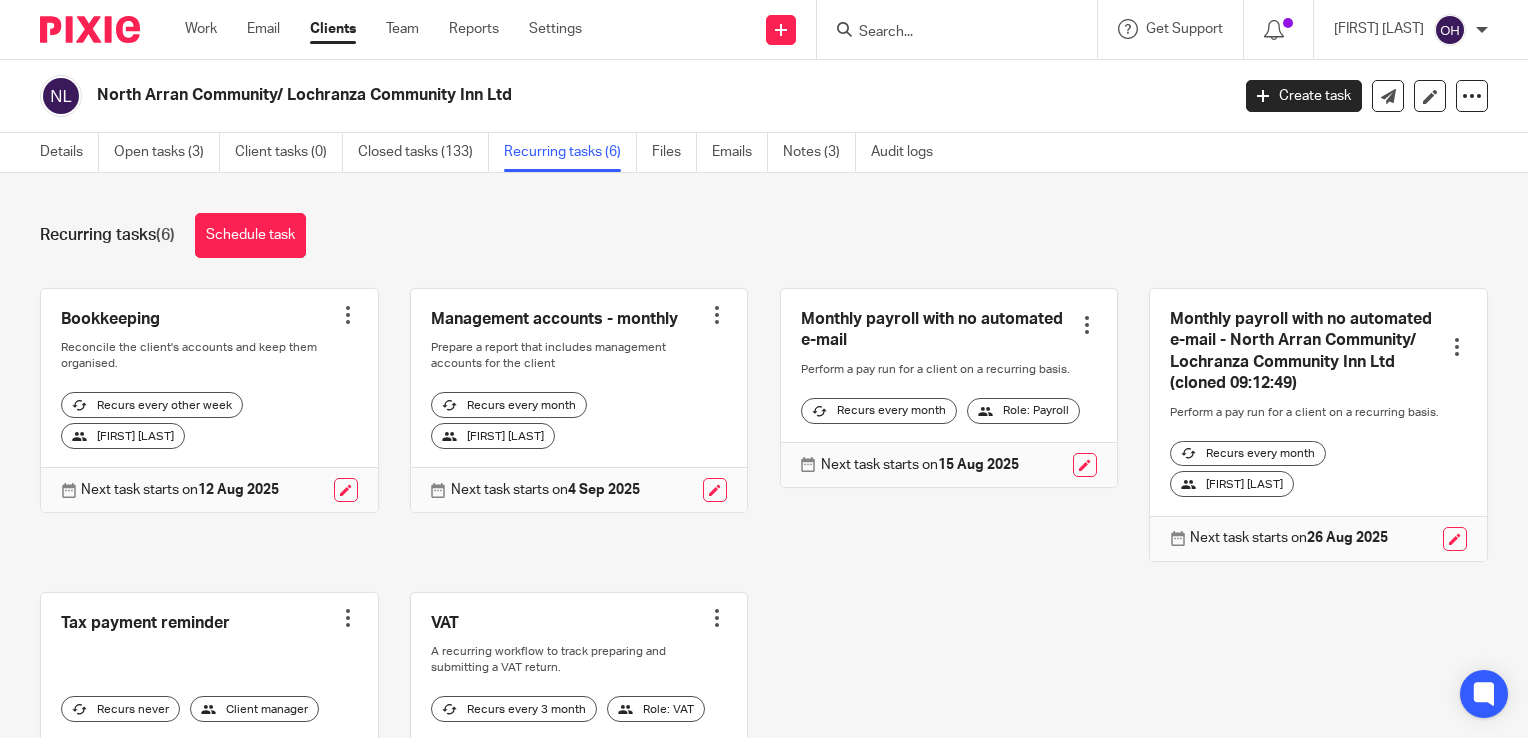 scroll, scrollTop: 0, scrollLeft: 0, axis: both 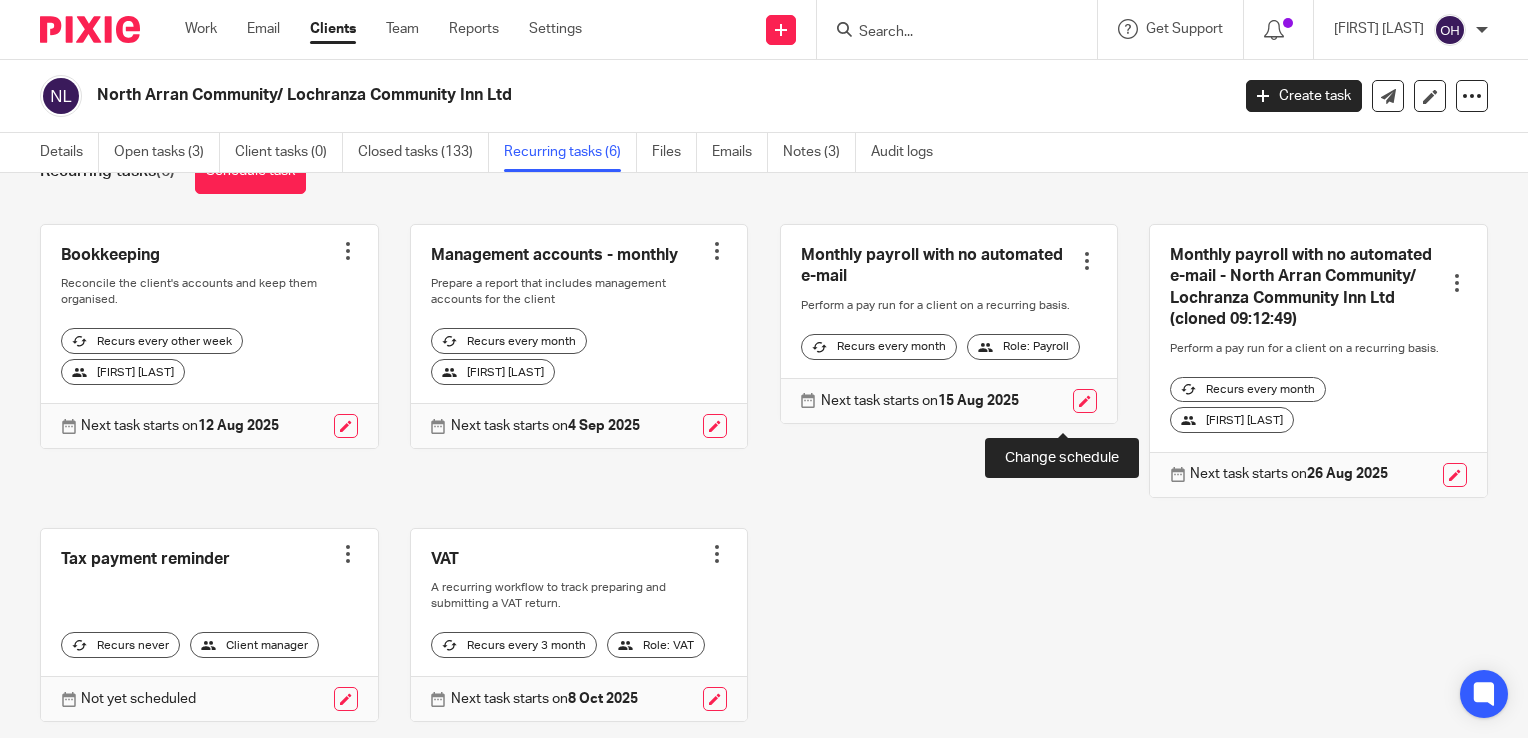 click at bounding box center (1085, 401) 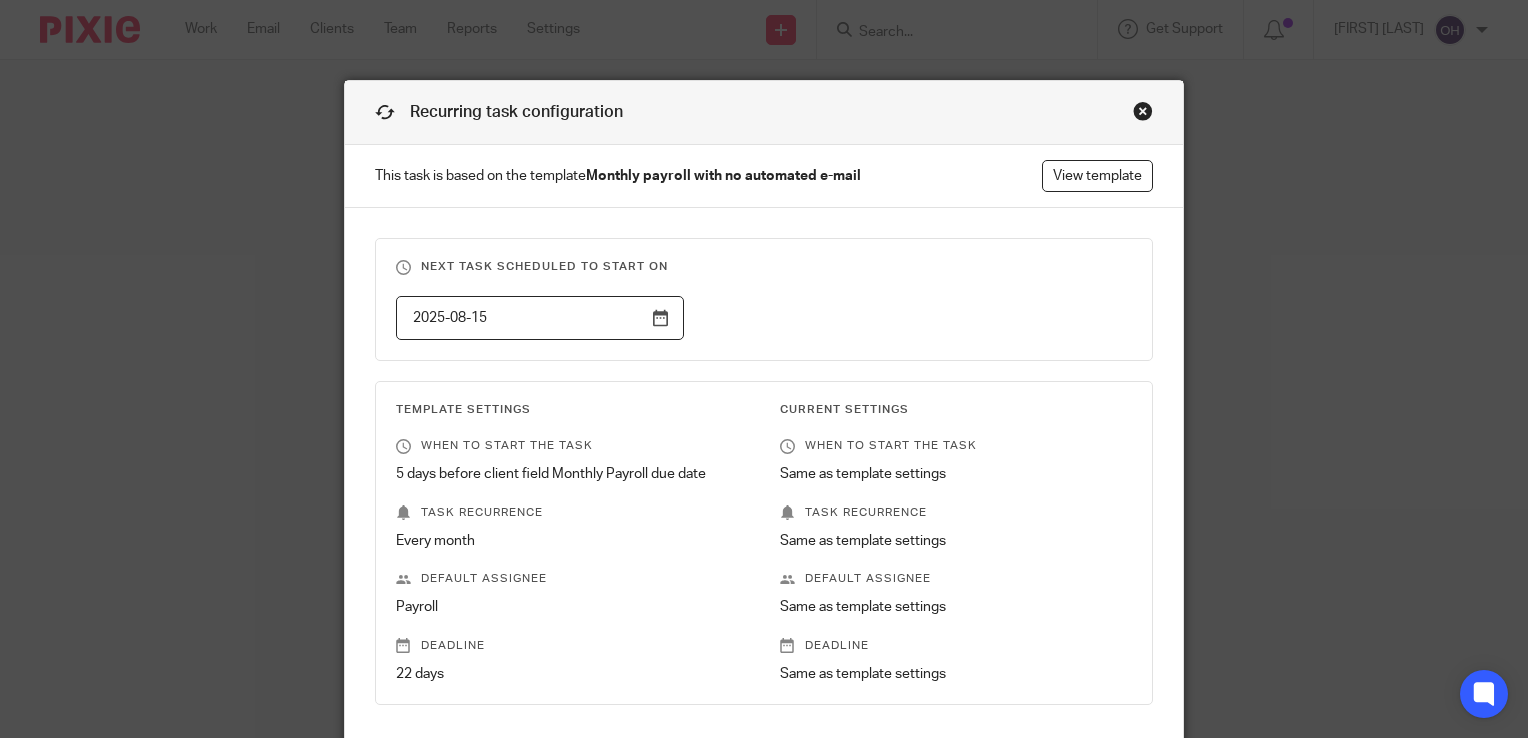 scroll, scrollTop: 0, scrollLeft: 0, axis: both 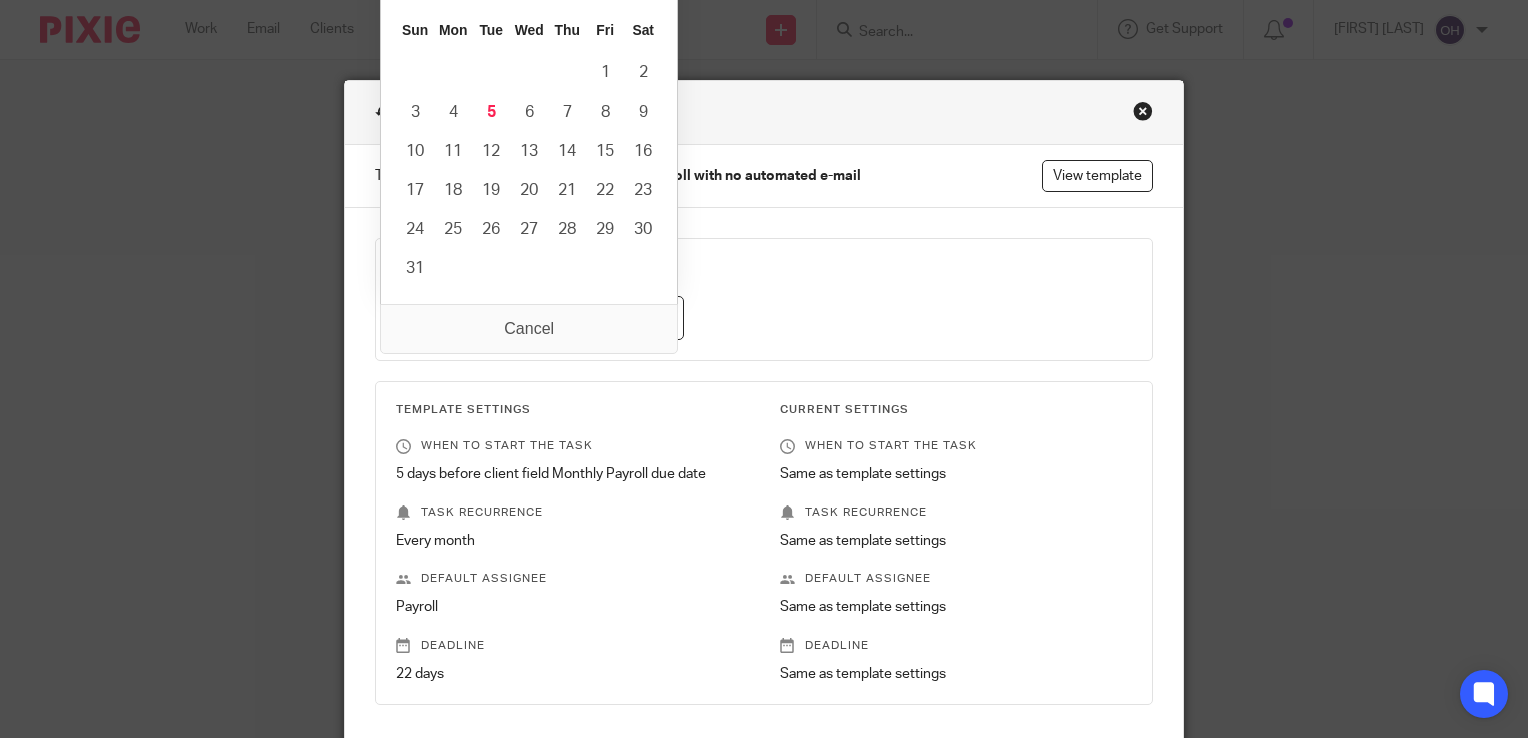 click on "2025-08-15" at bounding box center (540, 318) 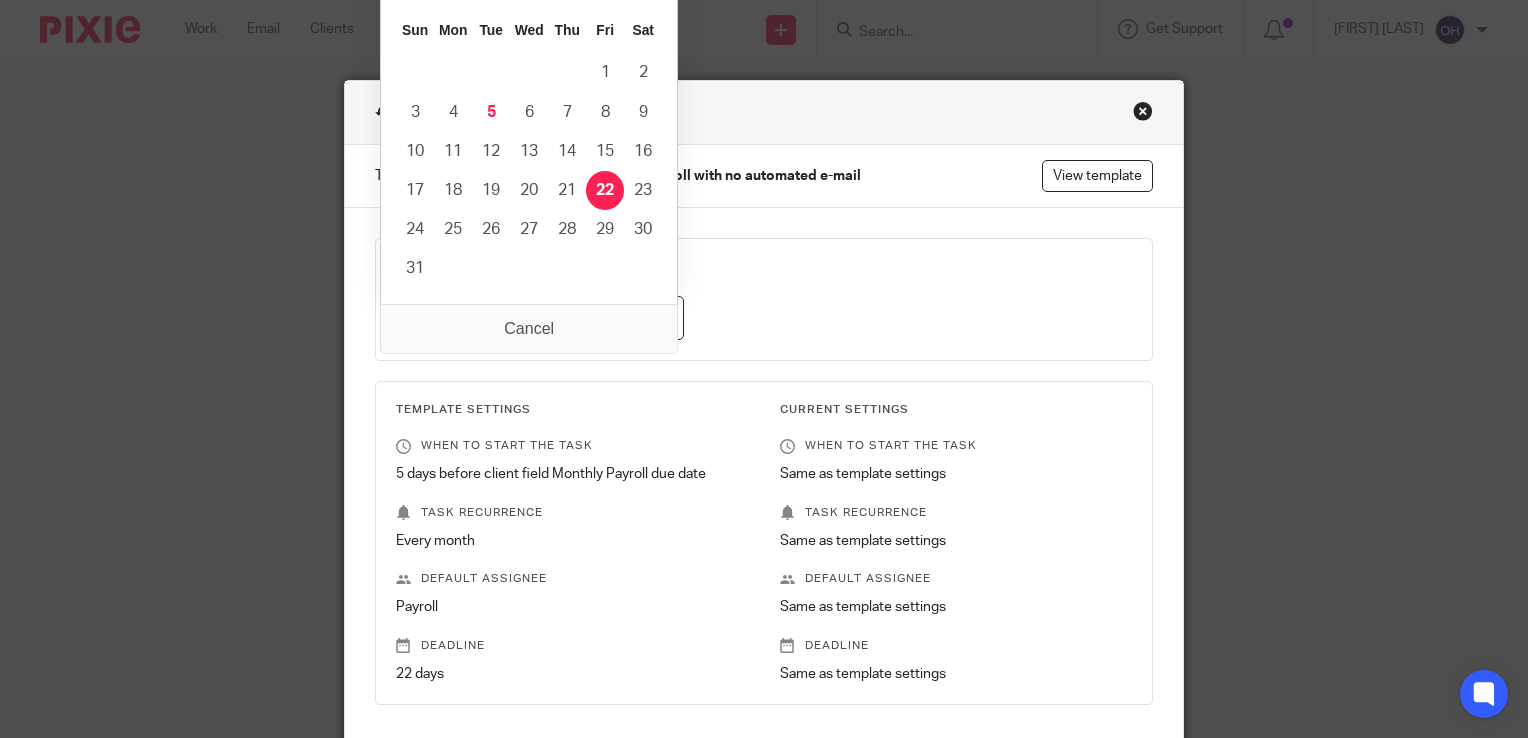 click on "2025-08-22" at bounding box center [540, 318] 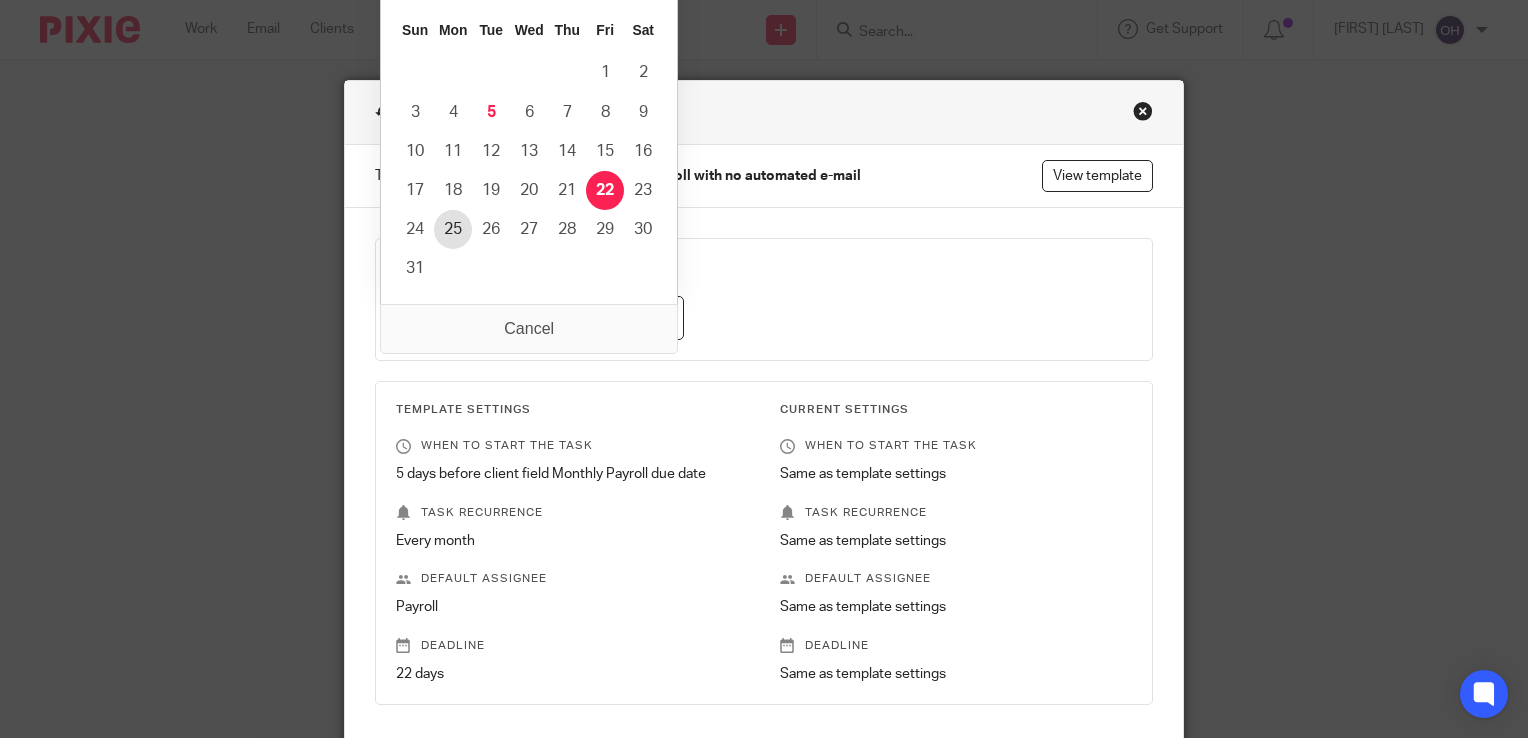 type on "2025-08-25" 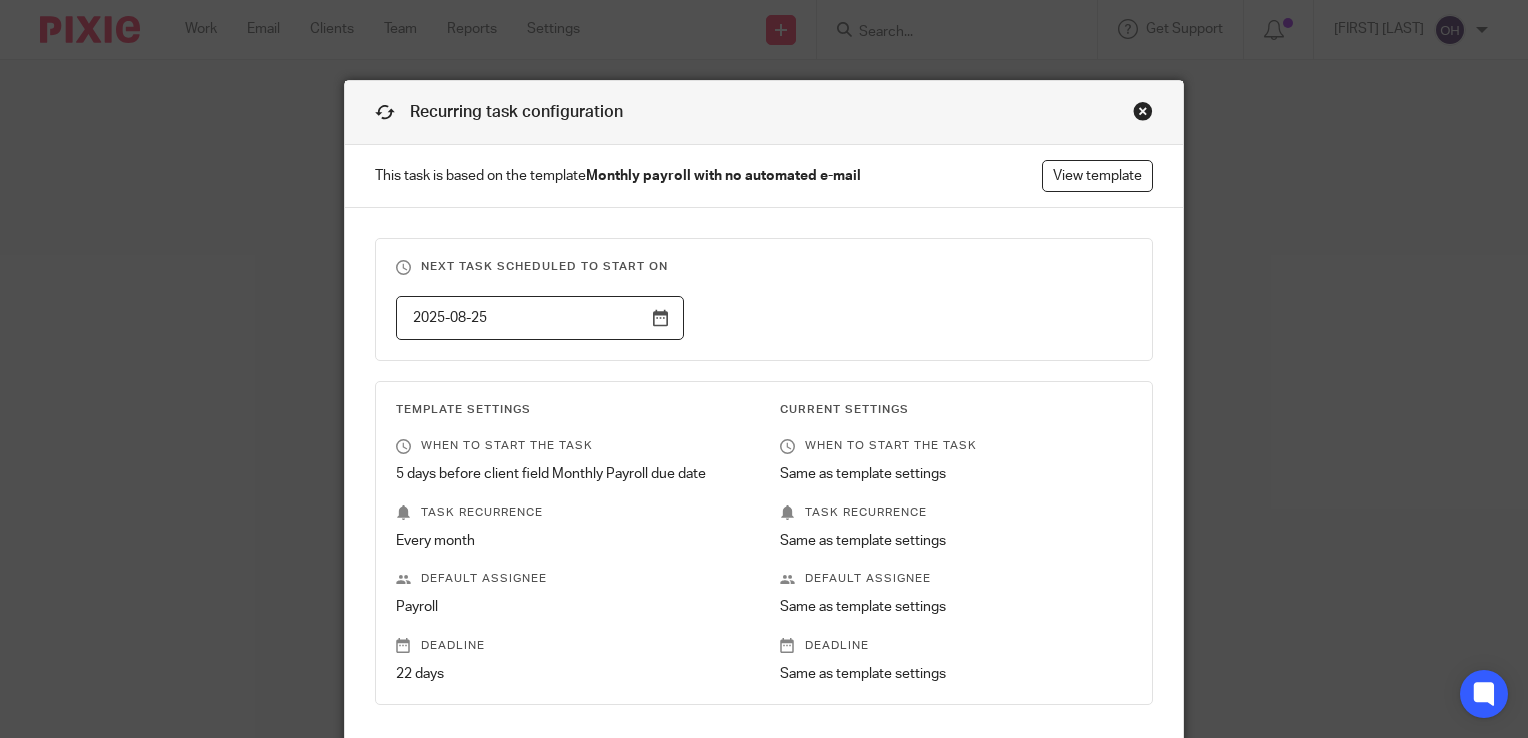 scroll, scrollTop: 248, scrollLeft: 0, axis: vertical 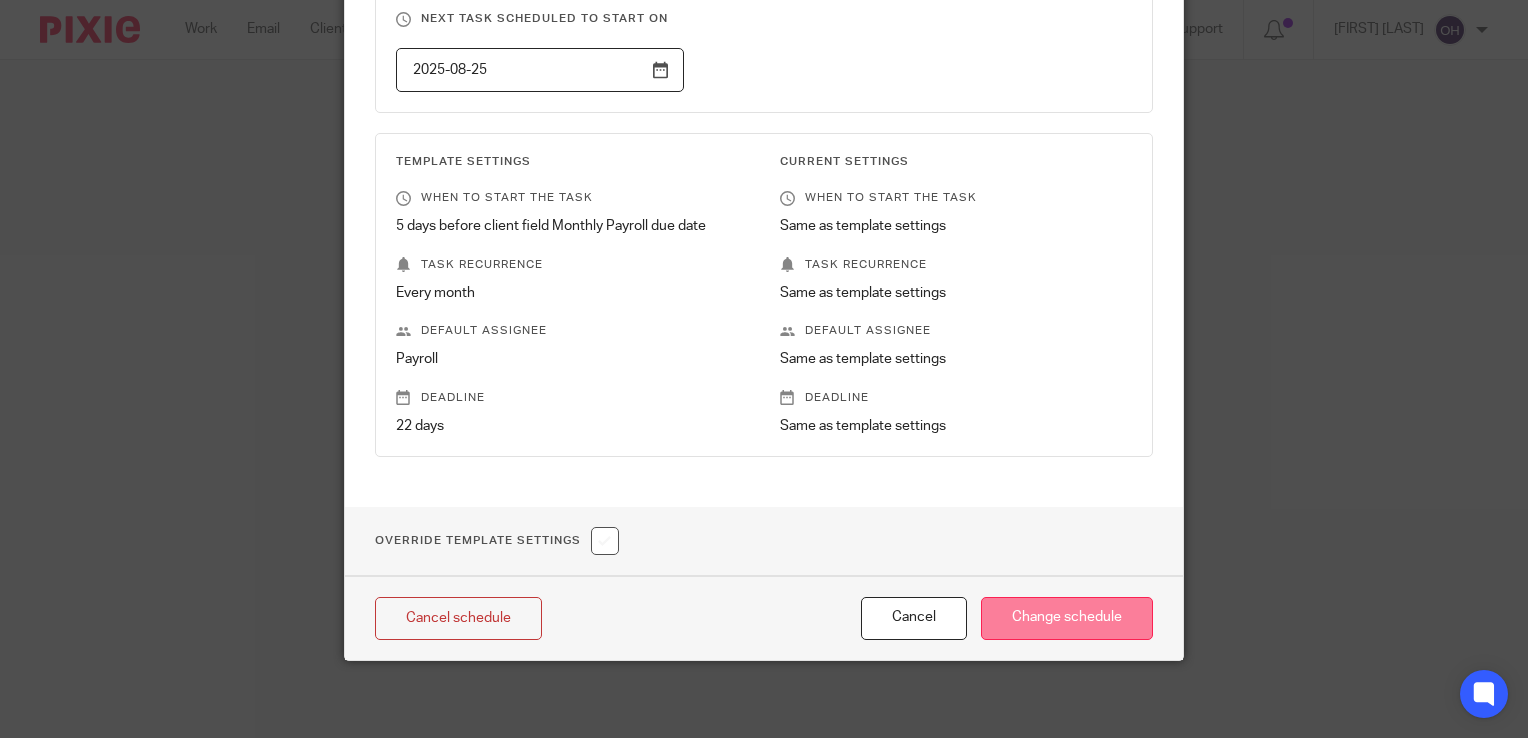 click on "Change schedule" at bounding box center (1067, 618) 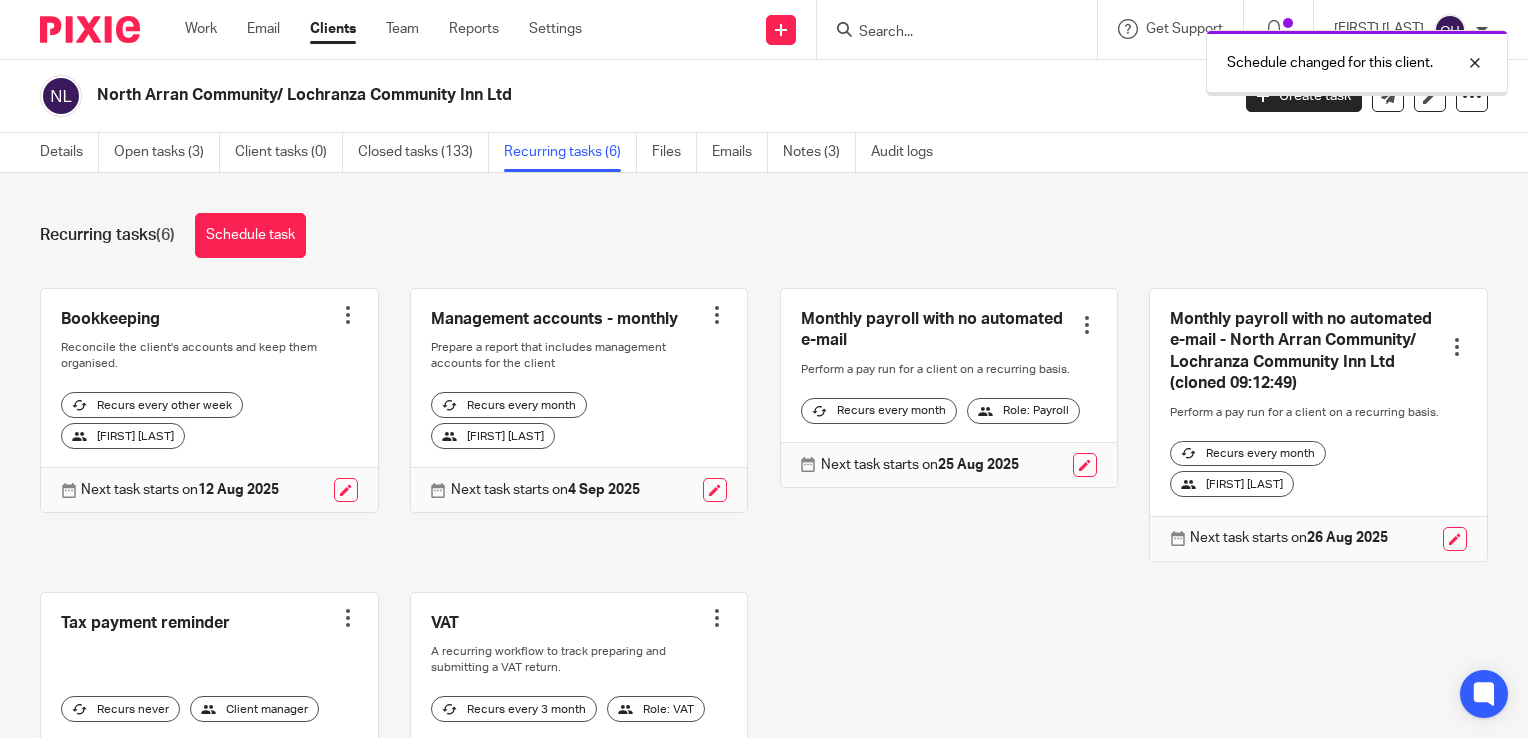 scroll, scrollTop: 0, scrollLeft: 0, axis: both 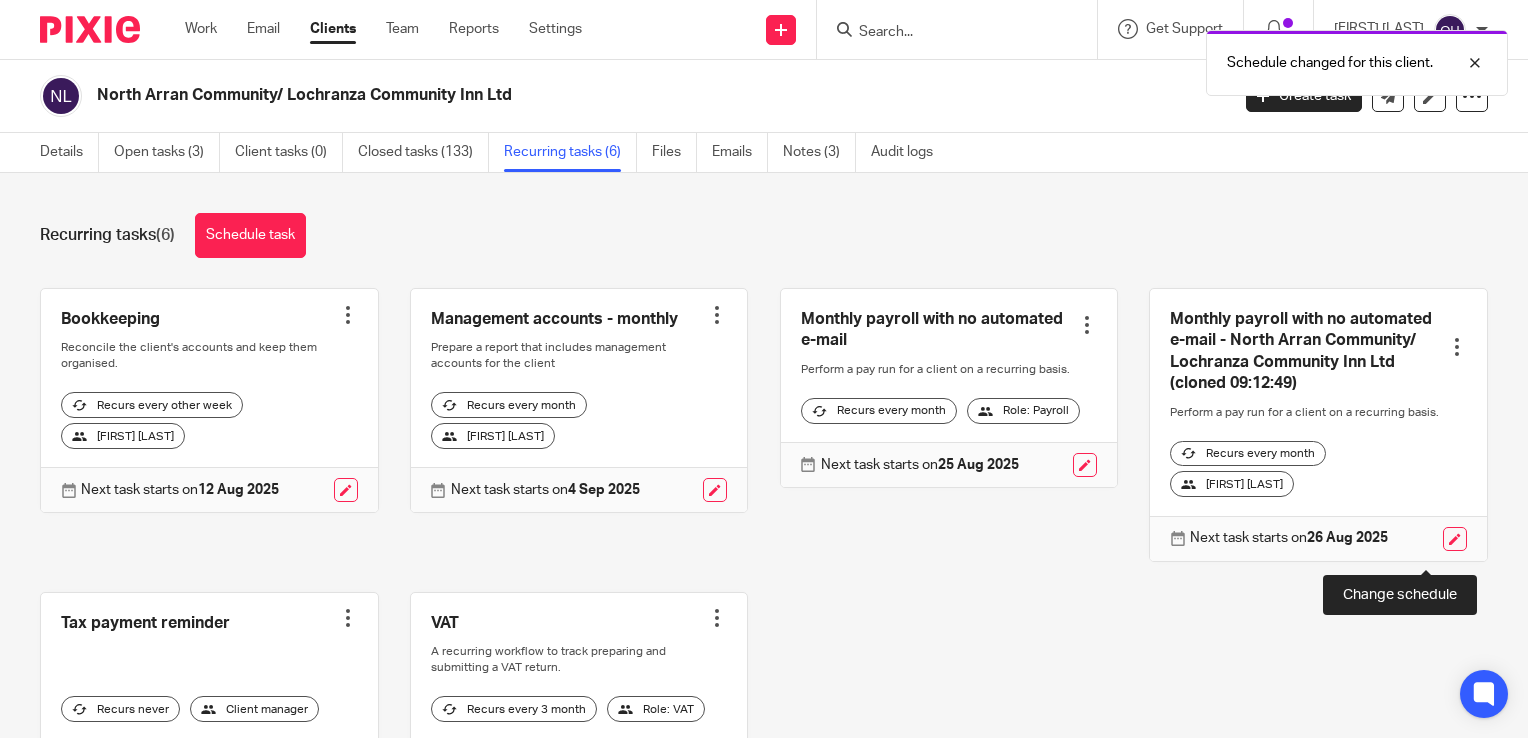 click at bounding box center [1455, 539] 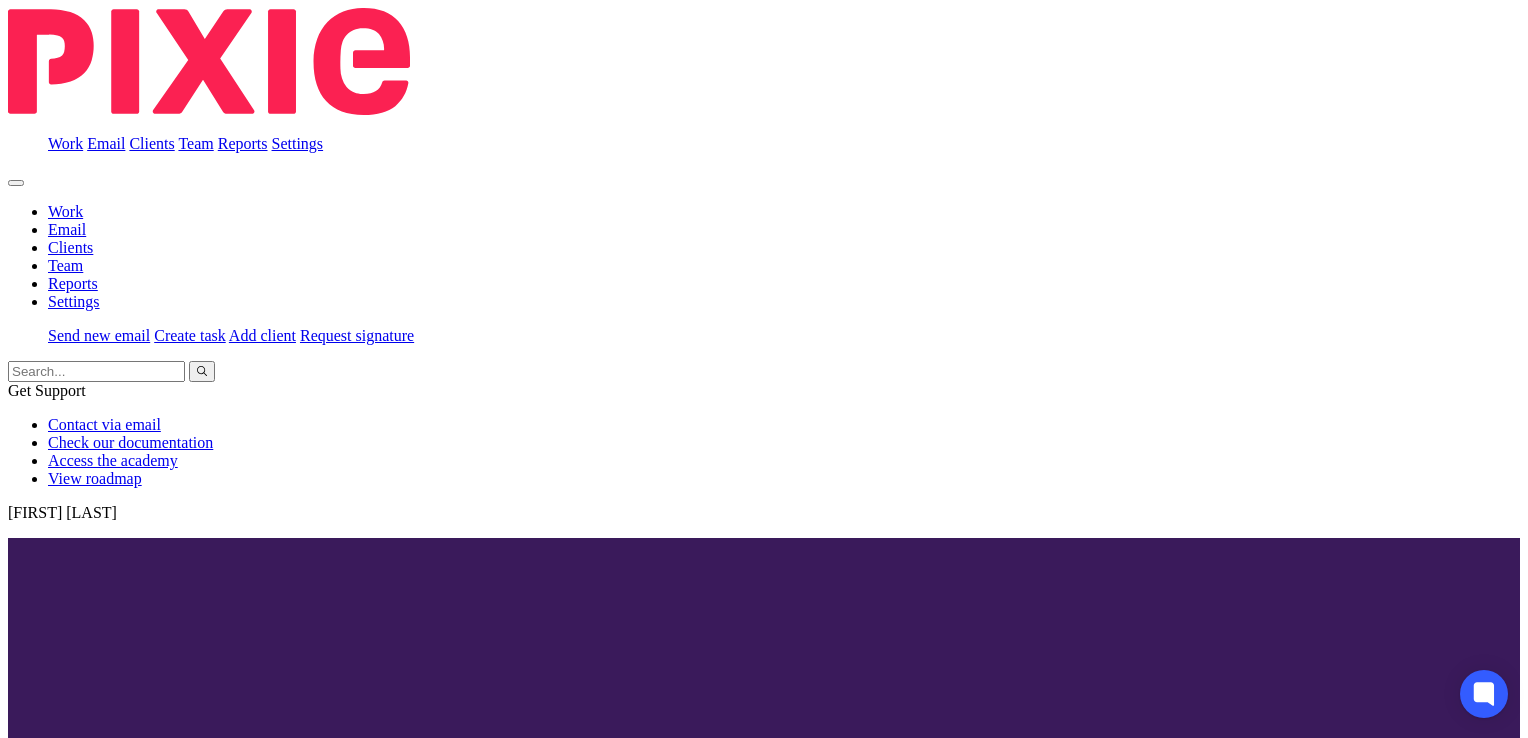 scroll, scrollTop: 0, scrollLeft: 0, axis: both 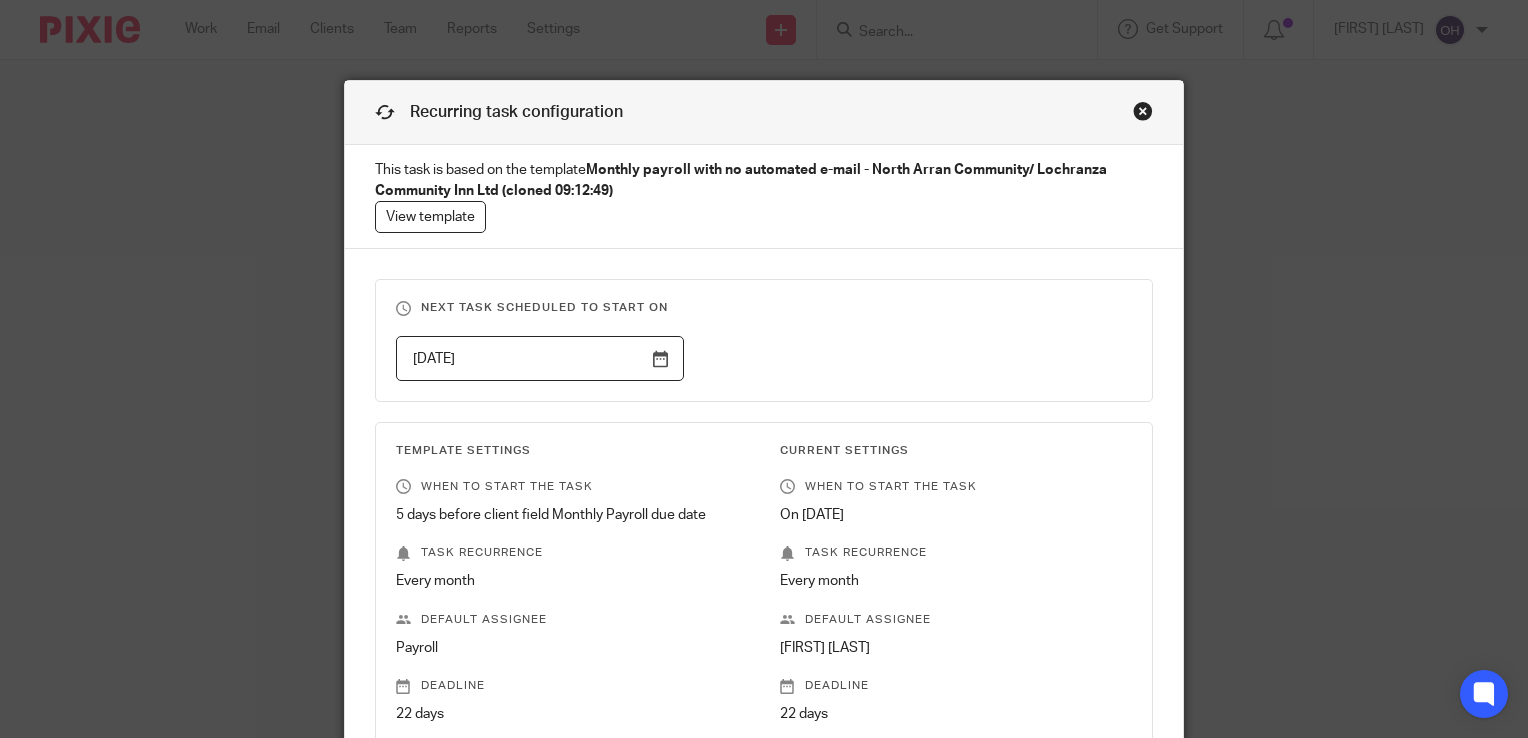 click on "2025-08-26" at bounding box center (540, 358) 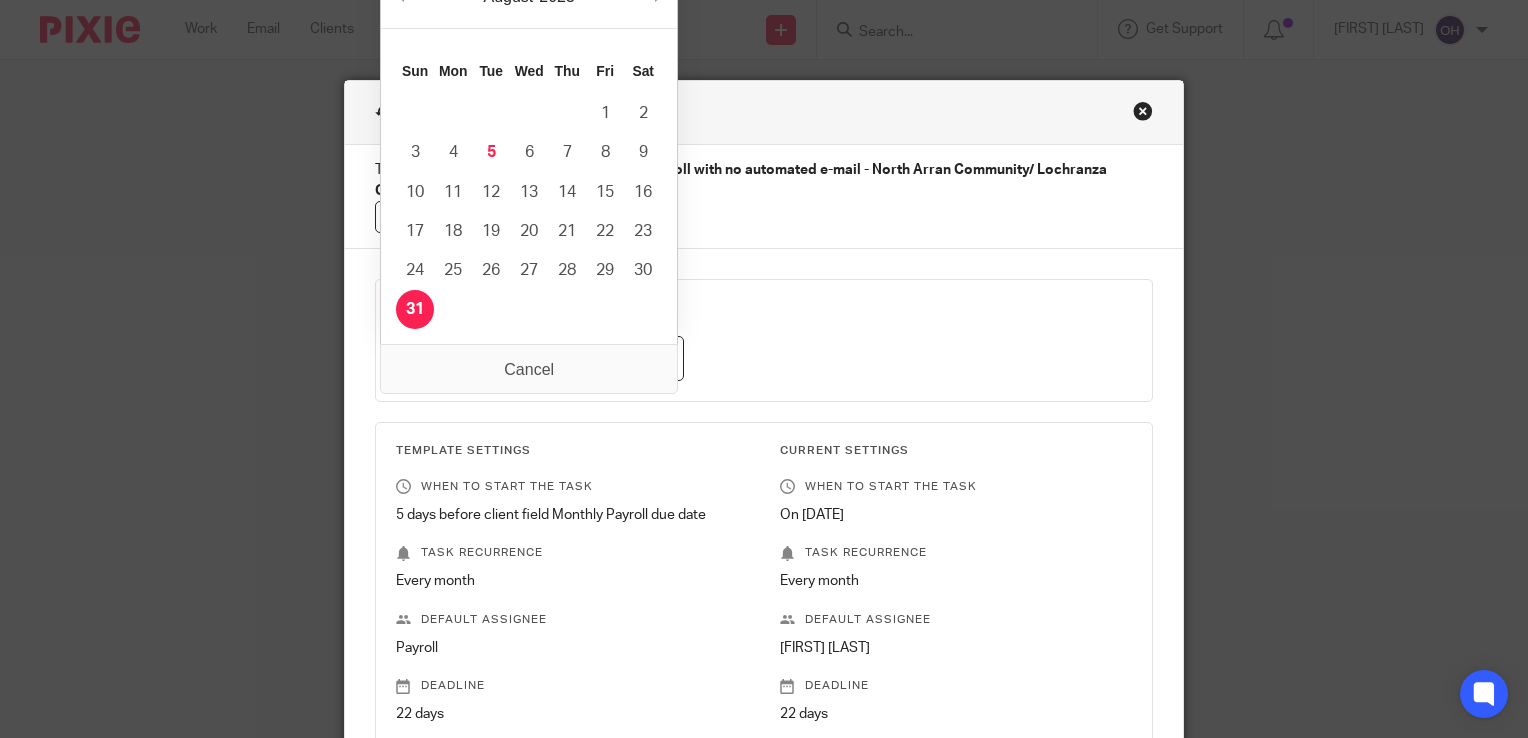 click on "2025-08-31" at bounding box center [540, 358] 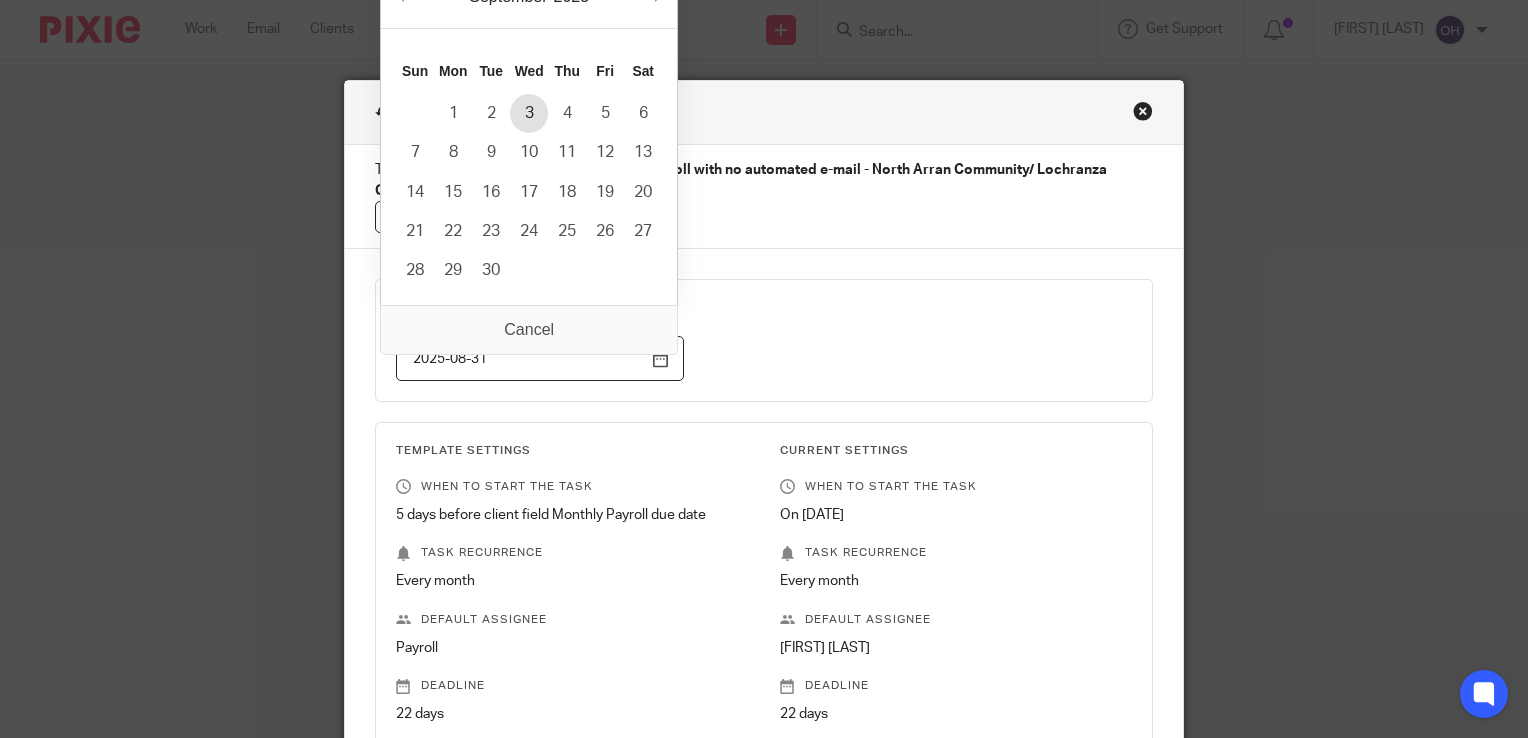 type on "2025-09-03" 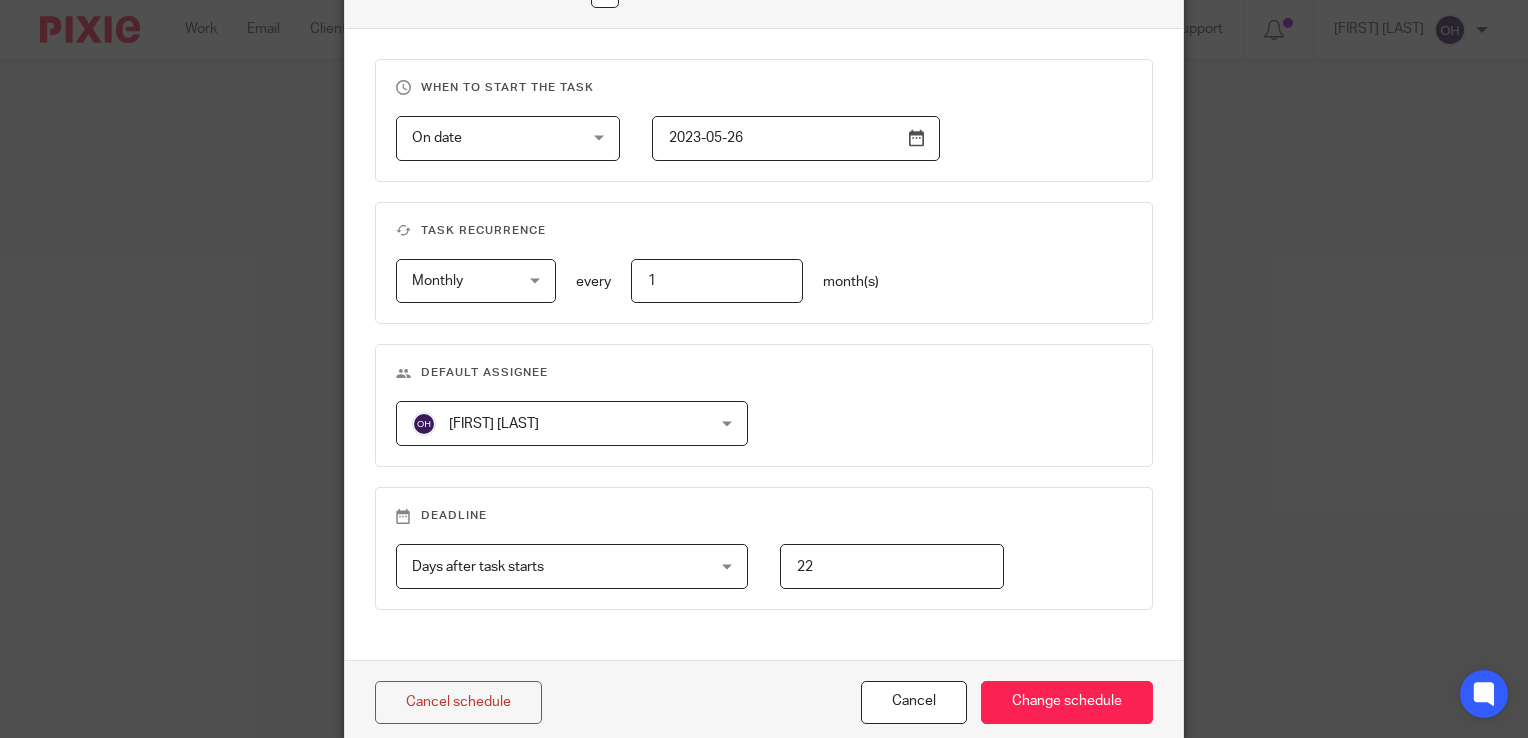 scroll, scrollTop: 918, scrollLeft: 0, axis: vertical 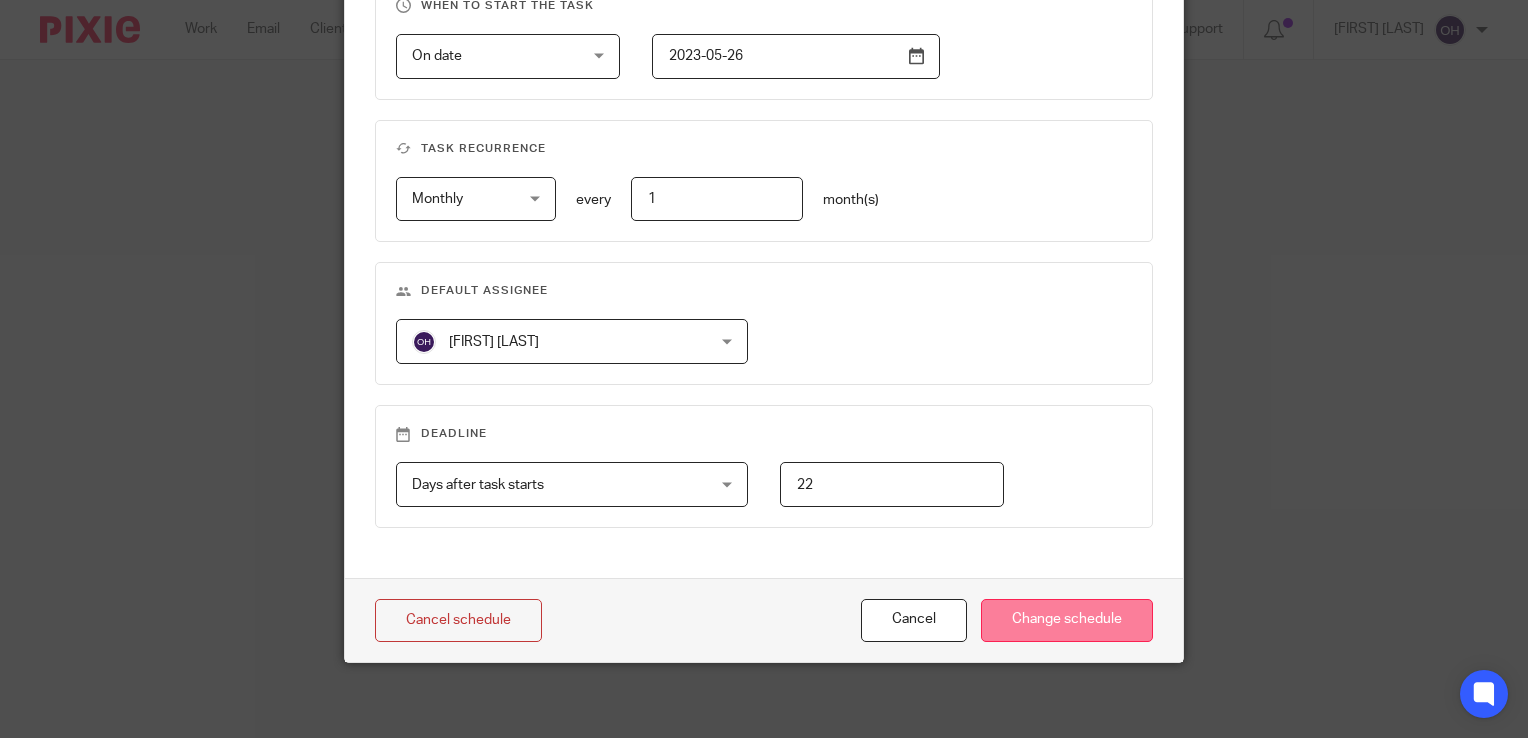 click on "Change schedule" at bounding box center [1067, 620] 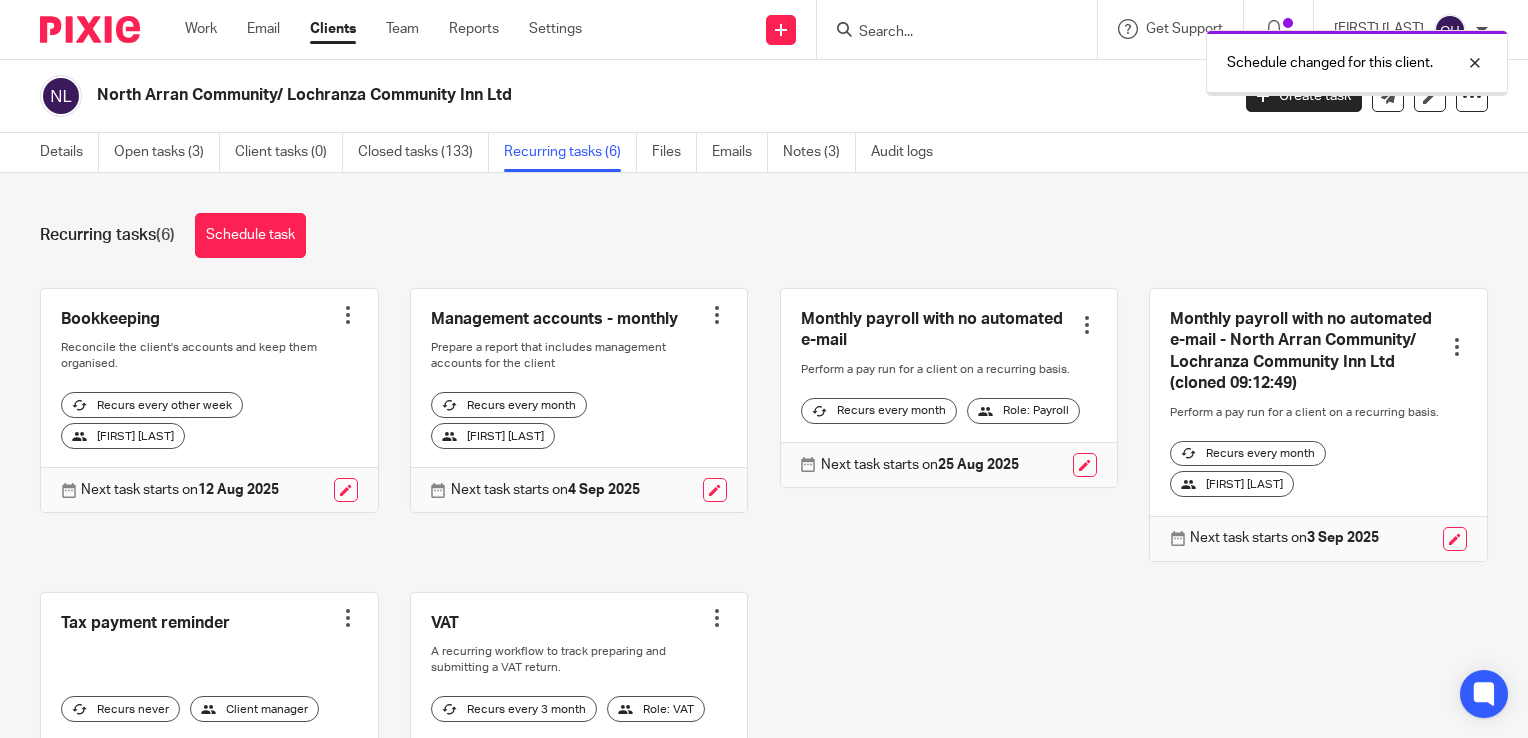 scroll, scrollTop: 0, scrollLeft: 0, axis: both 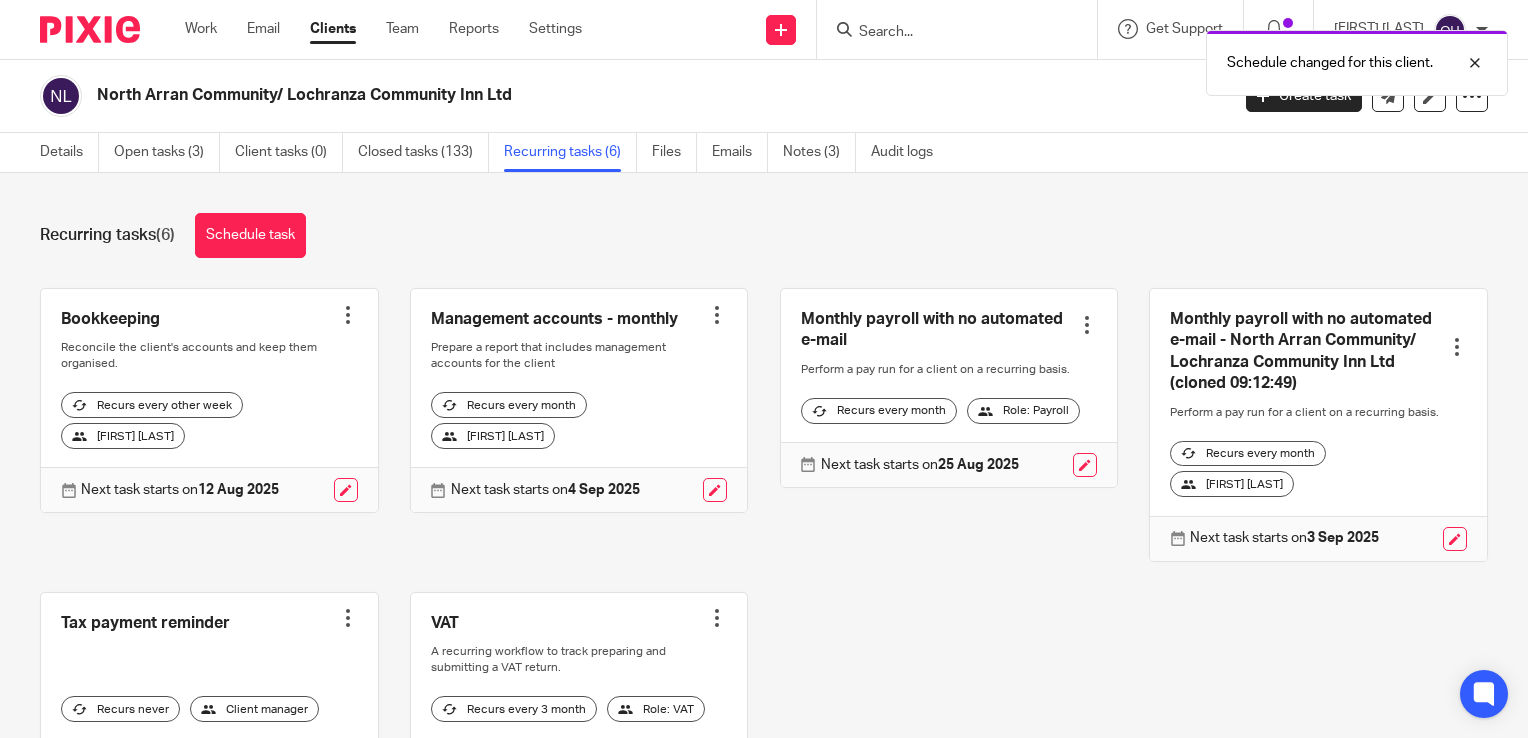 click at bounding box center (1457, 347) 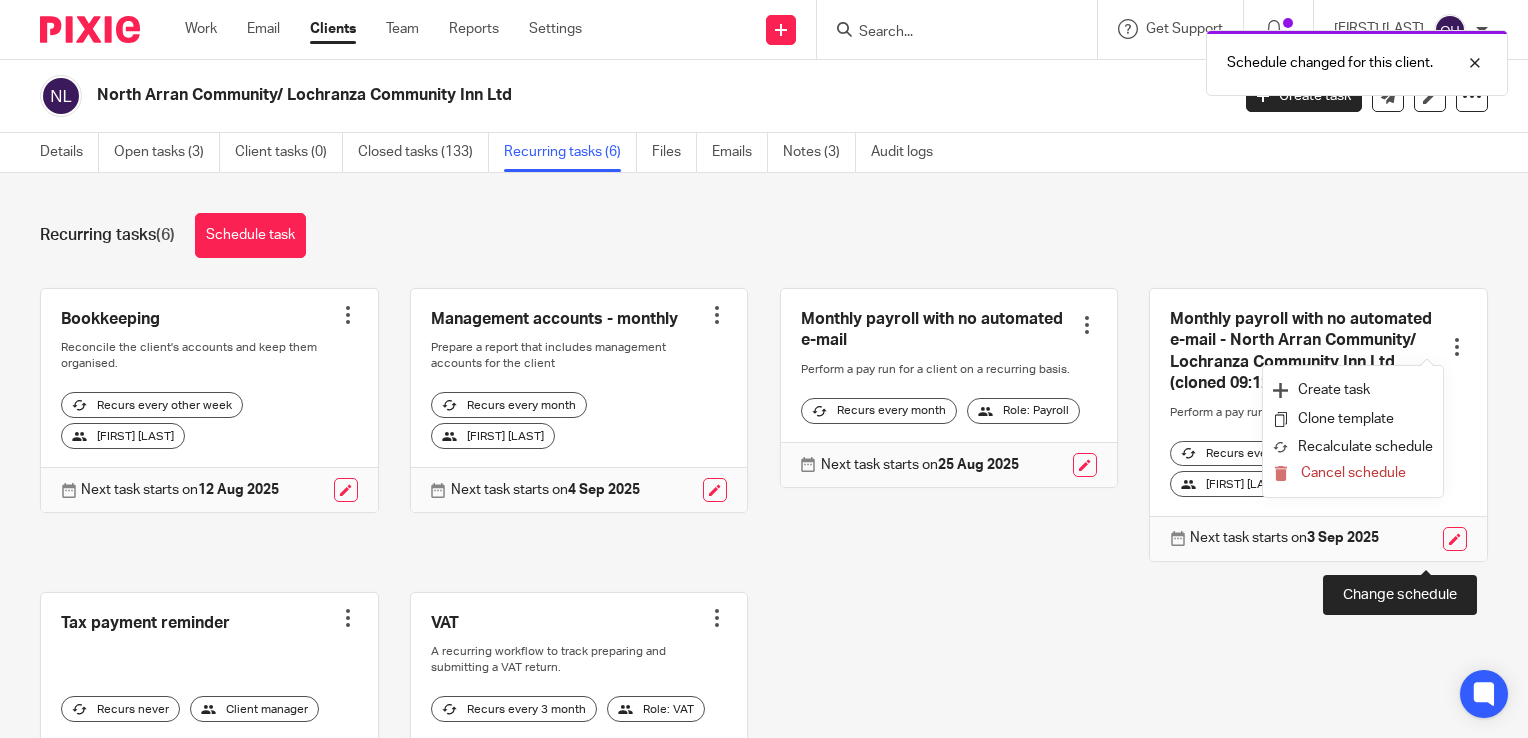click at bounding box center [1455, 539] 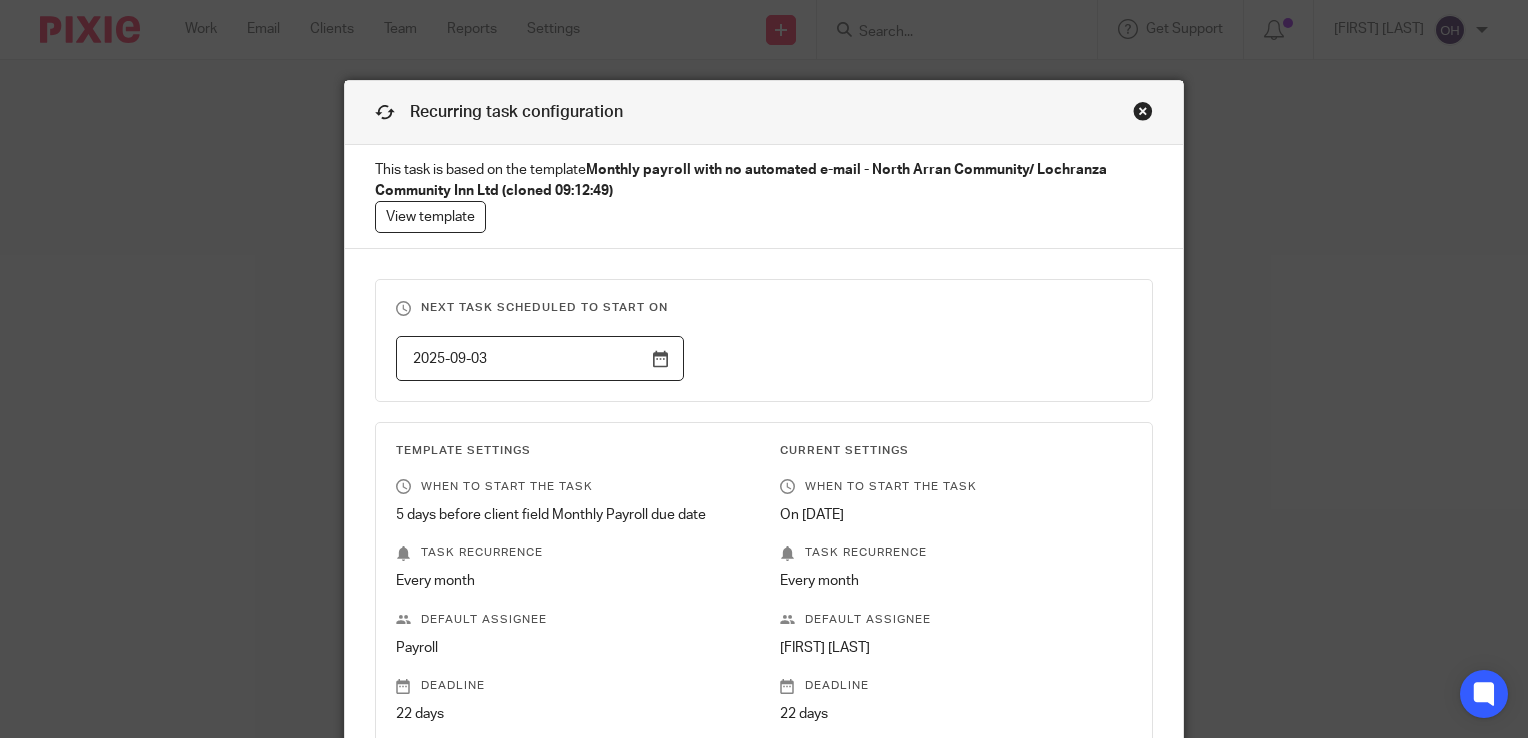 scroll, scrollTop: 0, scrollLeft: 0, axis: both 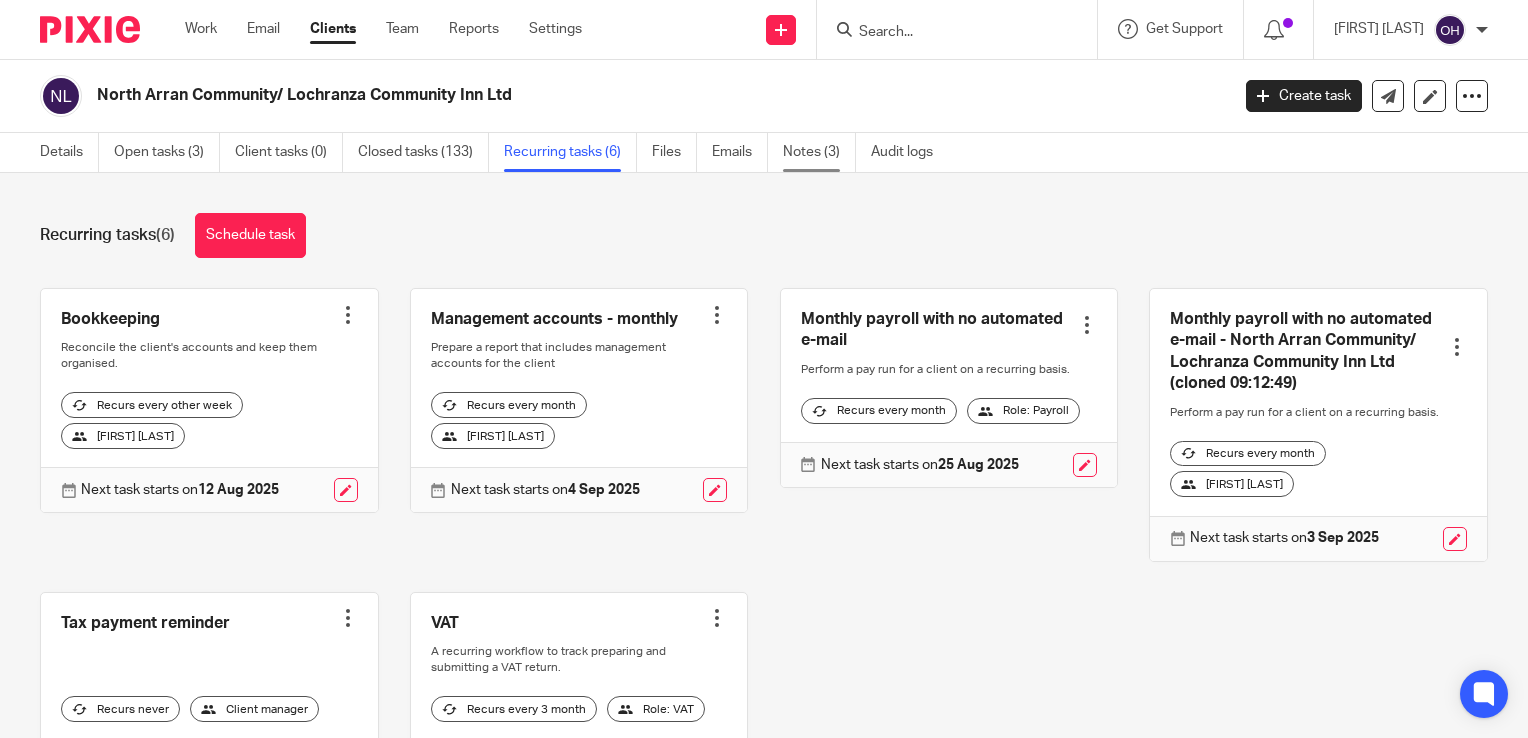 click on "Notes (3)" at bounding box center (819, 152) 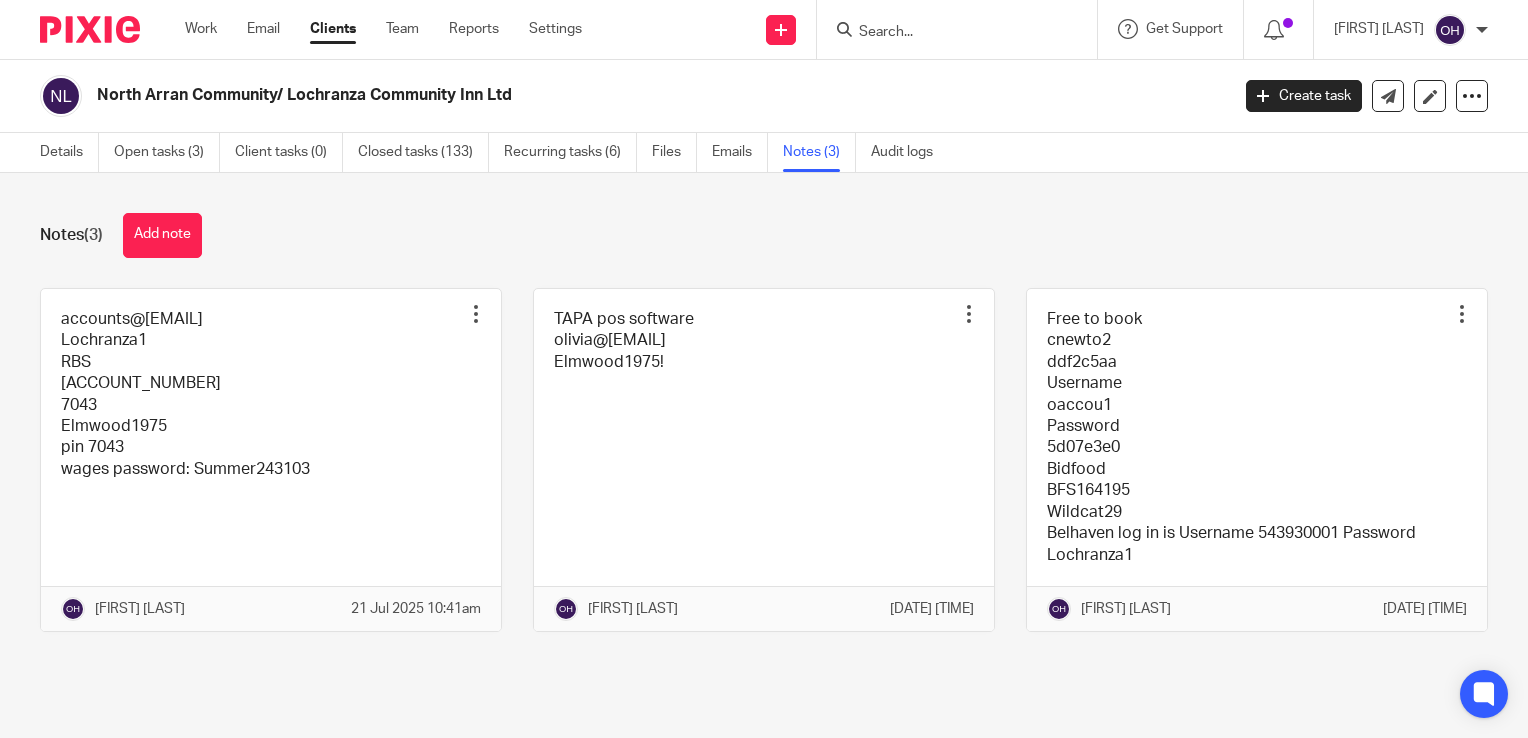 scroll, scrollTop: 0, scrollLeft: 0, axis: both 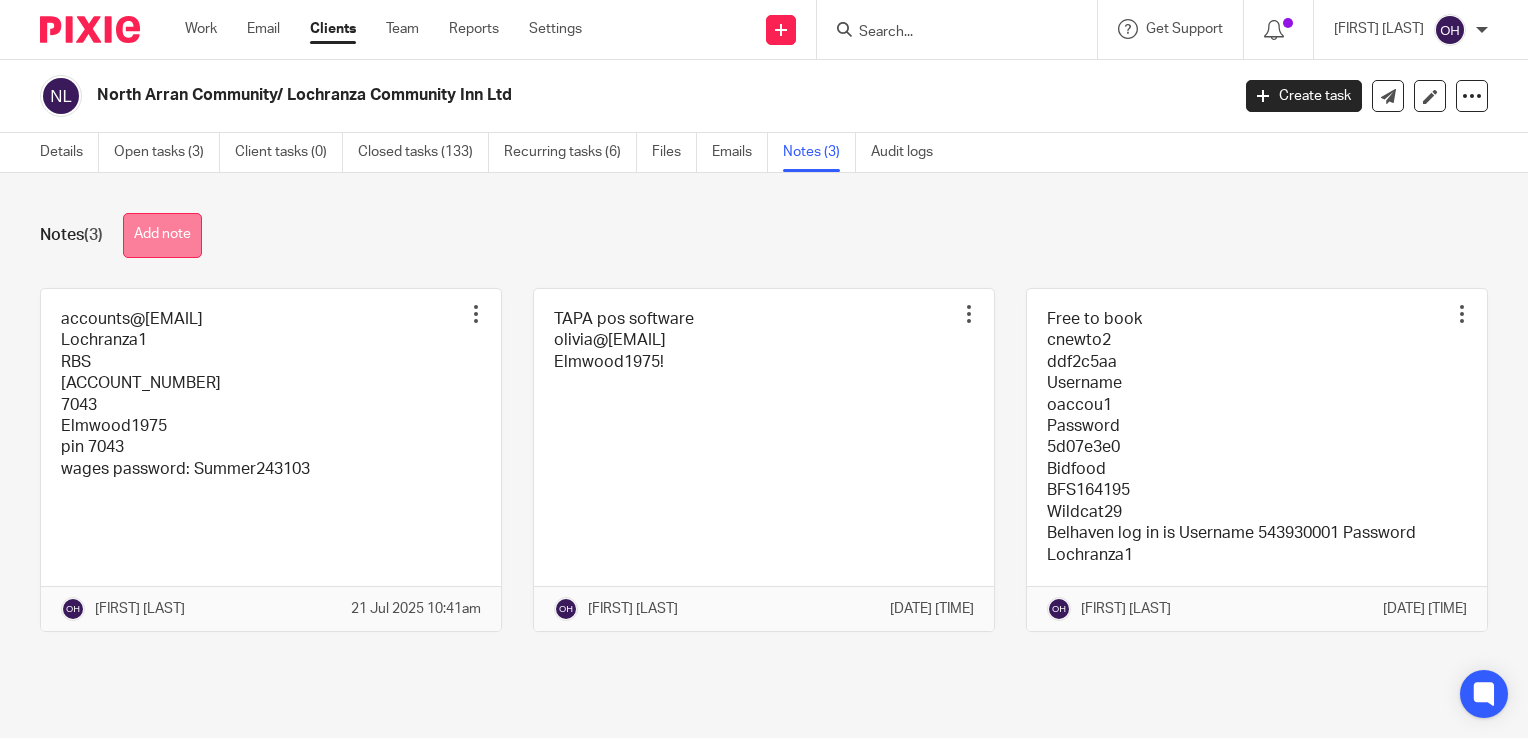 click on "Add note" at bounding box center (162, 235) 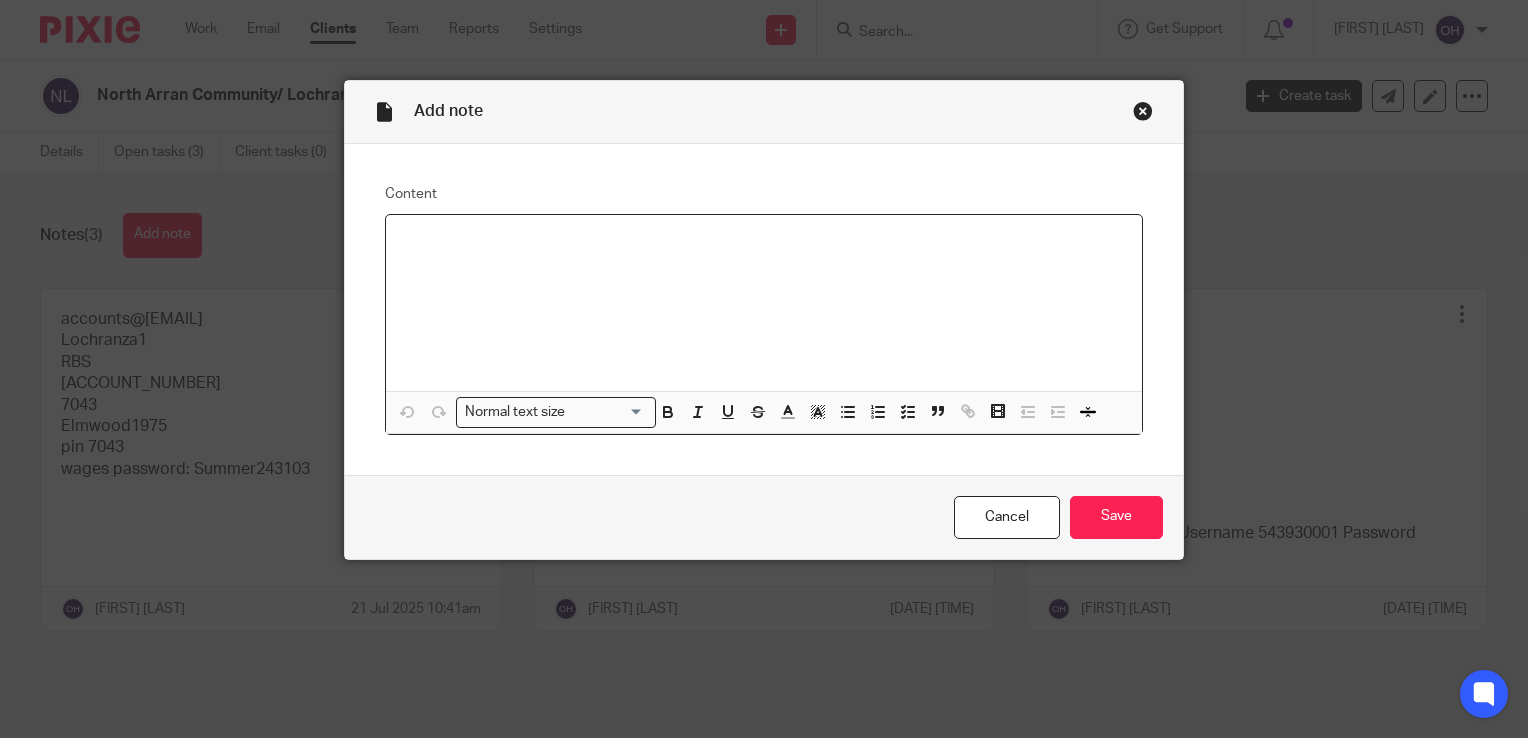 type 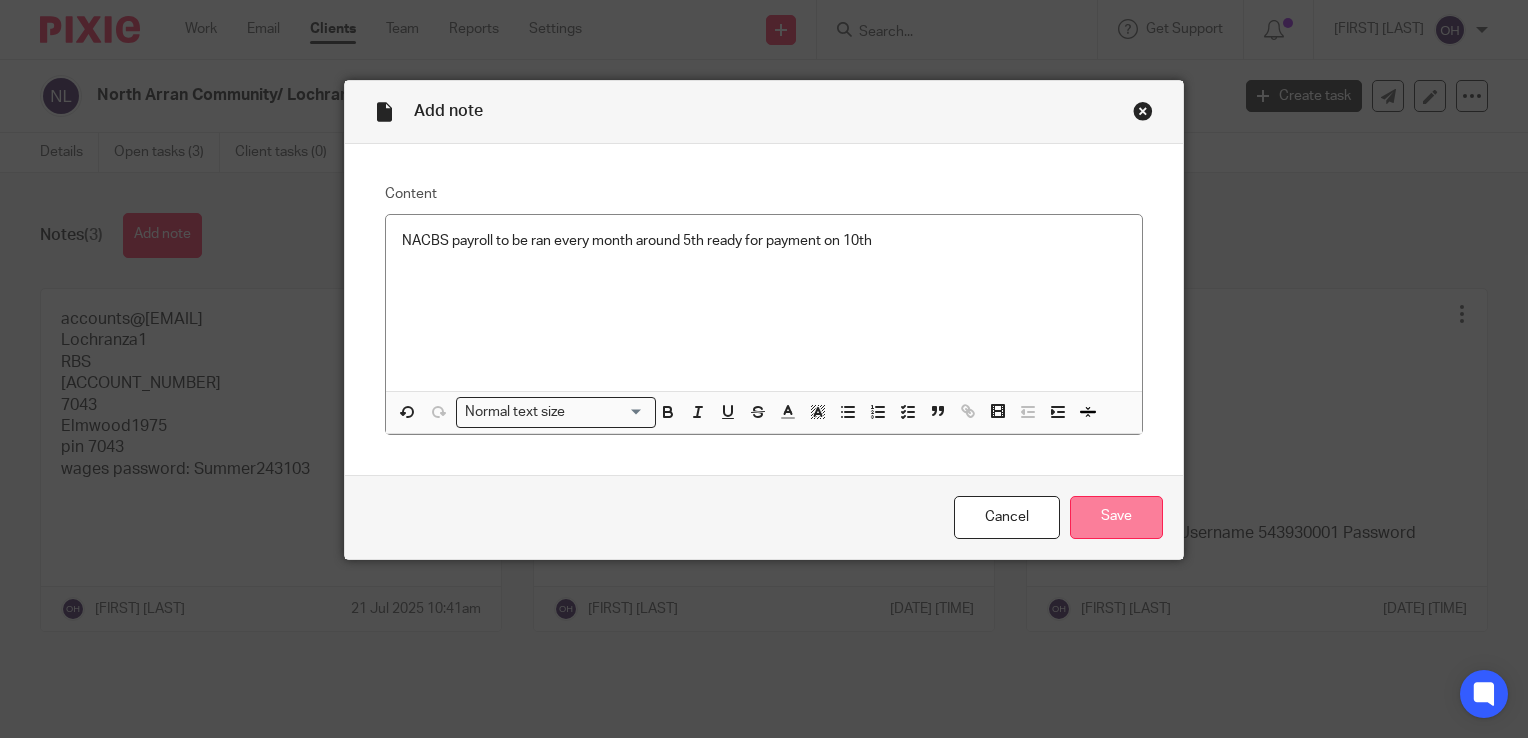 click on "Save" at bounding box center (1116, 517) 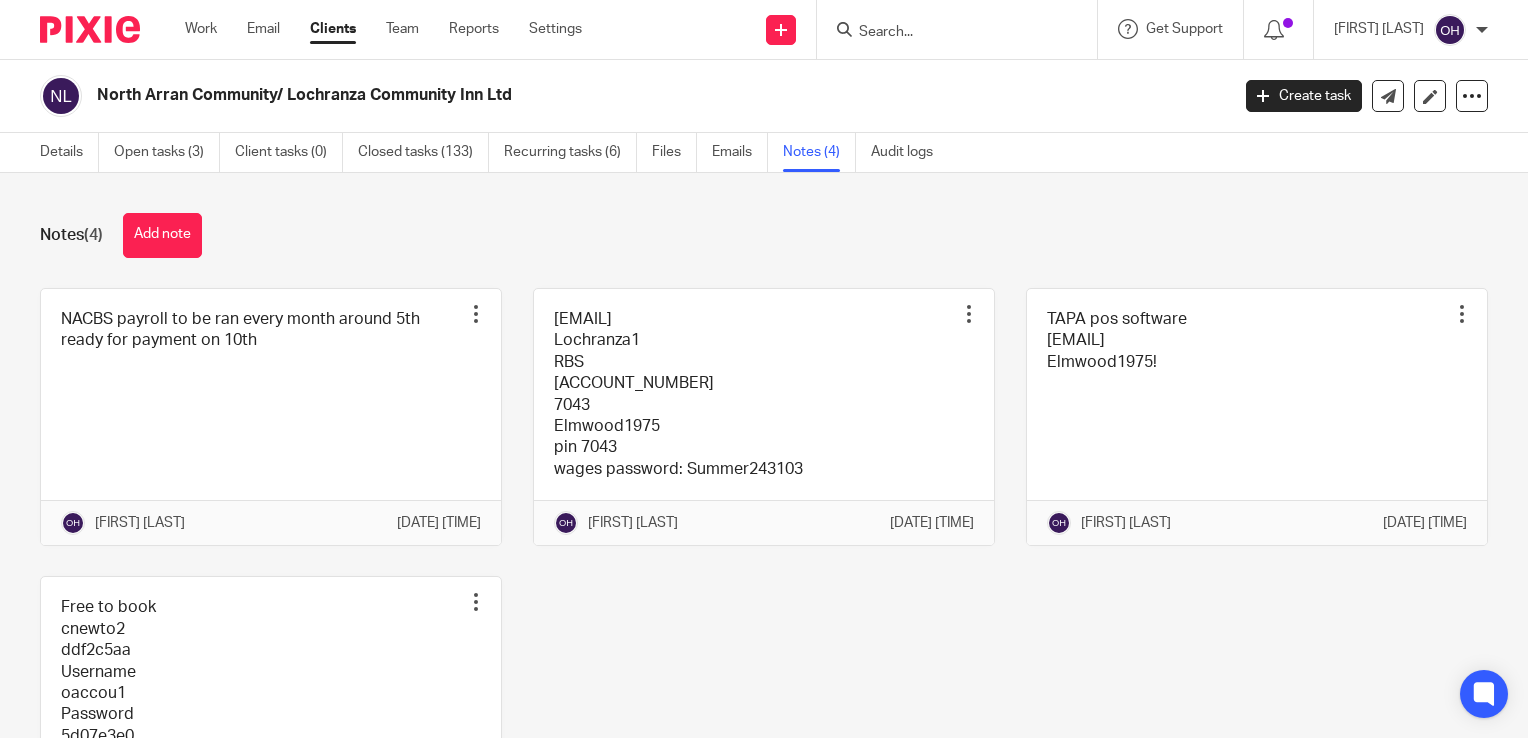 scroll, scrollTop: 0, scrollLeft: 0, axis: both 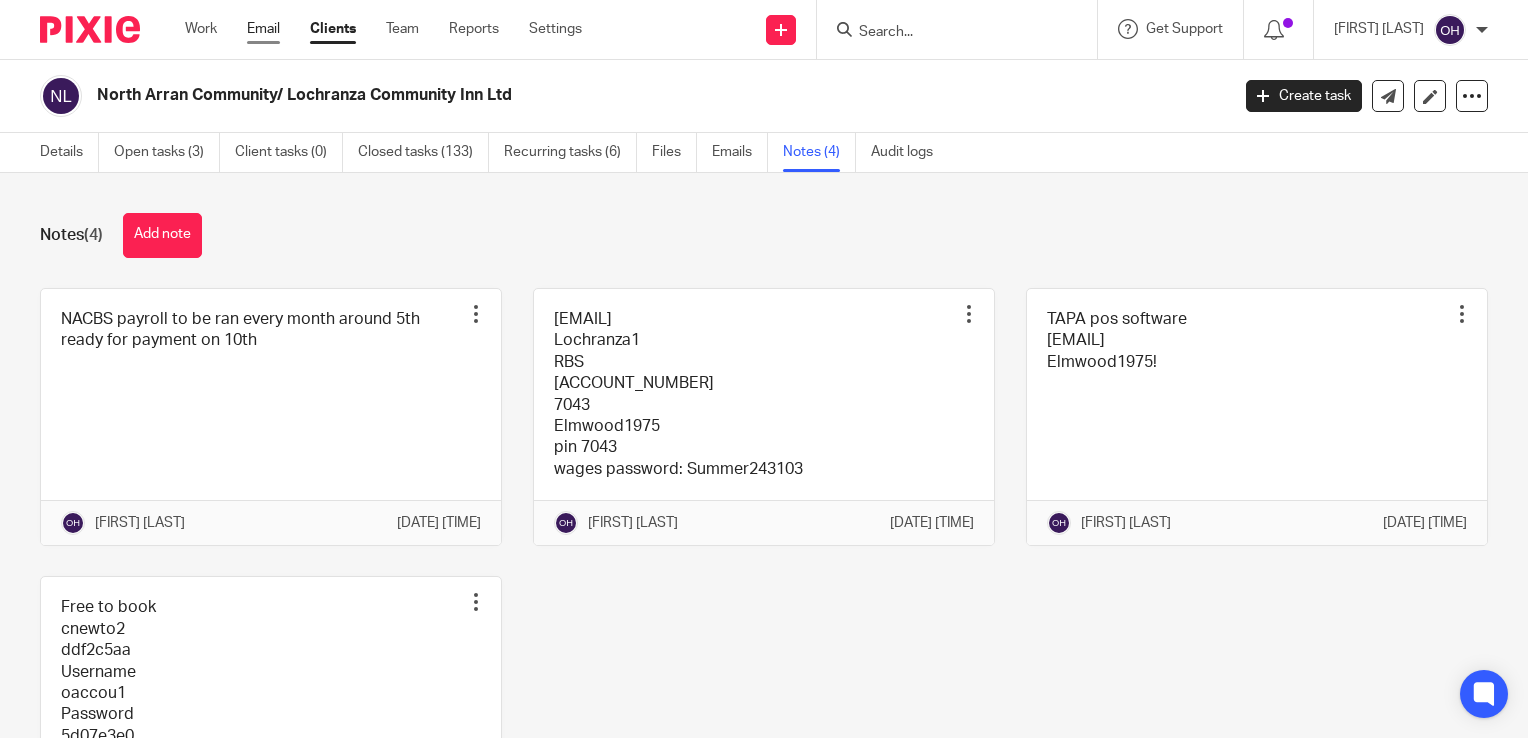 click on "Email" at bounding box center (263, 29) 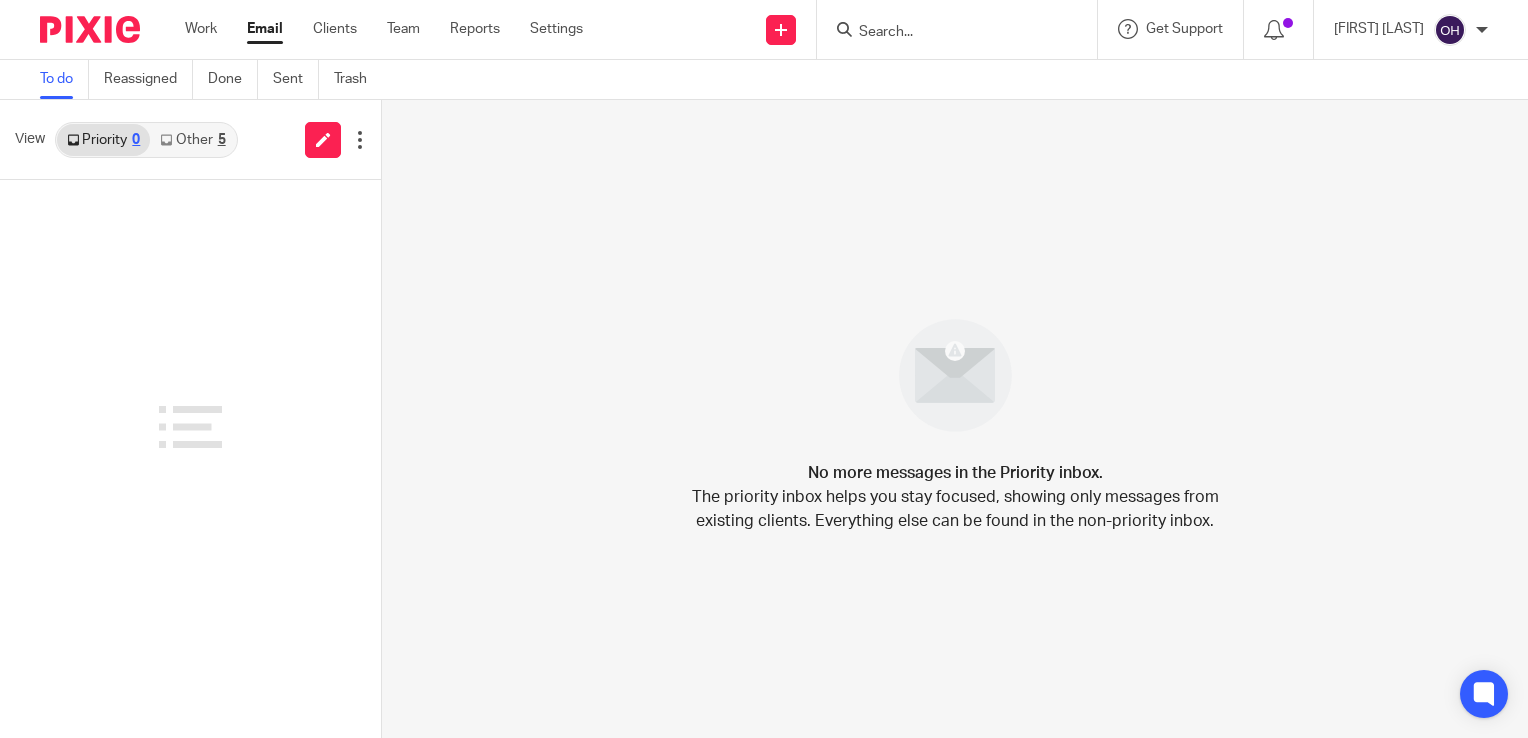 scroll, scrollTop: 0, scrollLeft: 0, axis: both 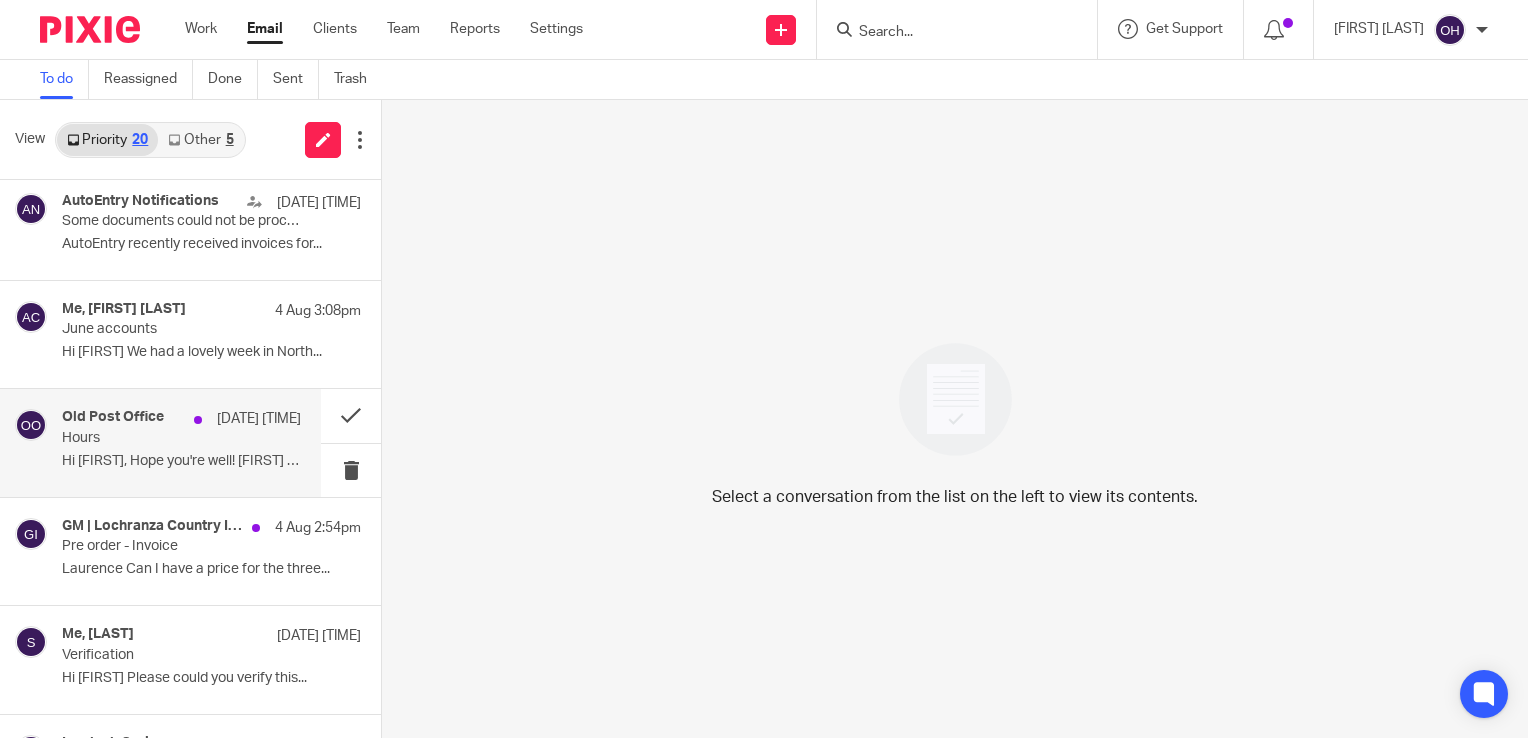 click on "Hours" at bounding box center (157, 438) 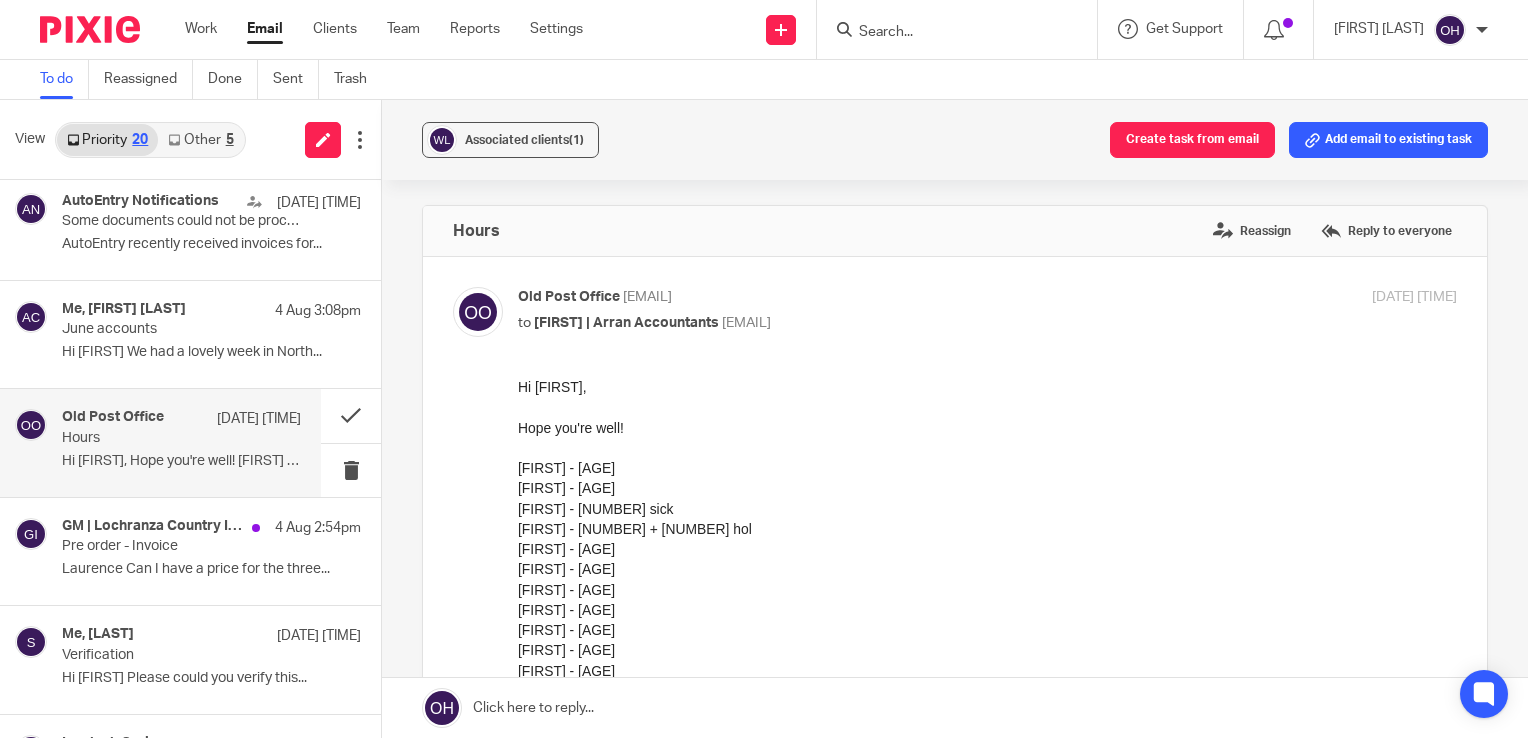 scroll, scrollTop: 0, scrollLeft: 0, axis: both 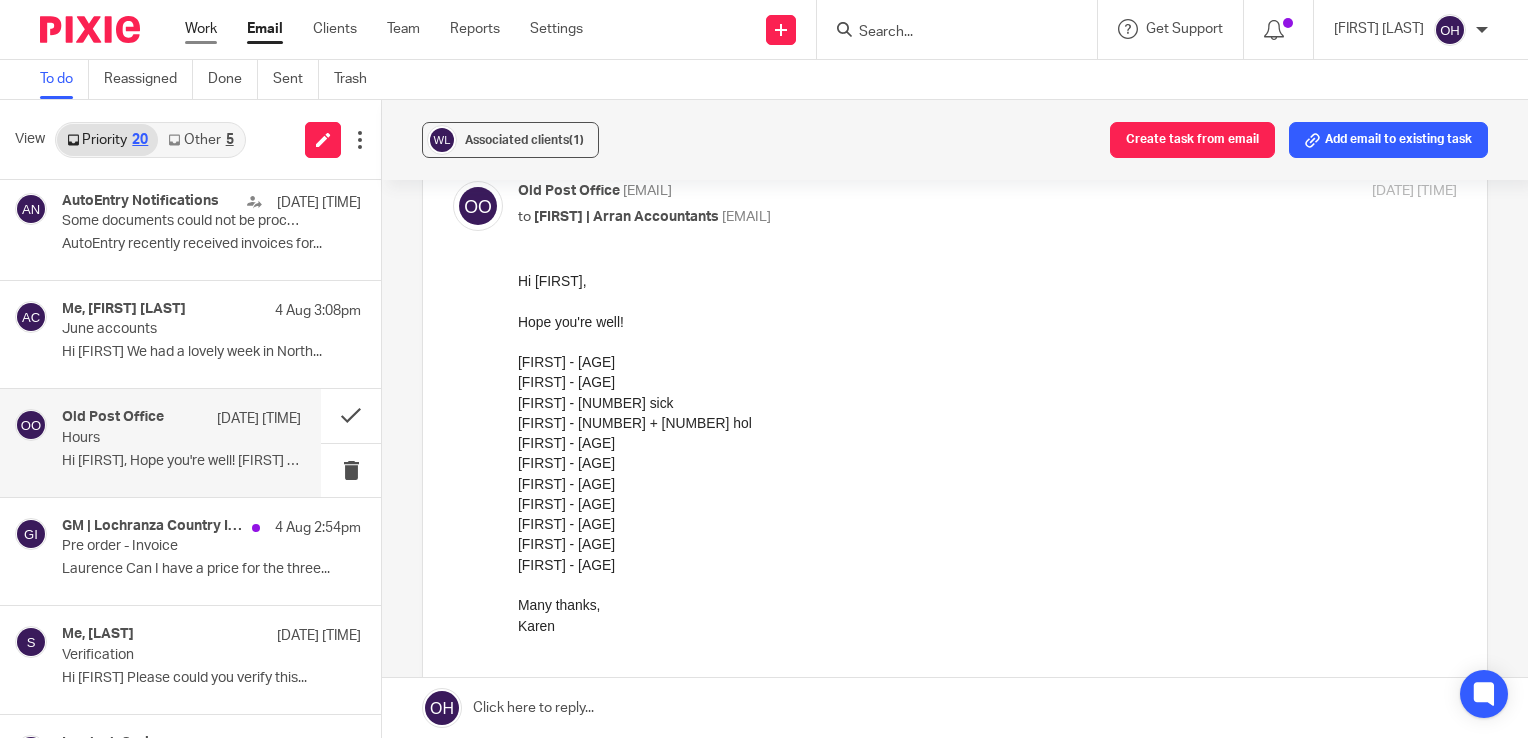 click on "Work" at bounding box center [201, 29] 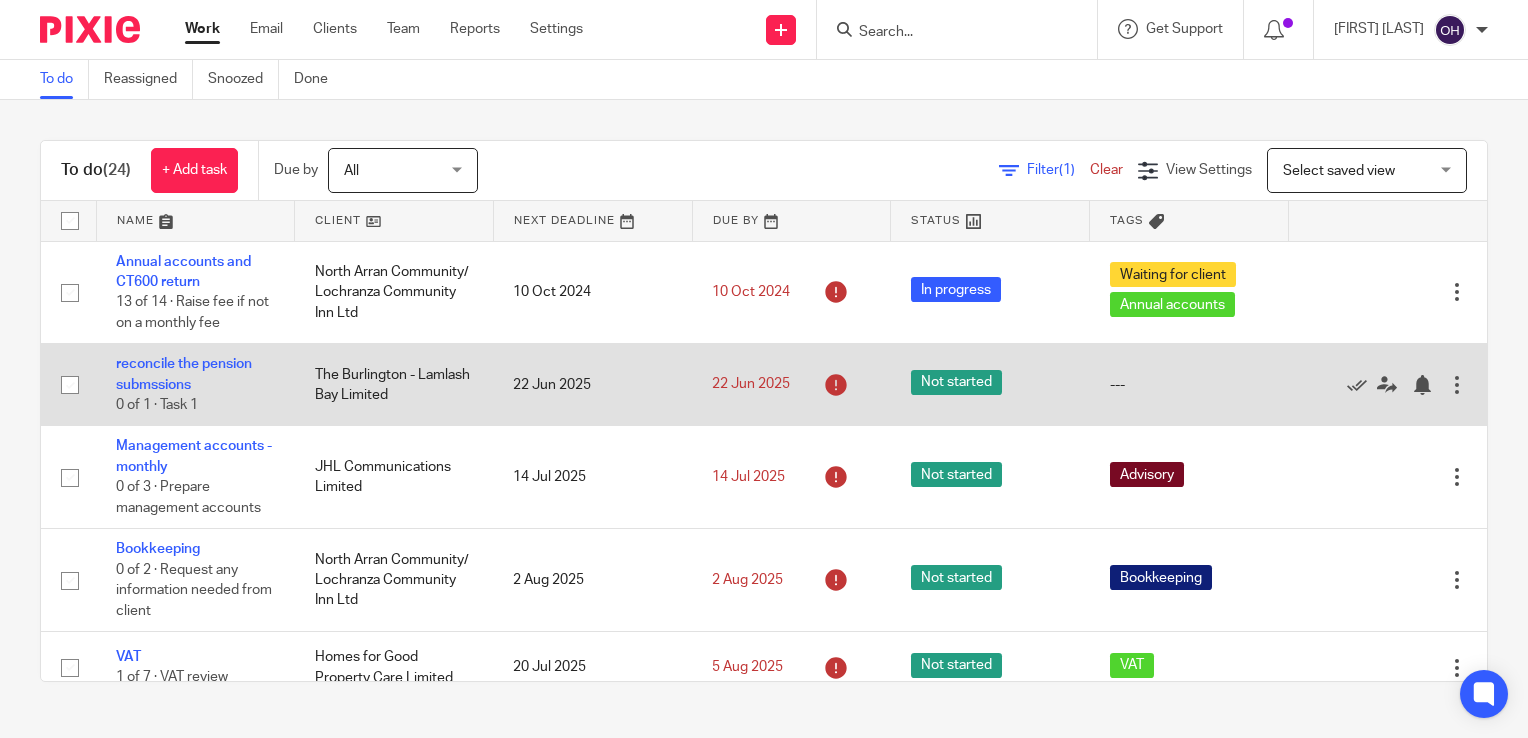 scroll, scrollTop: 0, scrollLeft: 0, axis: both 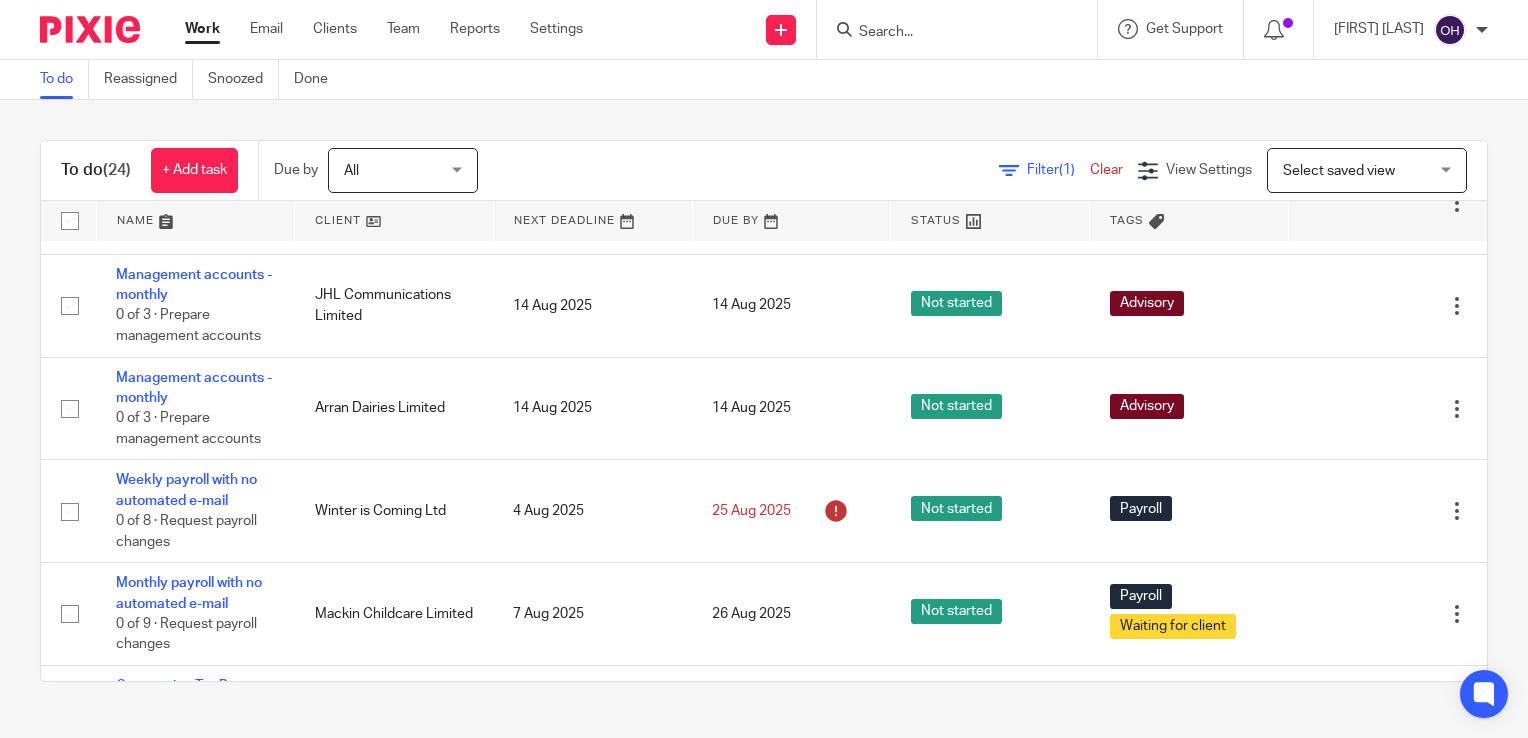 click at bounding box center (1279, 29) 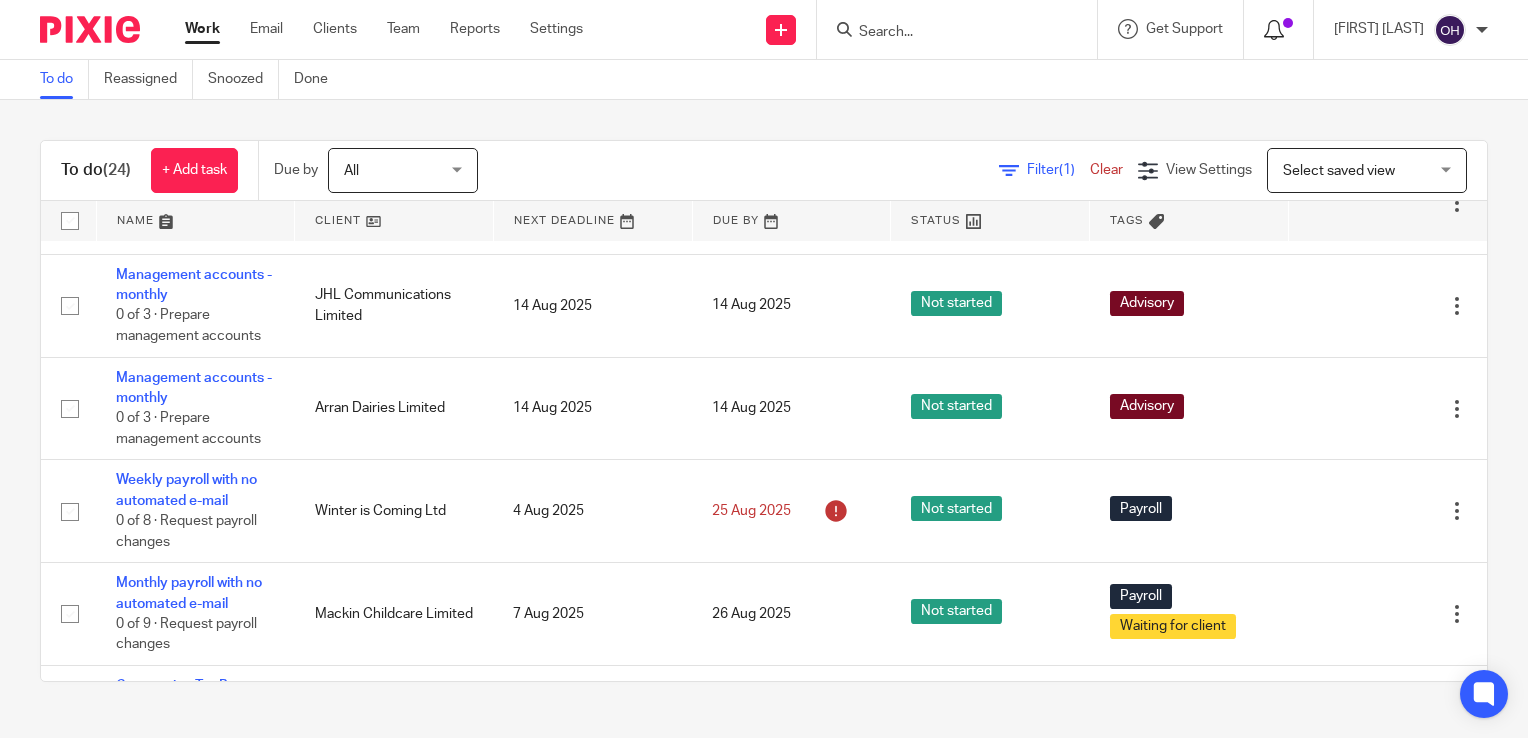 click at bounding box center [1274, 30] 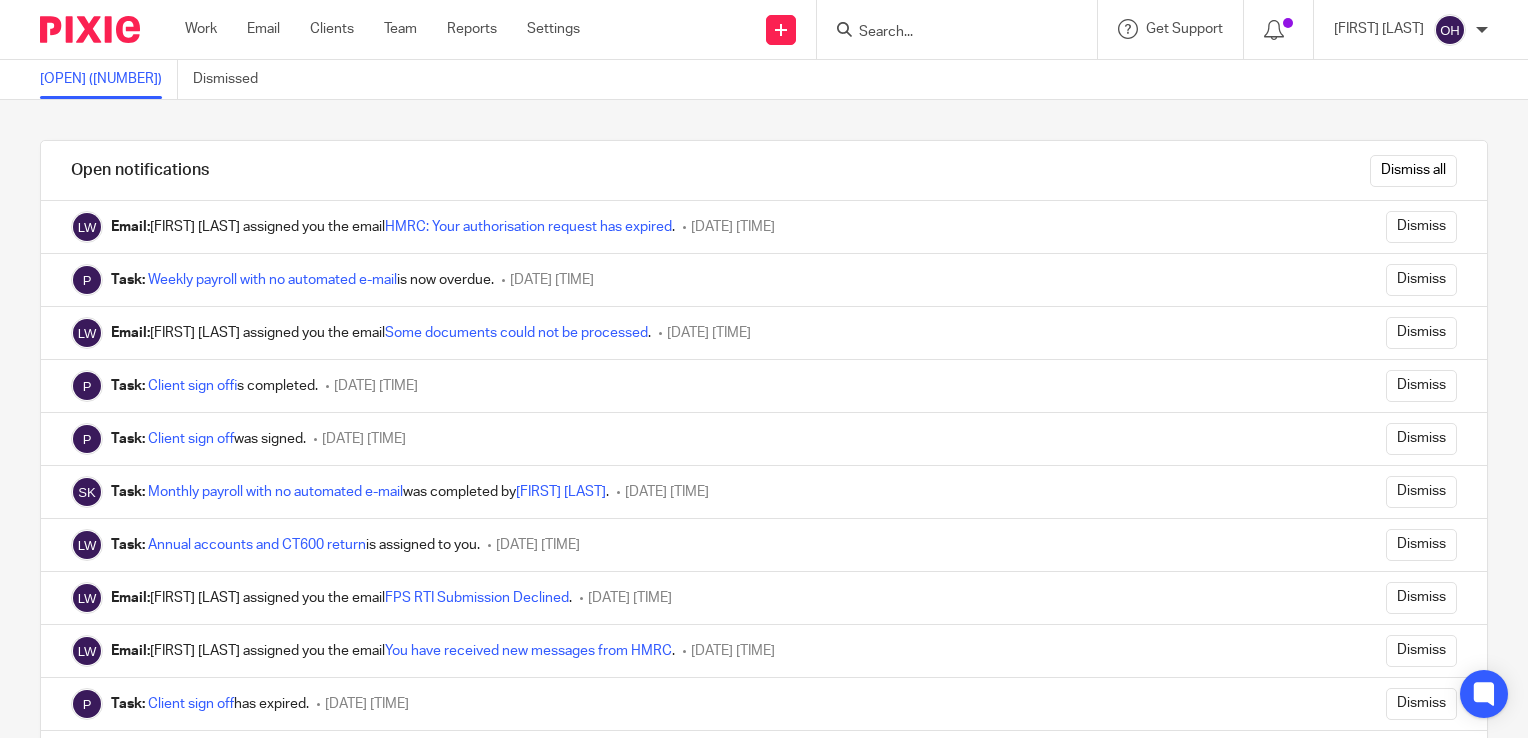 scroll, scrollTop: 0, scrollLeft: 0, axis: both 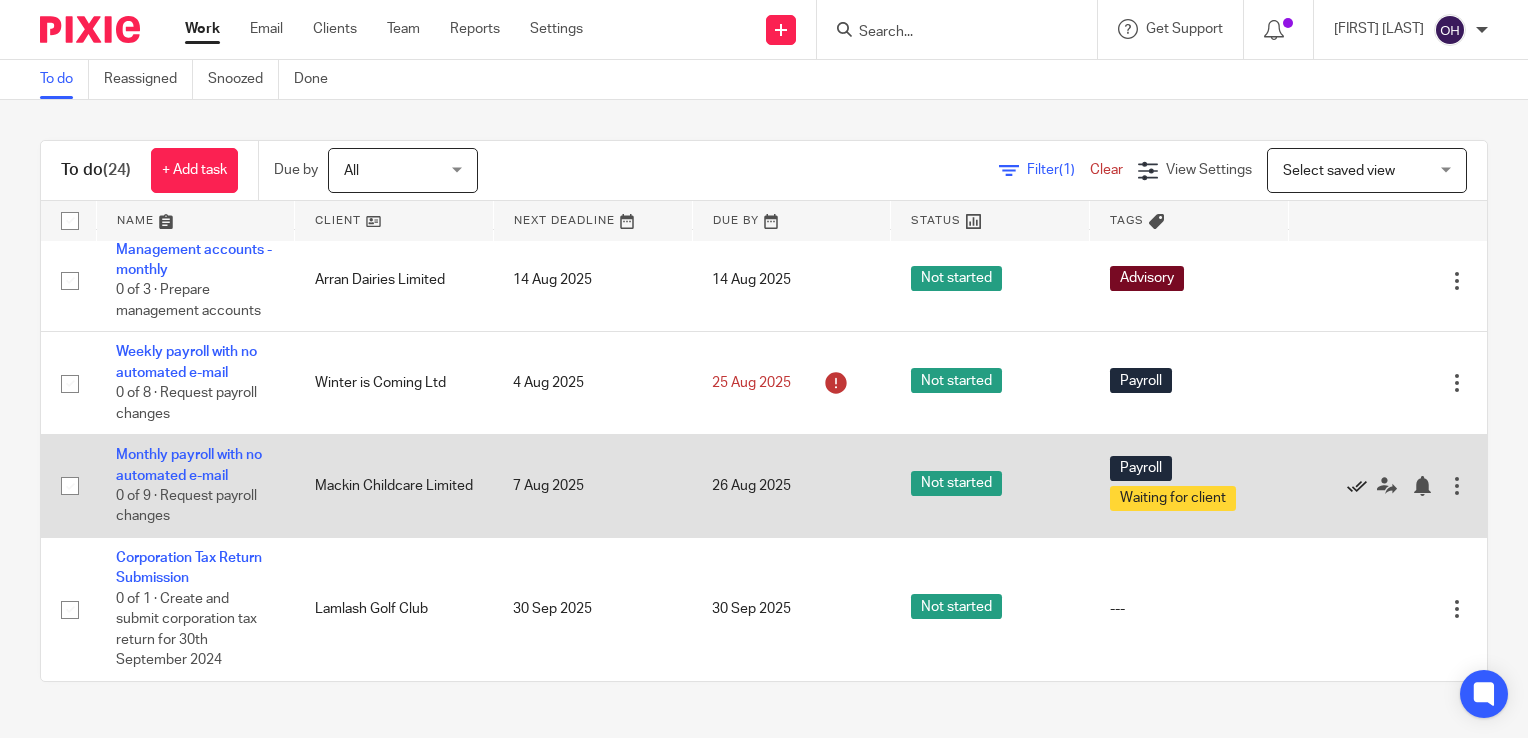 click at bounding box center (1357, 486) 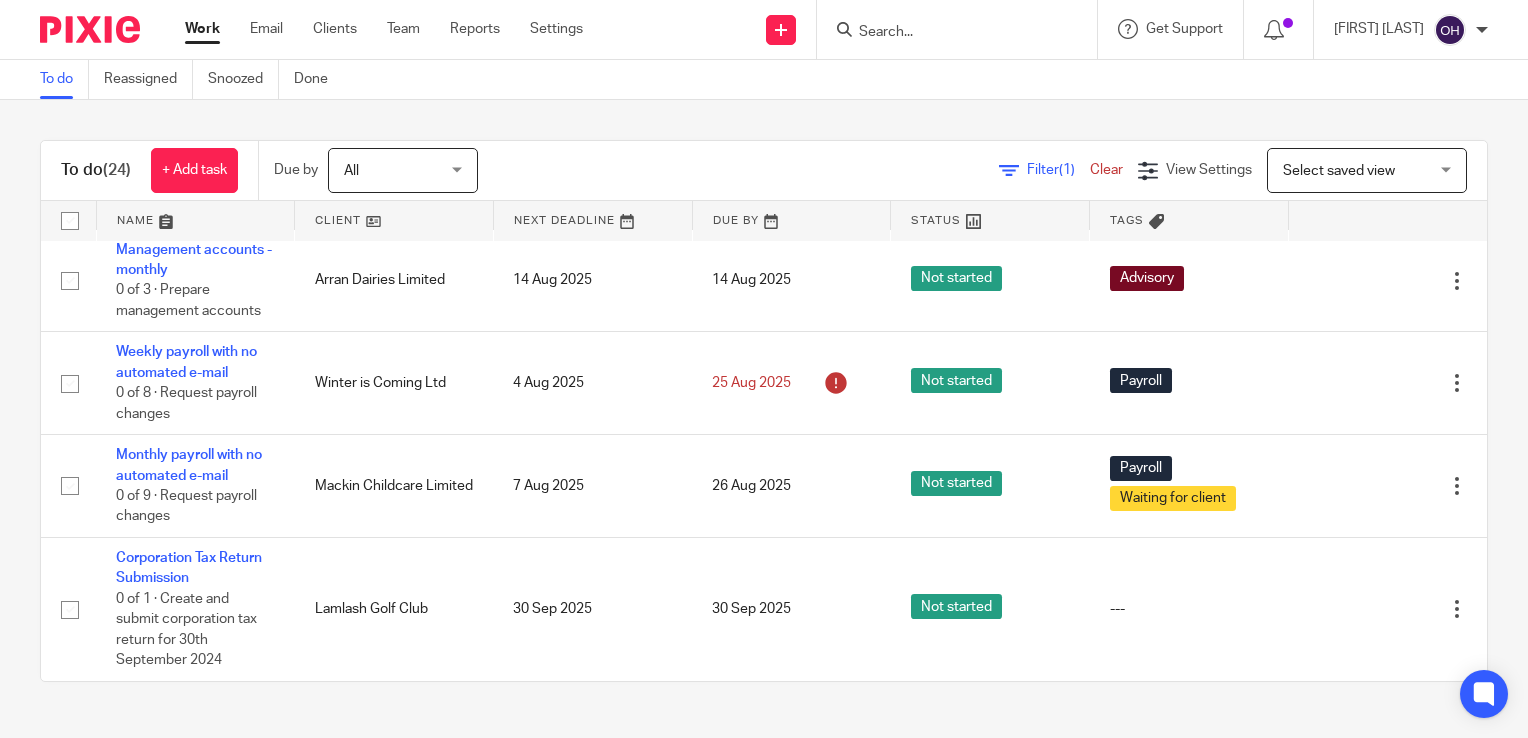 scroll, scrollTop: 1740, scrollLeft: 0, axis: vertical 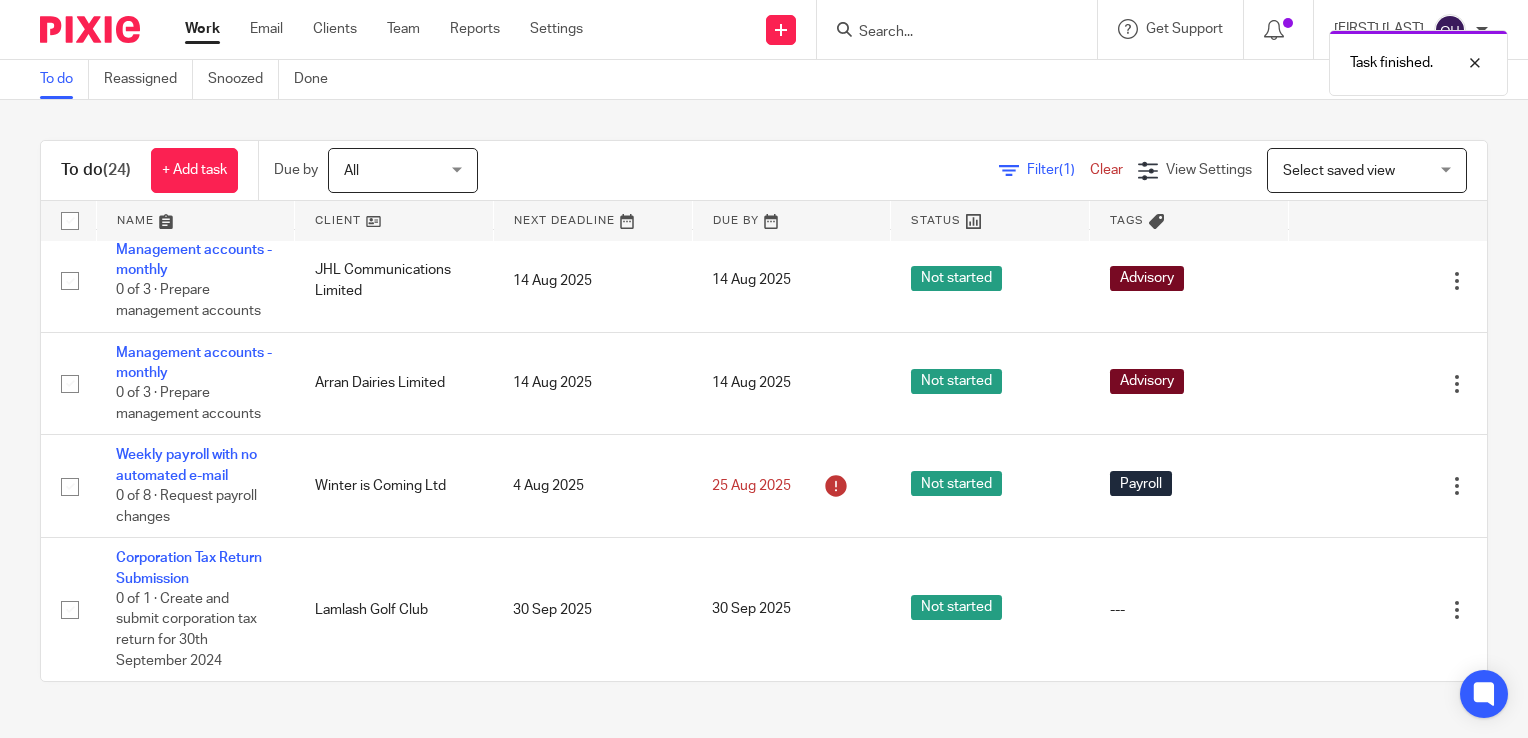 click on "Task finished." at bounding box center (1136, 58) 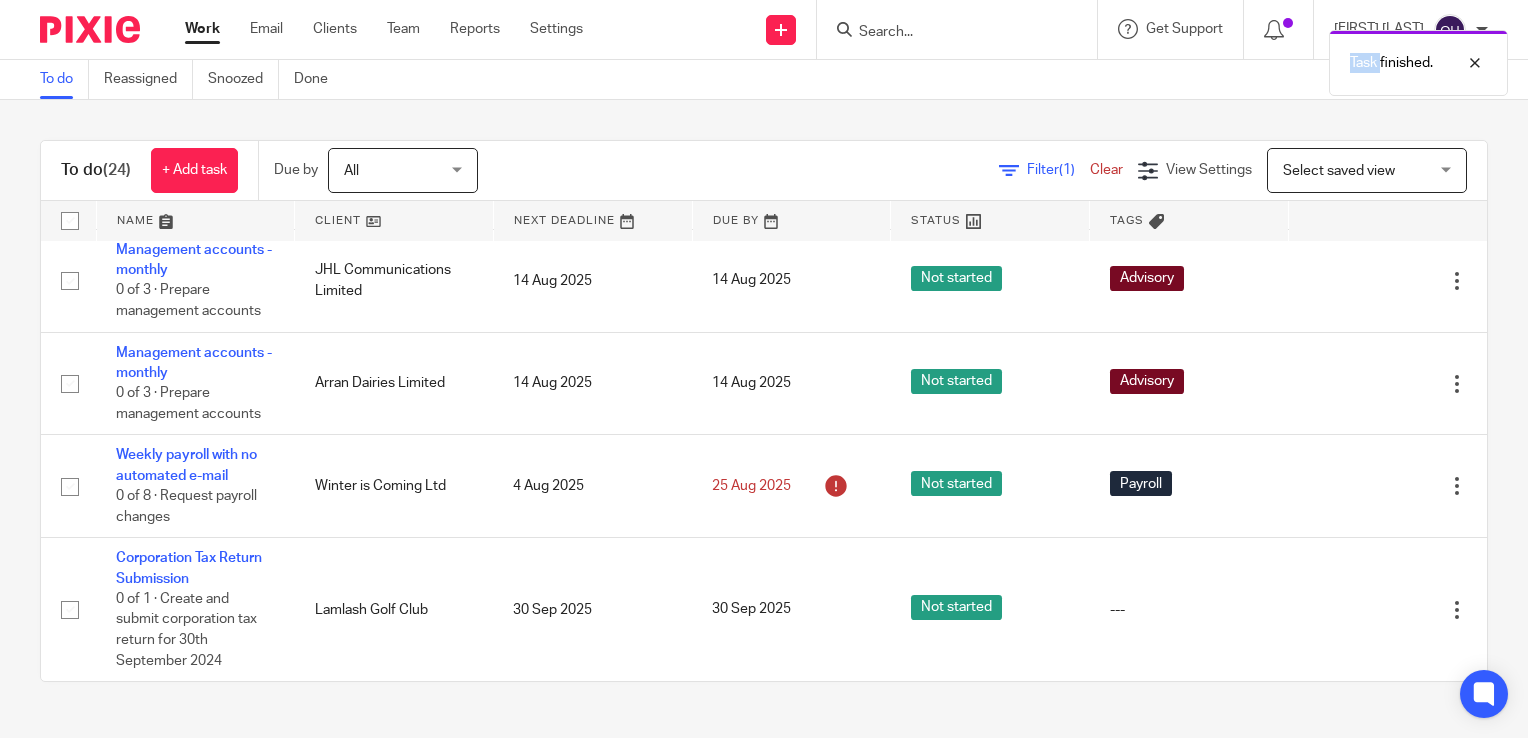 click on "Task finished." at bounding box center [1136, 58] 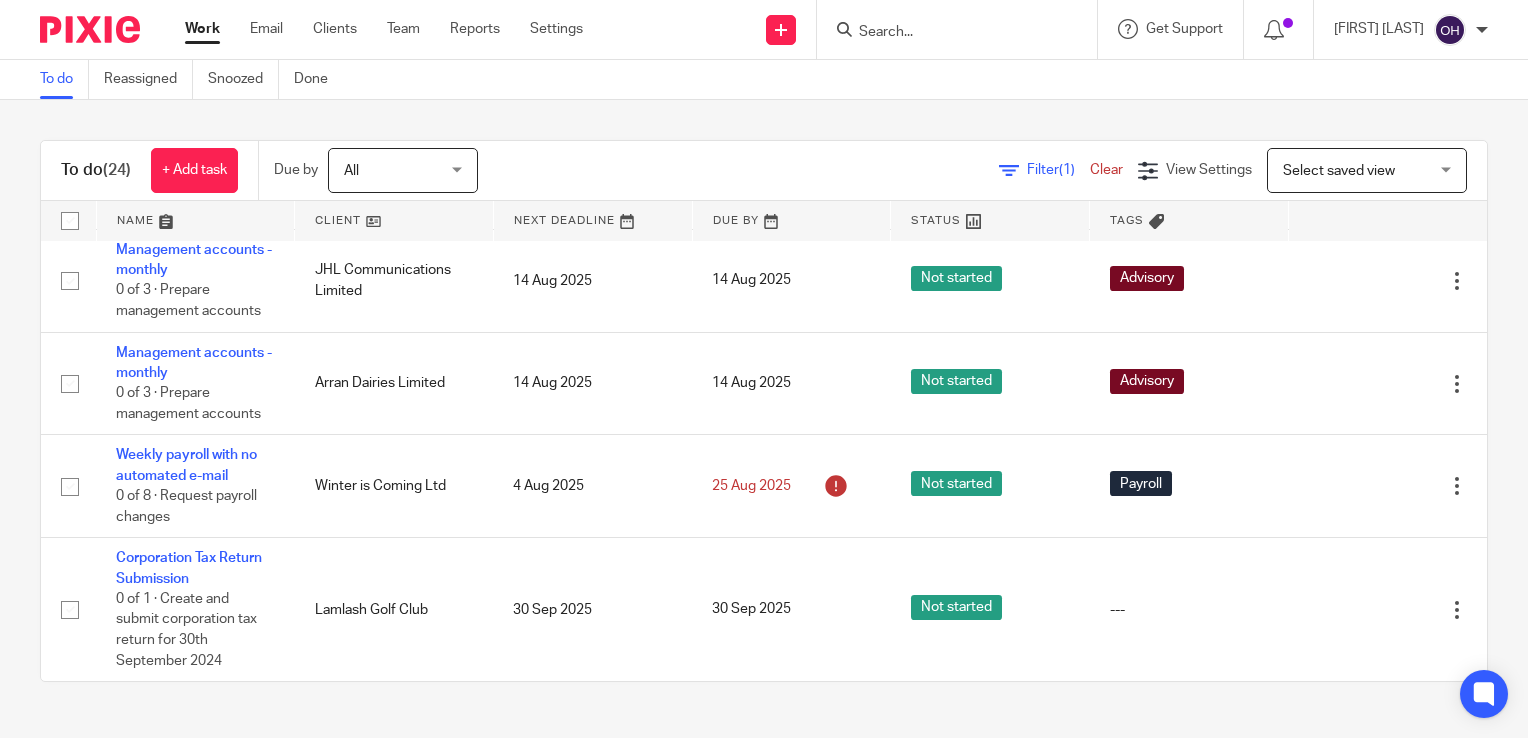 click on "Task finished." at bounding box center (1136, 58) 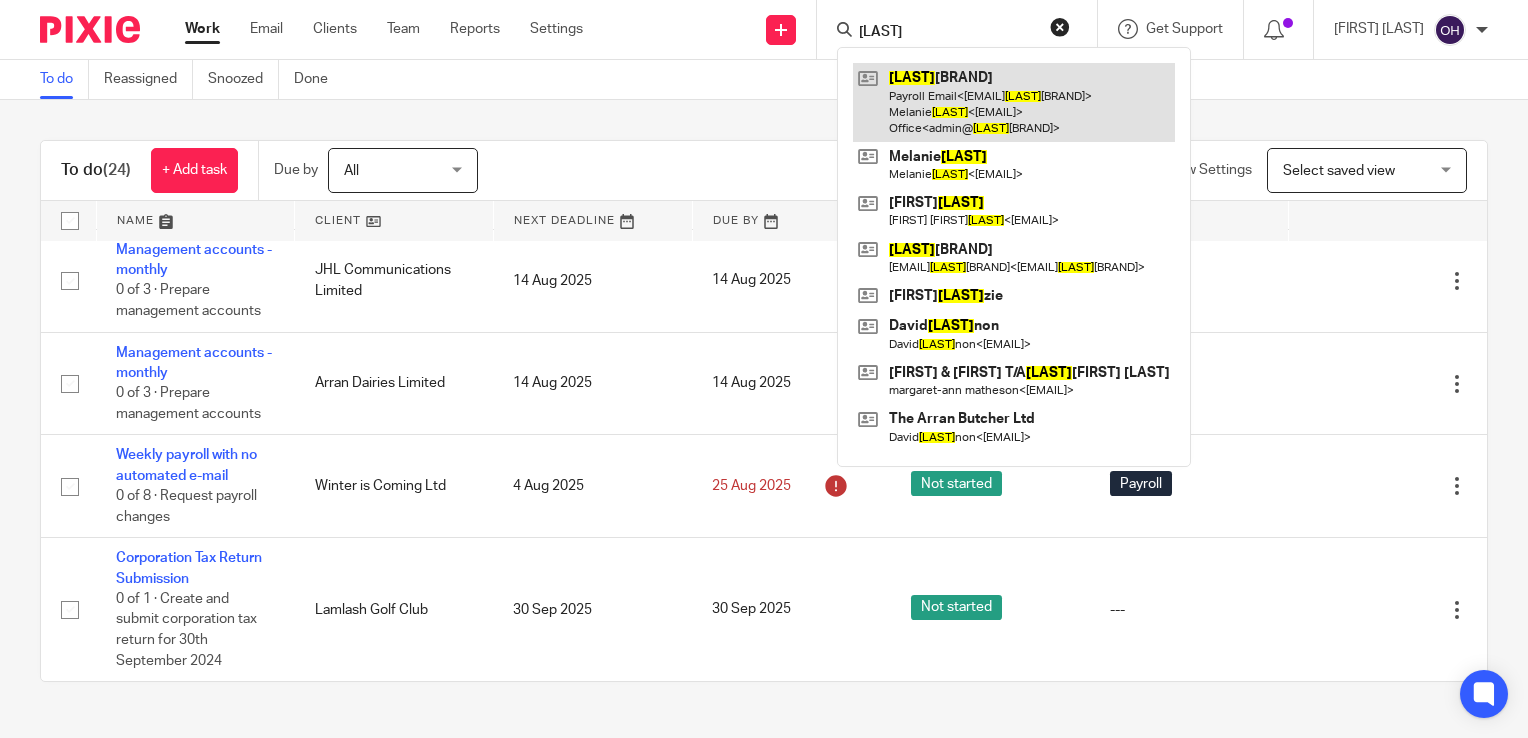 type on "mackin" 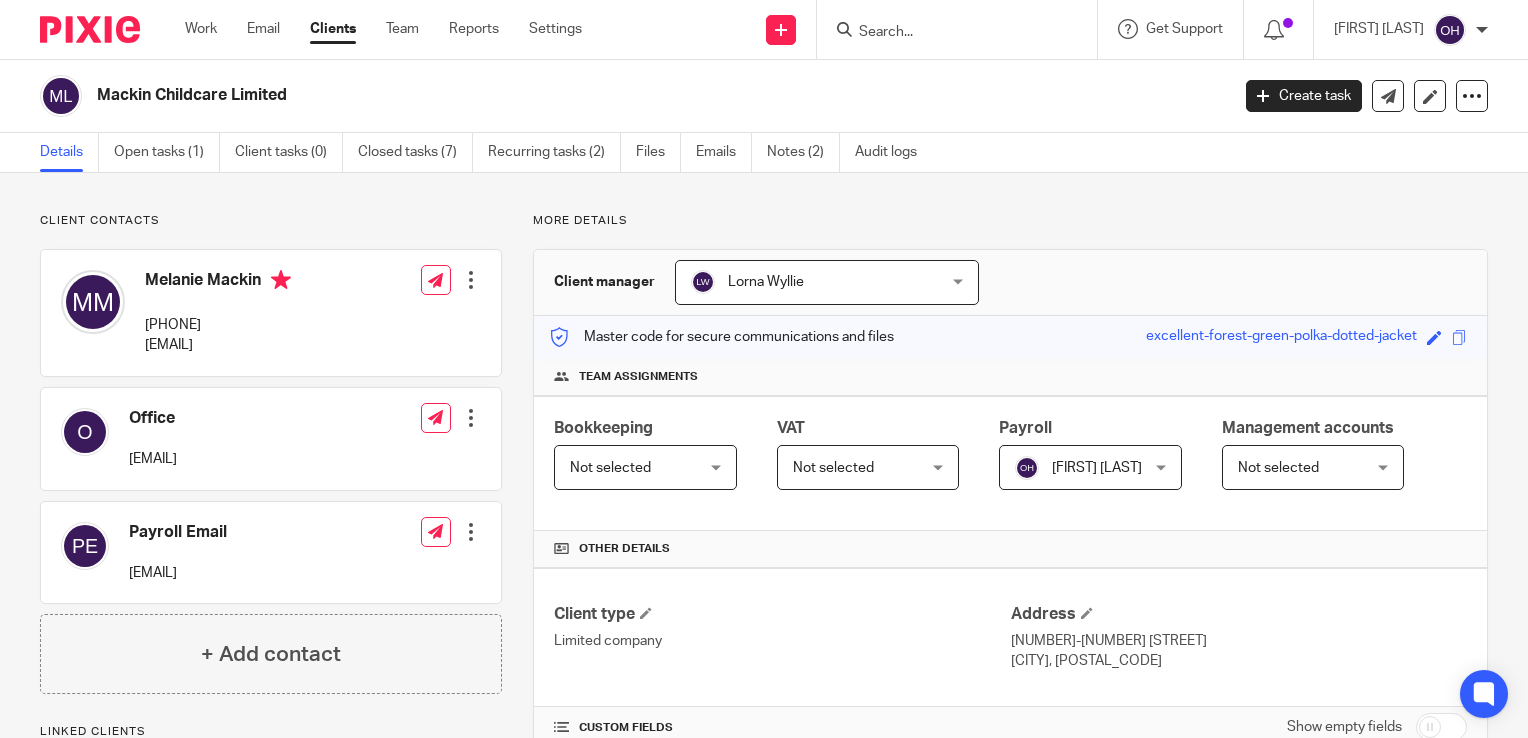 scroll, scrollTop: 0, scrollLeft: 0, axis: both 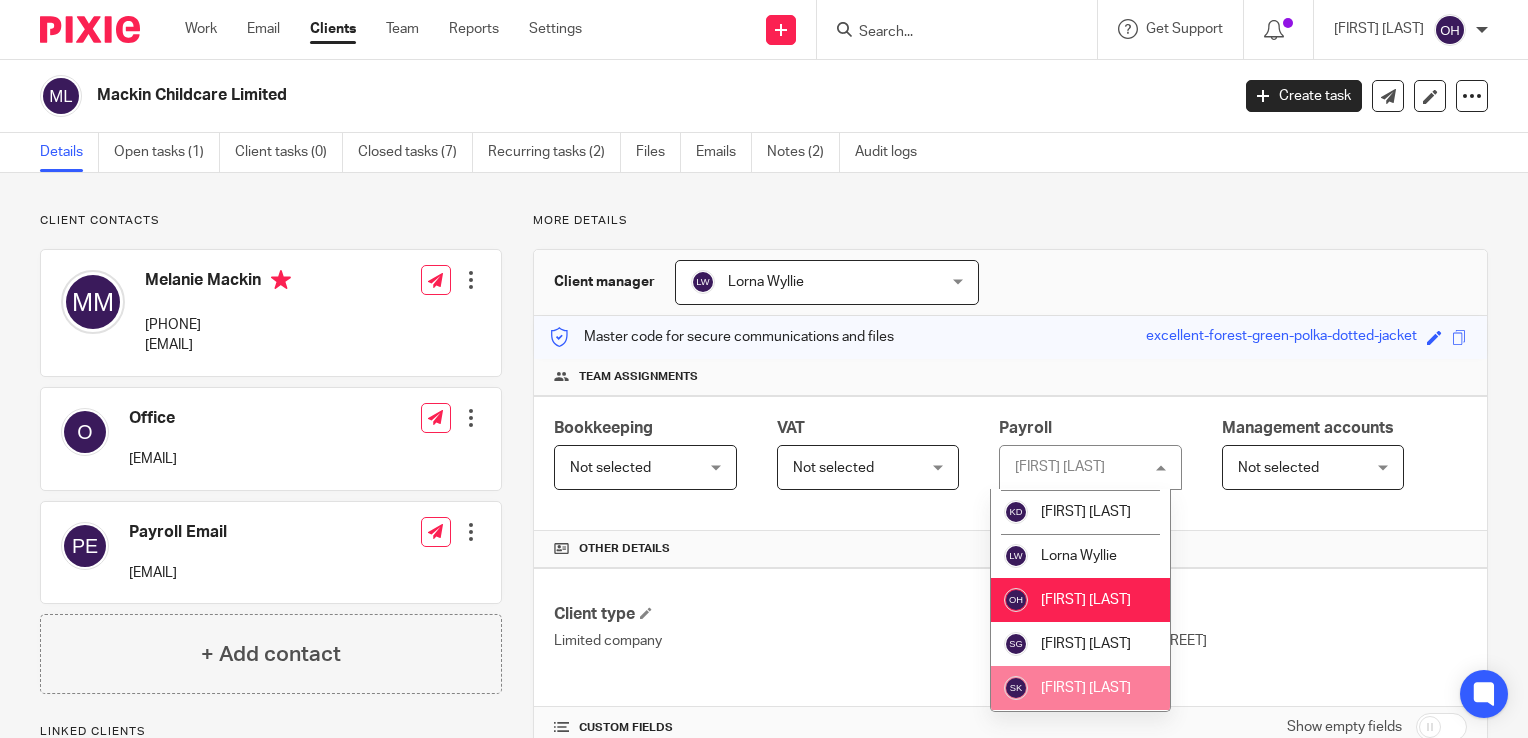click on "[FIRST] [LAST]" at bounding box center (1086, 688) 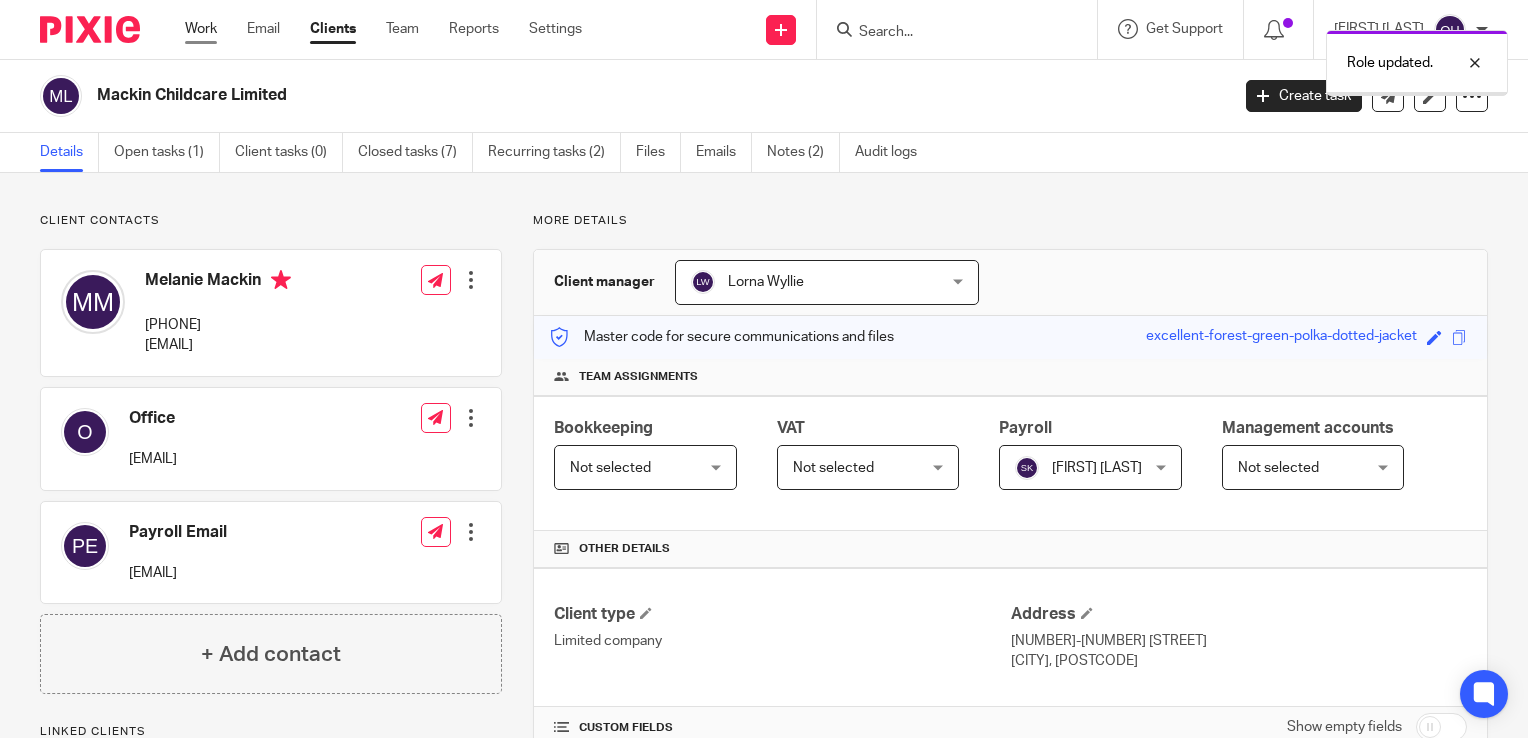 scroll, scrollTop: 0, scrollLeft: 0, axis: both 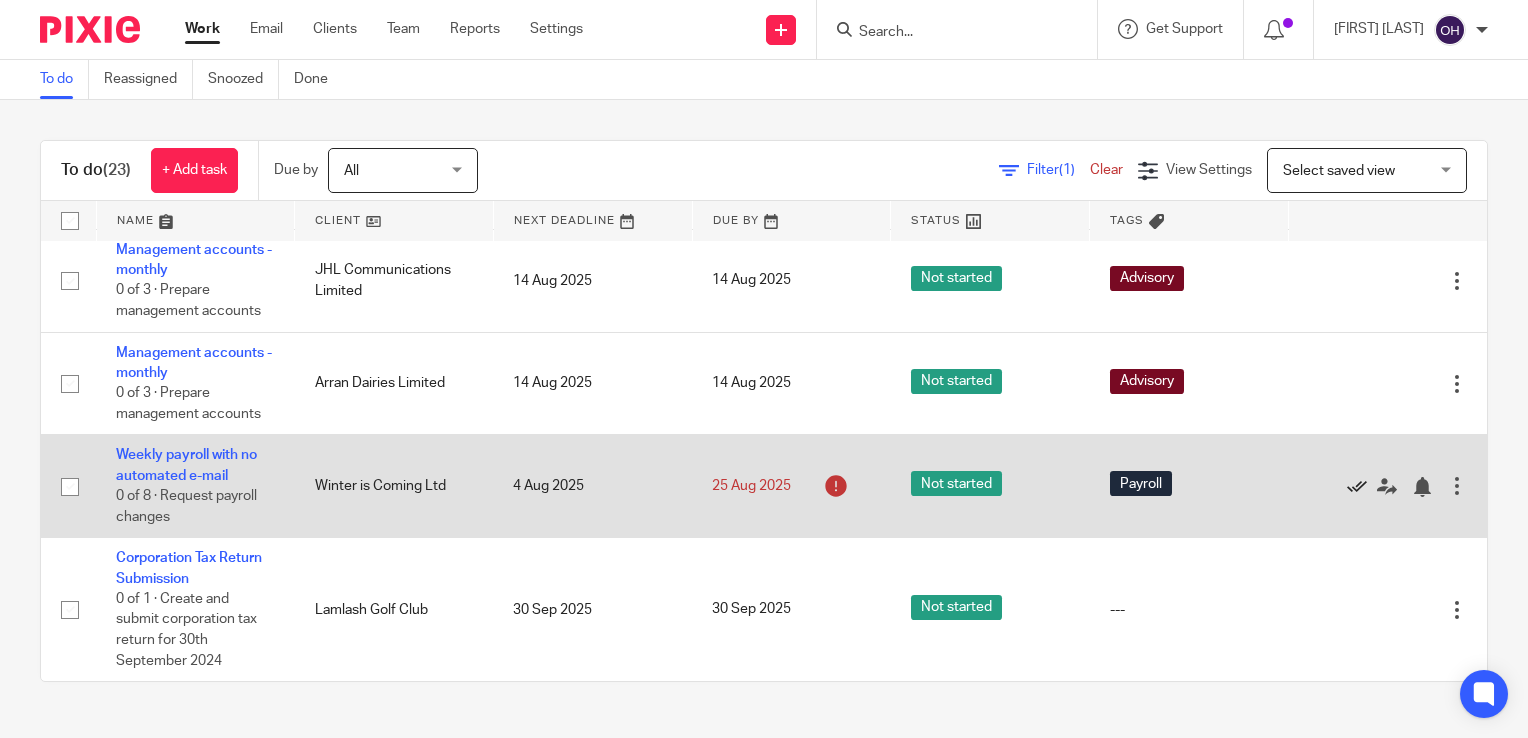 click at bounding box center (1357, 487) 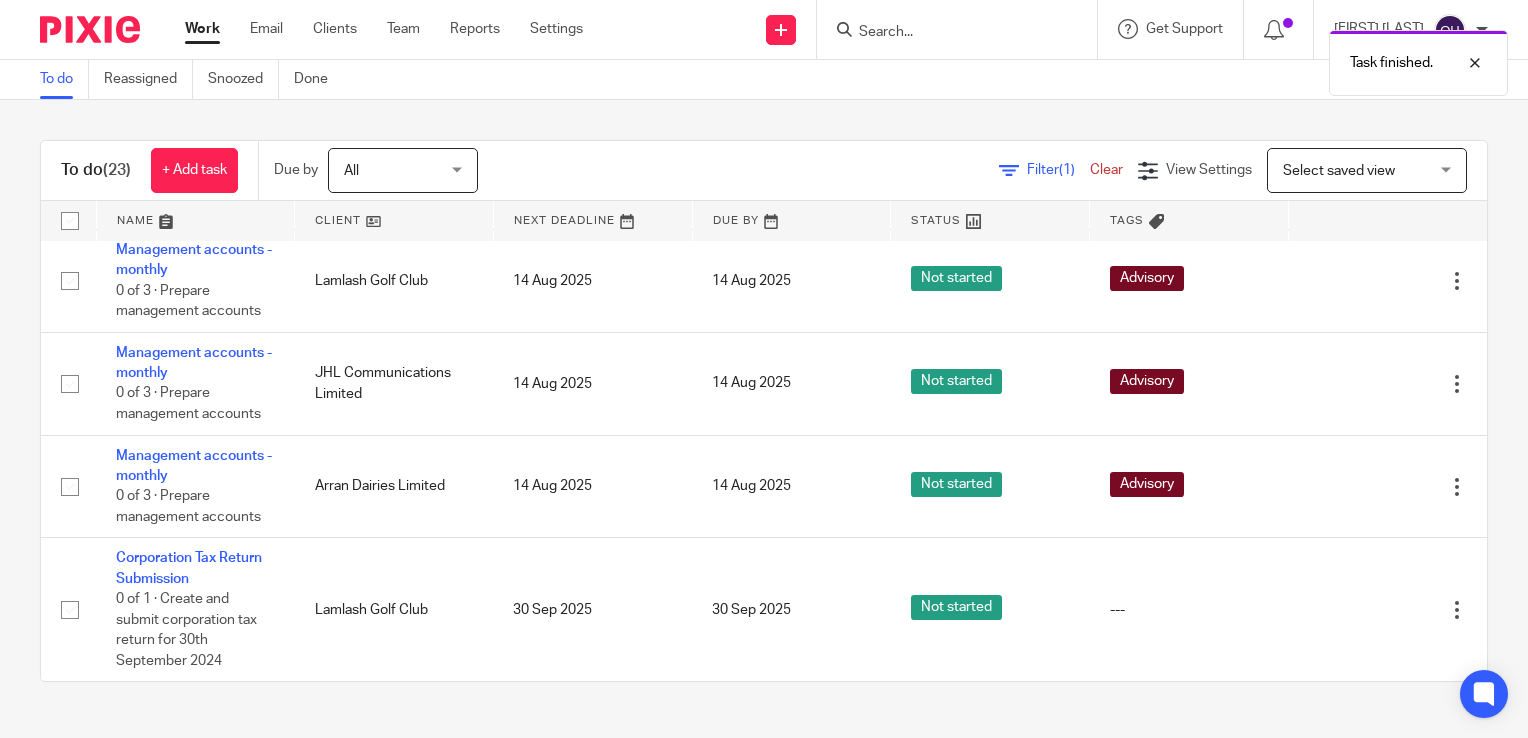 scroll, scrollTop: 1636, scrollLeft: 0, axis: vertical 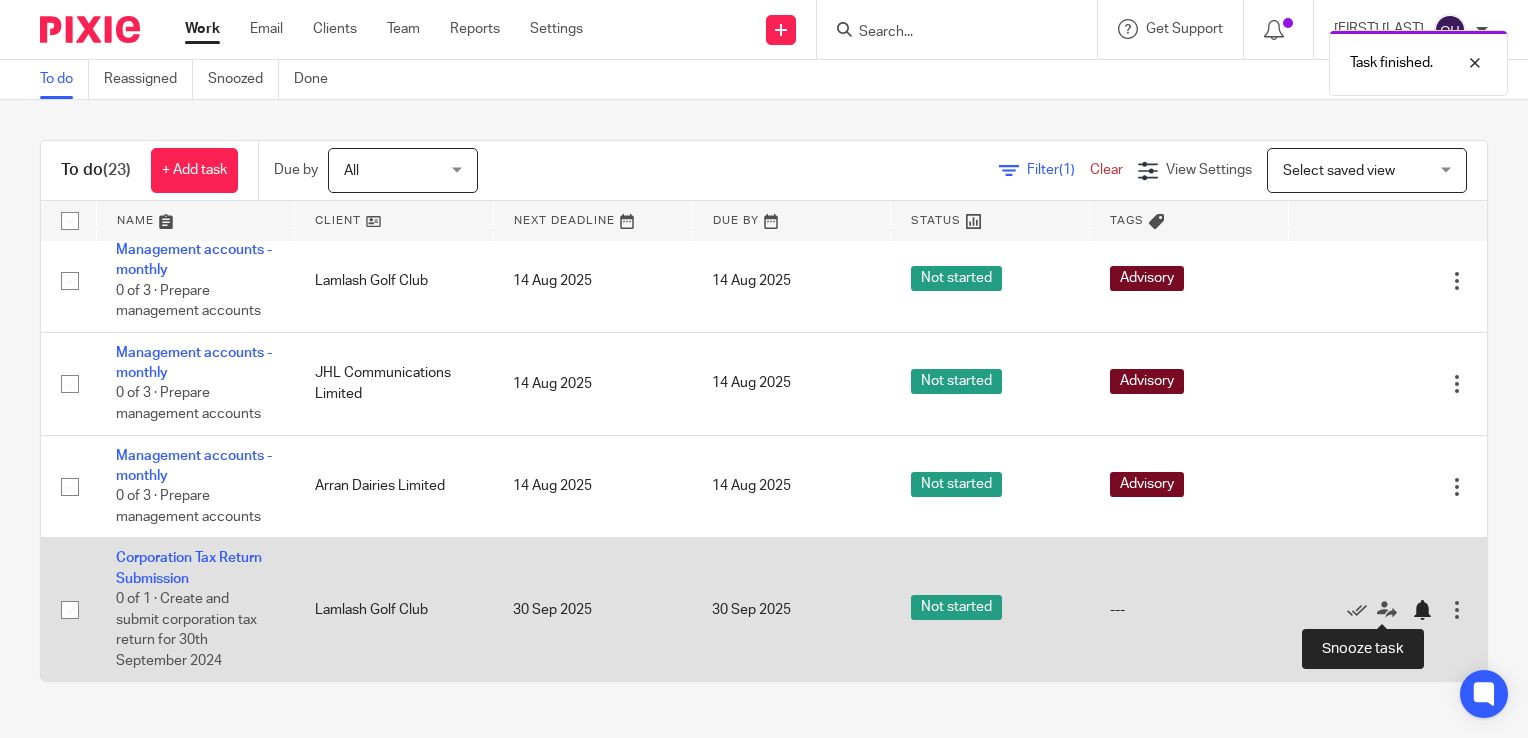 click at bounding box center [1422, 610] 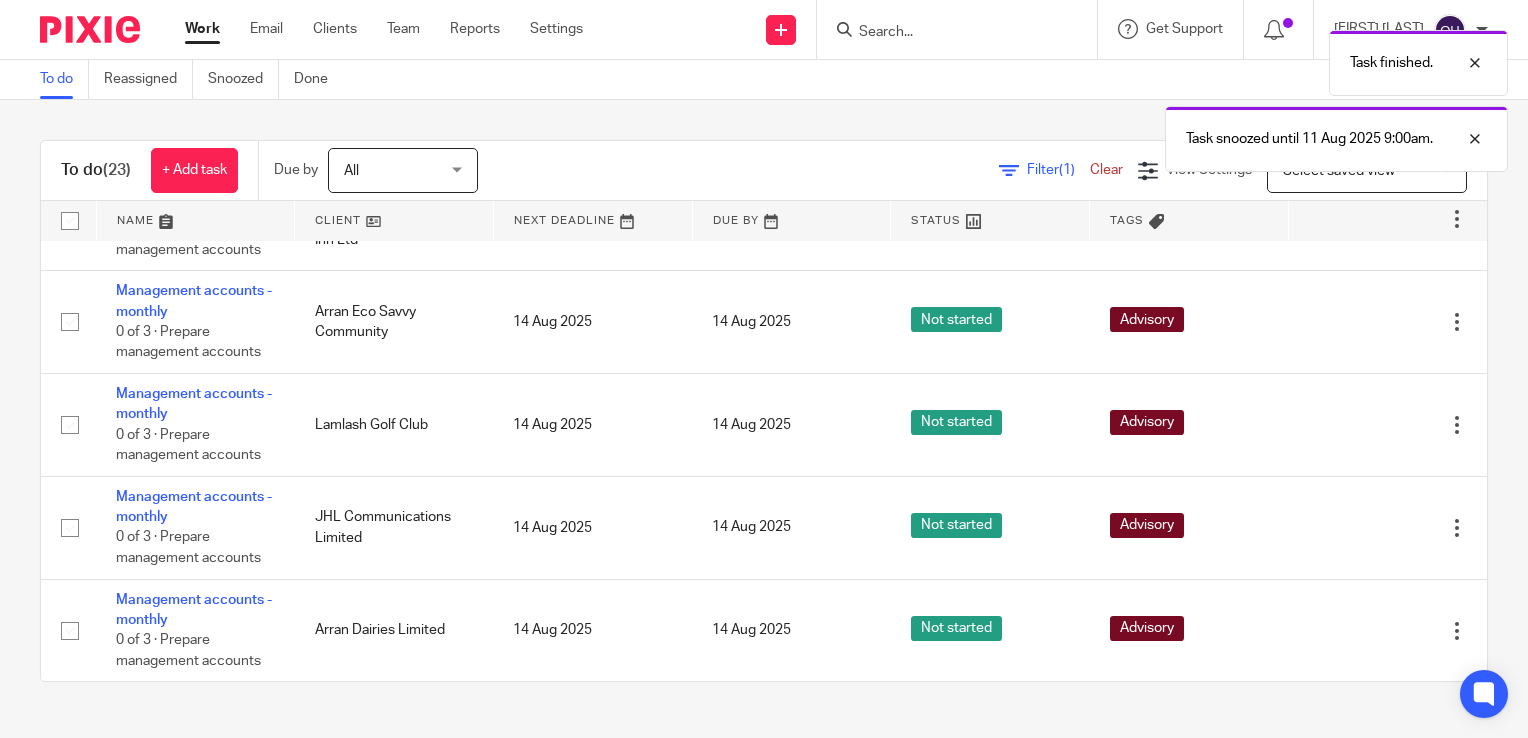 scroll, scrollTop: 1491, scrollLeft: 0, axis: vertical 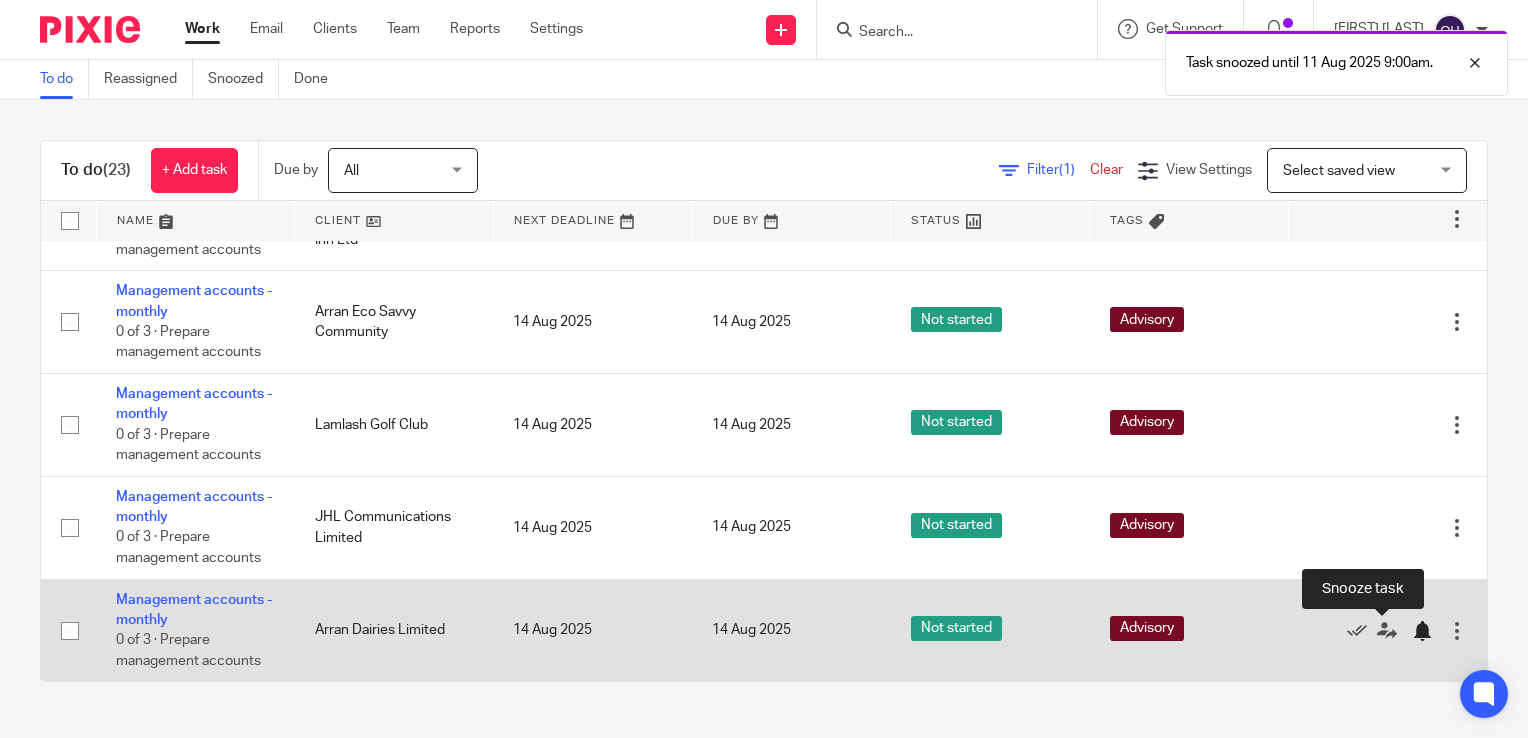 click at bounding box center (1422, 631) 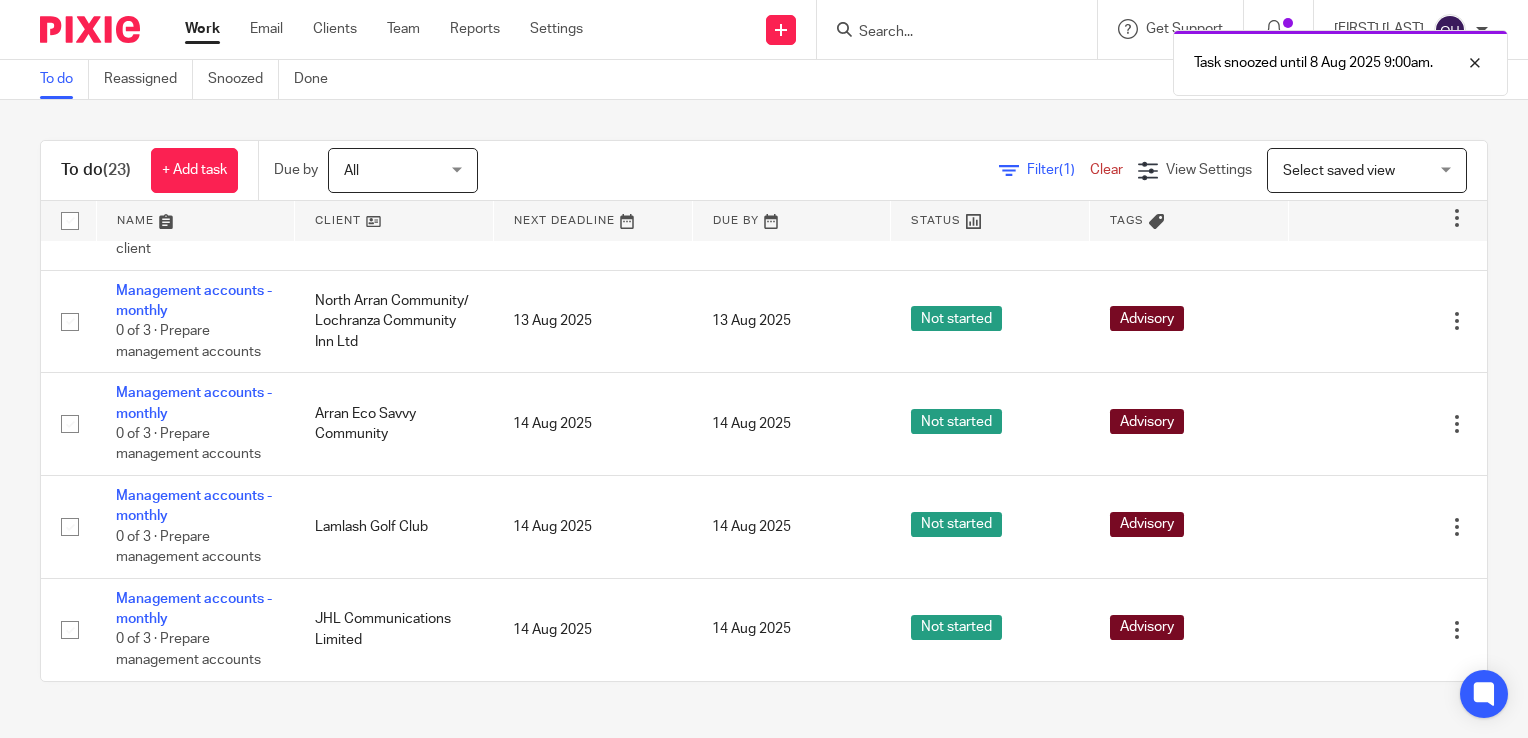 scroll, scrollTop: 1388, scrollLeft: 0, axis: vertical 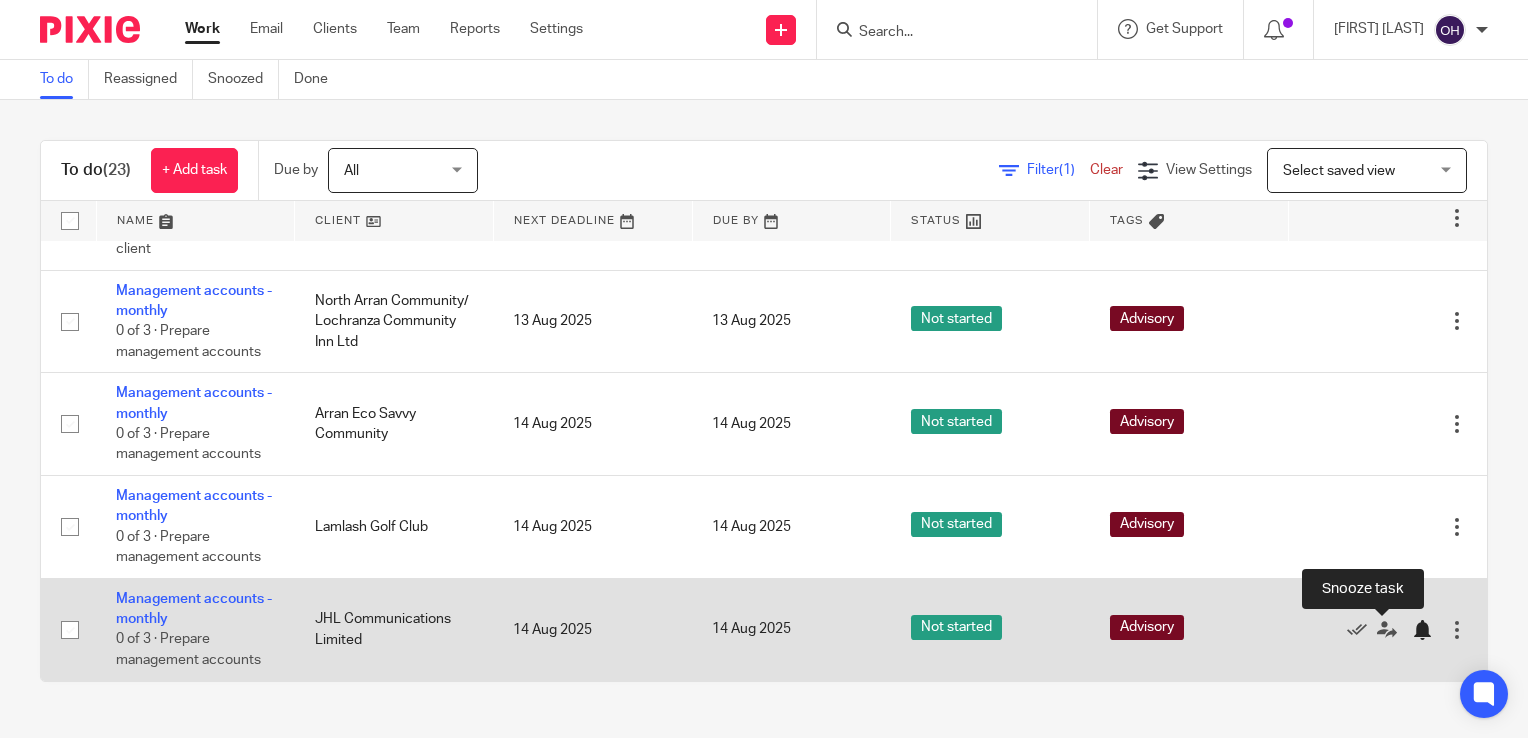 click at bounding box center (1422, 630) 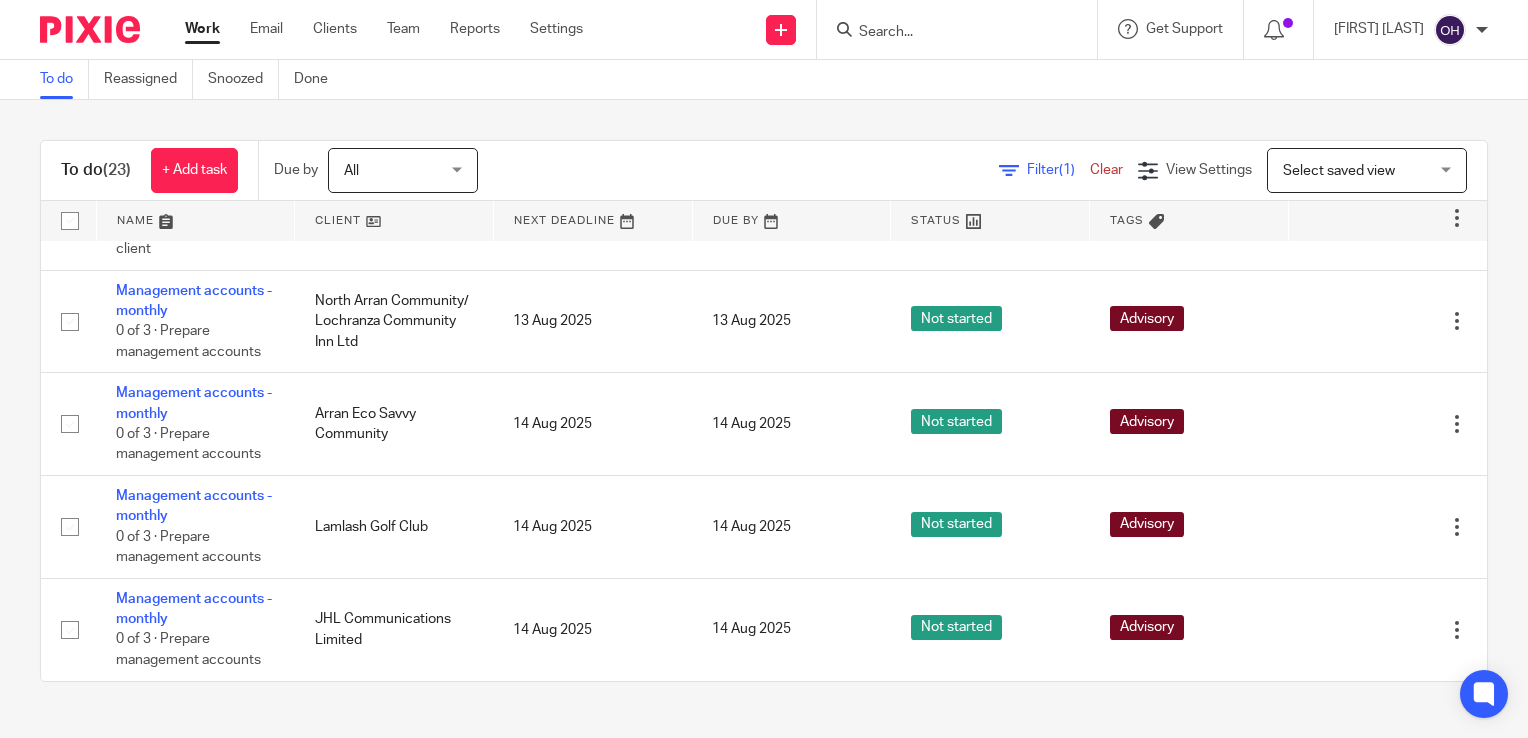 scroll, scrollTop: 1284, scrollLeft: 0, axis: vertical 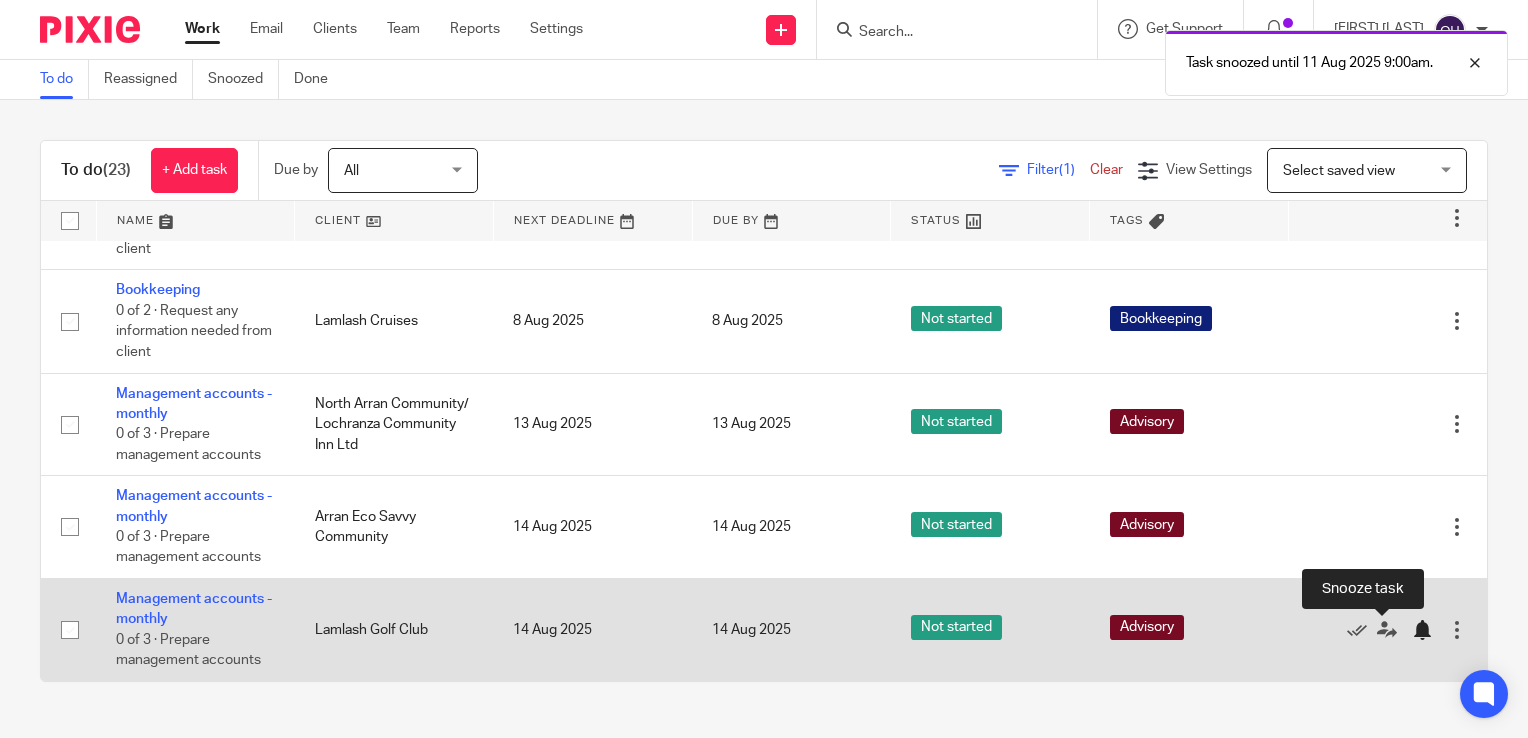 click at bounding box center [1422, 630] 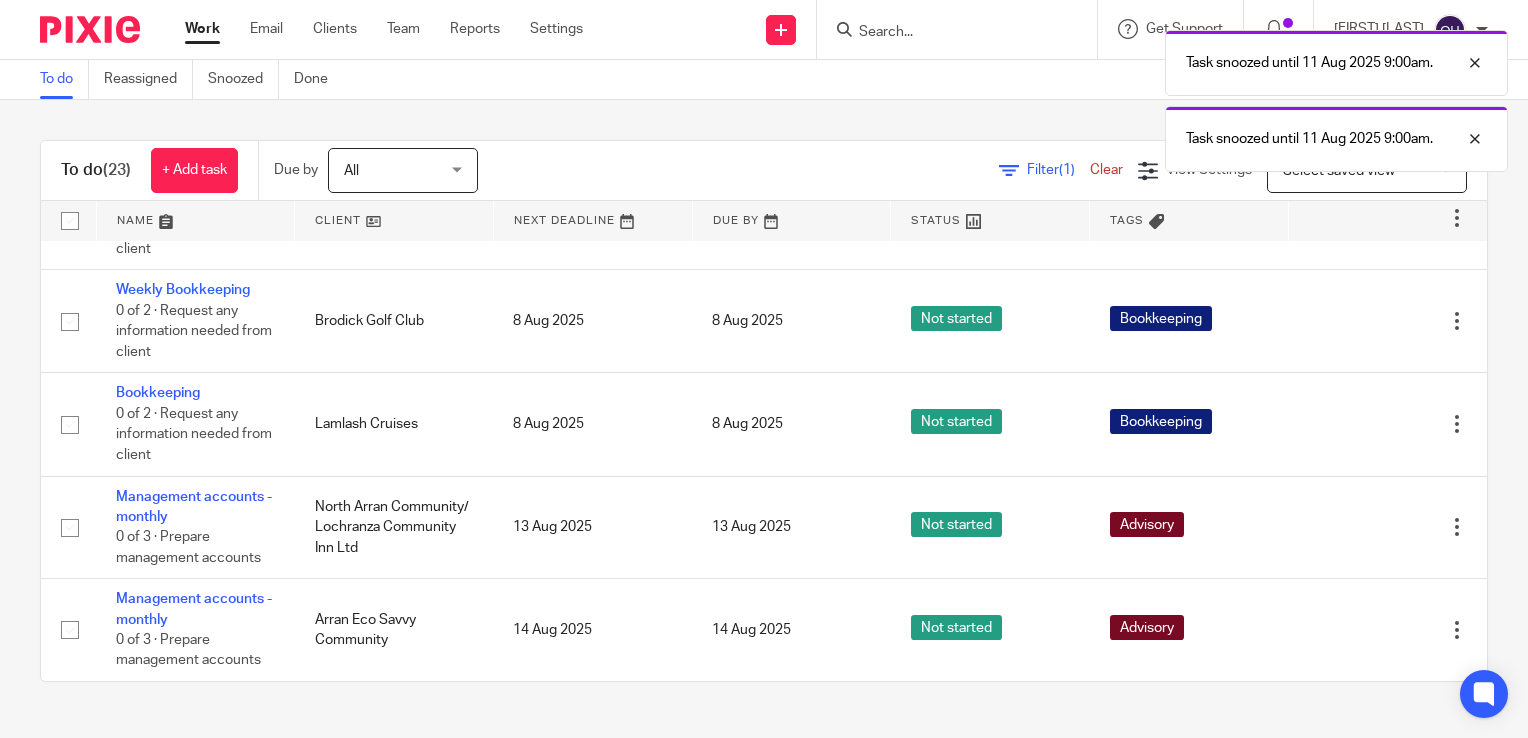 scroll, scrollTop: 1181, scrollLeft: 0, axis: vertical 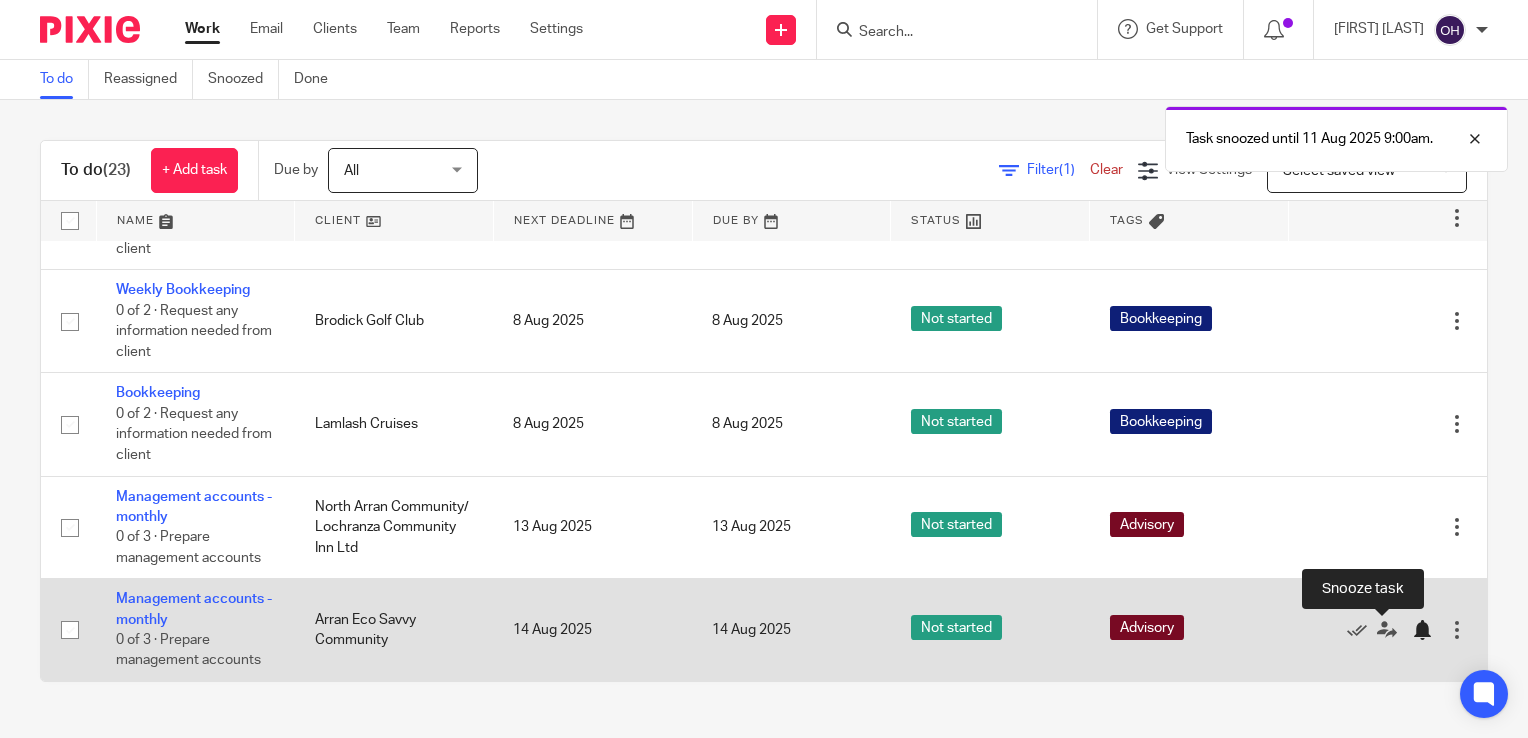 click at bounding box center [1422, 630] 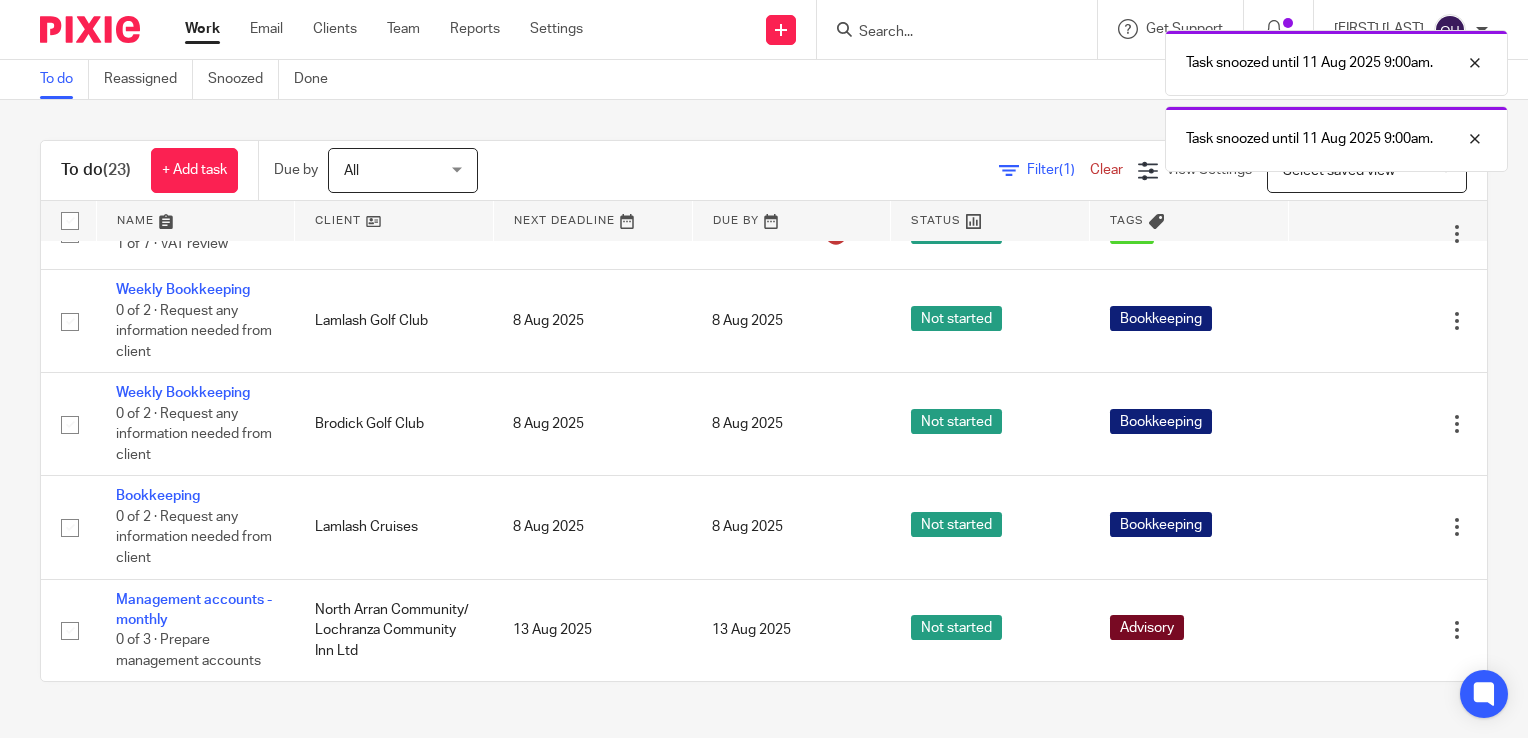 scroll, scrollTop: 1077, scrollLeft: 0, axis: vertical 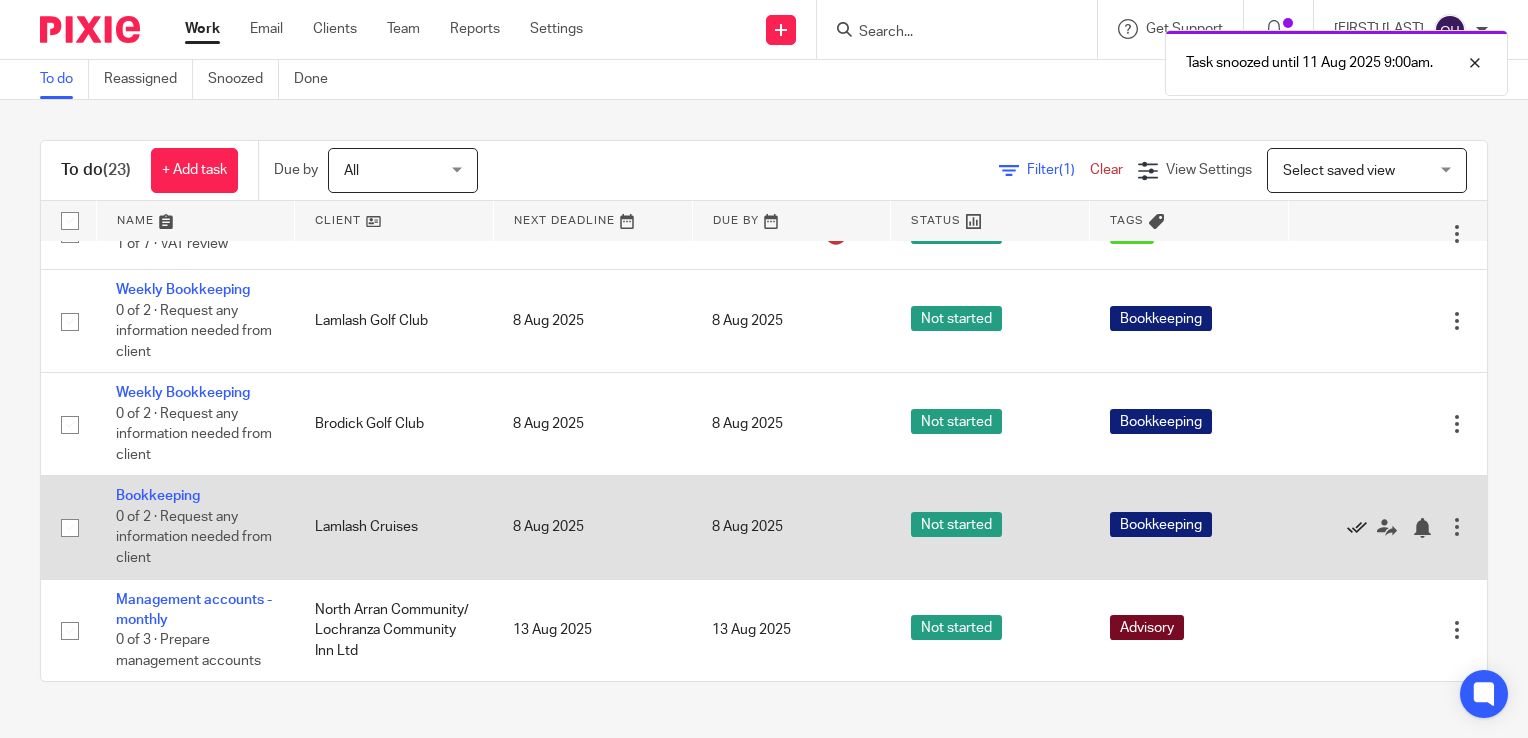click at bounding box center (1357, 528) 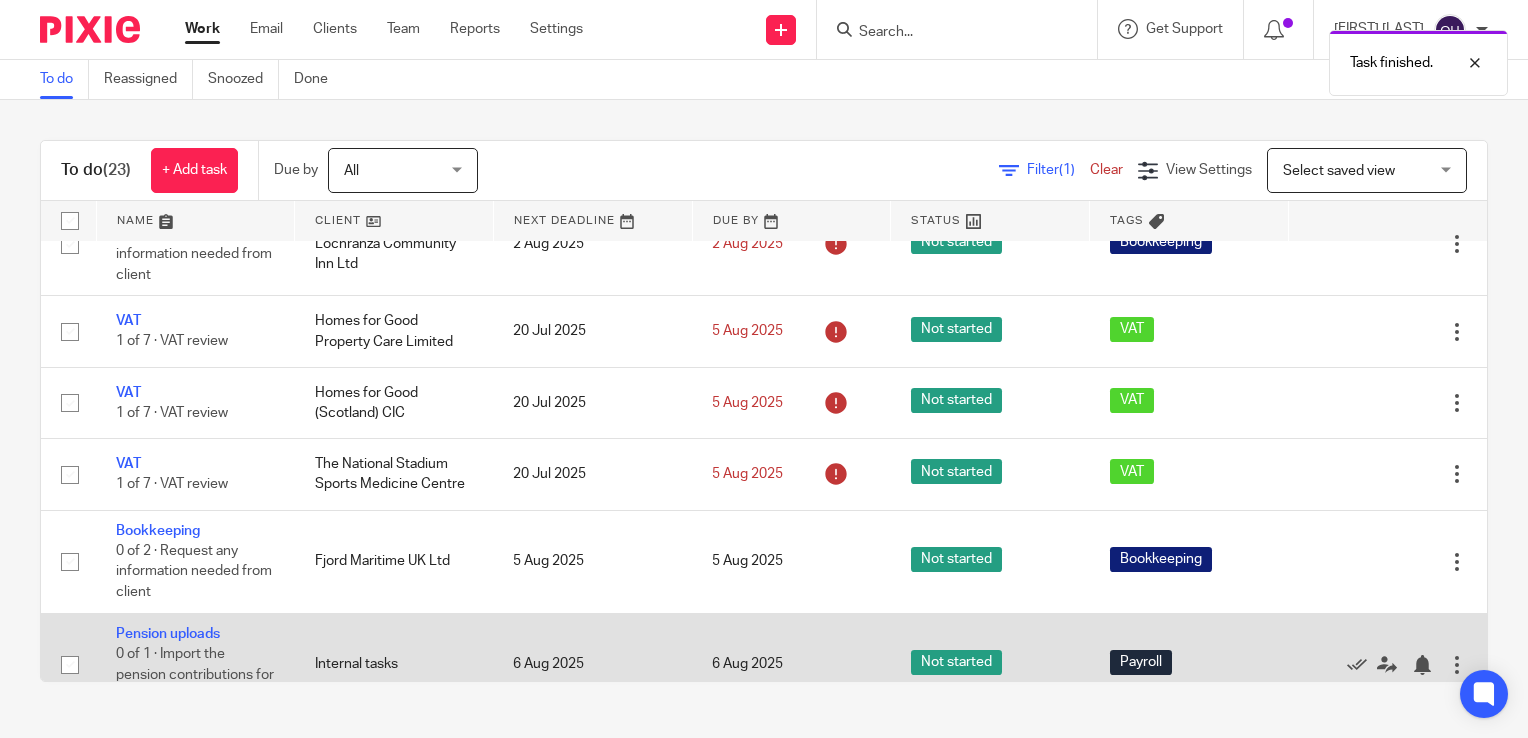 scroll, scrollTop: 334, scrollLeft: 0, axis: vertical 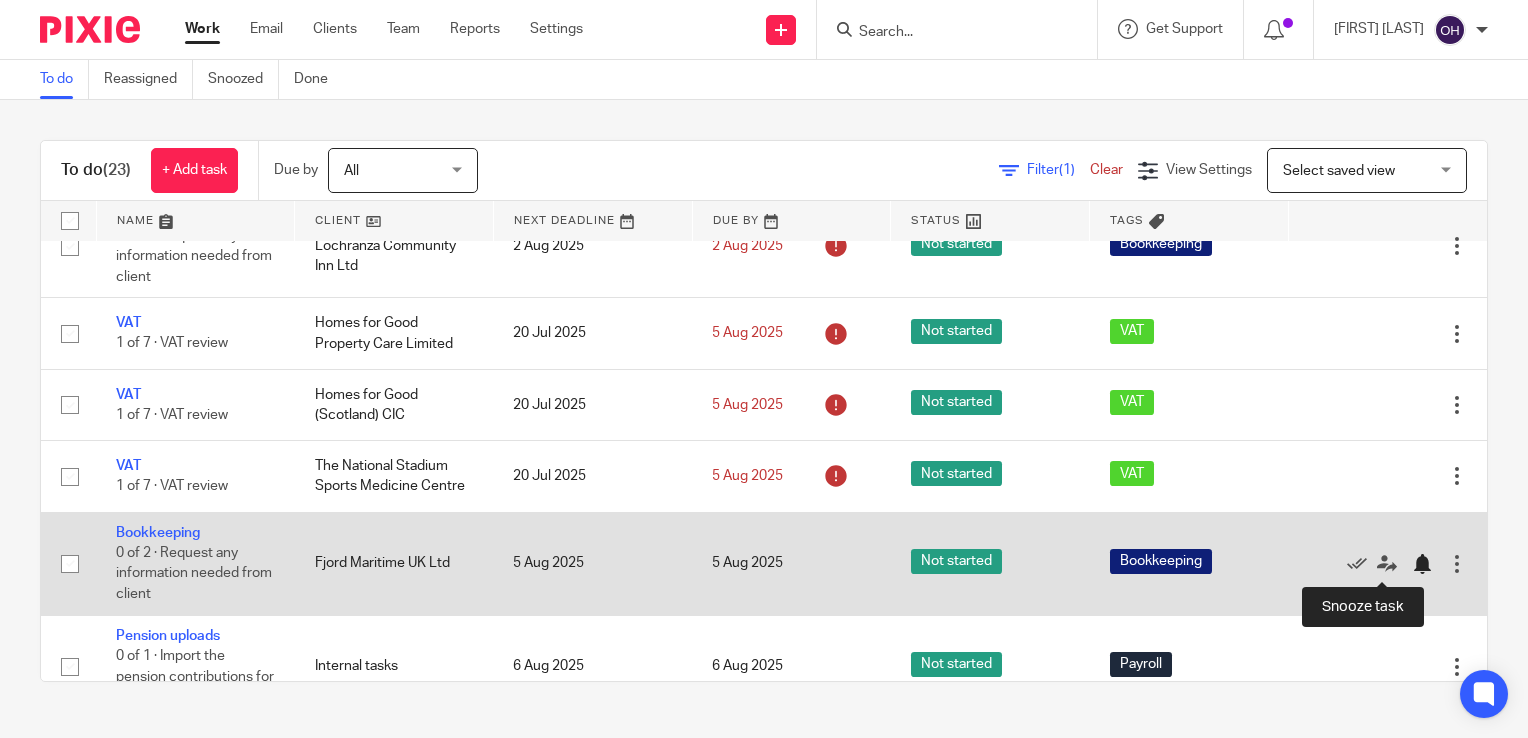 click at bounding box center (1422, 564) 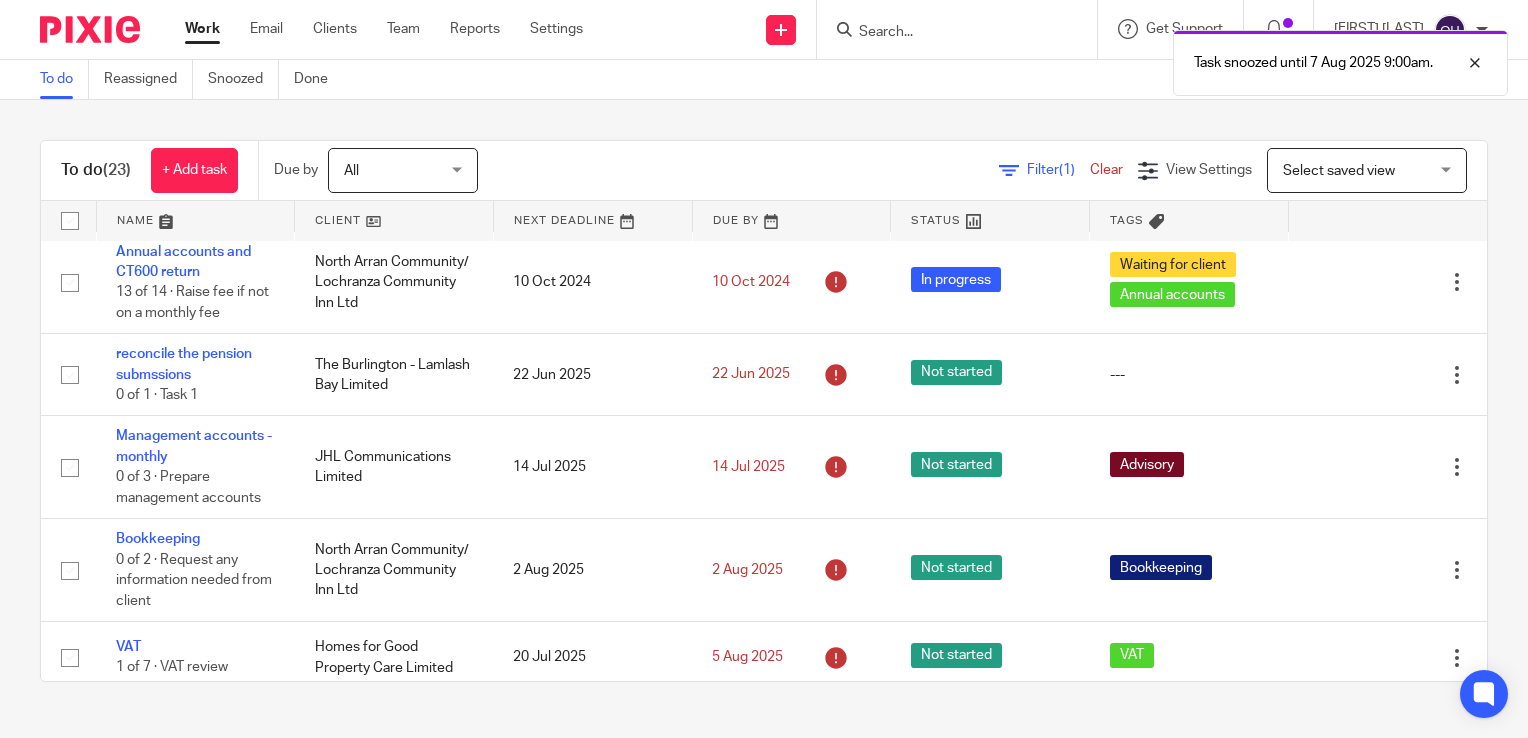 scroll, scrollTop: 0, scrollLeft: 0, axis: both 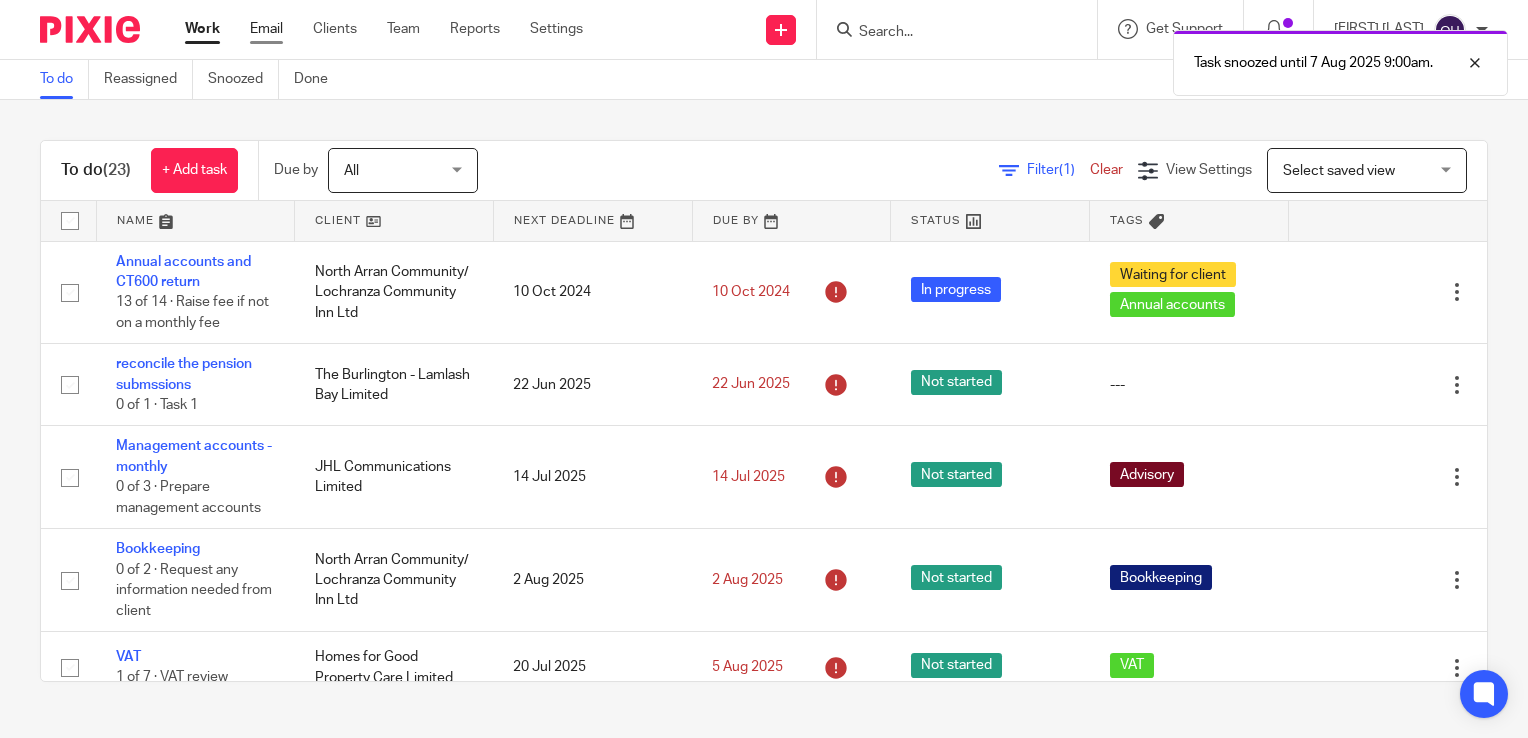 click on "Email" at bounding box center [266, 29] 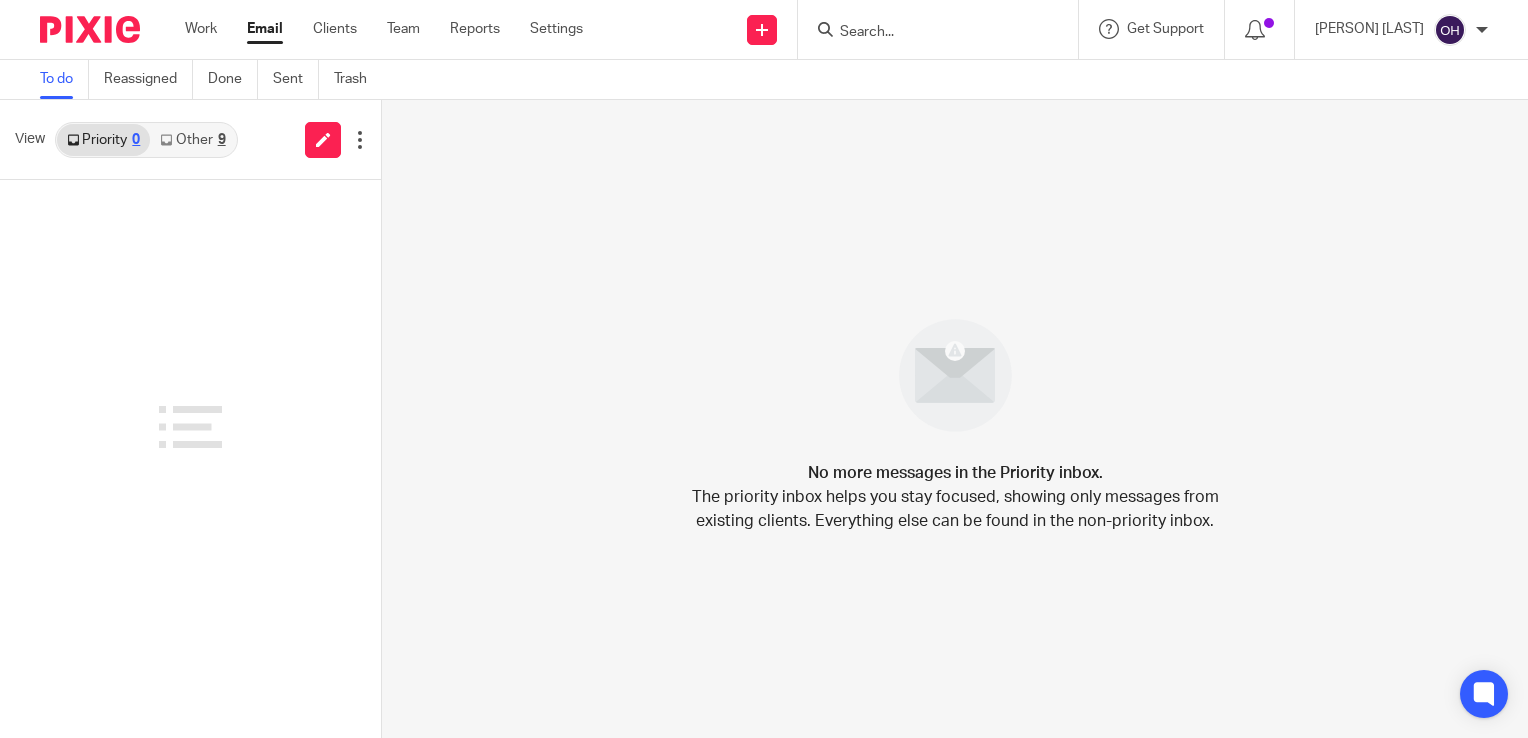 scroll, scrollTop: 0, scrollLeft: 0, axis: both 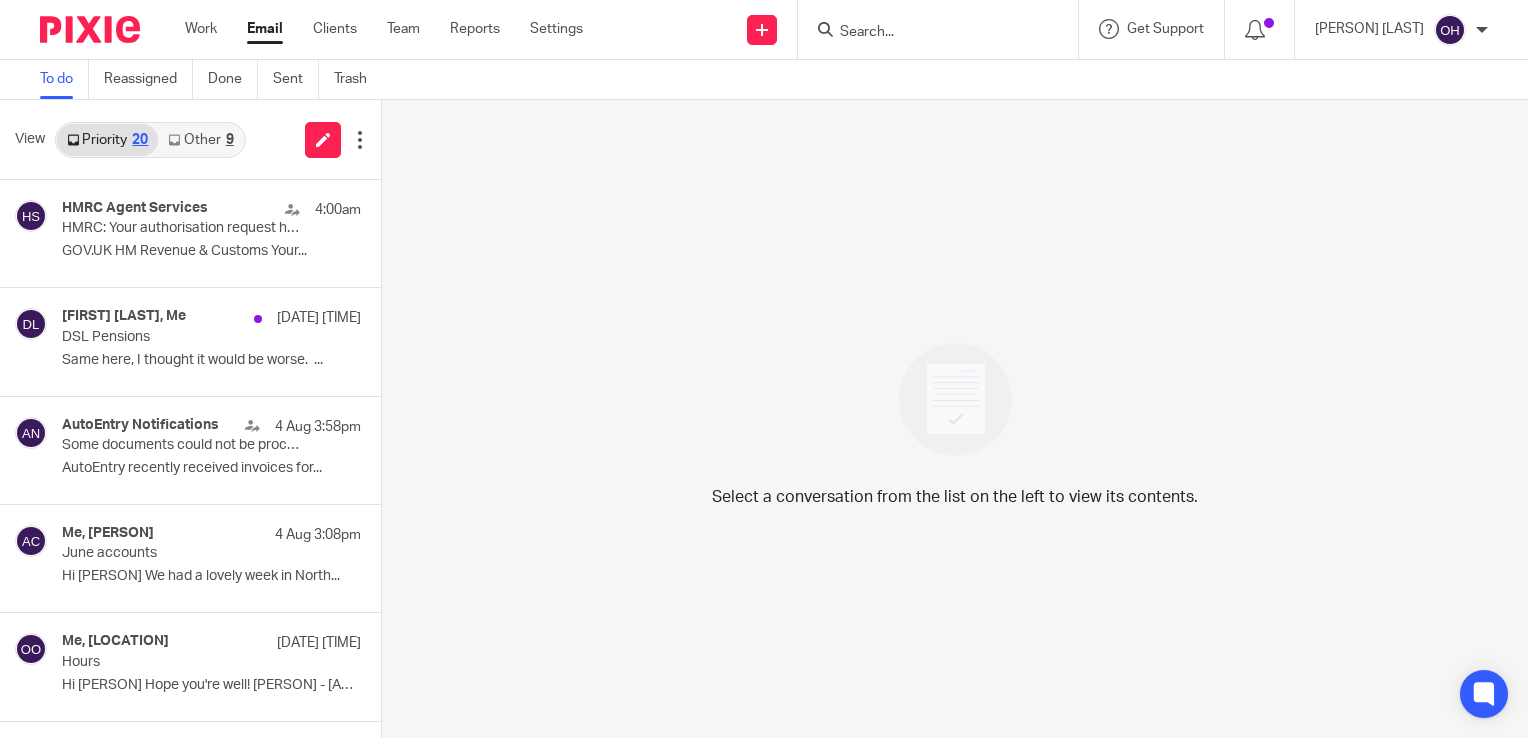 click on "Other
9" at bounding box center (200, 140) 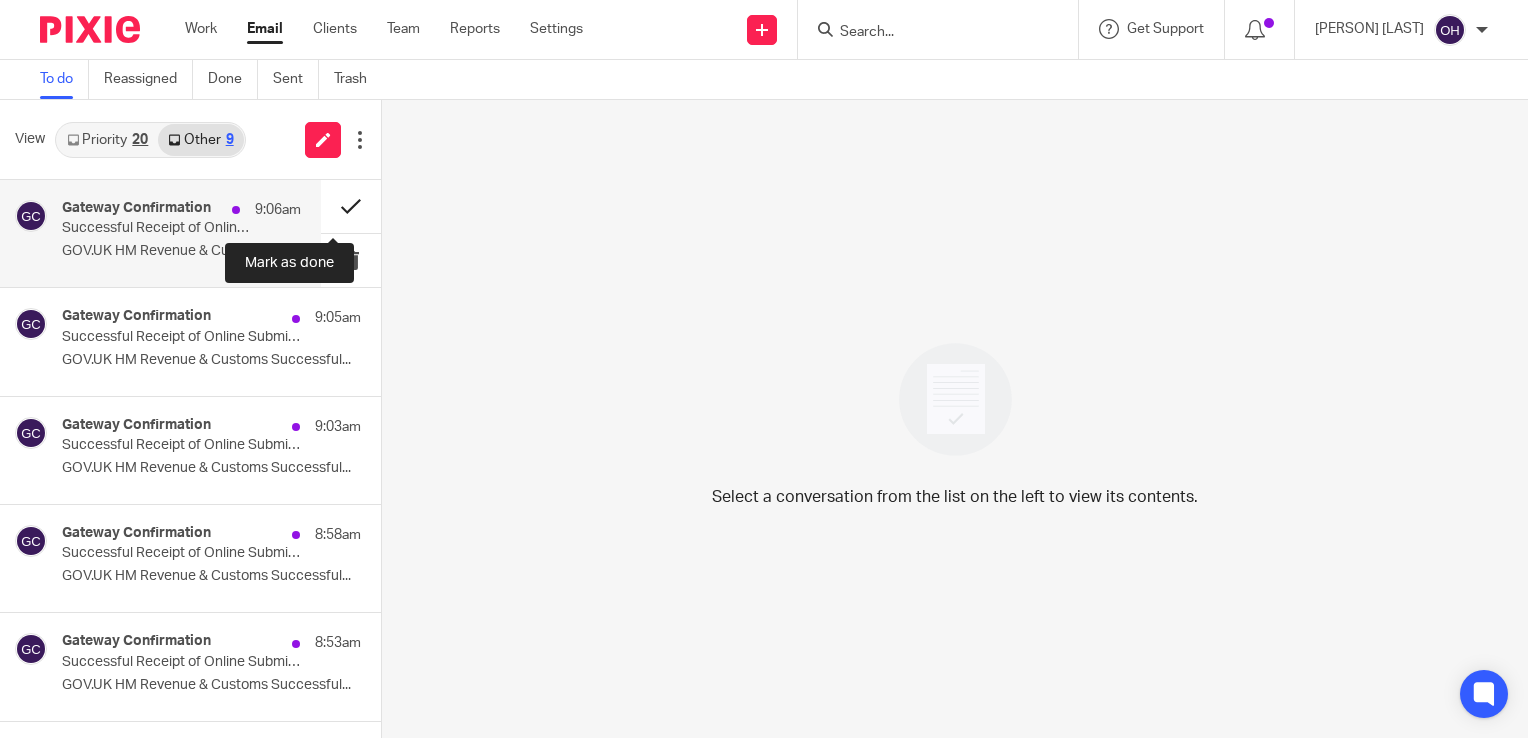 click at bounding box center (351, 206) 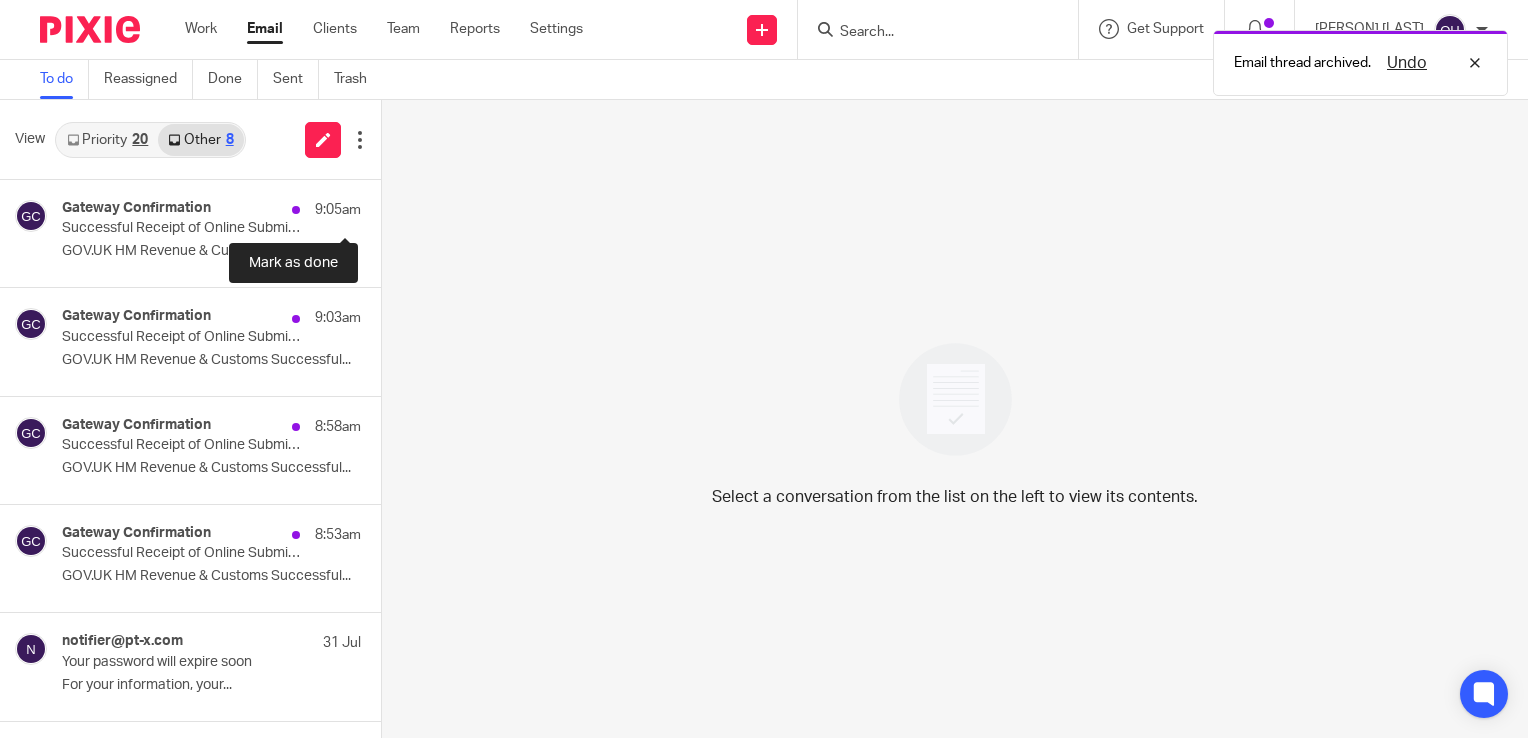click at bounding box center (389, 206) 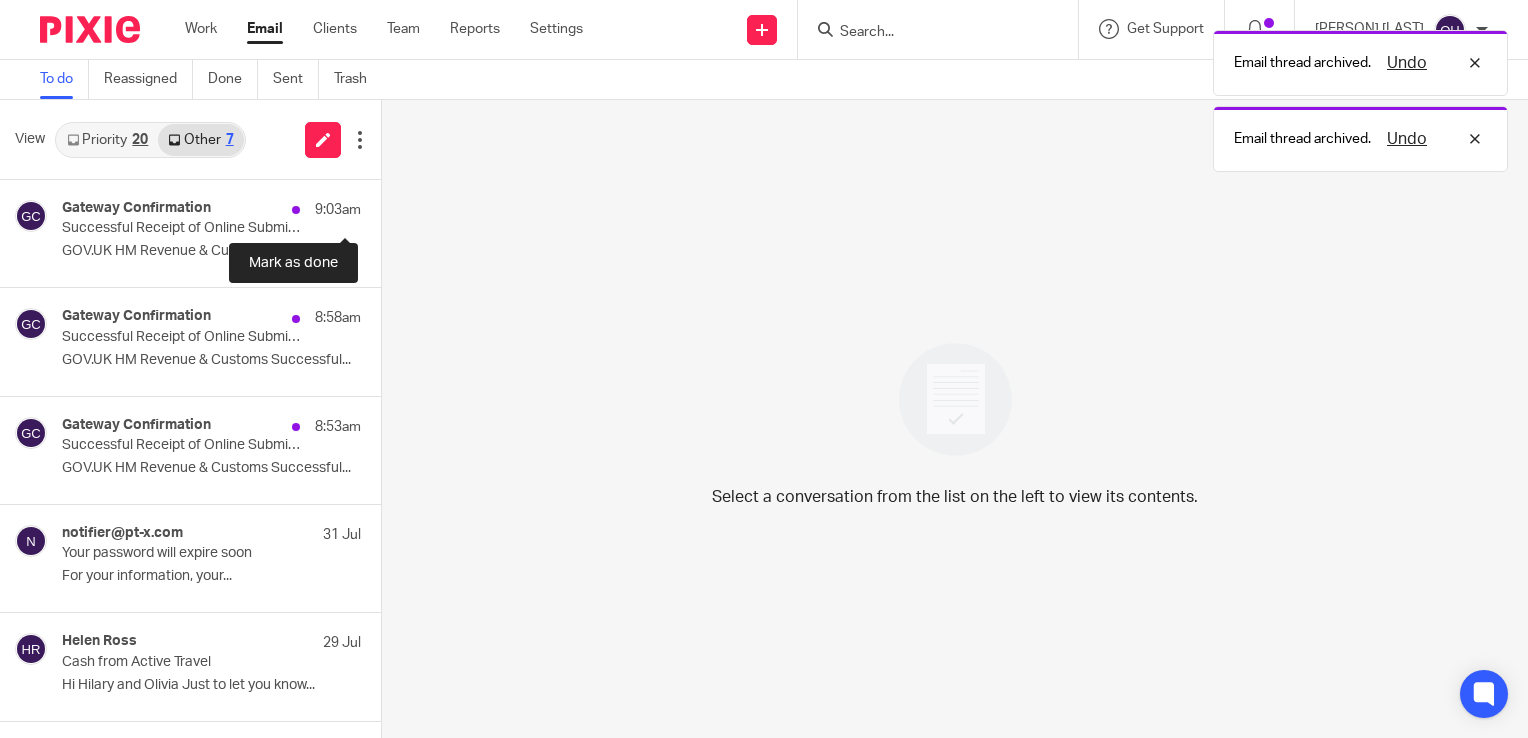 click at bounding box center (389, 206) 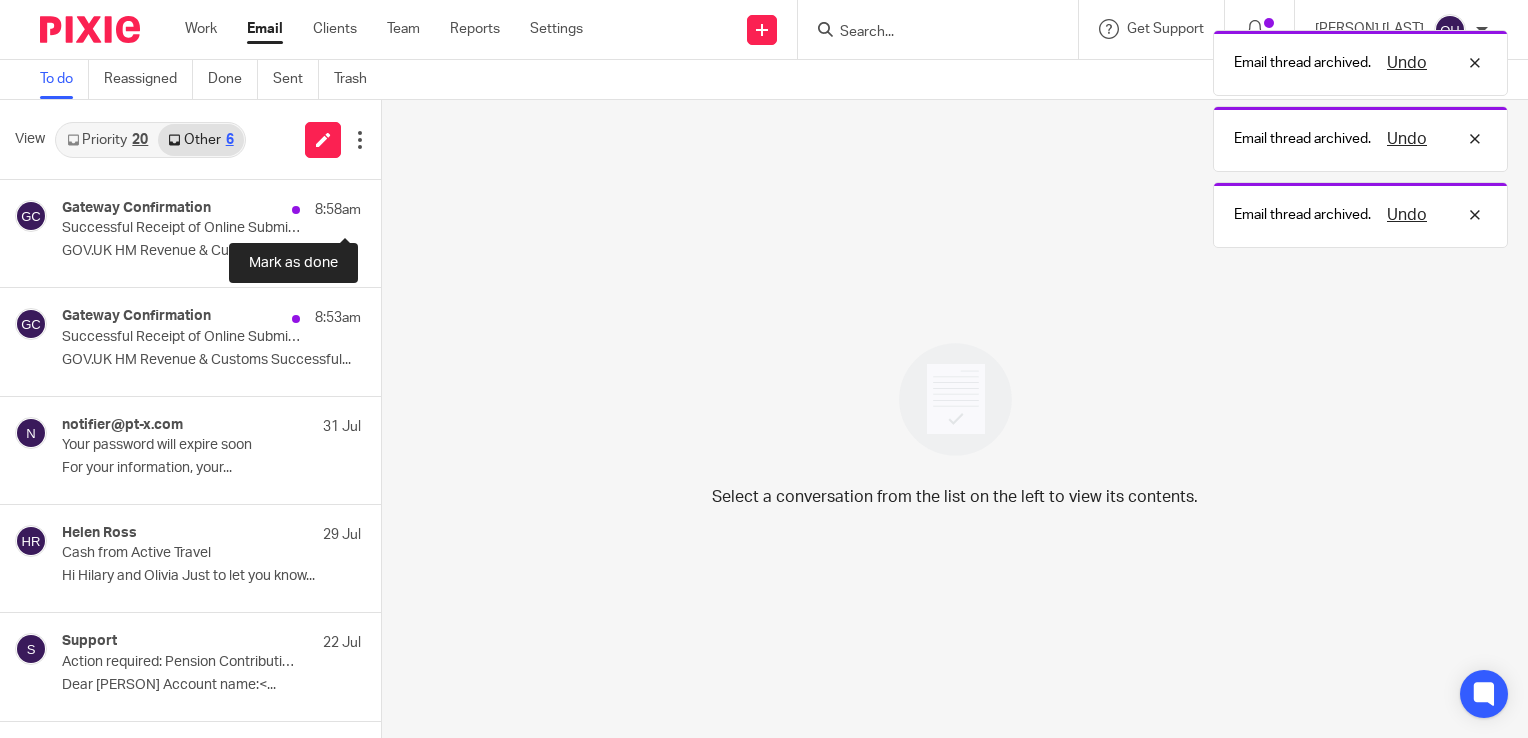 click at bounding box center (389, 206) 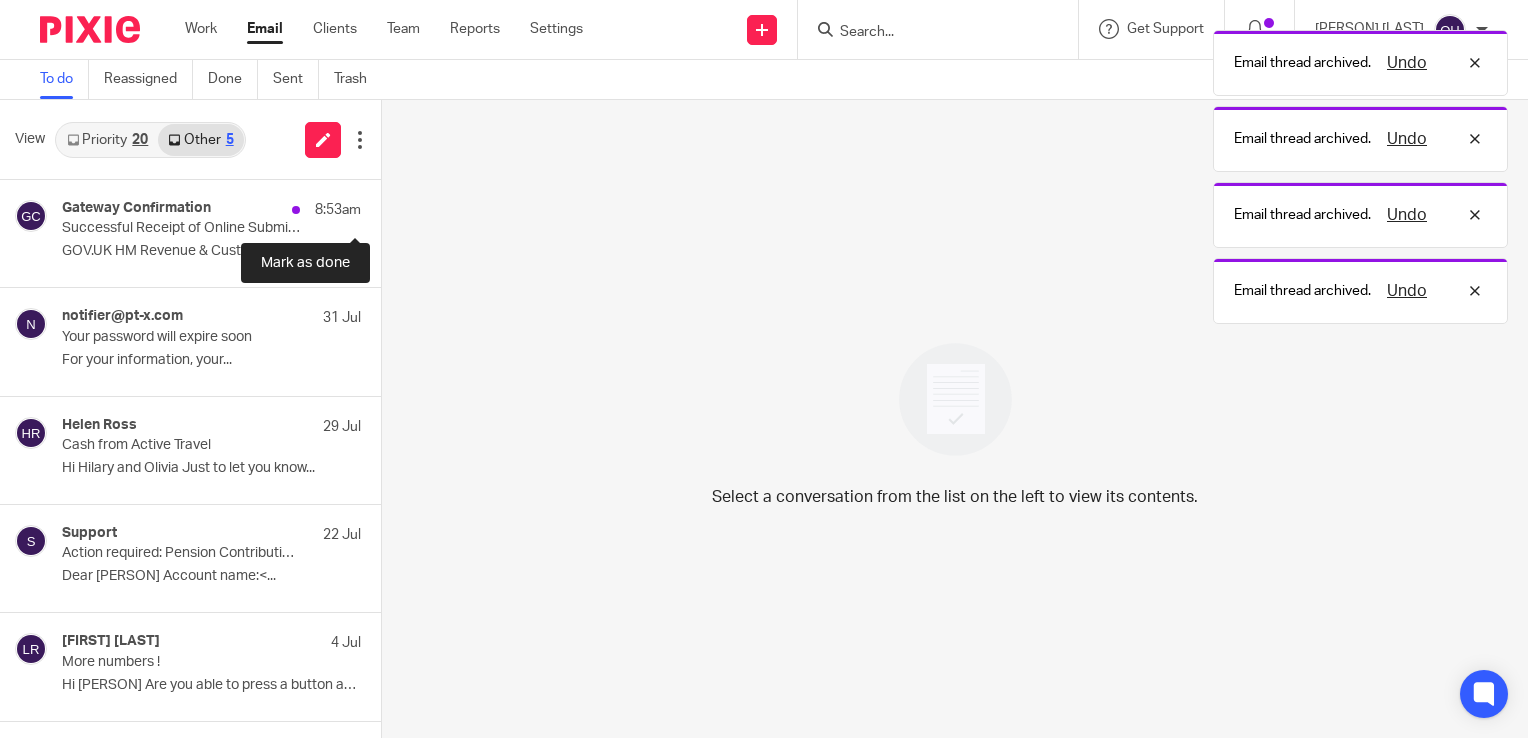 click at bounding box center [389, 206] 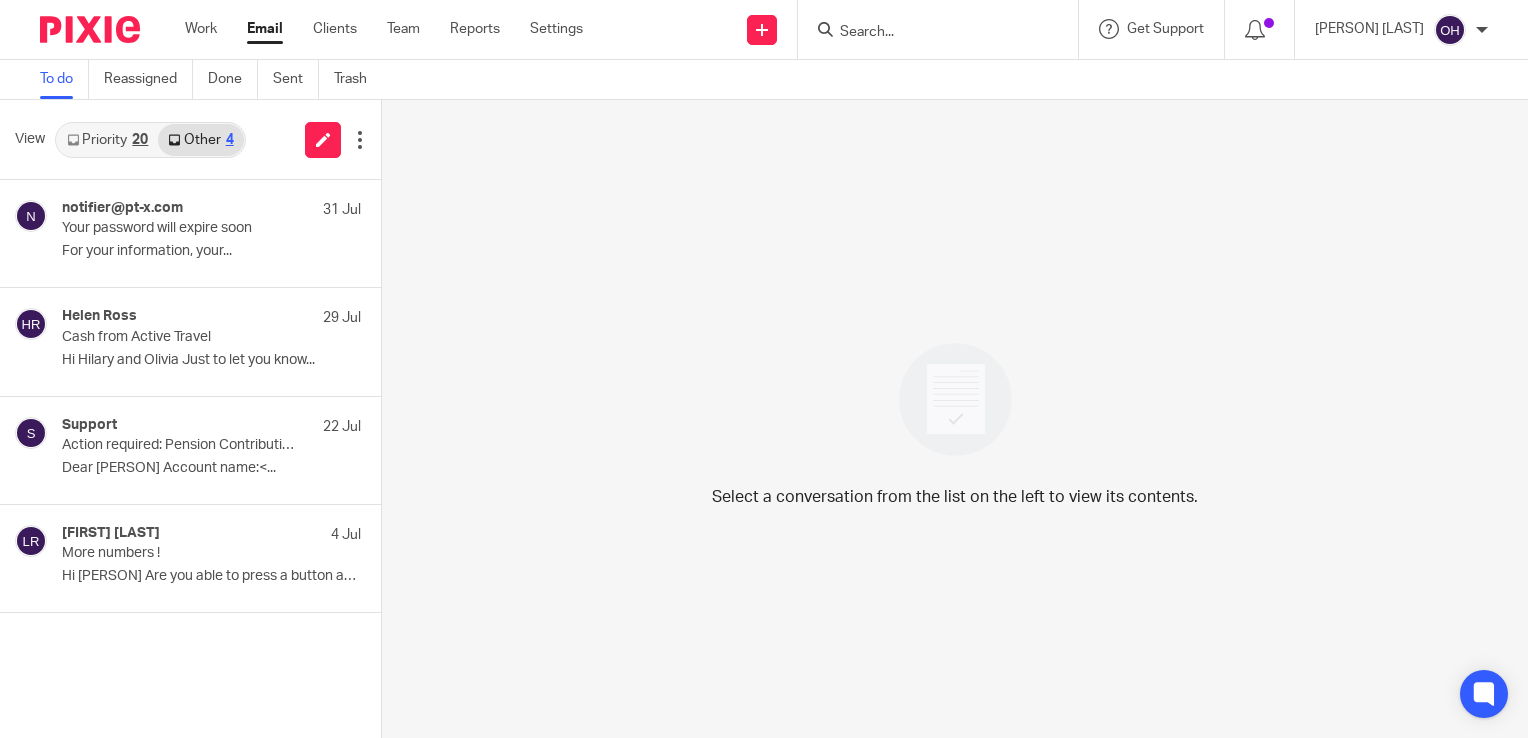click on "Priority
20" at bounding box center (107, 140) 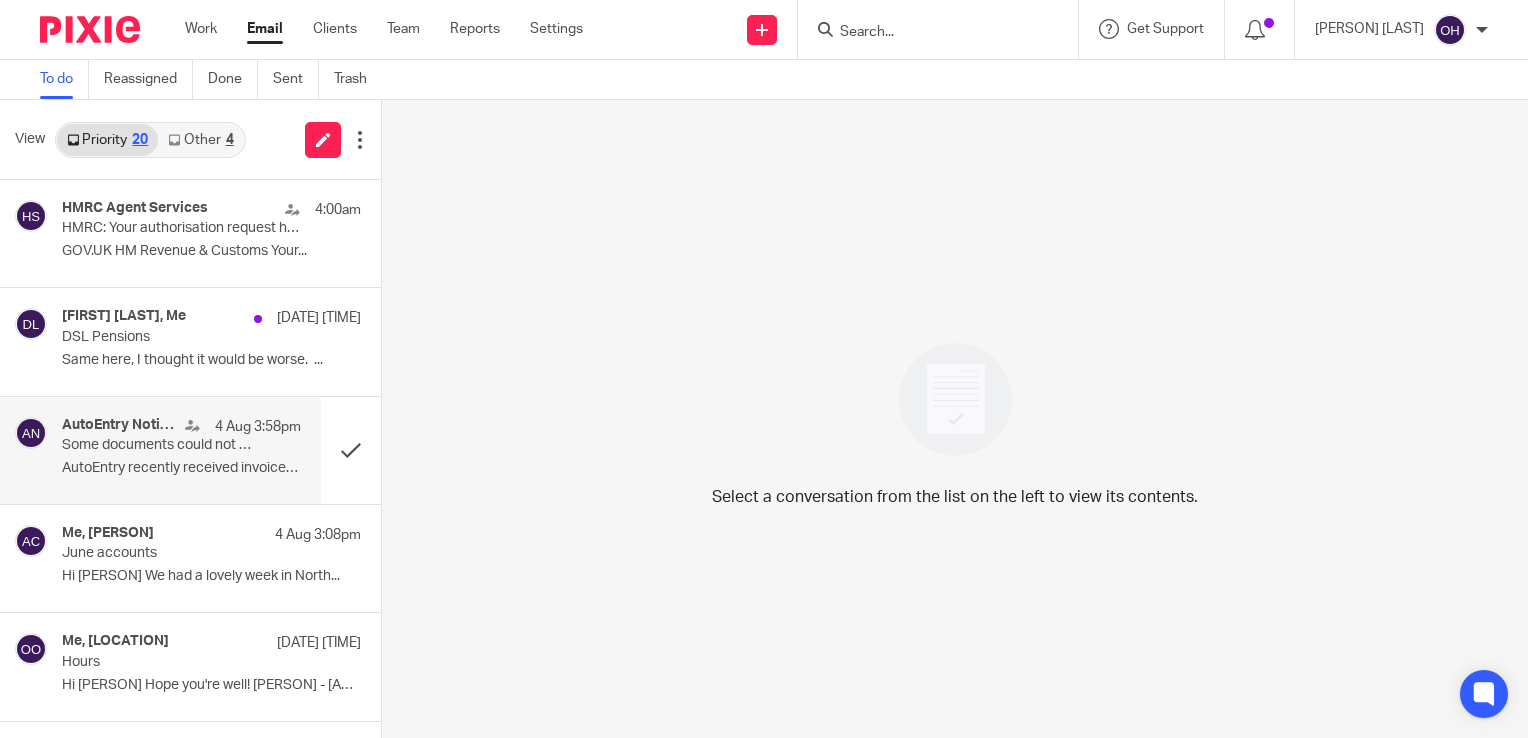 click on "AutoEntry recently received invoices for..." at bounding box center [181, 468] 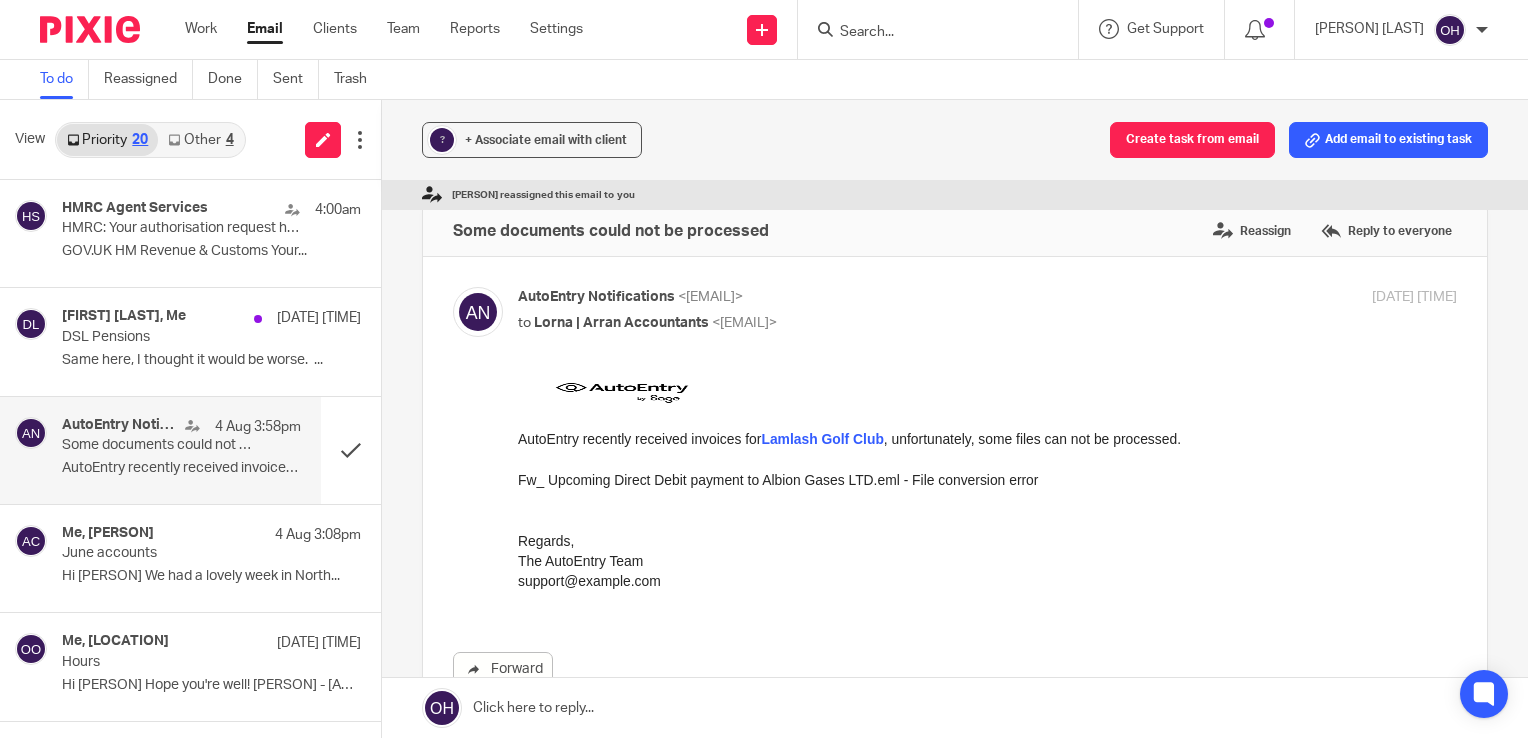 scroll, scrollTop: 0, scrollLeft: 0, axis: both 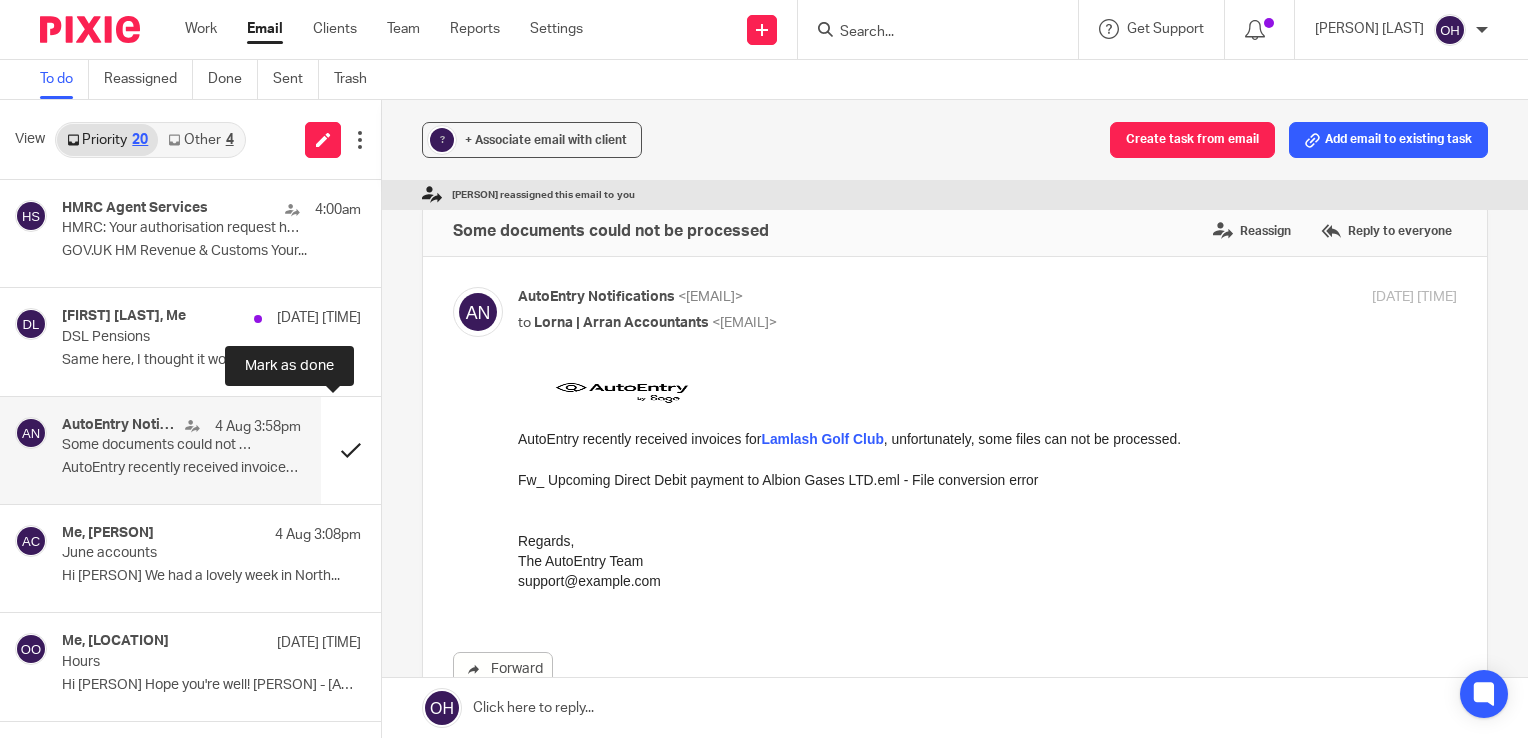 click at bounding box center (351, 450) 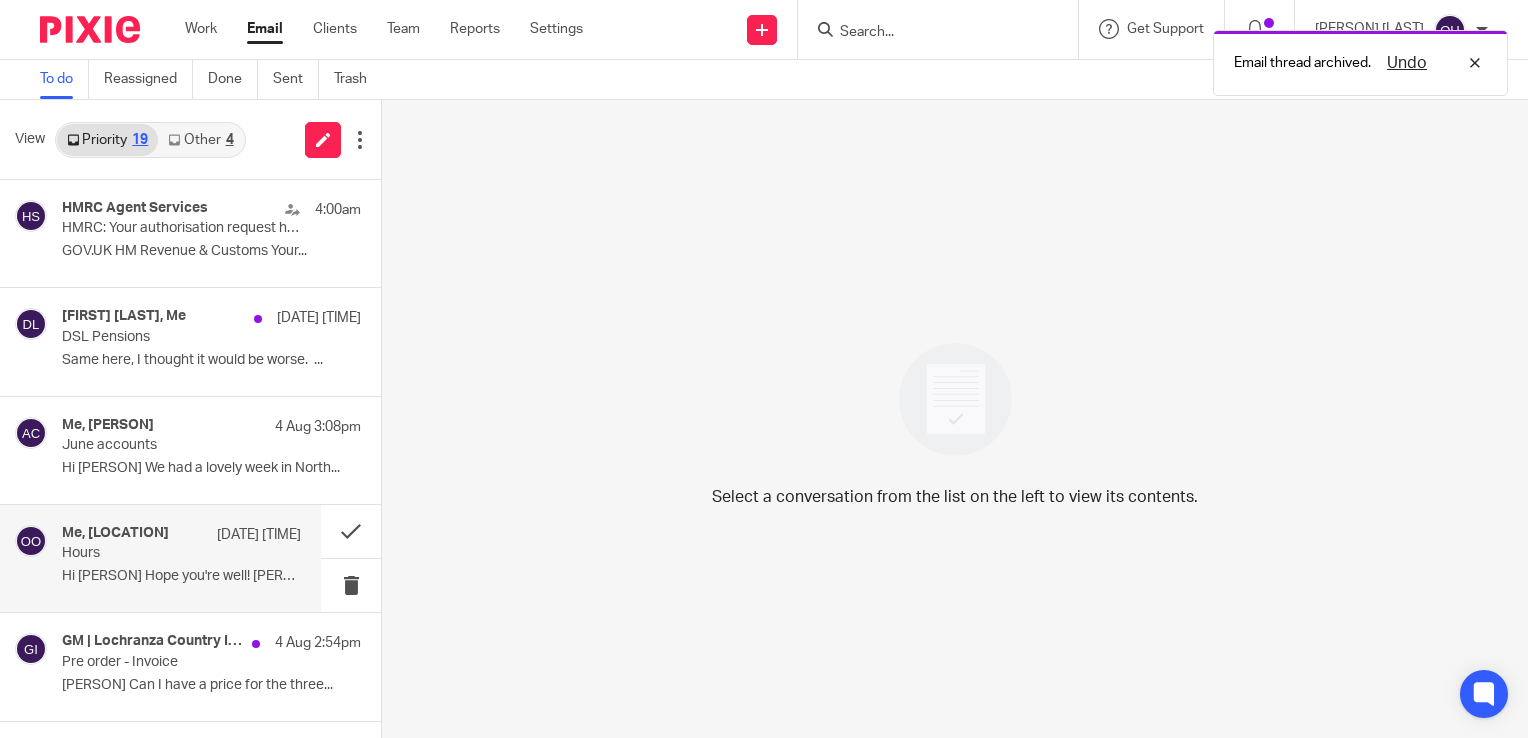 click on "Me, [LOCATION]" at bounding box center (115, 533) 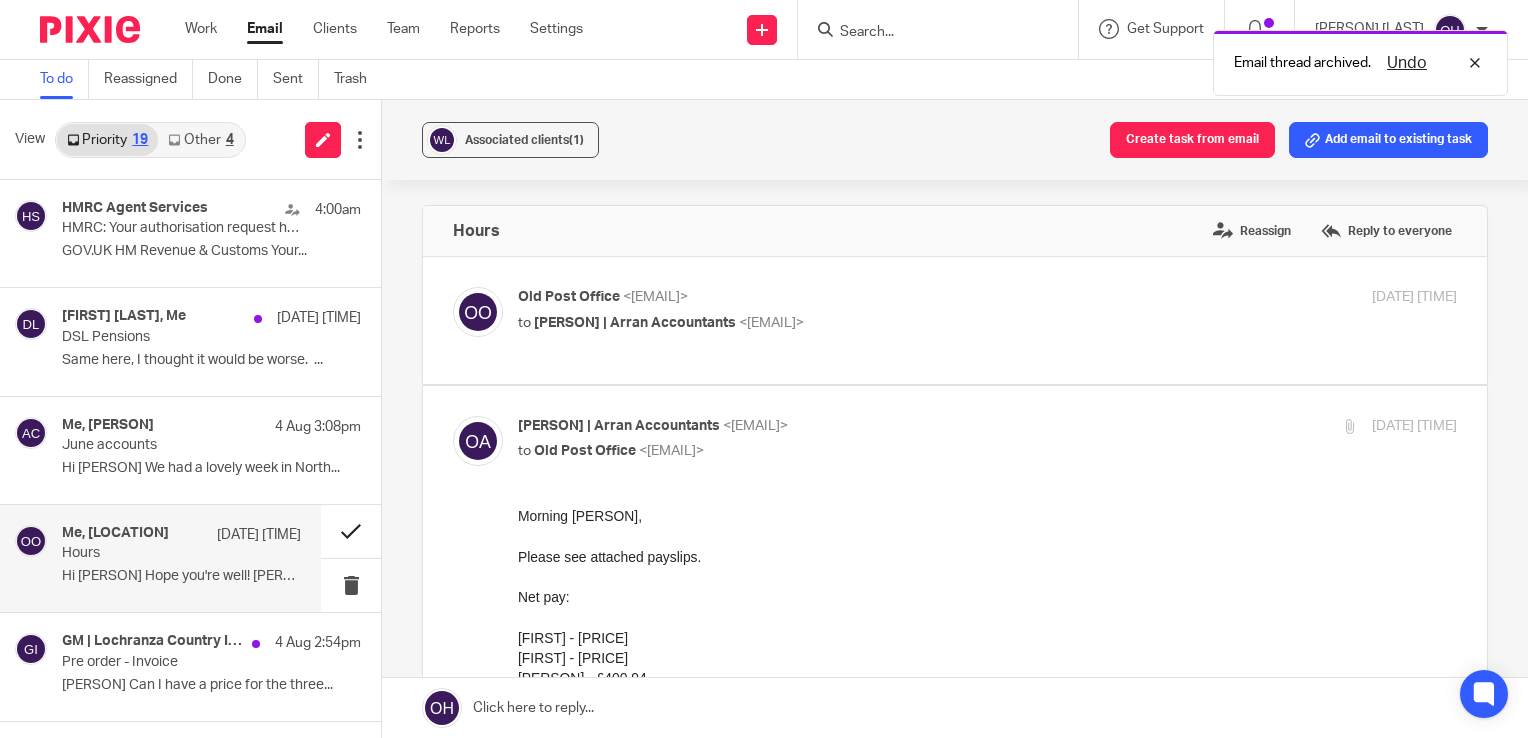 scroll, scrollTop: 0, scrollLeft: 0, axis: both 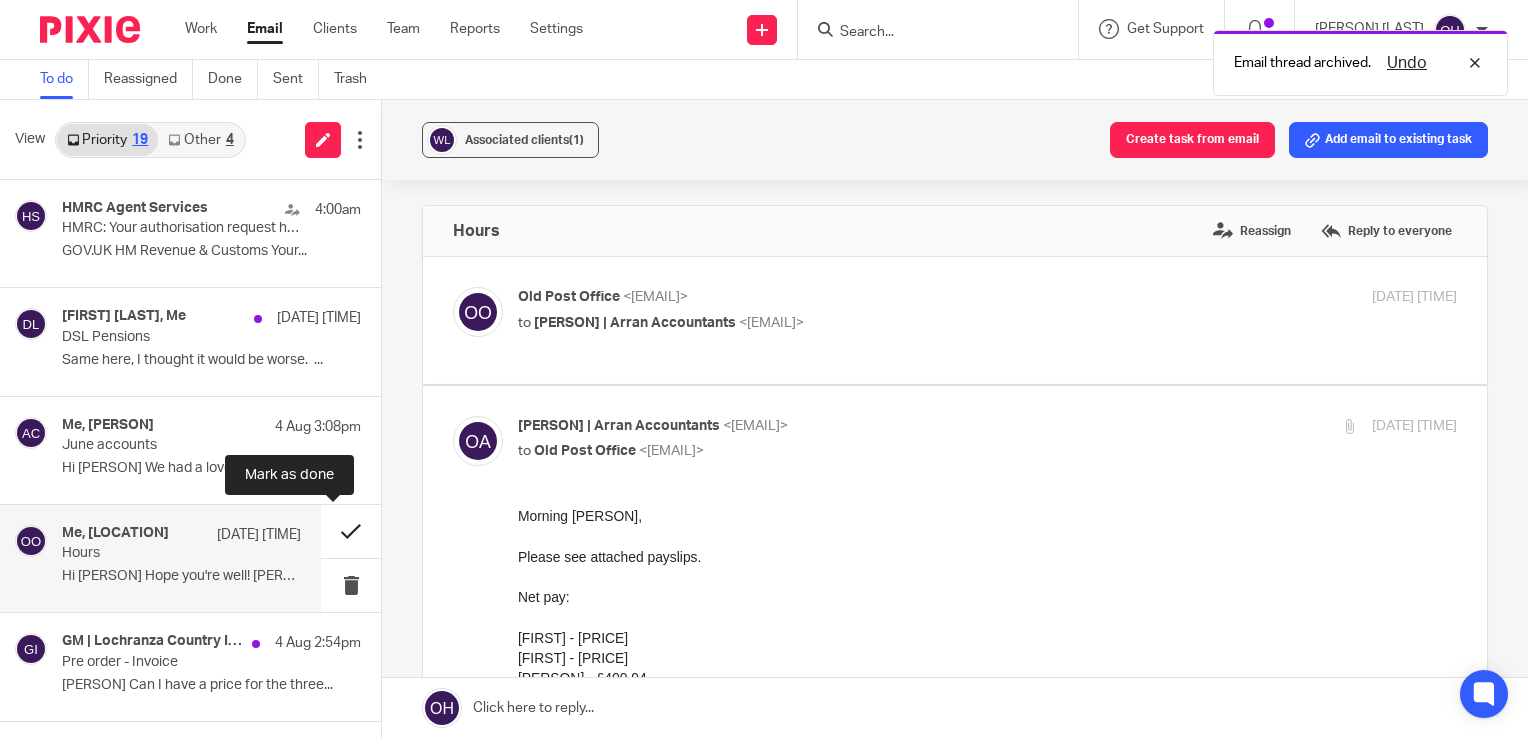click at bounding box center [351, 531] 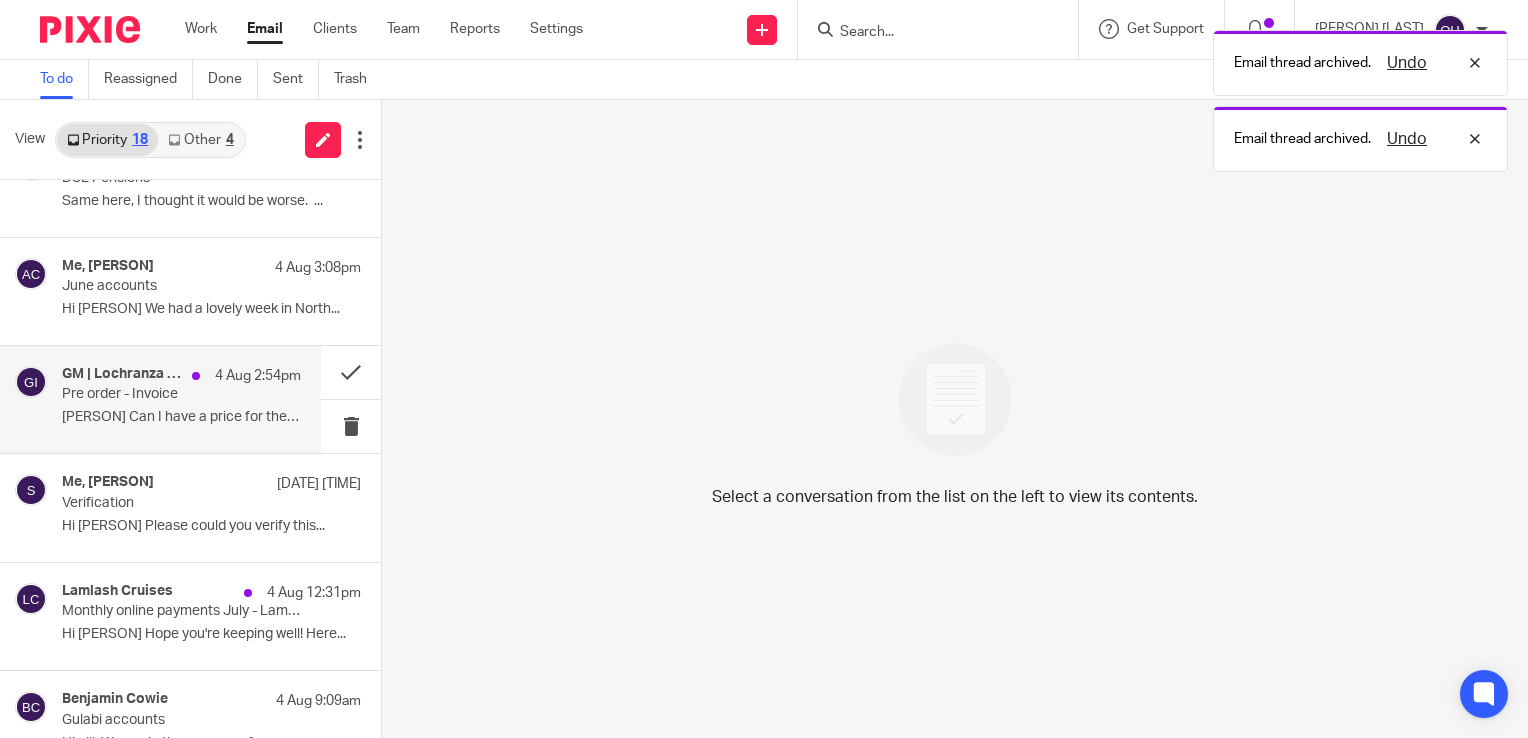 scroll, scrollTop: 160, scrollLeft: 0, axis: vertical 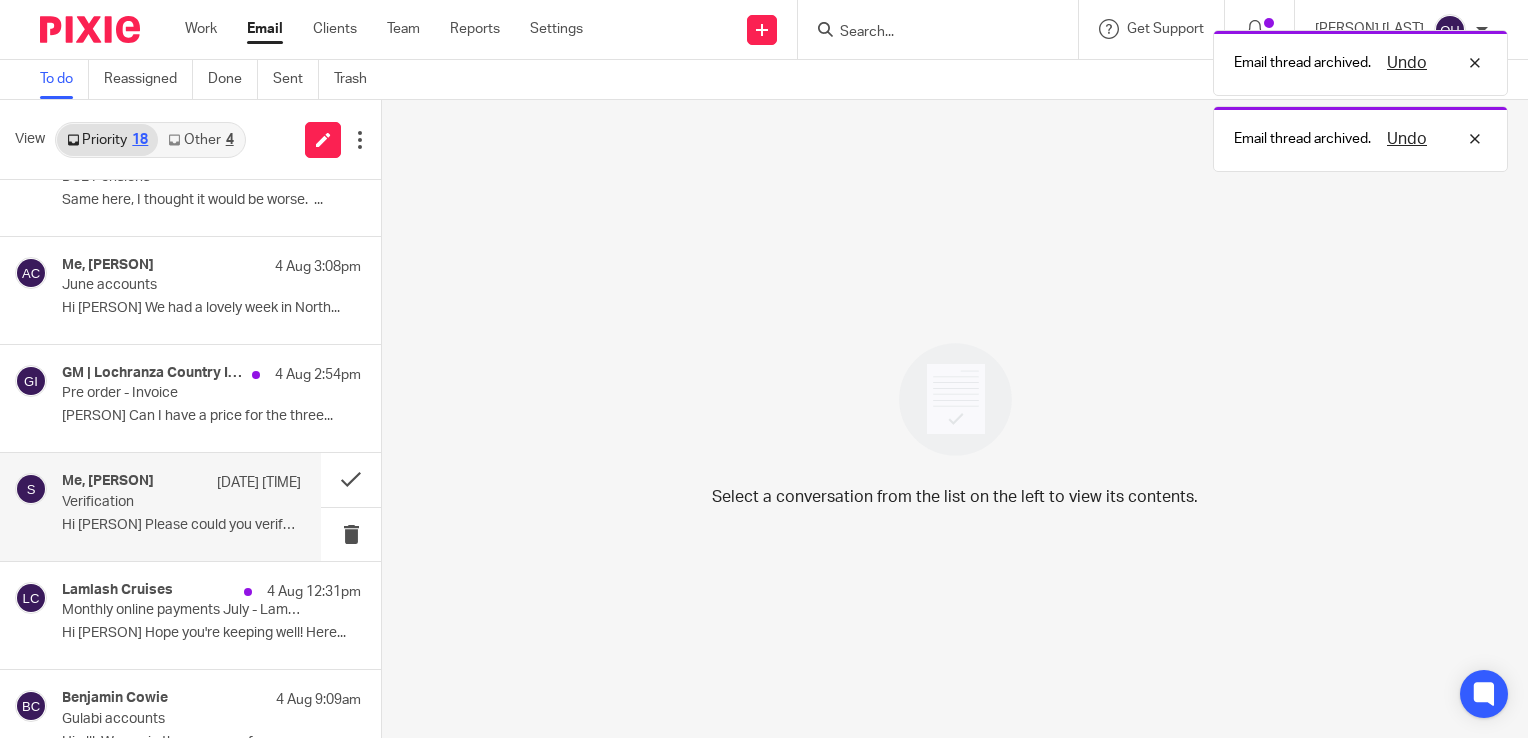 click on "Hi Olivia     Please could you verify this..." at bounding box center [181, 525] 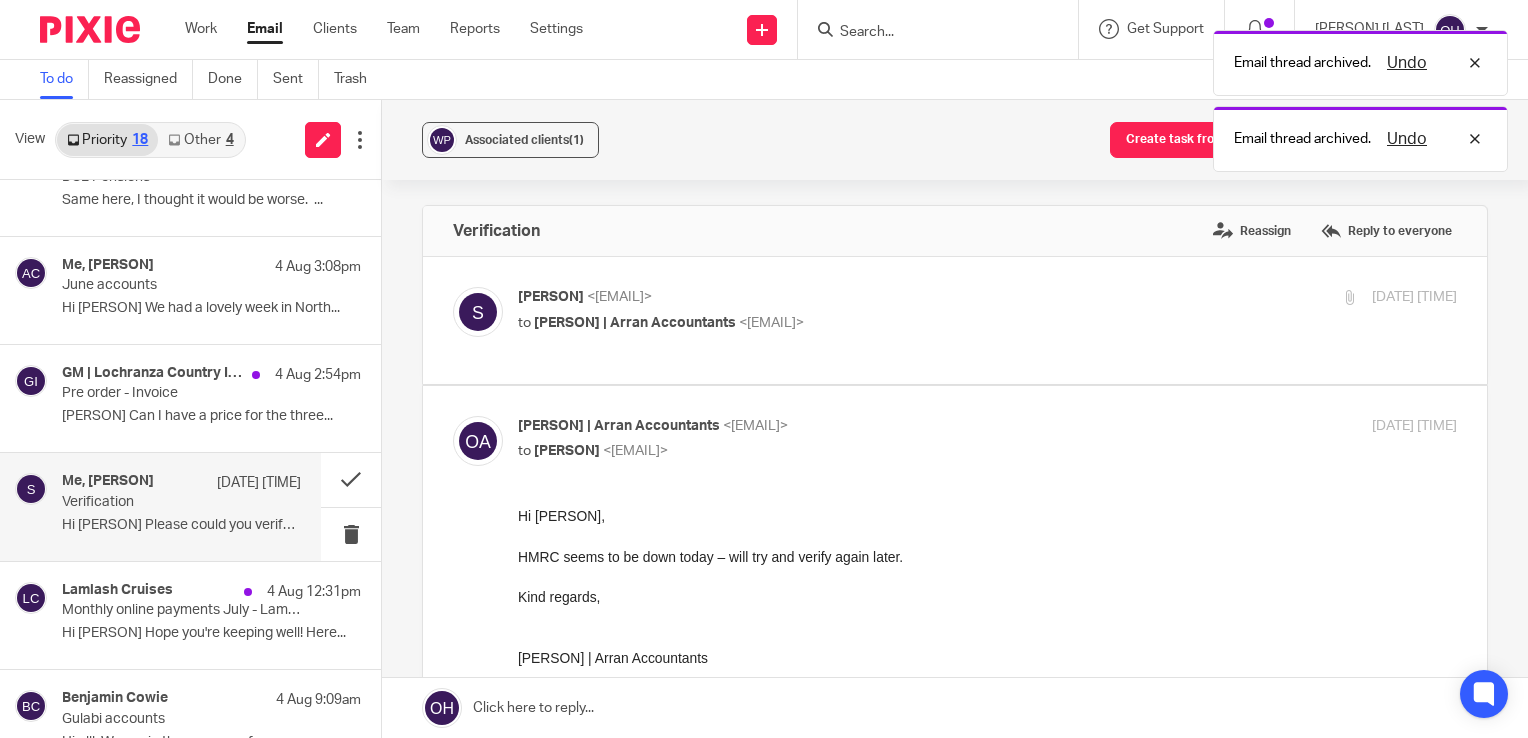 scroll, scrollTop: 0, scrollLeft: 0, axis: both 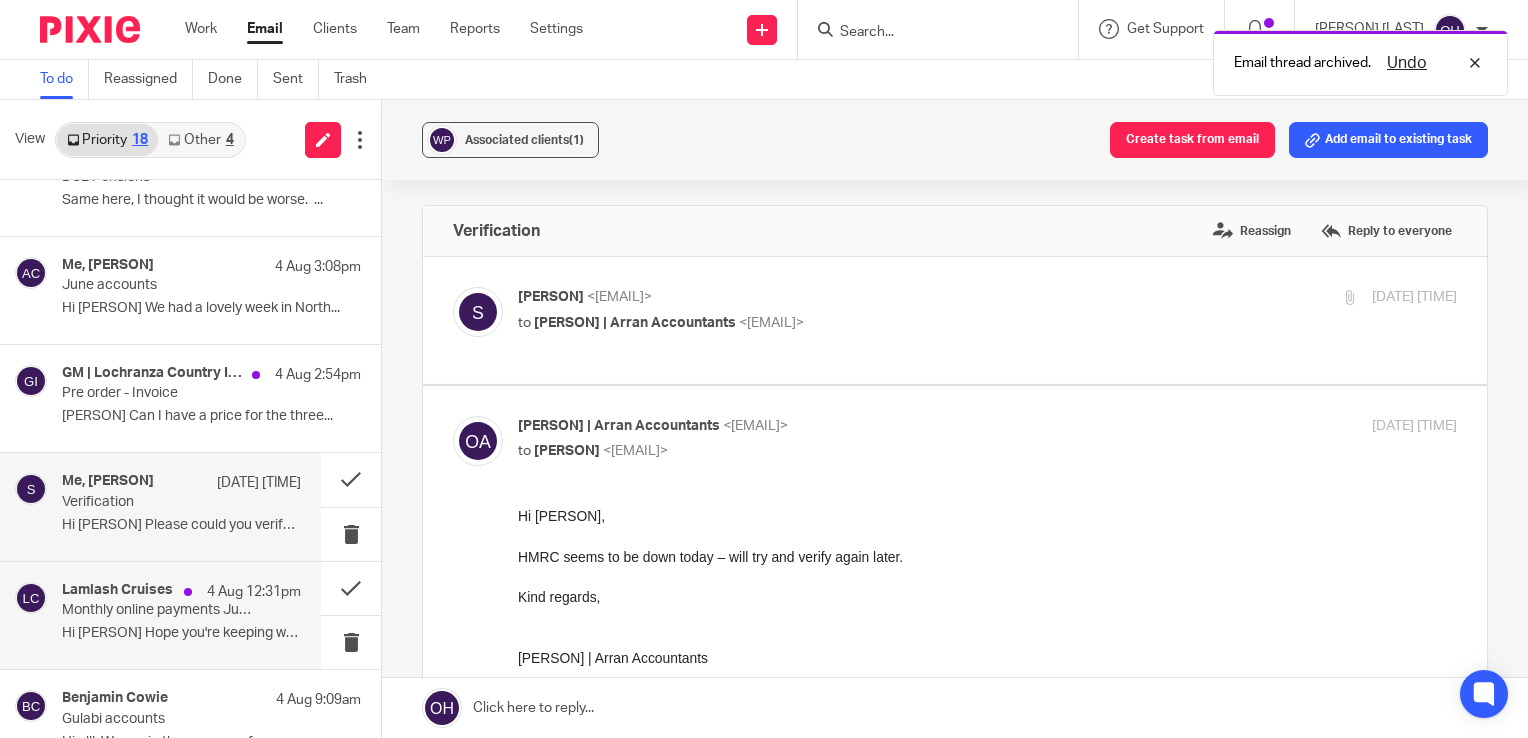 click on "Monthly online payments July - Lamlash Cruises" at bounding box center (157, 610) 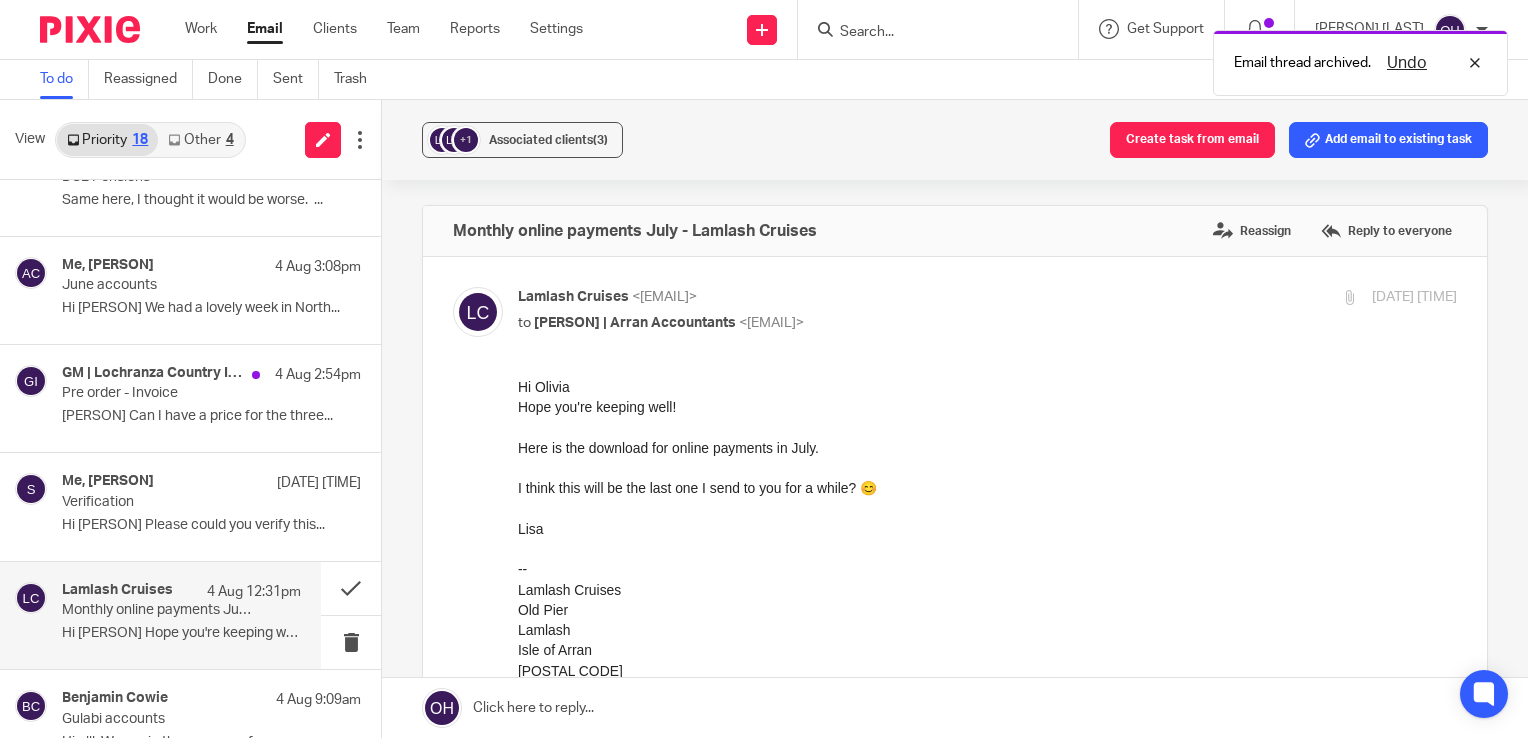 scroll, scrollTop: 0, scrollLeft: 0, axis: both 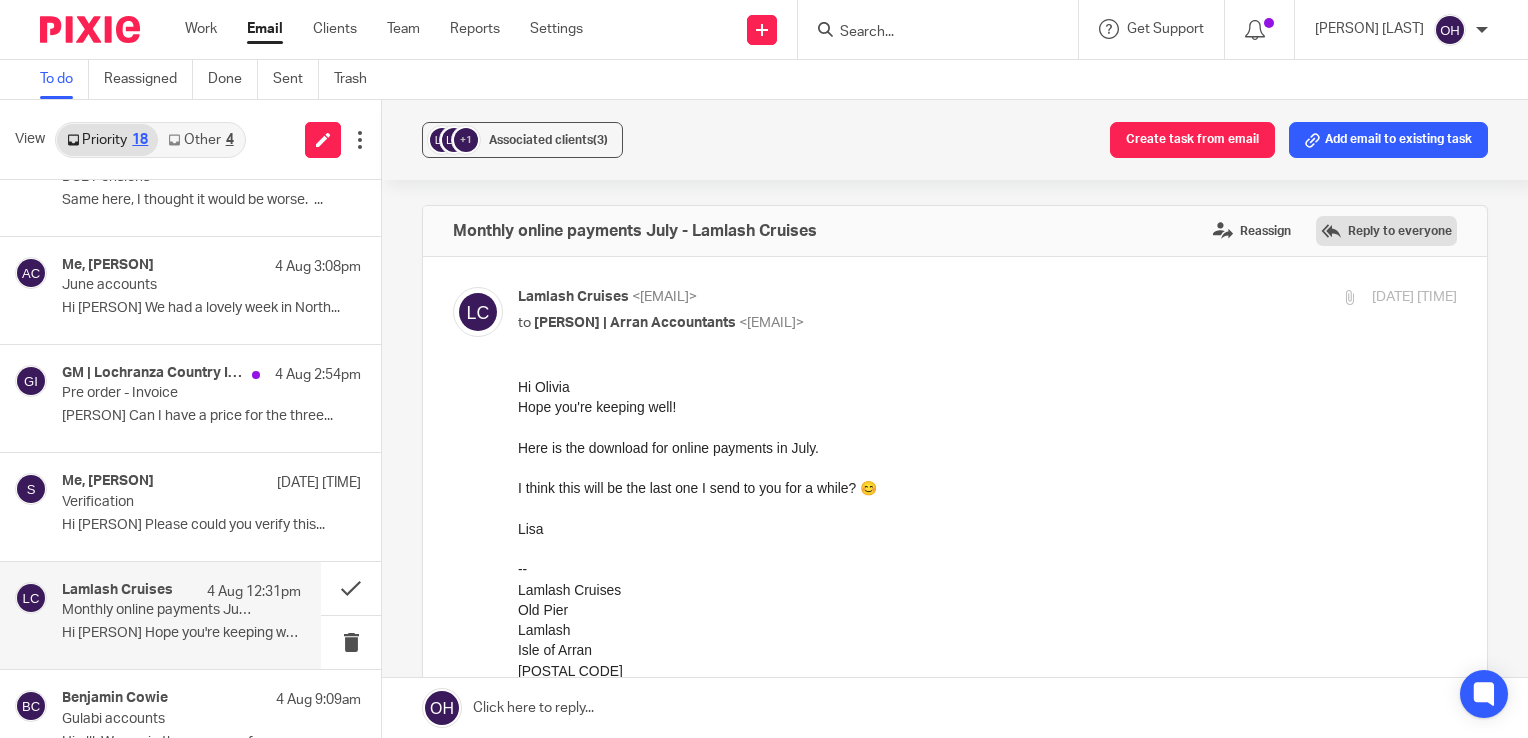 click on "Reply to everyone" at bounding box center (1386, 231) 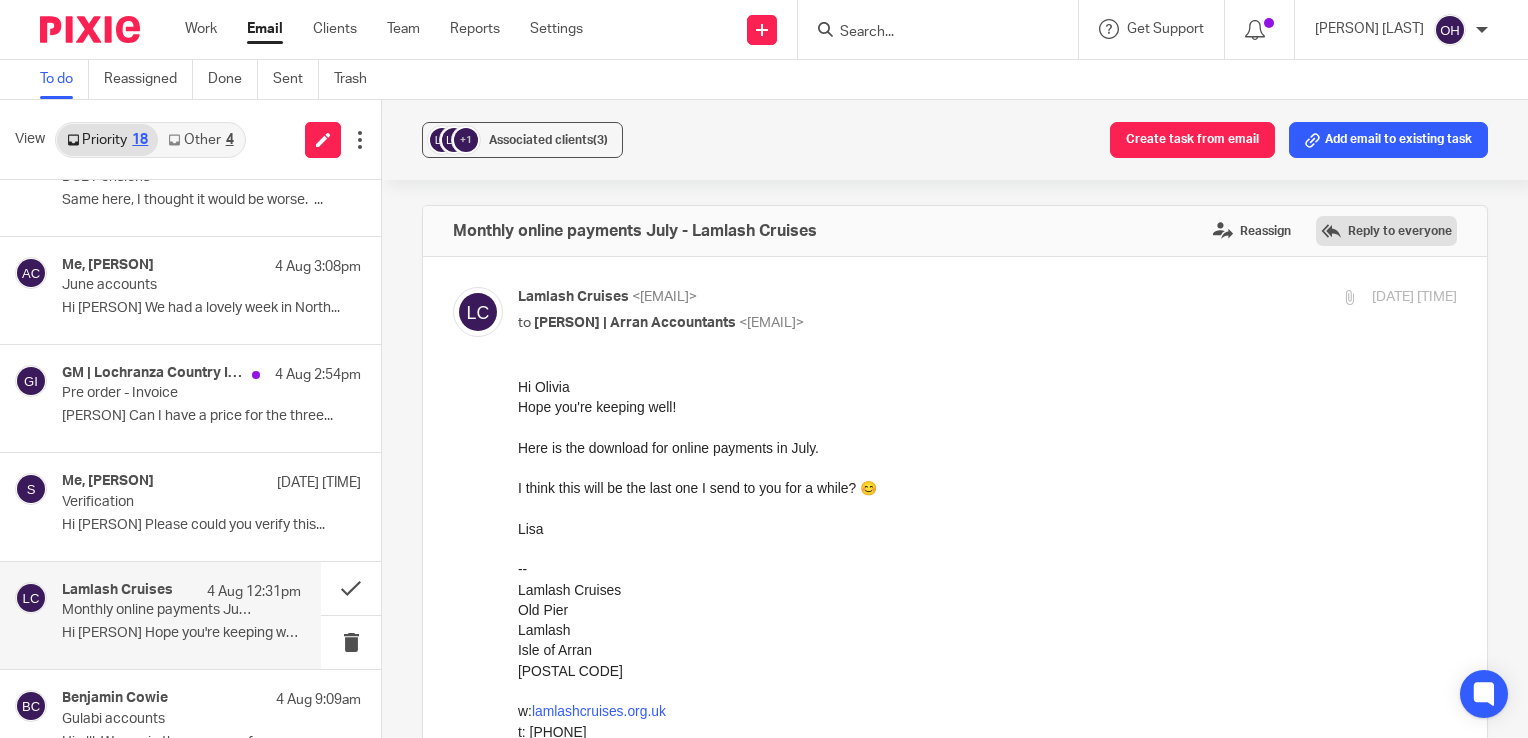 scroll, scrollTop: 908, scrollLeft: 0, axis: vertical 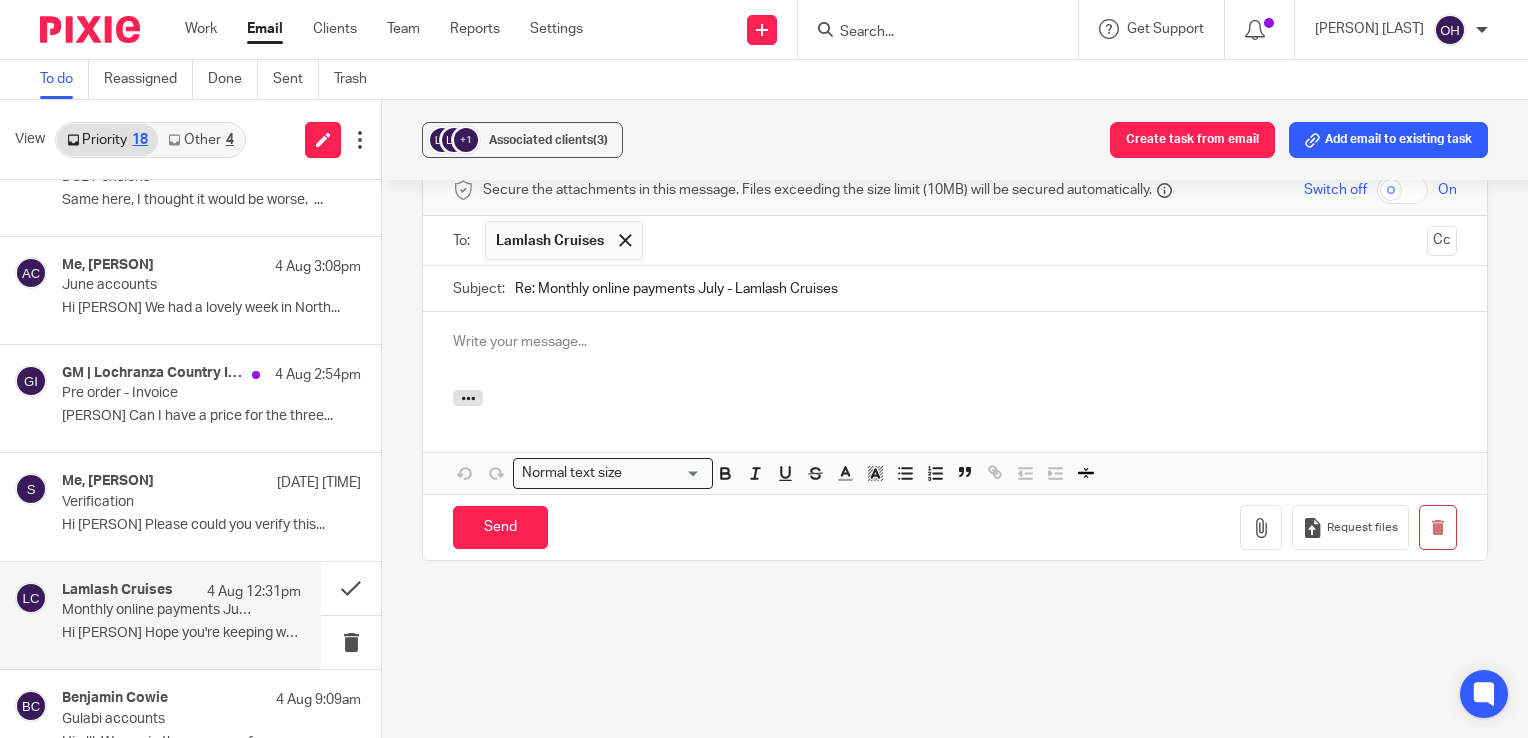 type 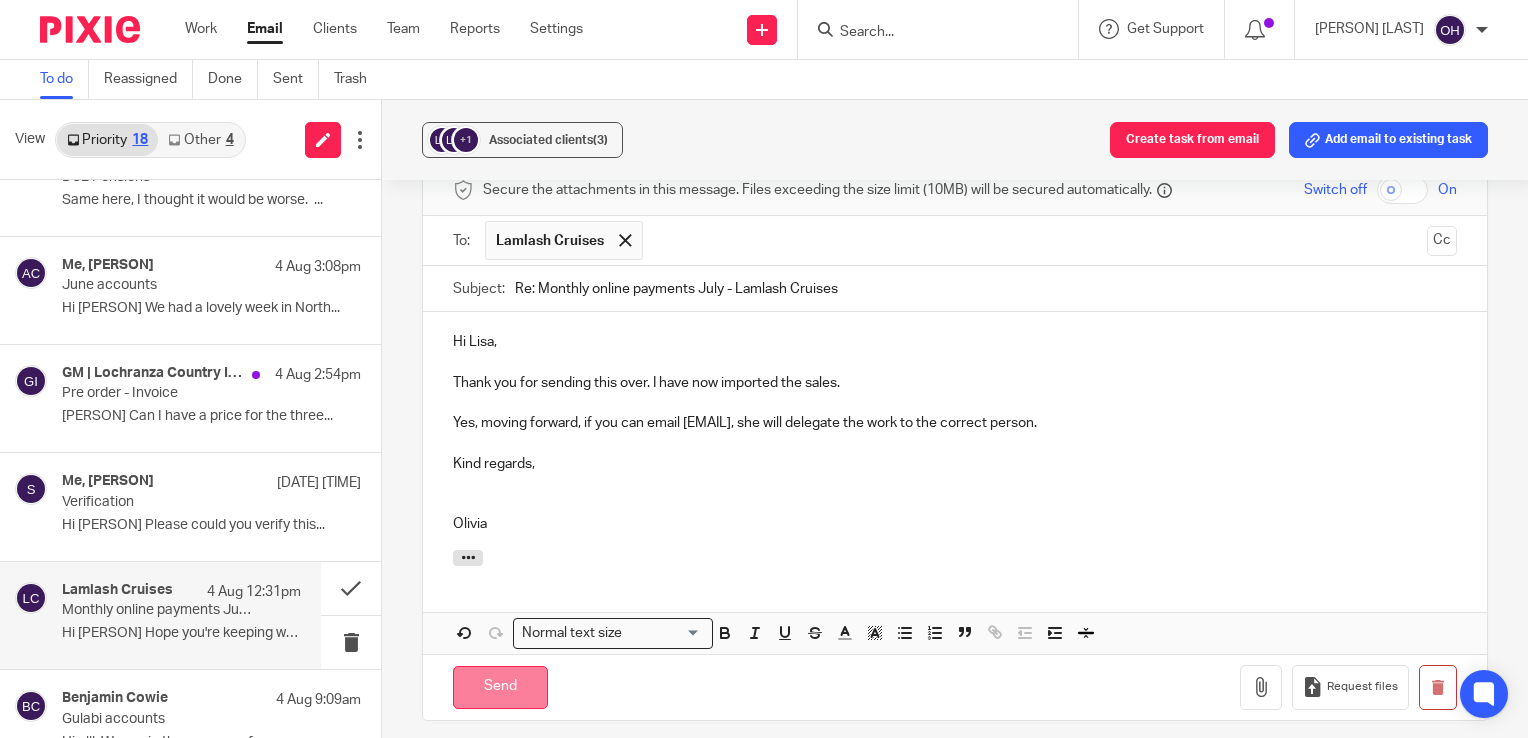 click on "Send" at bounding box center [500, 687] 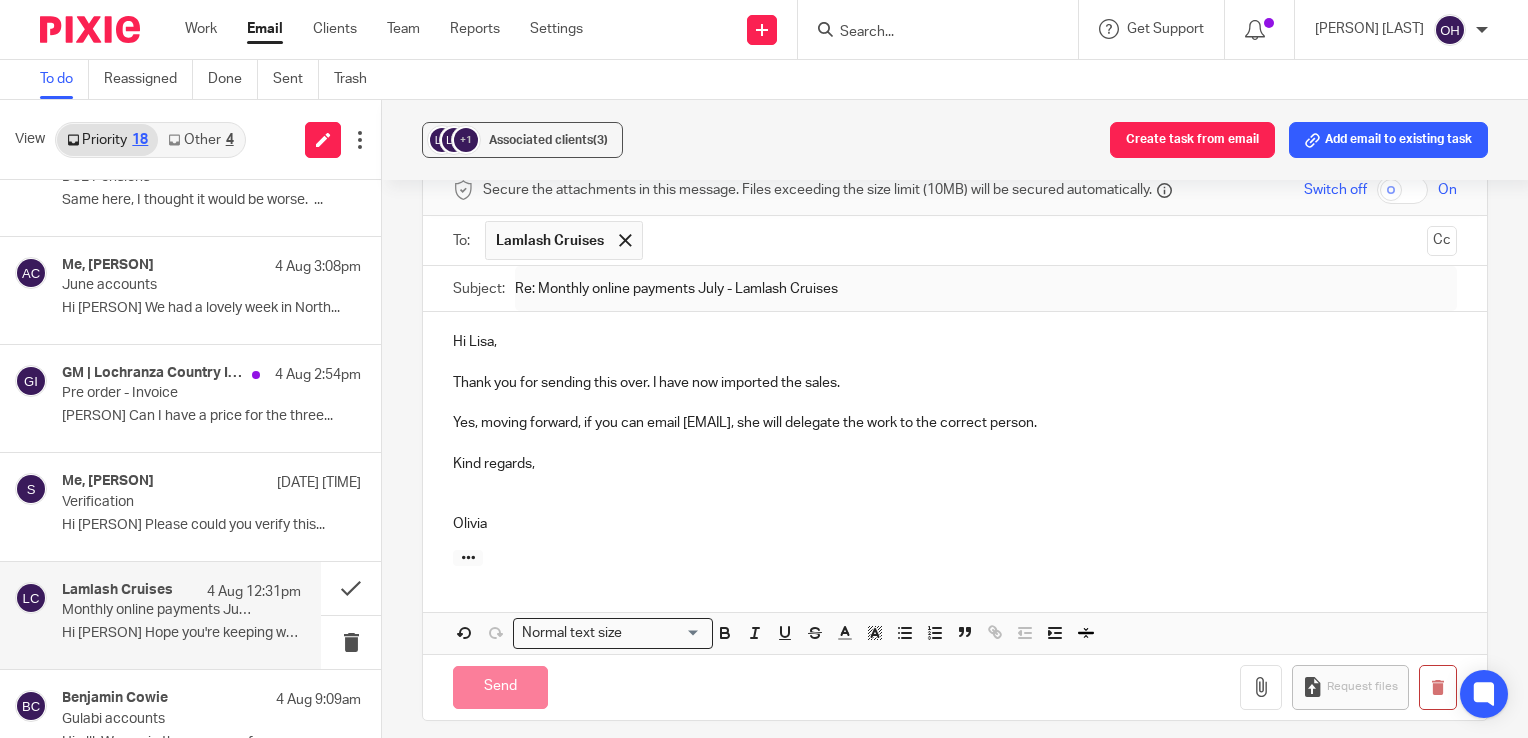 scroll, scrollTop: 562, scrollLeft: 0, axis: vertical 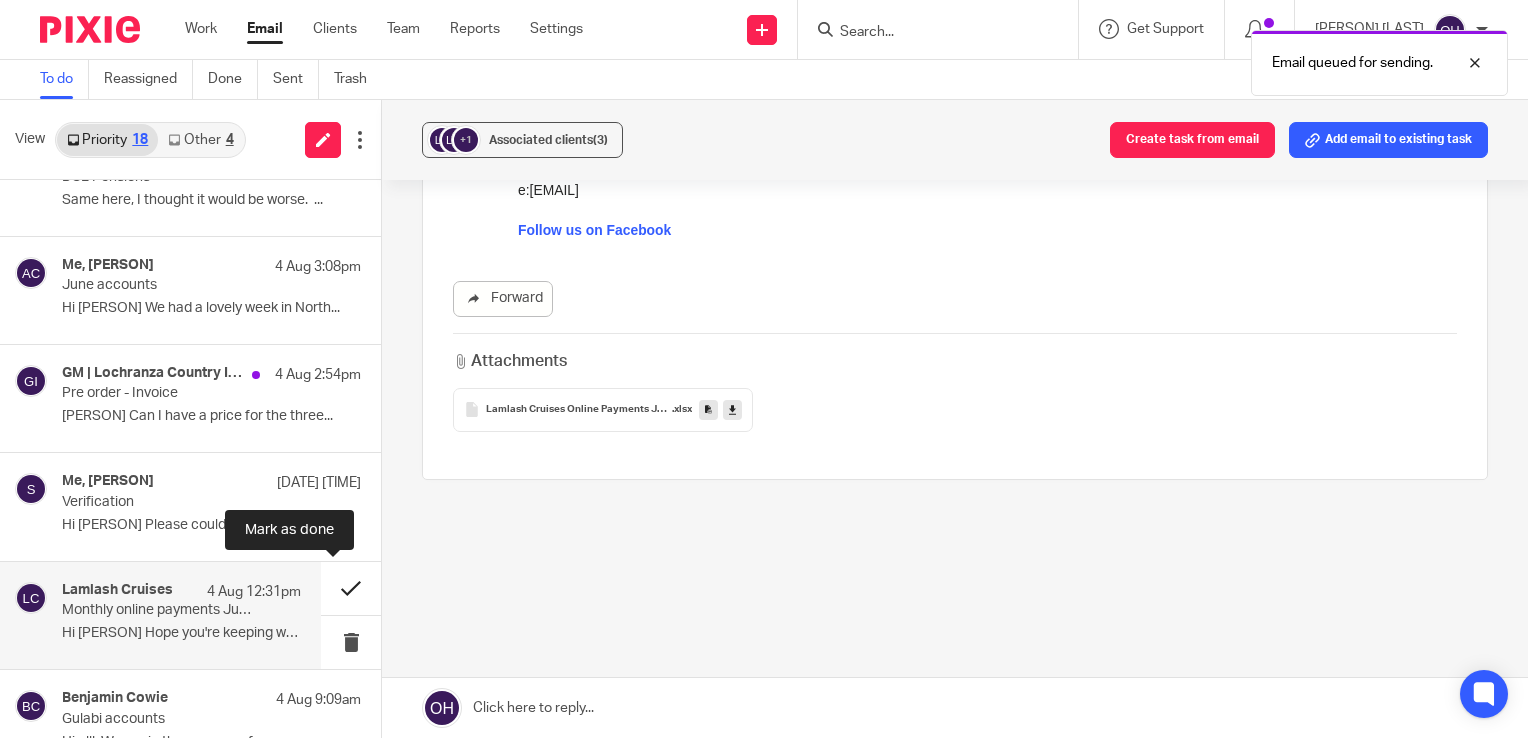 click at bounding box center (351, 588) 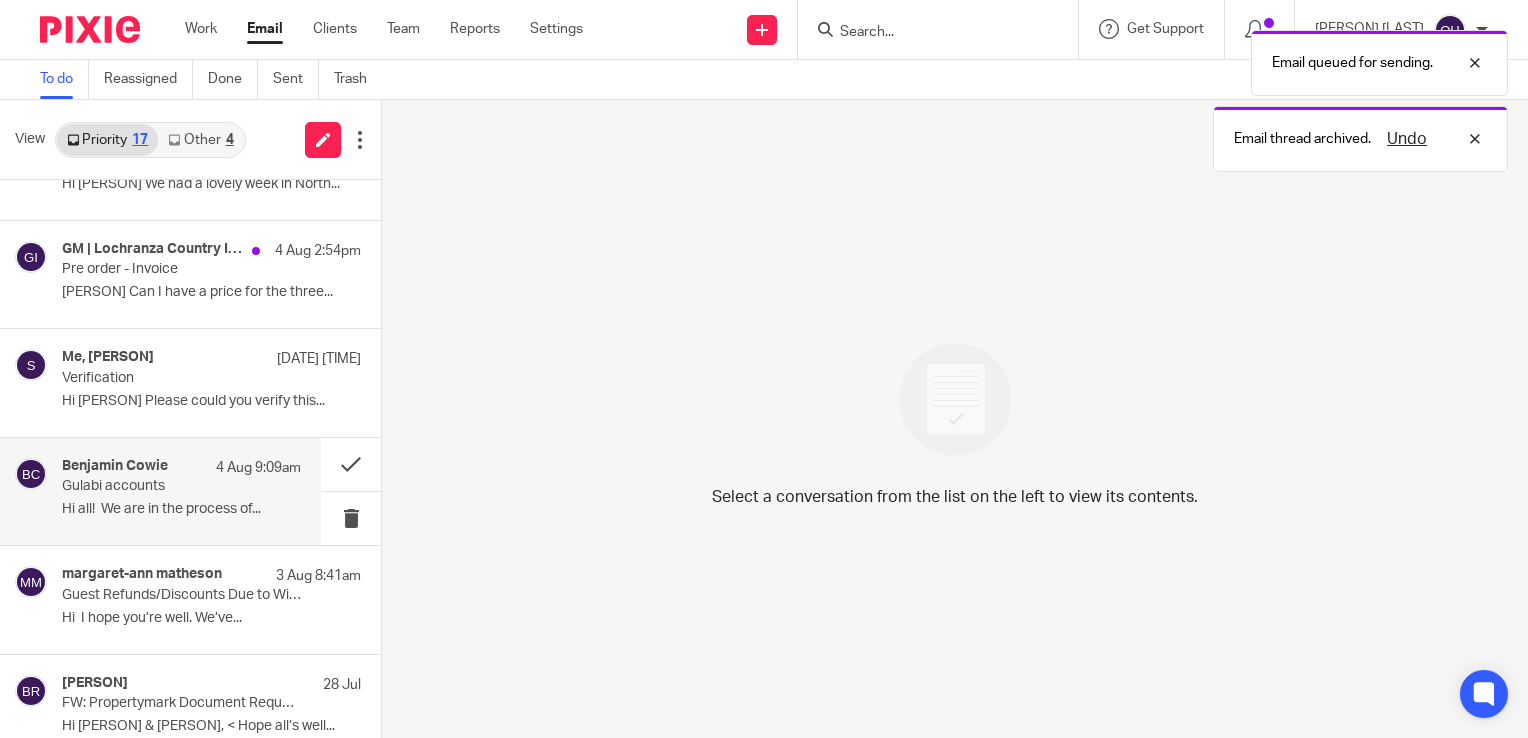 scroll, scrollTop: 287, scrollLeft: 0, axis: vertical 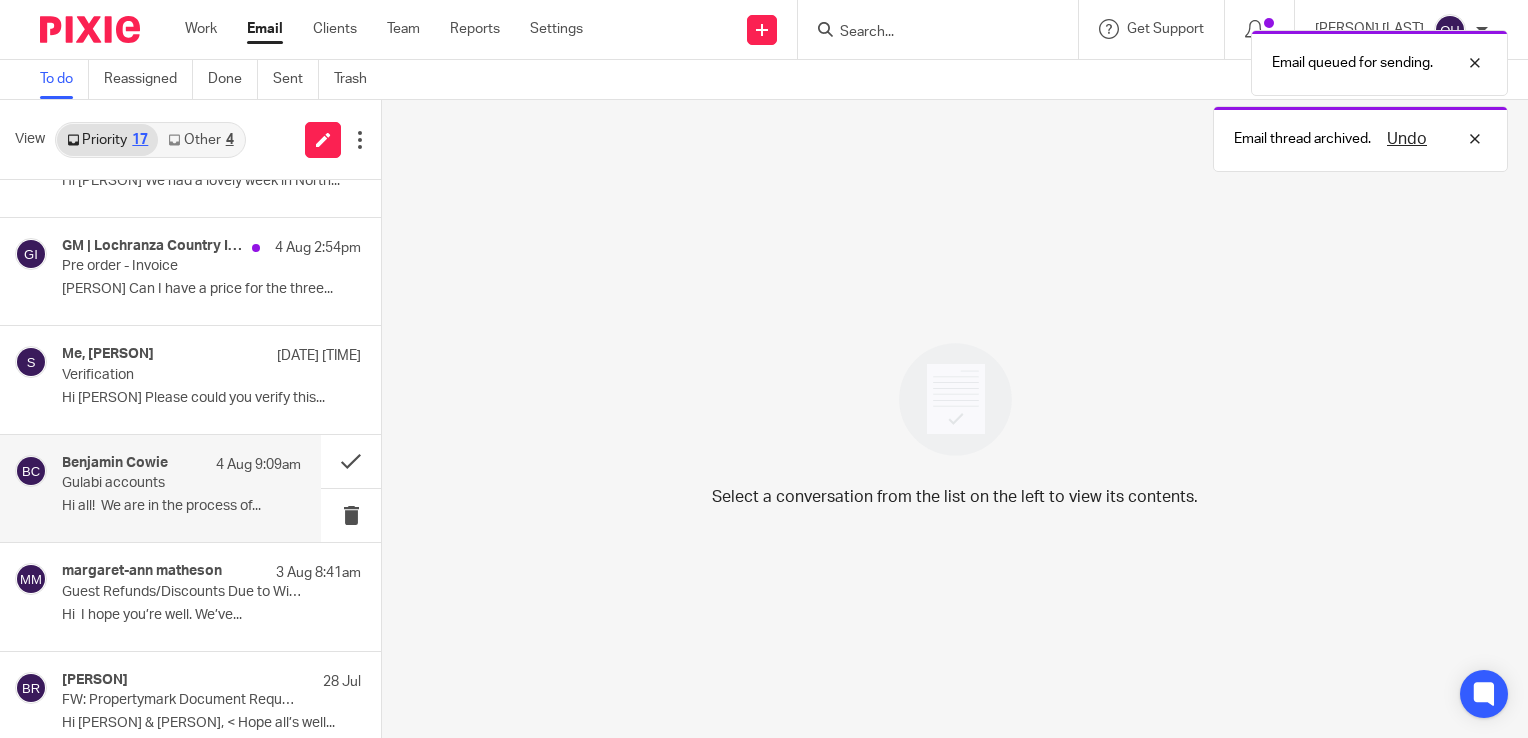 click on "3 Aug 8:41am" at bounding box center (318, 573) 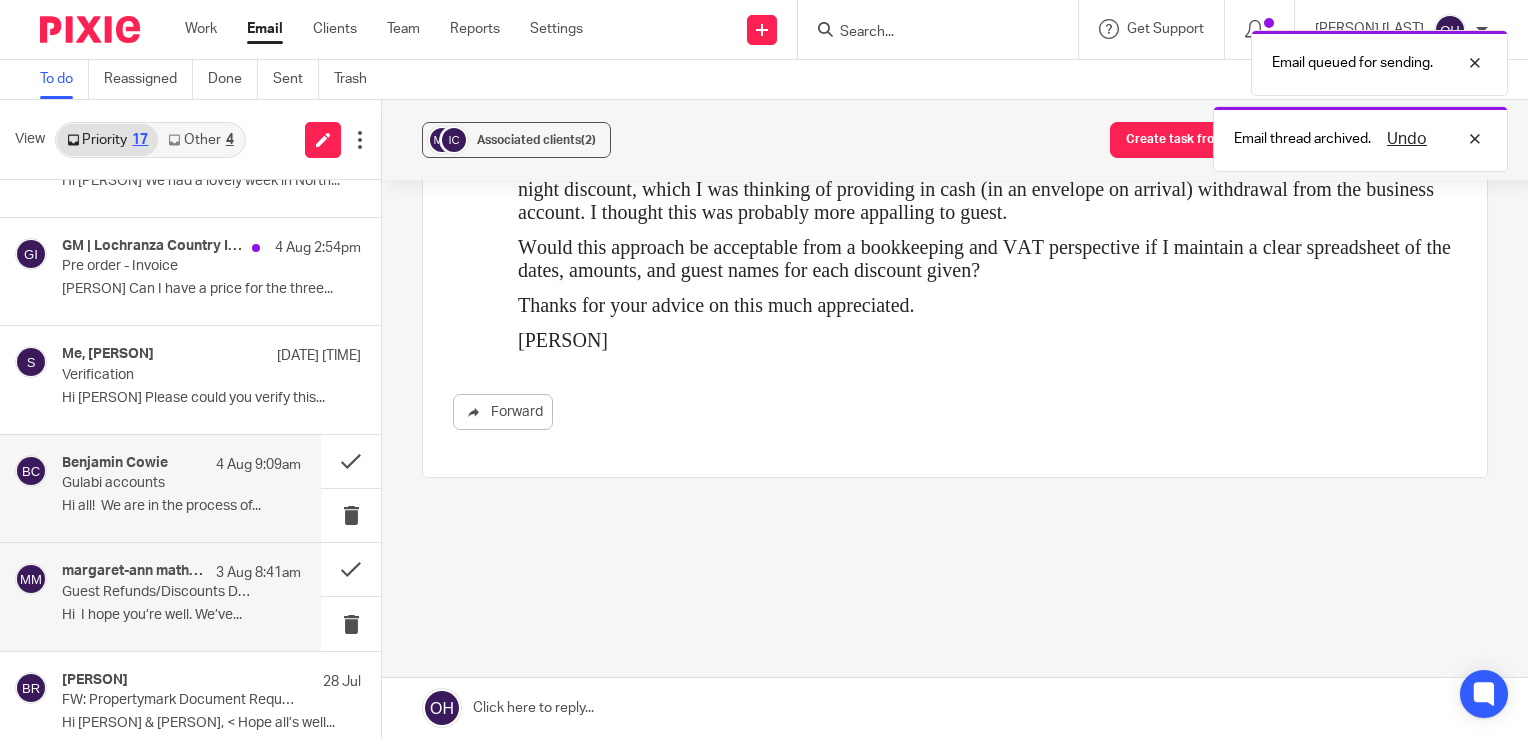 scroll, scrollTop: 0, scrollLeft: 0, axis: both 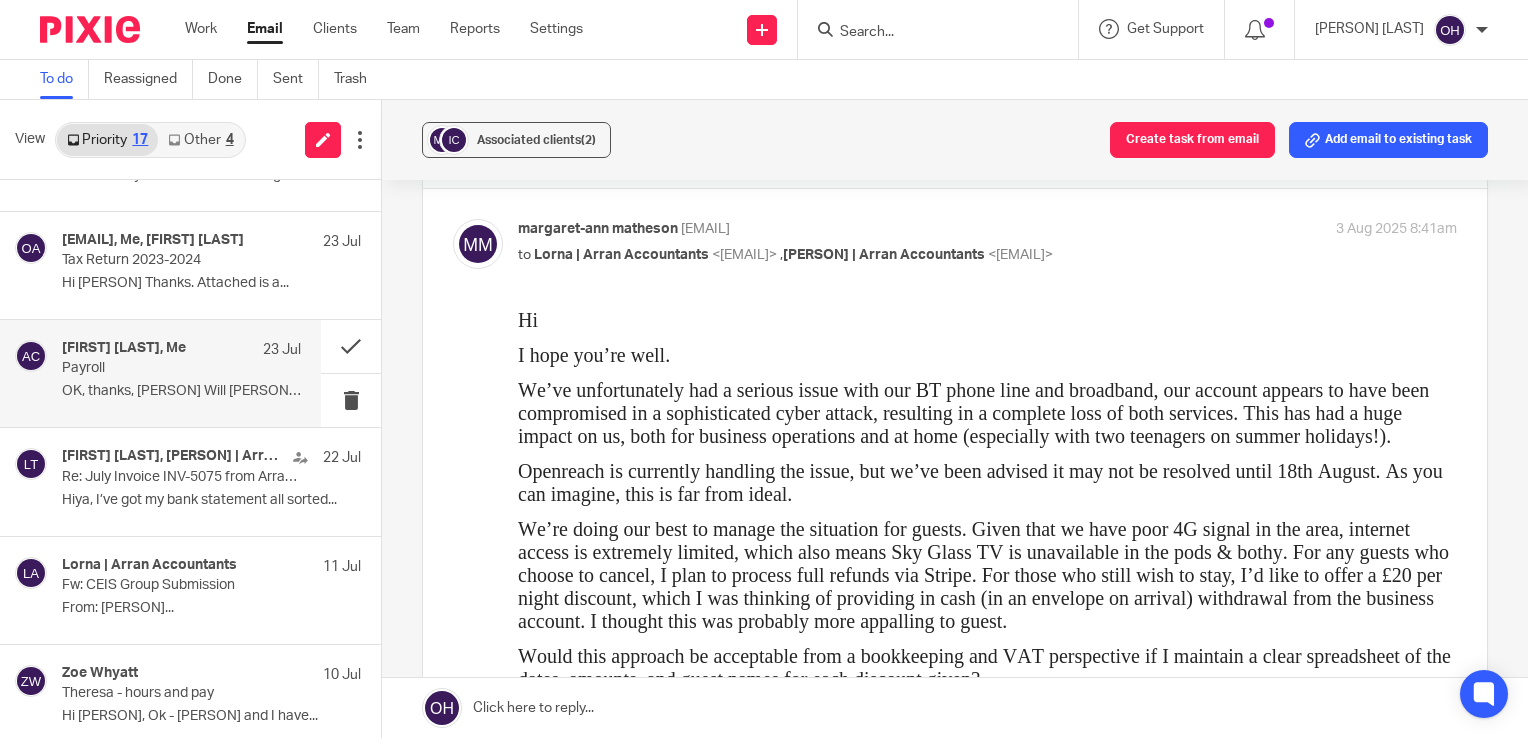 click on "Payroll" at bounding box center [157, 368] 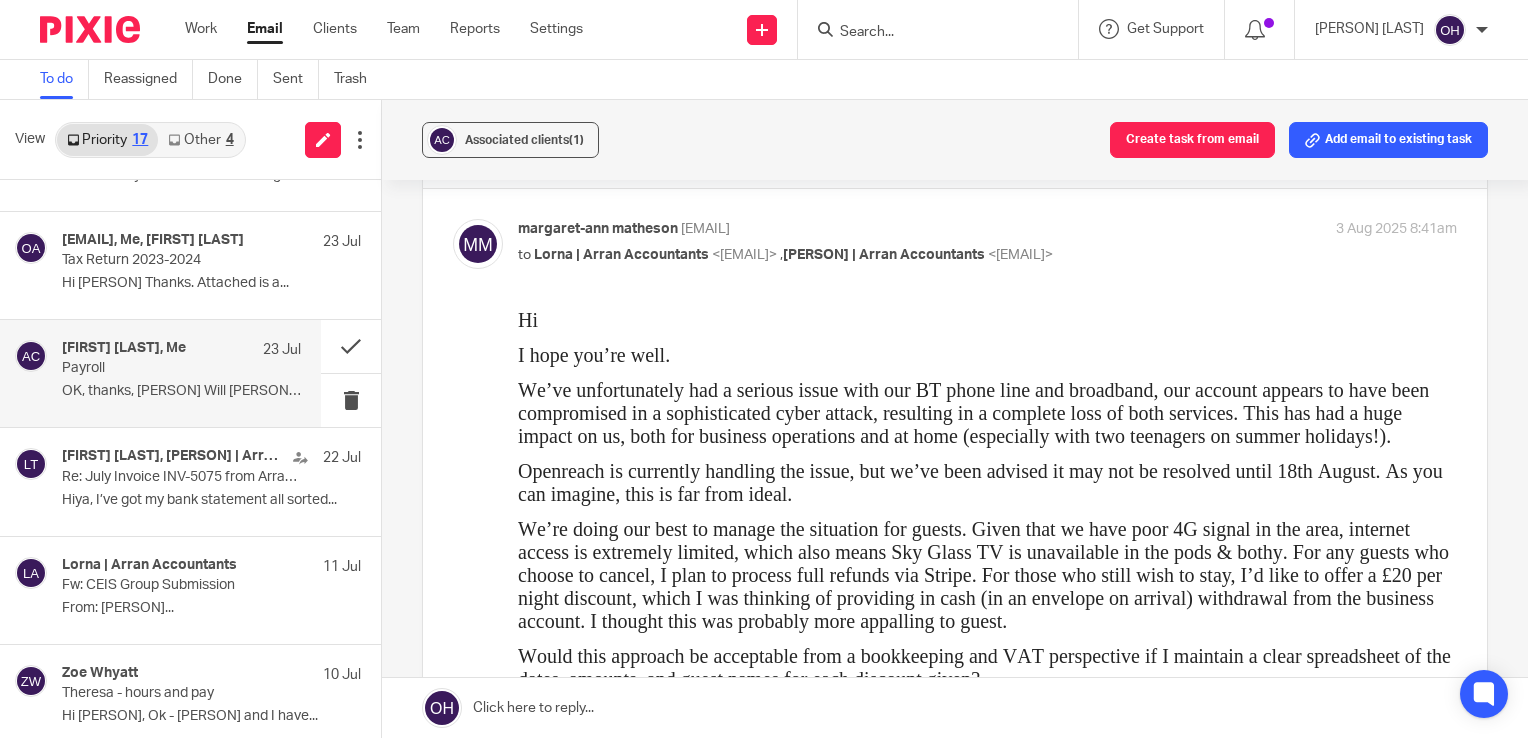 scroll, scrollTop: 0, scrollLeft: 0, axis: both 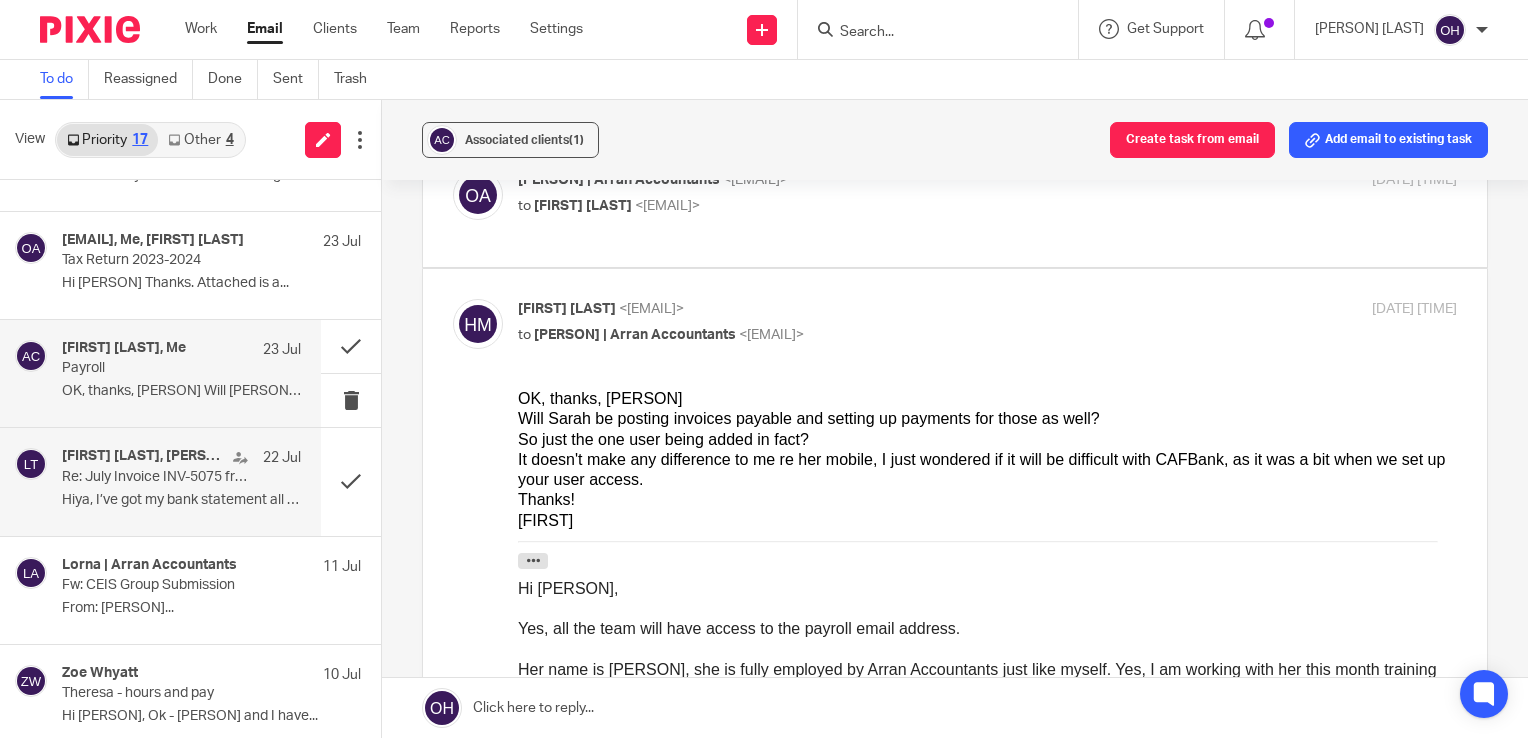 click on "Lewis Thomson, Lorna | Arran Accountants
22 Jul   Re: July Invoice INV-5075 from Arran Accountancy Limited for Lewis Thomson   Hiya,     I’ve got my bank statement all sorted..." at bounding box center (181, 481) 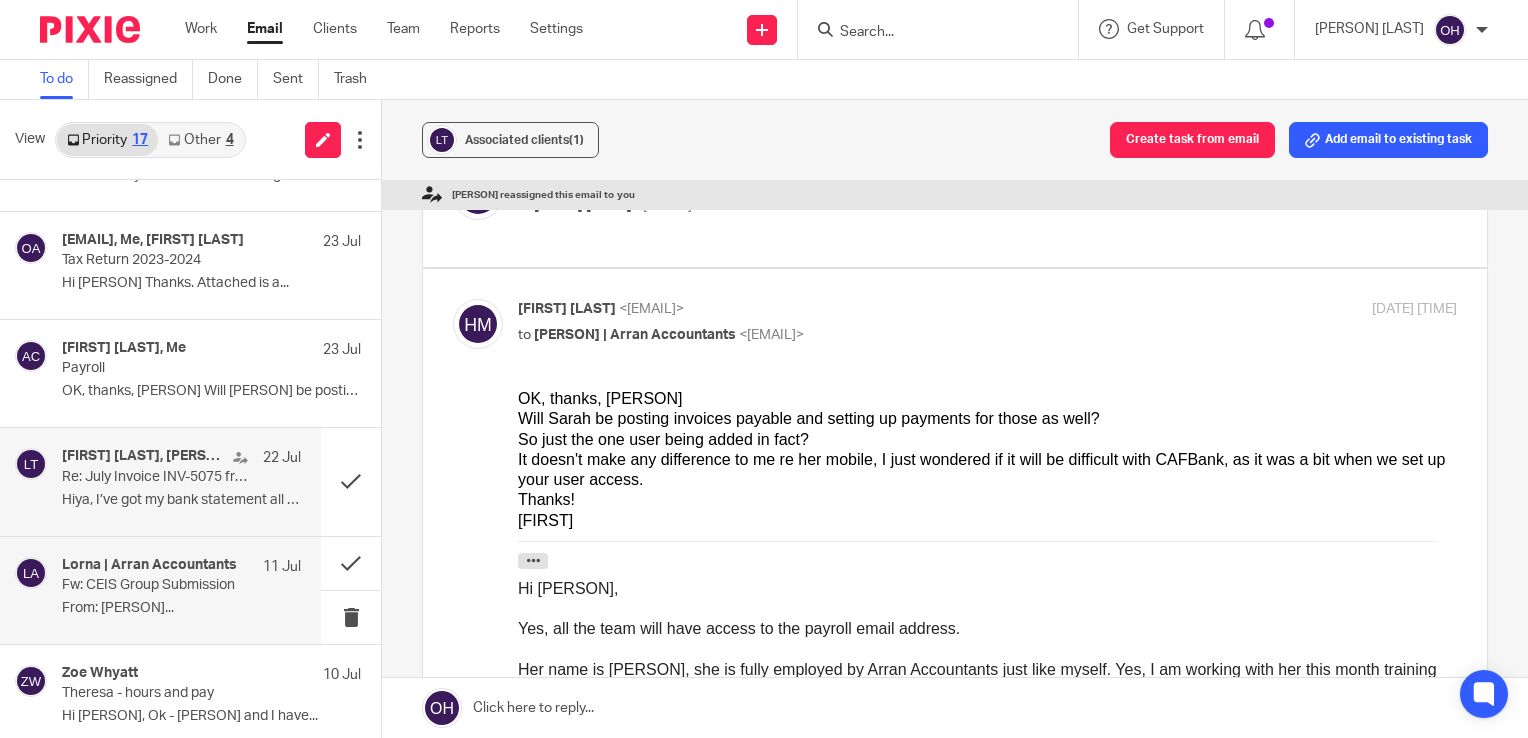 scroll, scrollTop: 0, scrollLeft: 0, axis: both 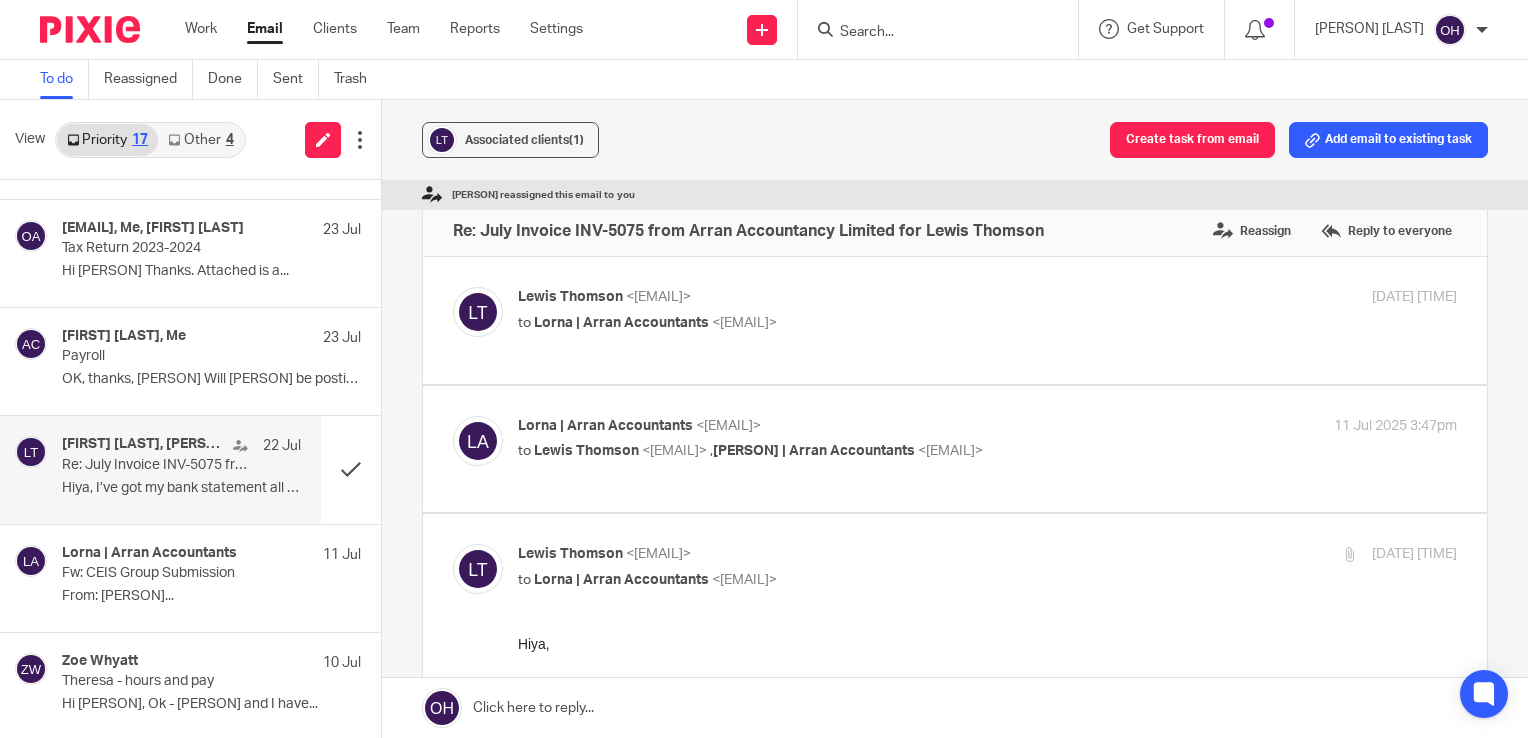 click on "Other
4" at bounding box center [200, 140] 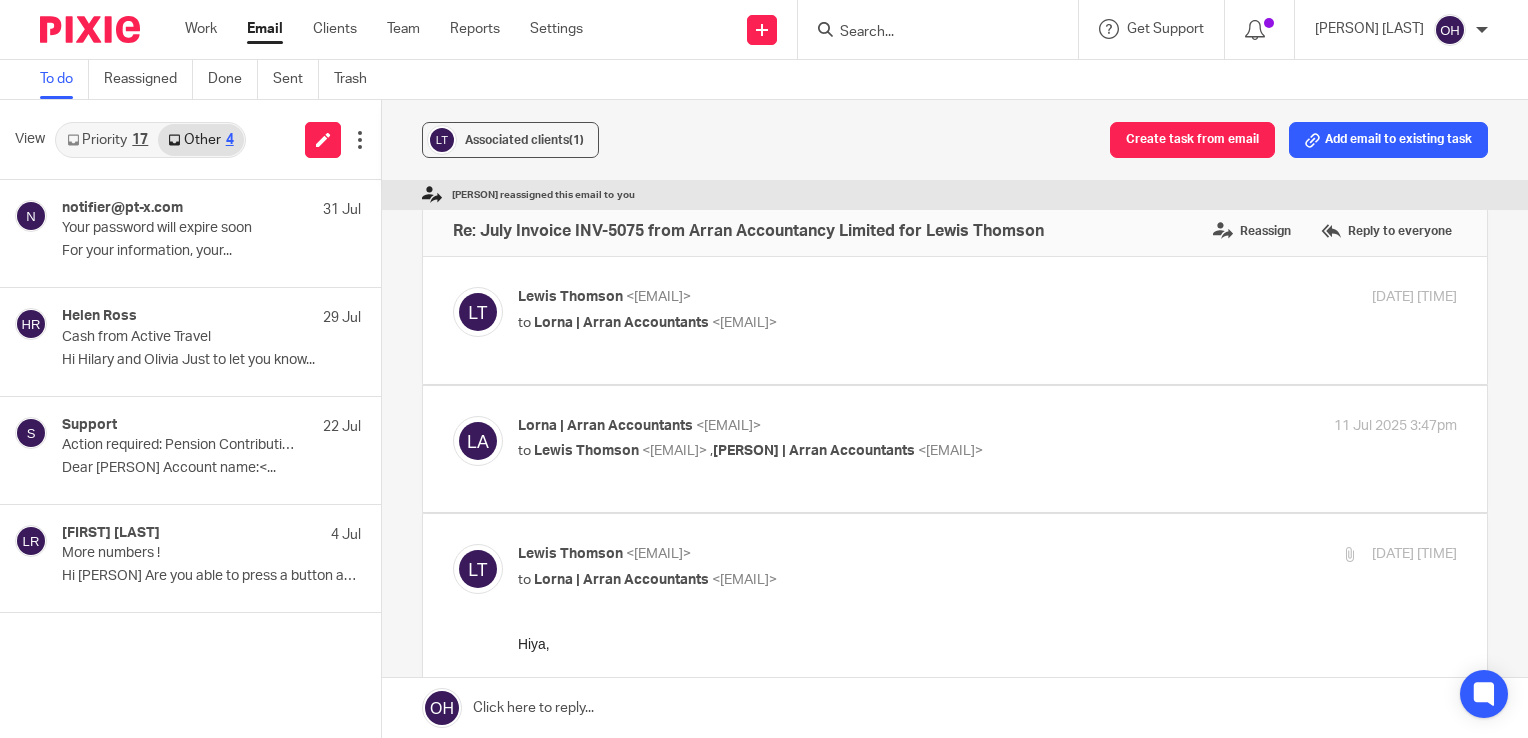 click on "Priority
17
Other
4" at bounding box center [150, 140] 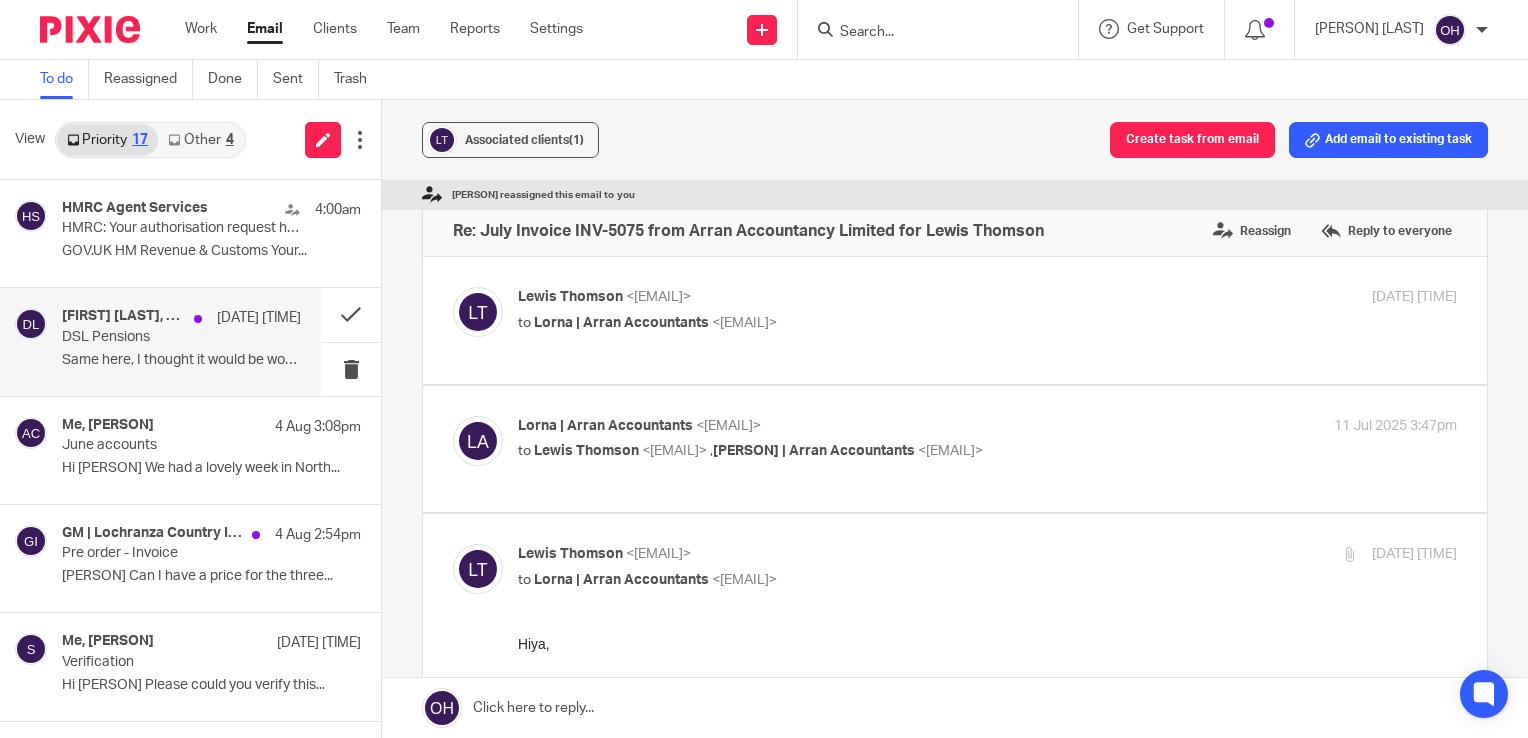 click on "4 Aug 4:29pm" at bounding box center [259, 318] 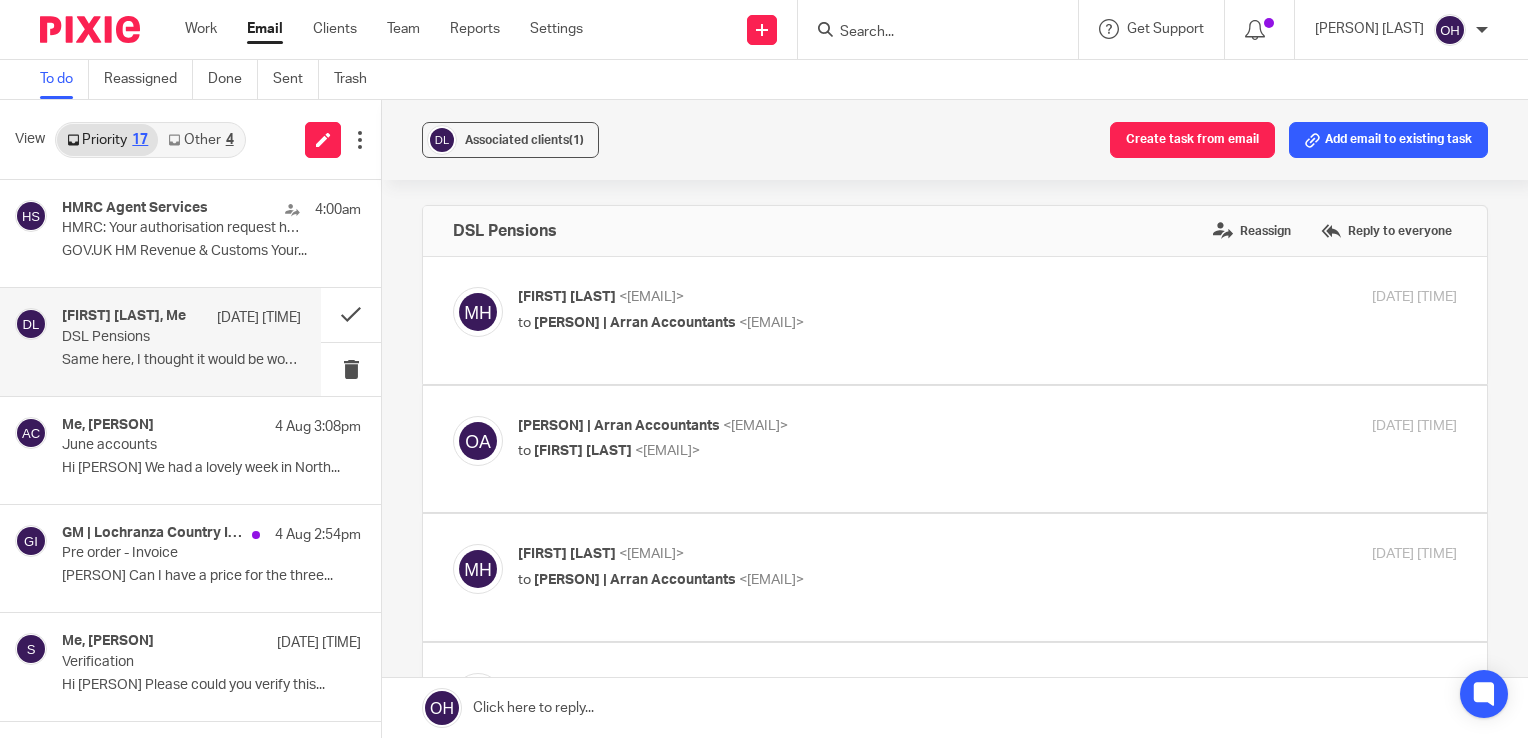 scroll, scrollTop: 0, scrollLeft: 0, axis: both 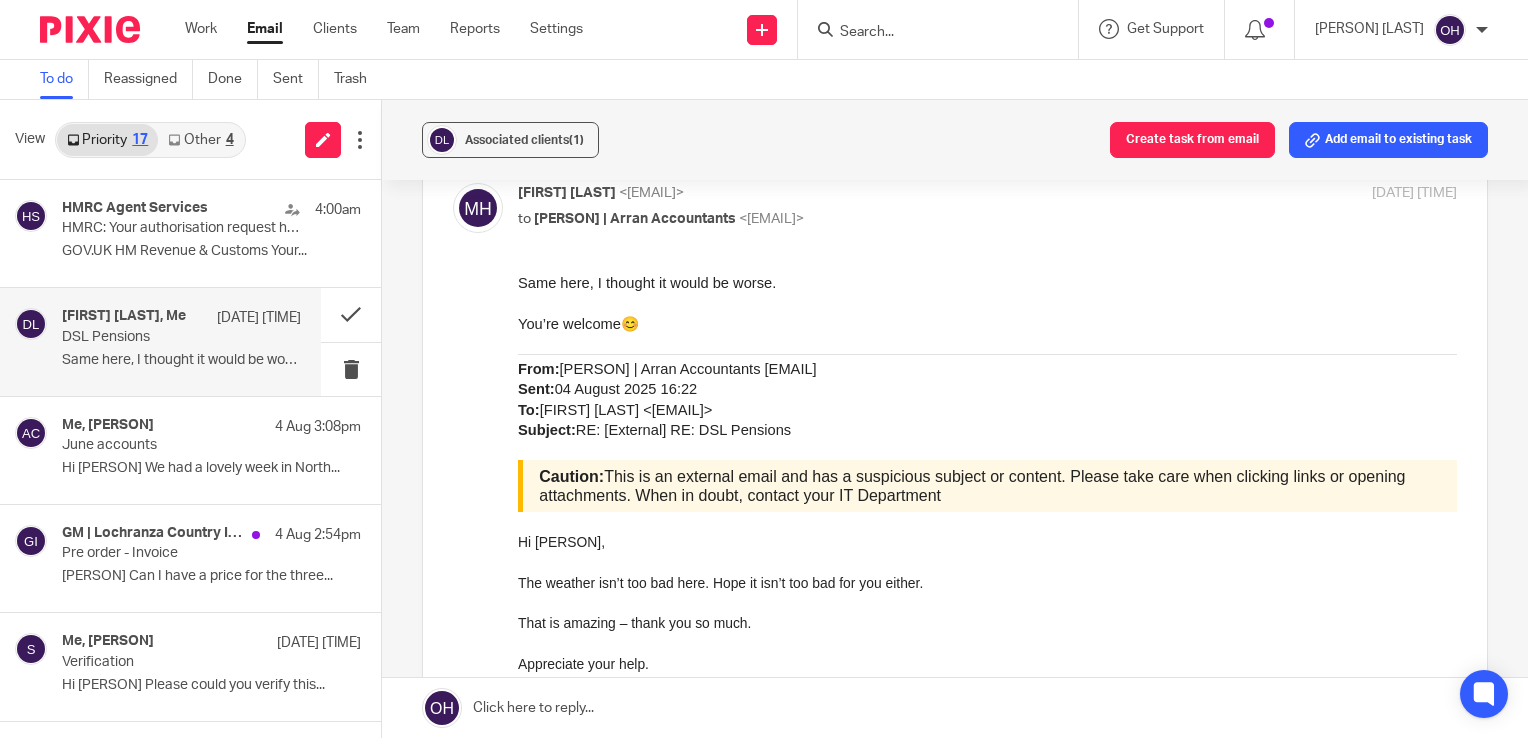 click at bounding box center [928, 33] 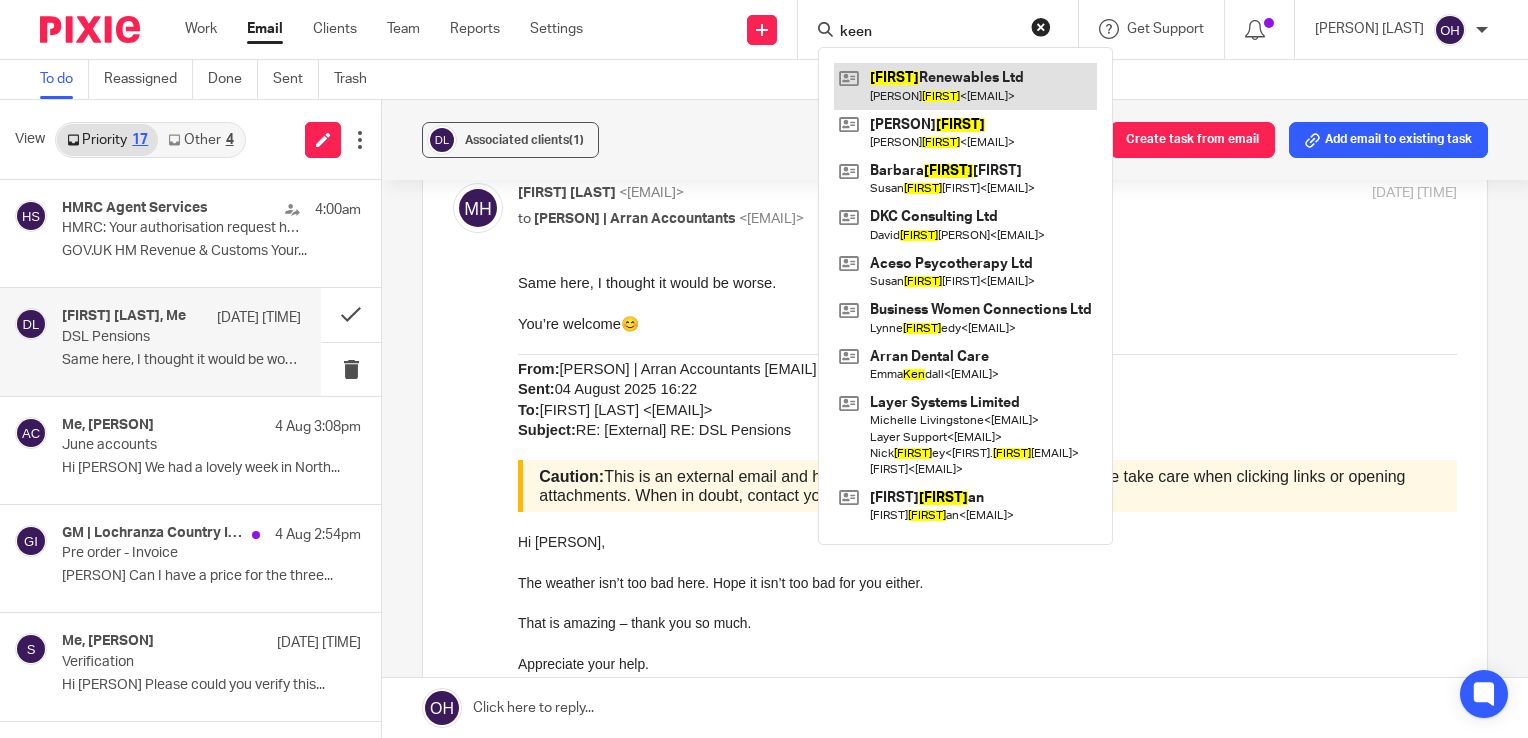 type on "keen" 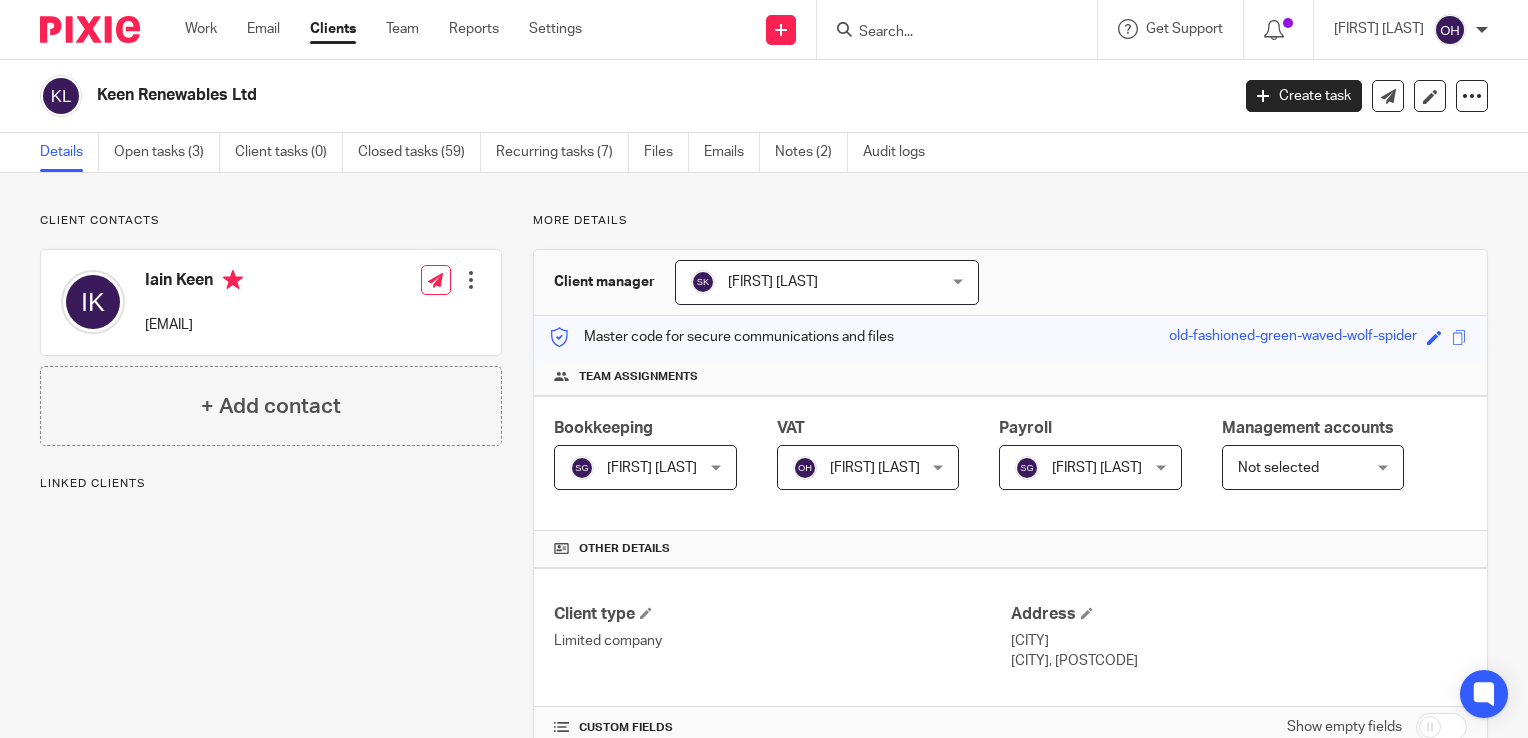 scroll, scrollTop: 0, scrollLeft: 0, axis: both 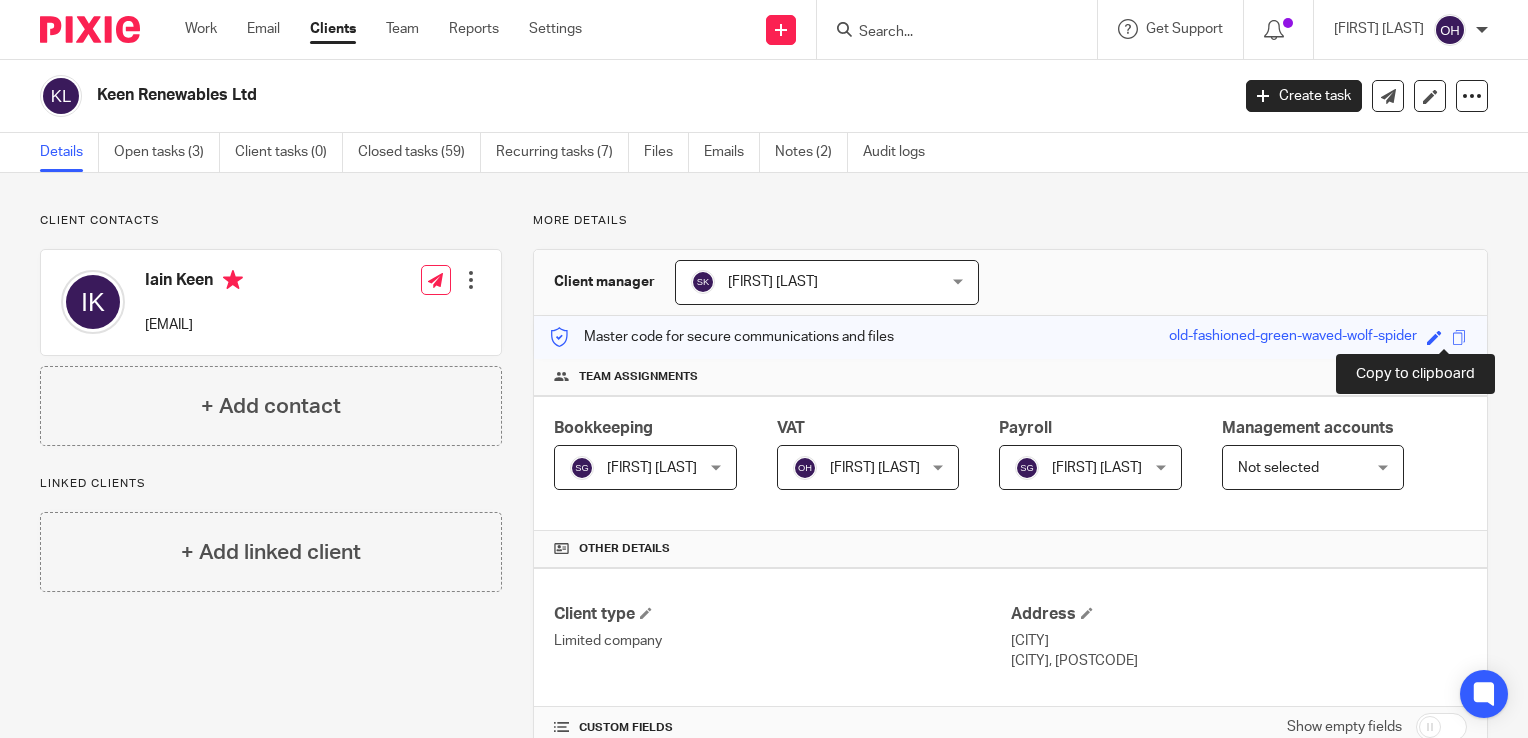 click at bounding box center (1459, 337) 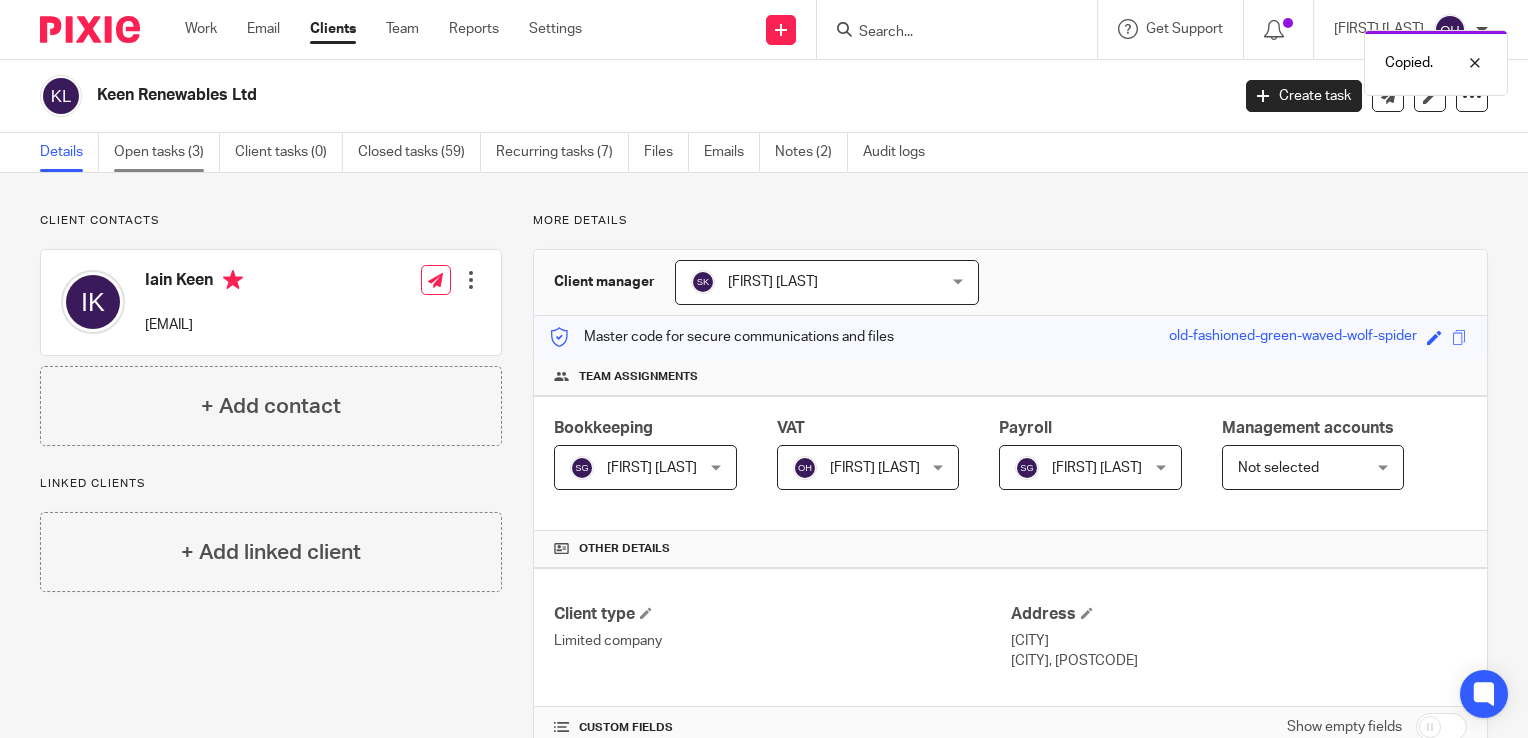 click on "Open tasks (3)" at bounding box center [167, 152] 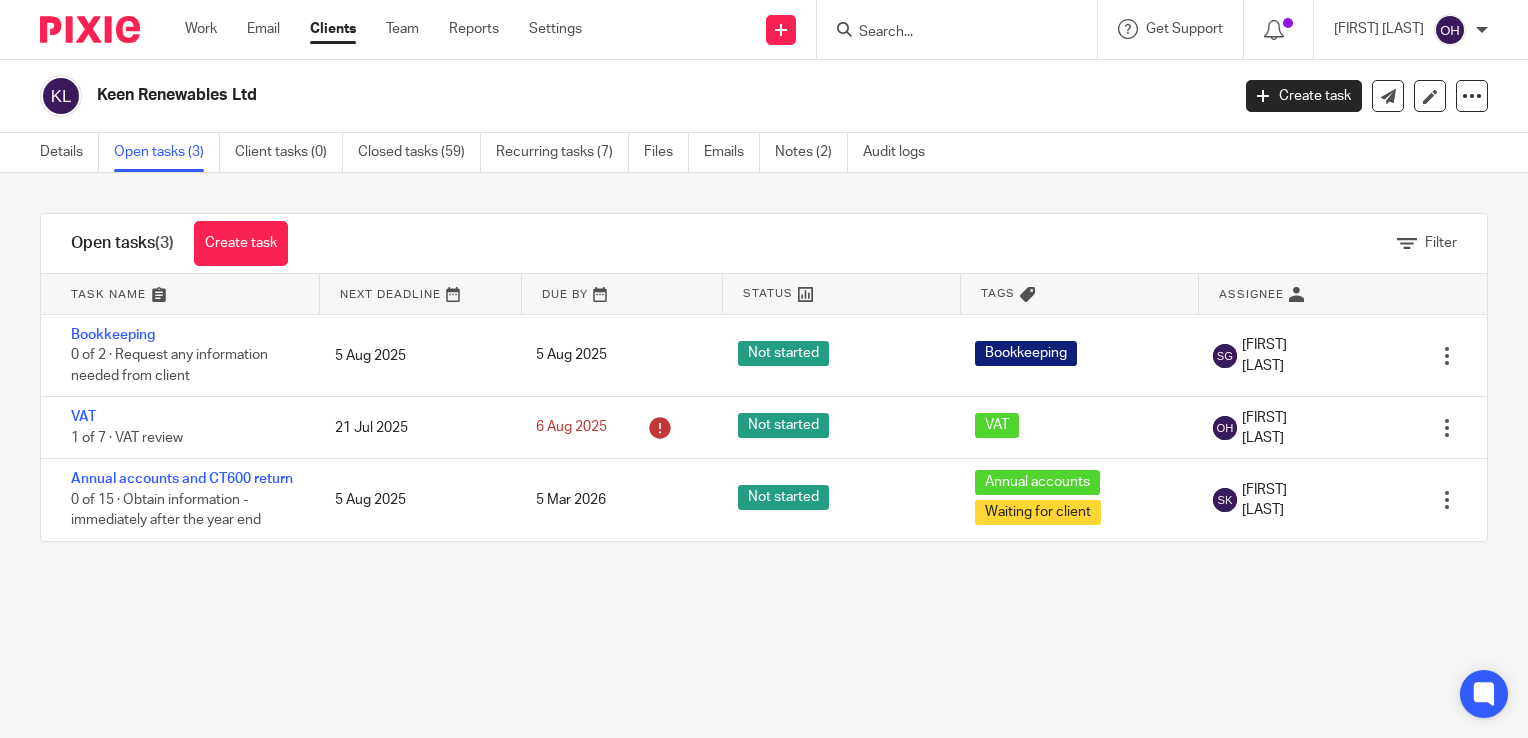 scroll, scrollTop: 0, scrollLeft: 0, axis: both 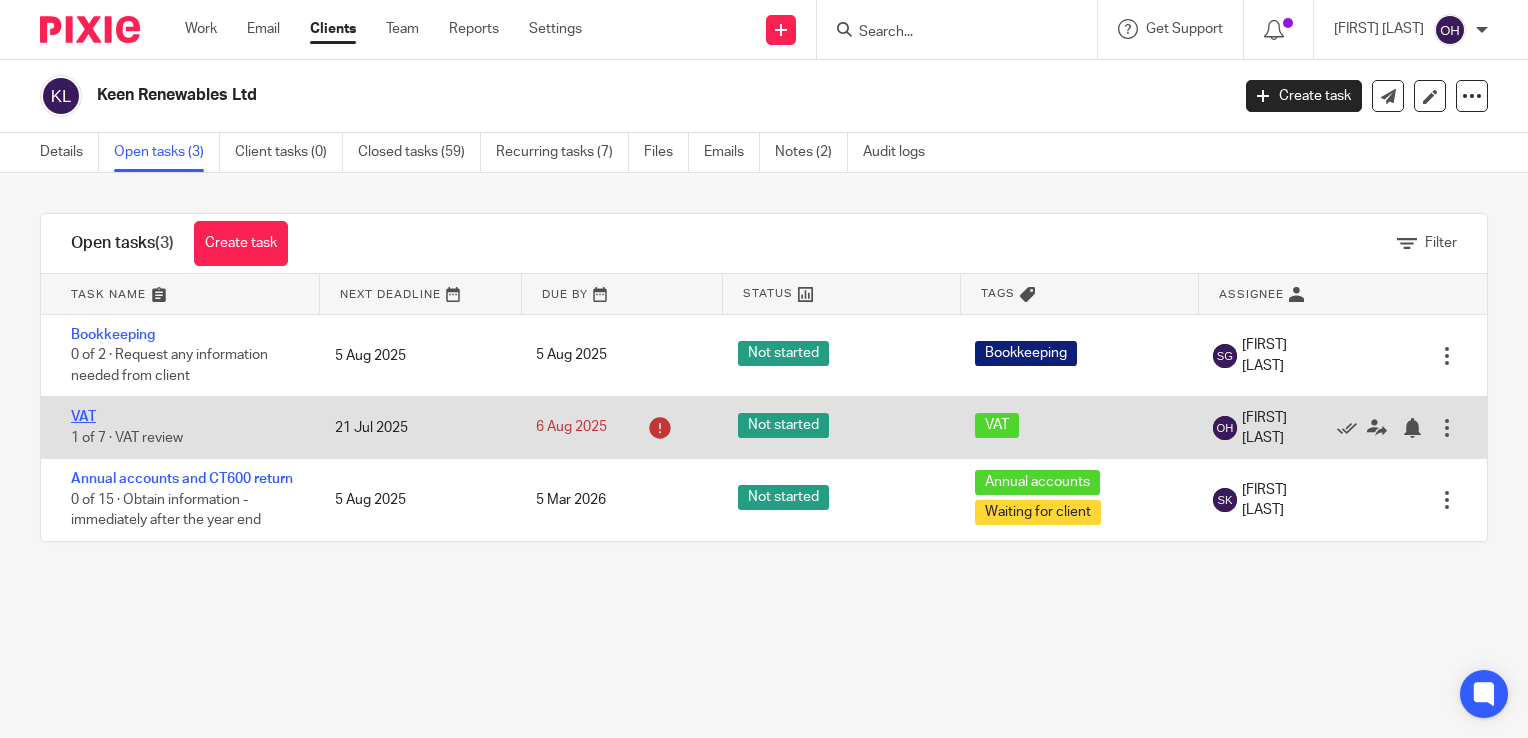 click on "VAT" at bounding box center [83, 417] 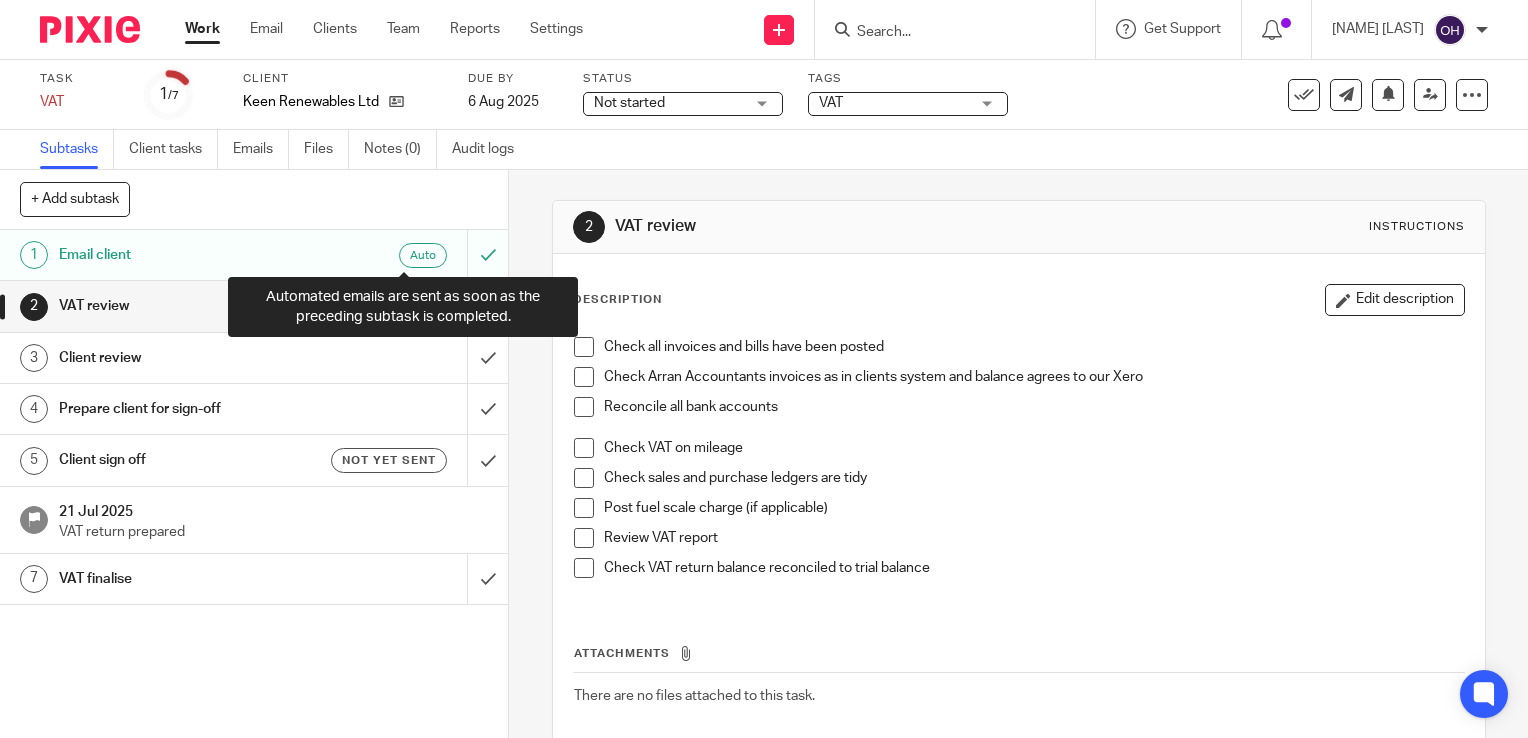 scroll, scrollTop: 0, scrollLeft: 0, axis: both 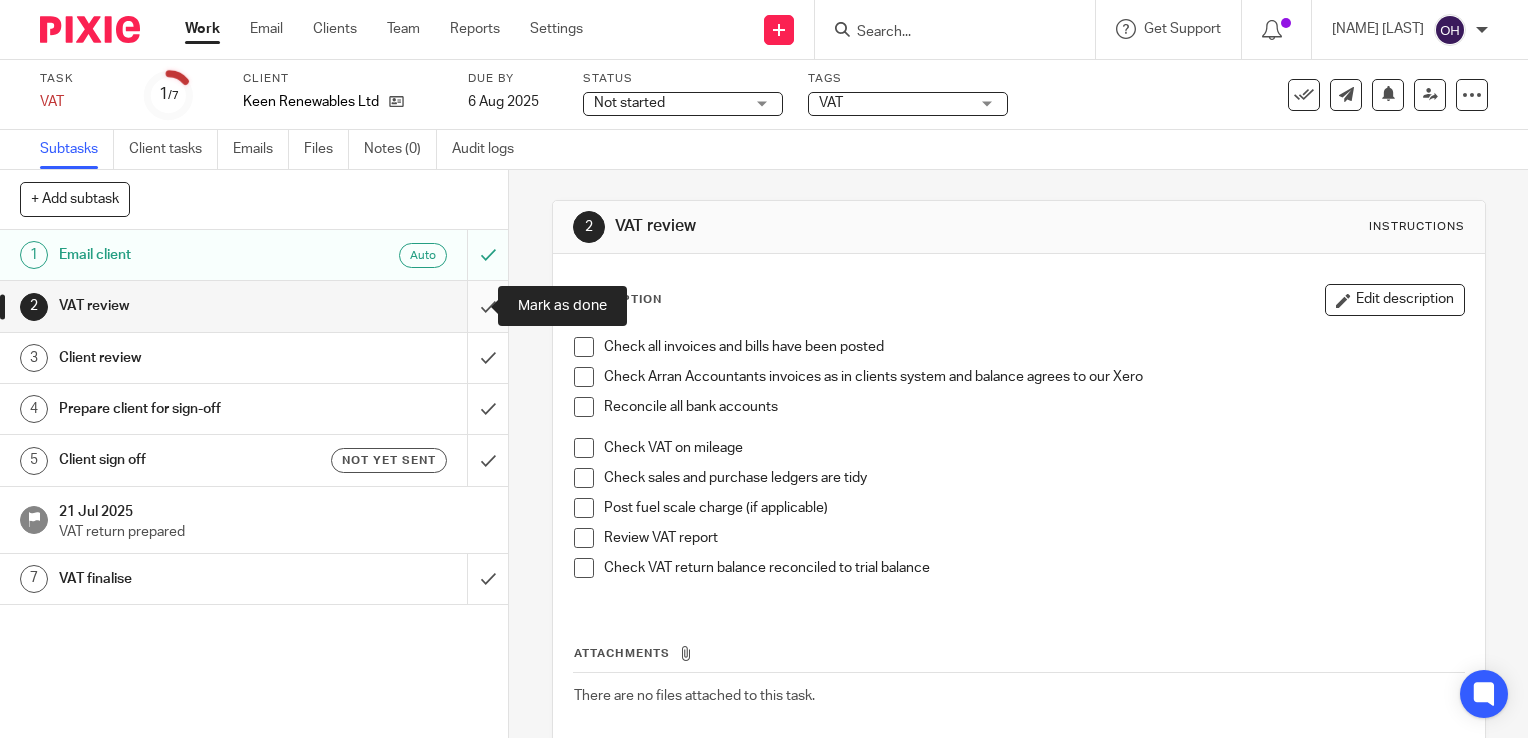 click at bounding box center (254, 306) 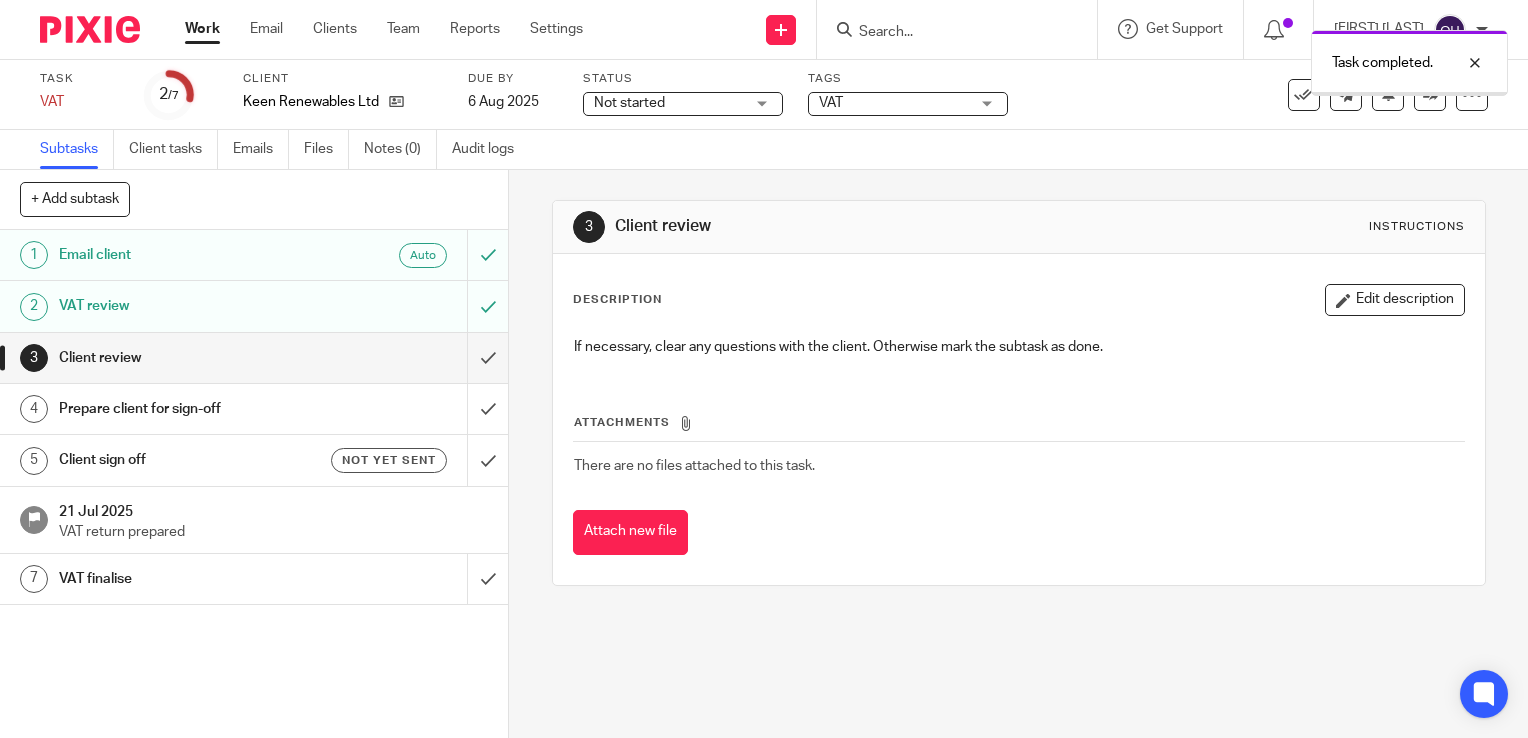 scroll, scrollTop: 0, scrollLeft: 0, axis: both 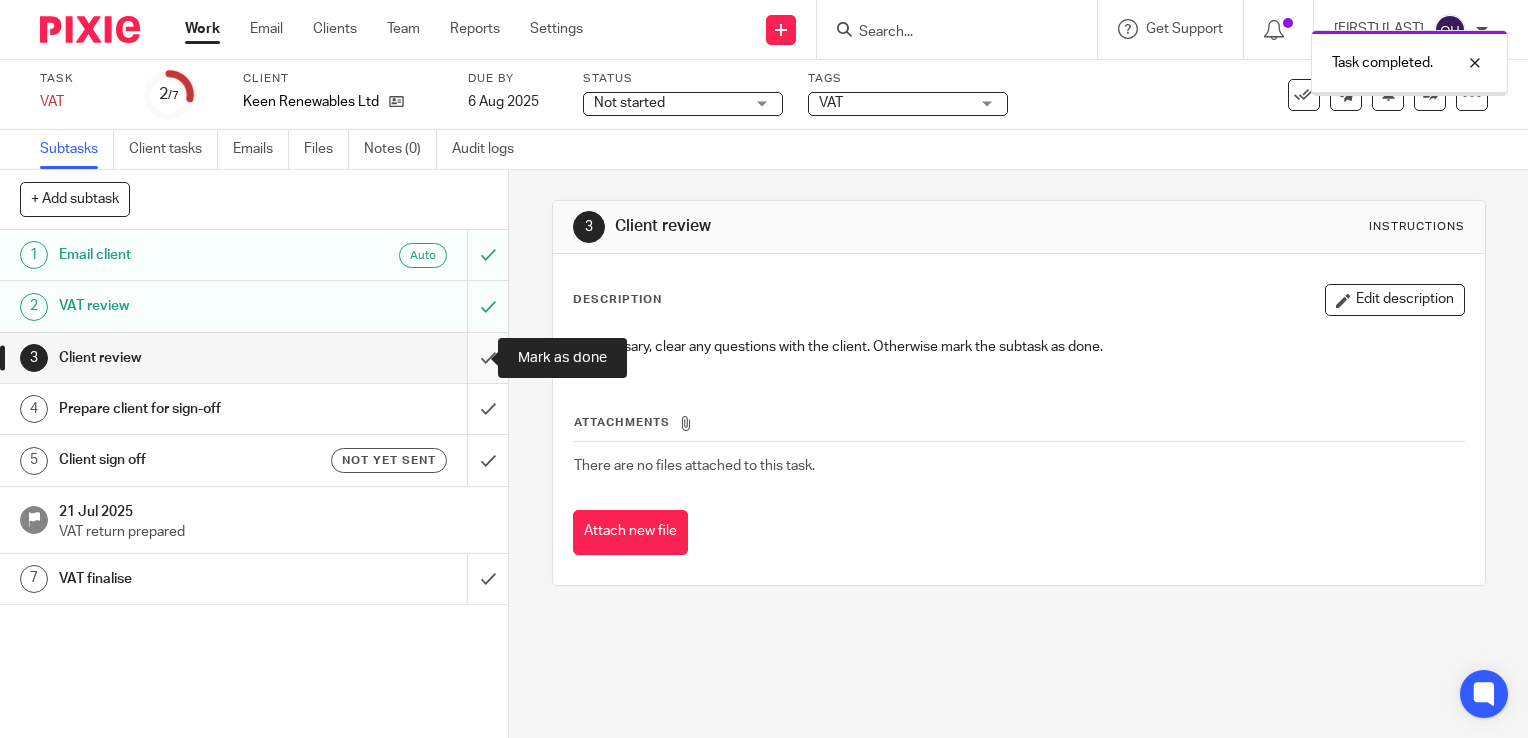 click at bounding box center [254, 358] 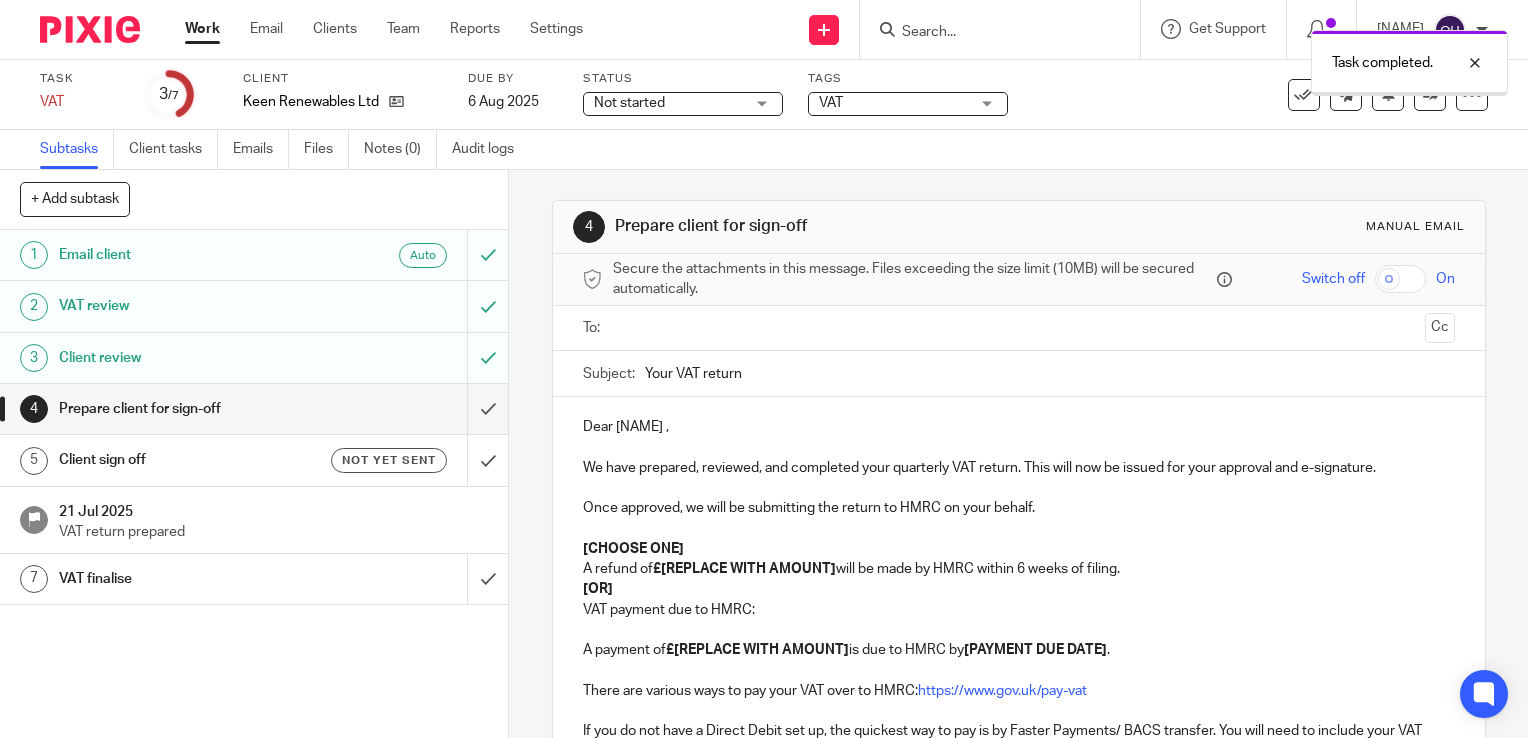 scroll, scrollTop: 0, scrollLeft: 0, axis: both 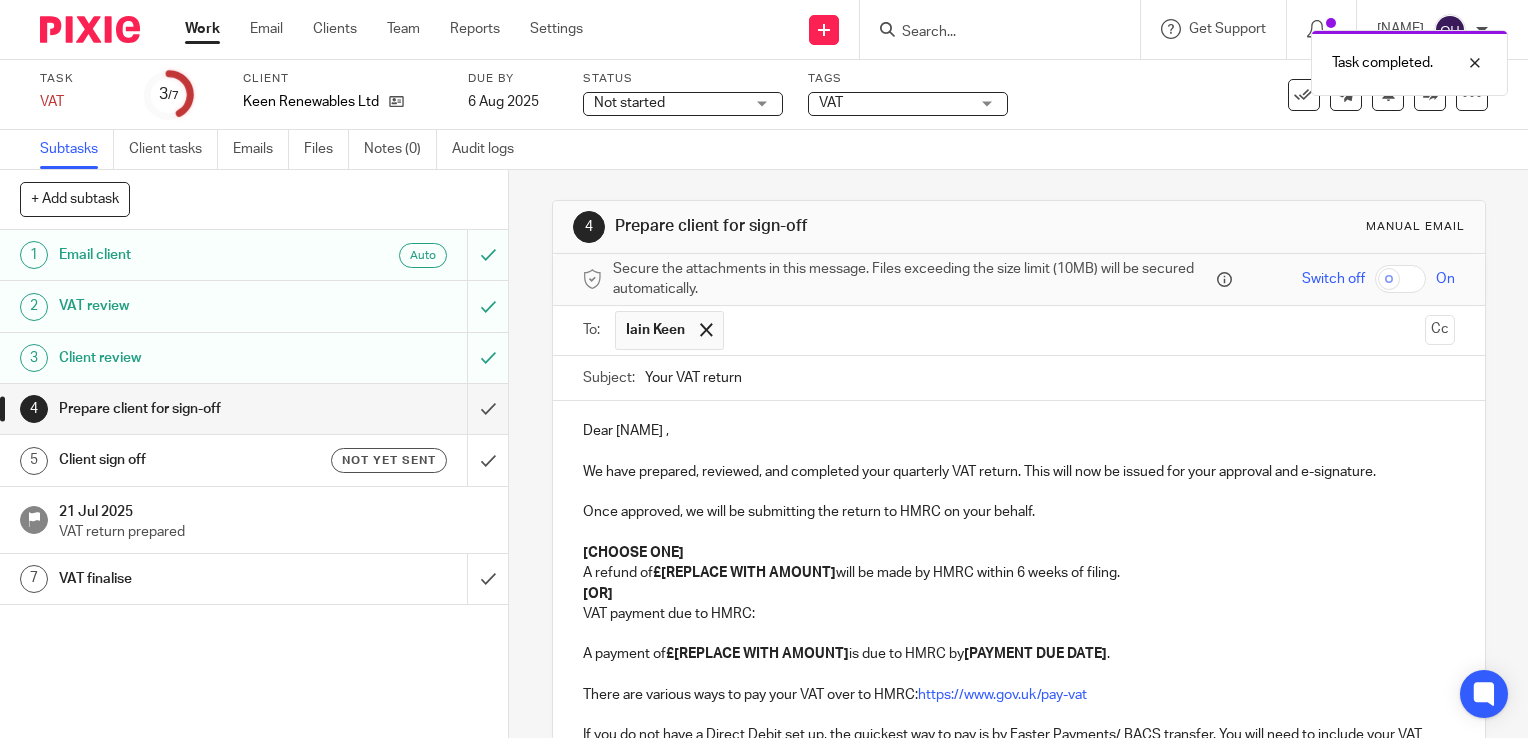 click on "Once approved, we will be submitting the return to HMRC on your behalf." at bounding box center (1019, 512) 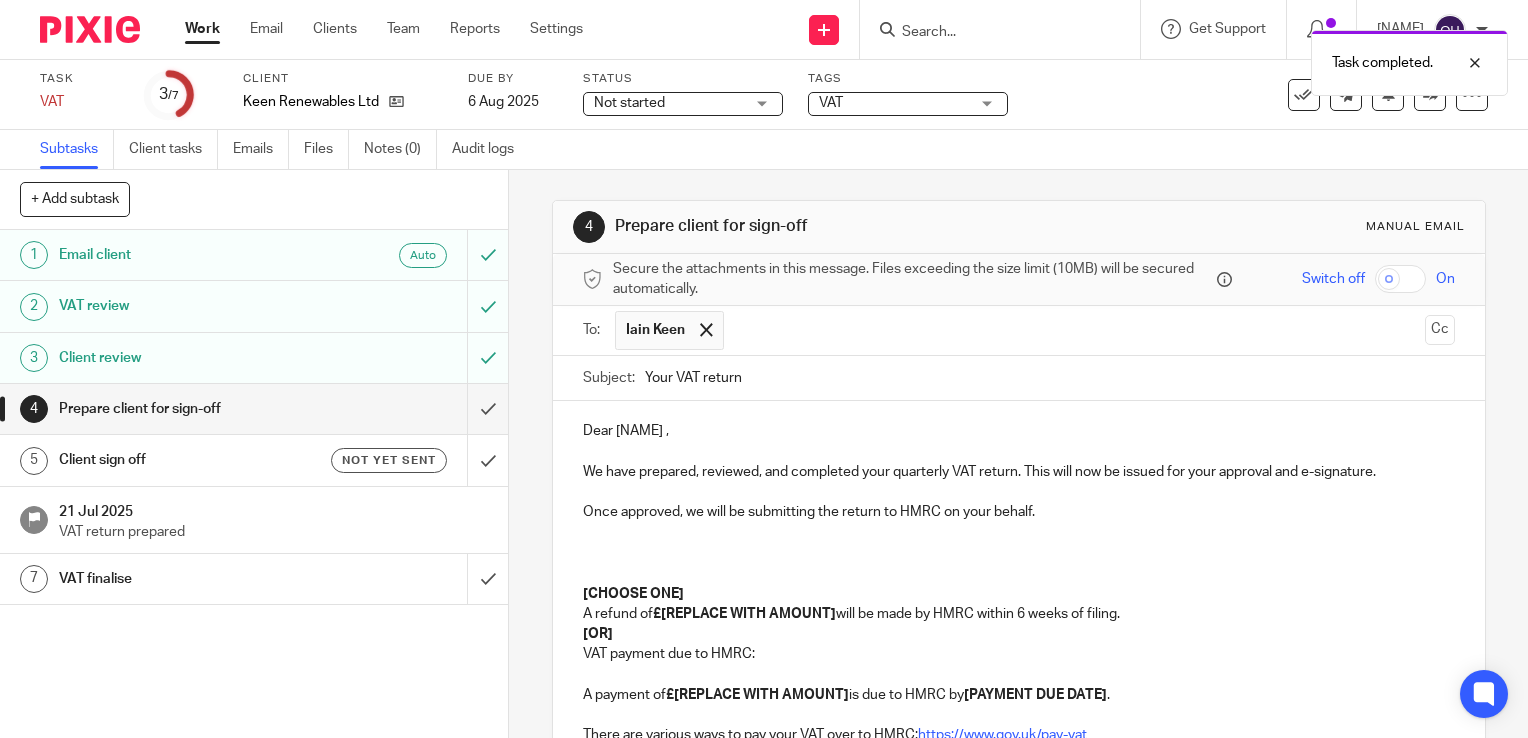 type 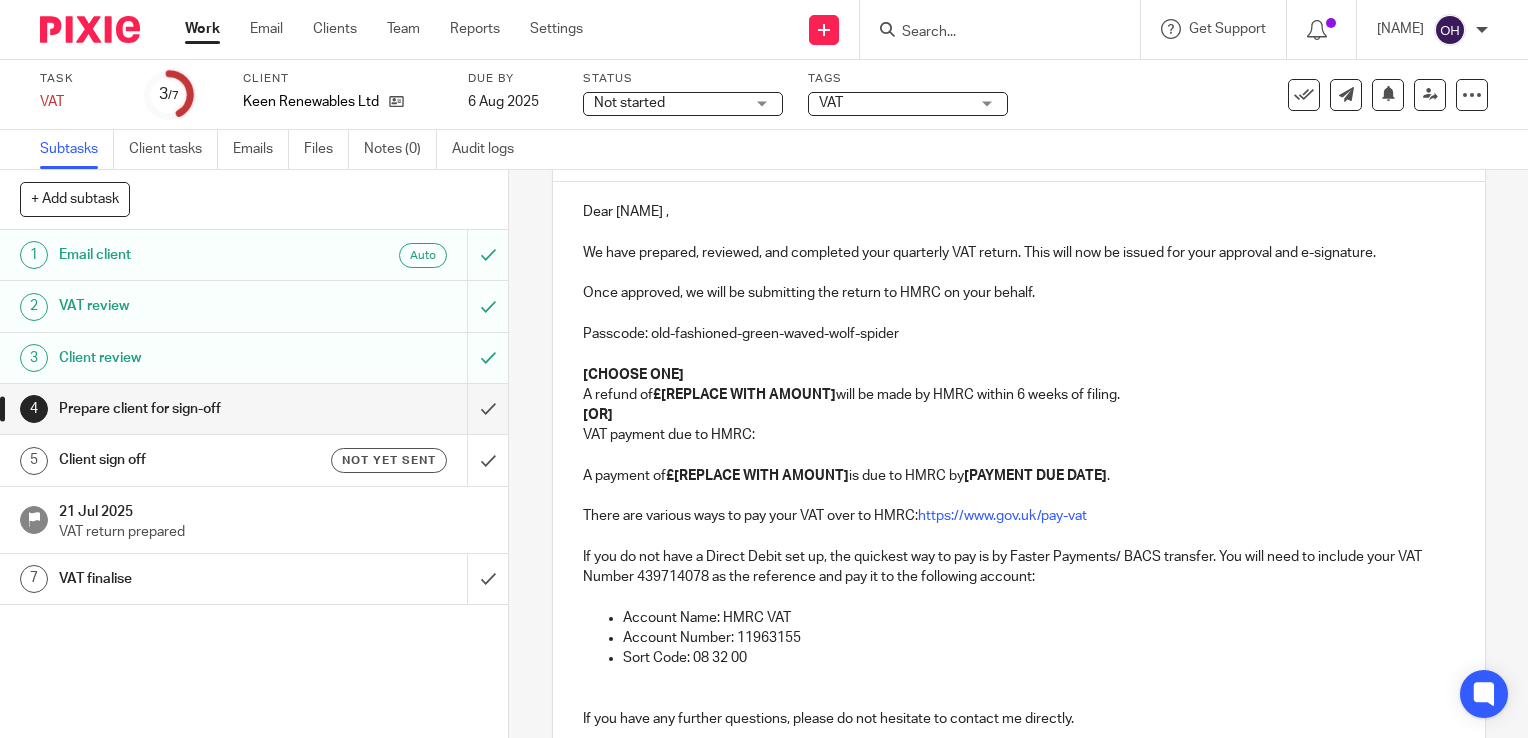 scroll, scrollTop: 220, scrollLeft: 0, axis: vertical 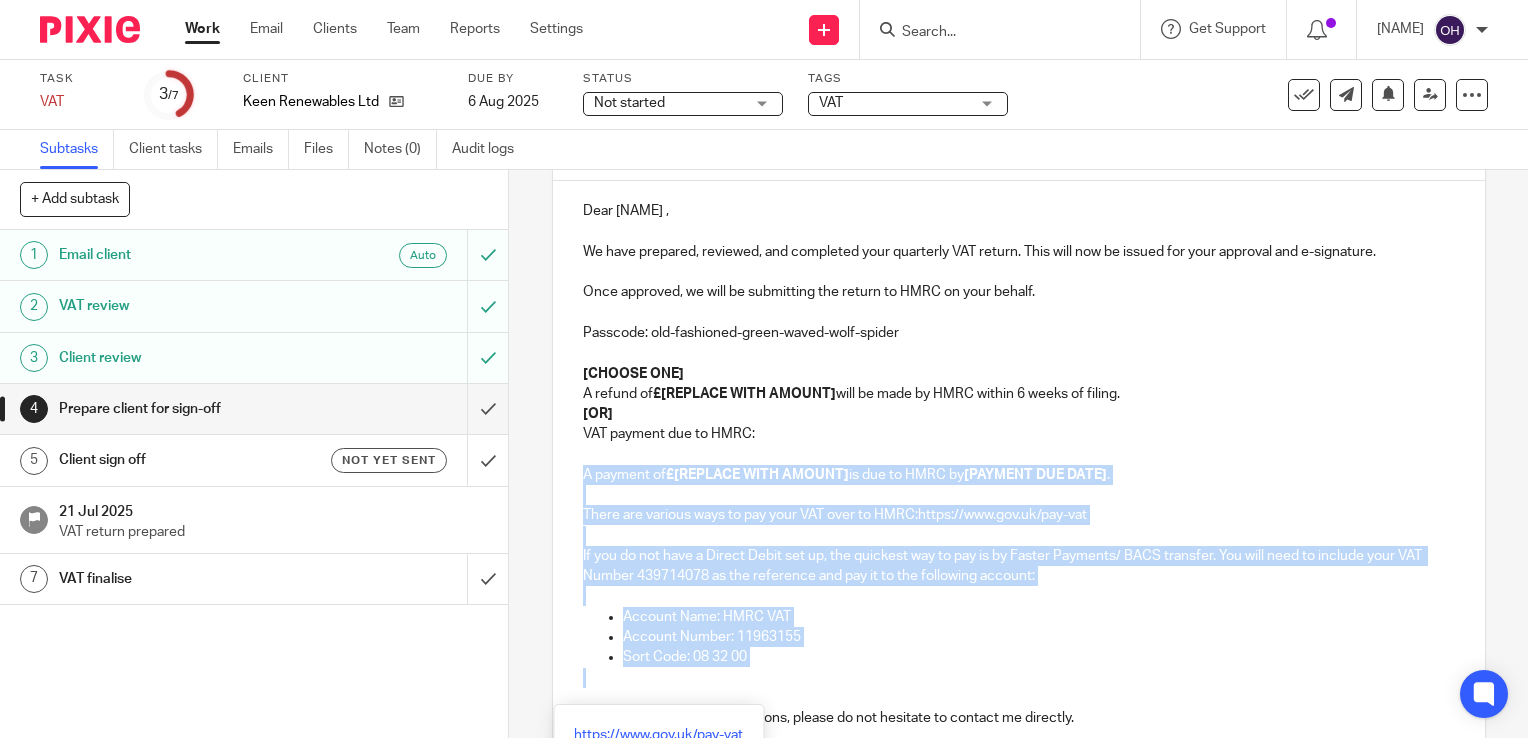 drag, startPoint x: 646, startPoint y: 694, endPoint x: 556, endPoint y: 475, distance: 236.77205 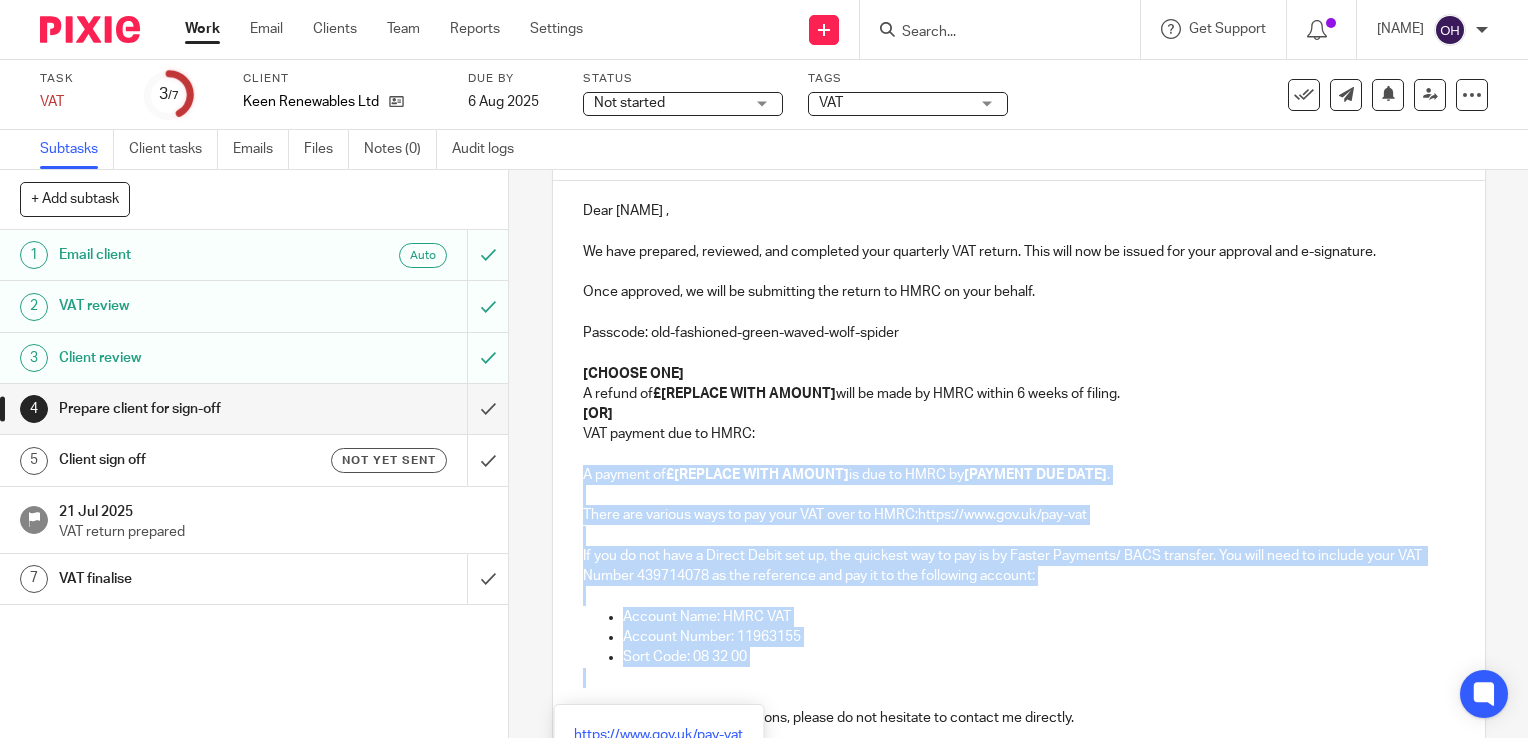 click on "We have prepared, reviewed, and completed your quarterly VAT return. This will now be issued for your approval and e-signature. Once approved, we will be submitting the return to HMRC on your behalf. Passcode: old-fashioned-green-waved-wolf-spider A refund of  £[REPLACE WITH AMOUNT]  will be made by HMRC within 6 weeks of filing. [OR] VAT payment due to HMRC: A payment of  £[REPLACE WITH AMOUNT]  is due to HMRC by  [PAYMENT DUE DATE] . There are various ways to pay your VAT over to HMRC:  https://www.gov.uk/pay-vat If you do not have a Direct Debit set up, the quickest way to pay is by Faster Payments/ BACS transfer. You will need to include your VAT Number 439714078 as the reference and pay it to the following account: Account Name: HMRC VAT Account Number: 11963155 Sort Code: 08 32 00 If you have any further questions, please do not hesitate to contact me directly." at bounding box center (1019, 462) 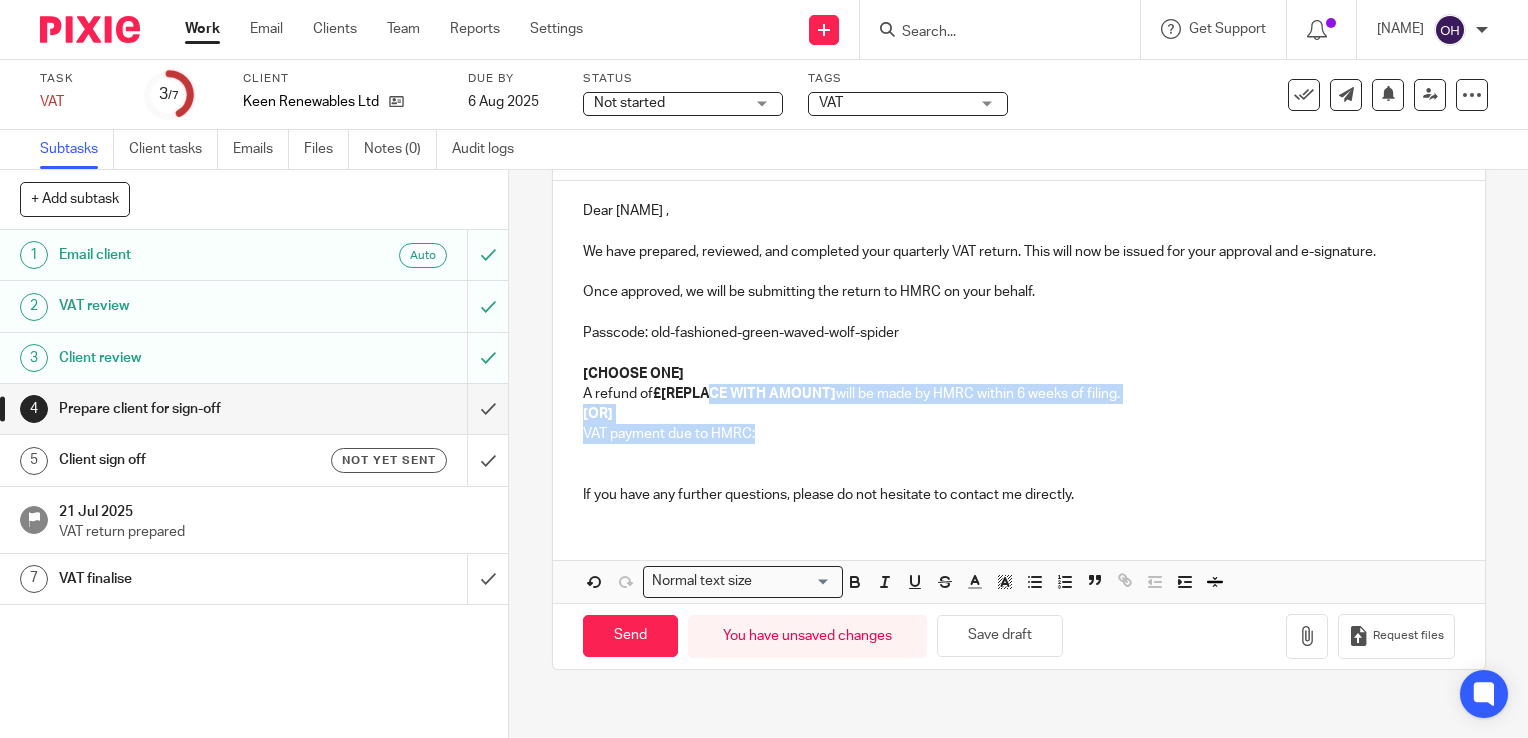 scroll, scrollTop: 178, scrollLeft: 0, axis: vertical 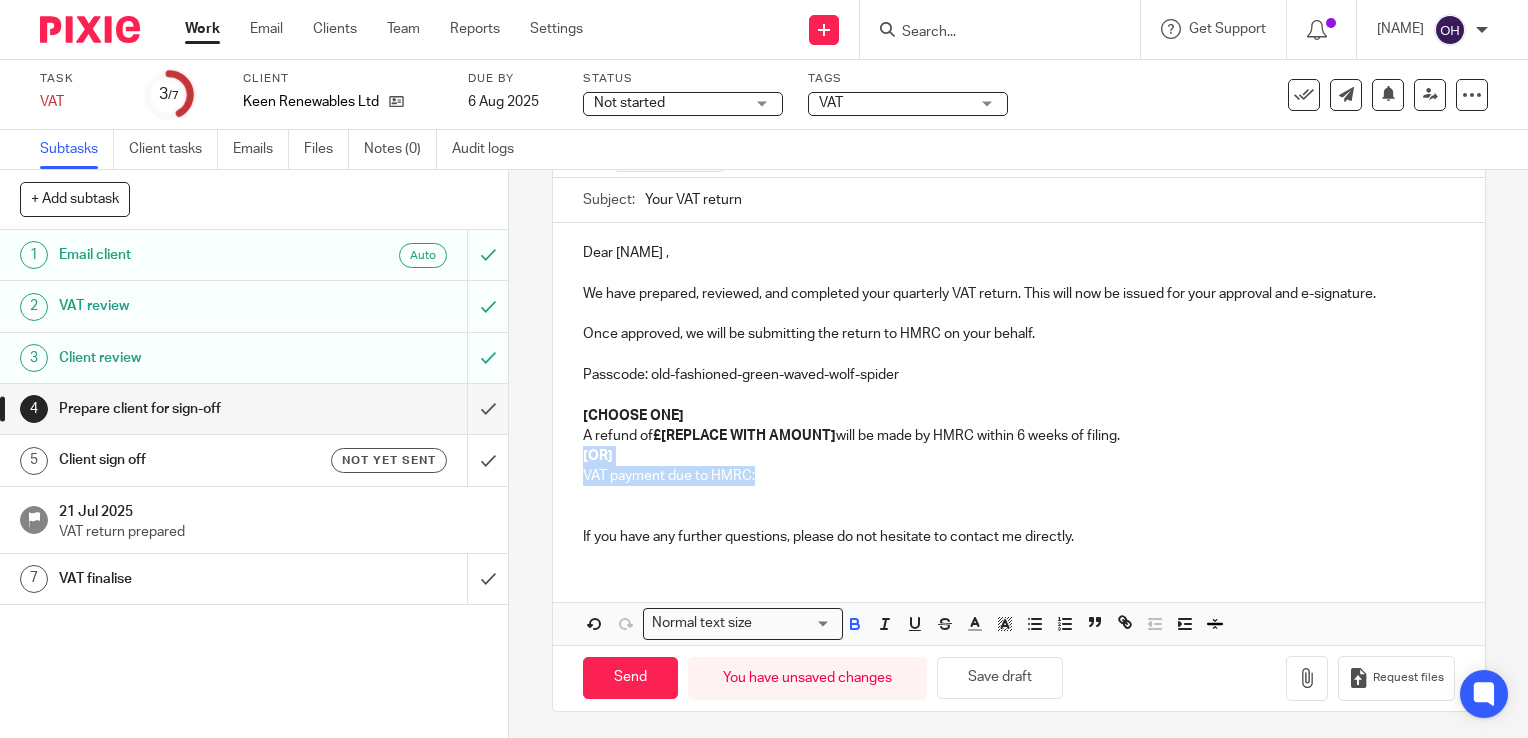drag, startPoint x: 760, startPoint y: 431, endPoint x: 556, endPoint y: 456, distance: 205.52615 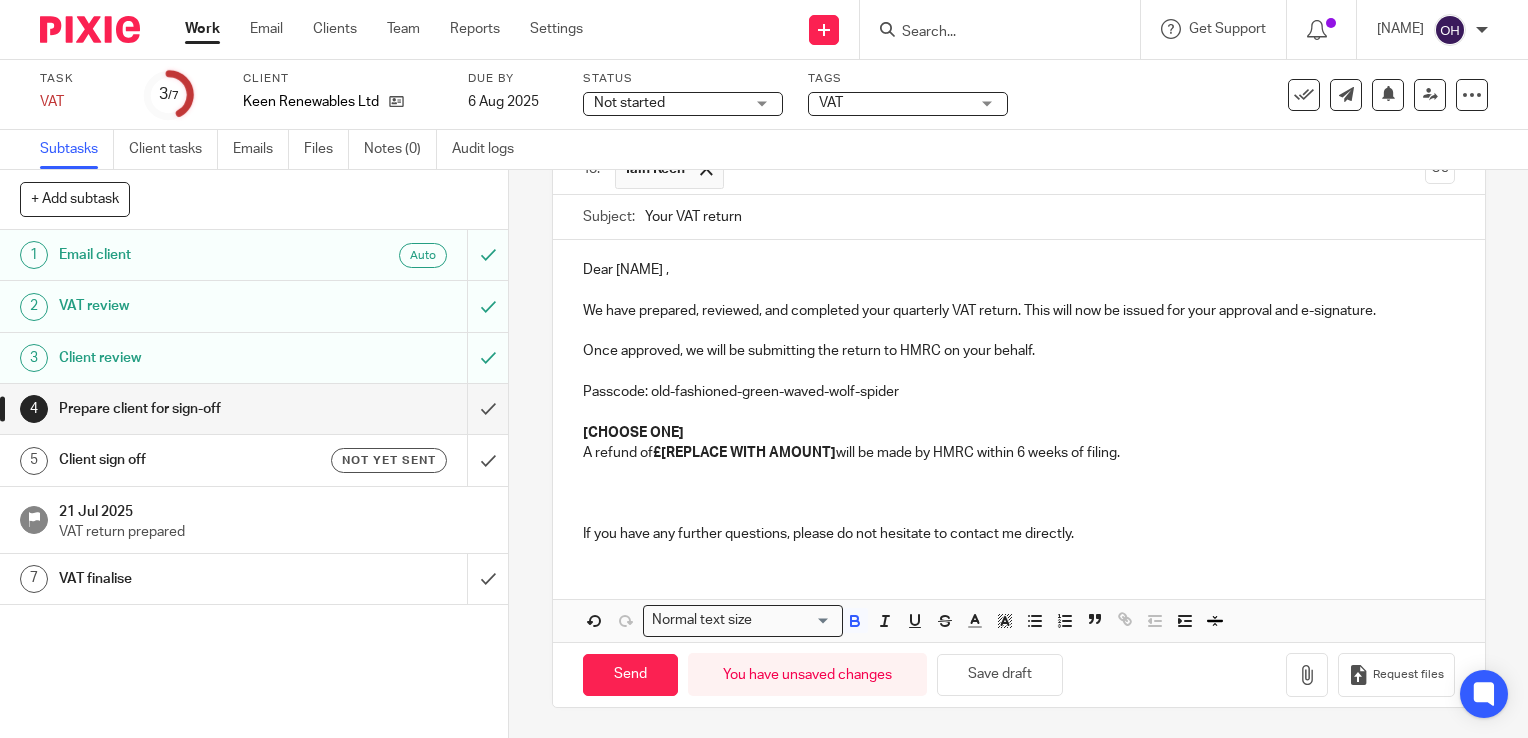 scroll, scrollTop: 157, scrollLeft: 0, axis: vertical 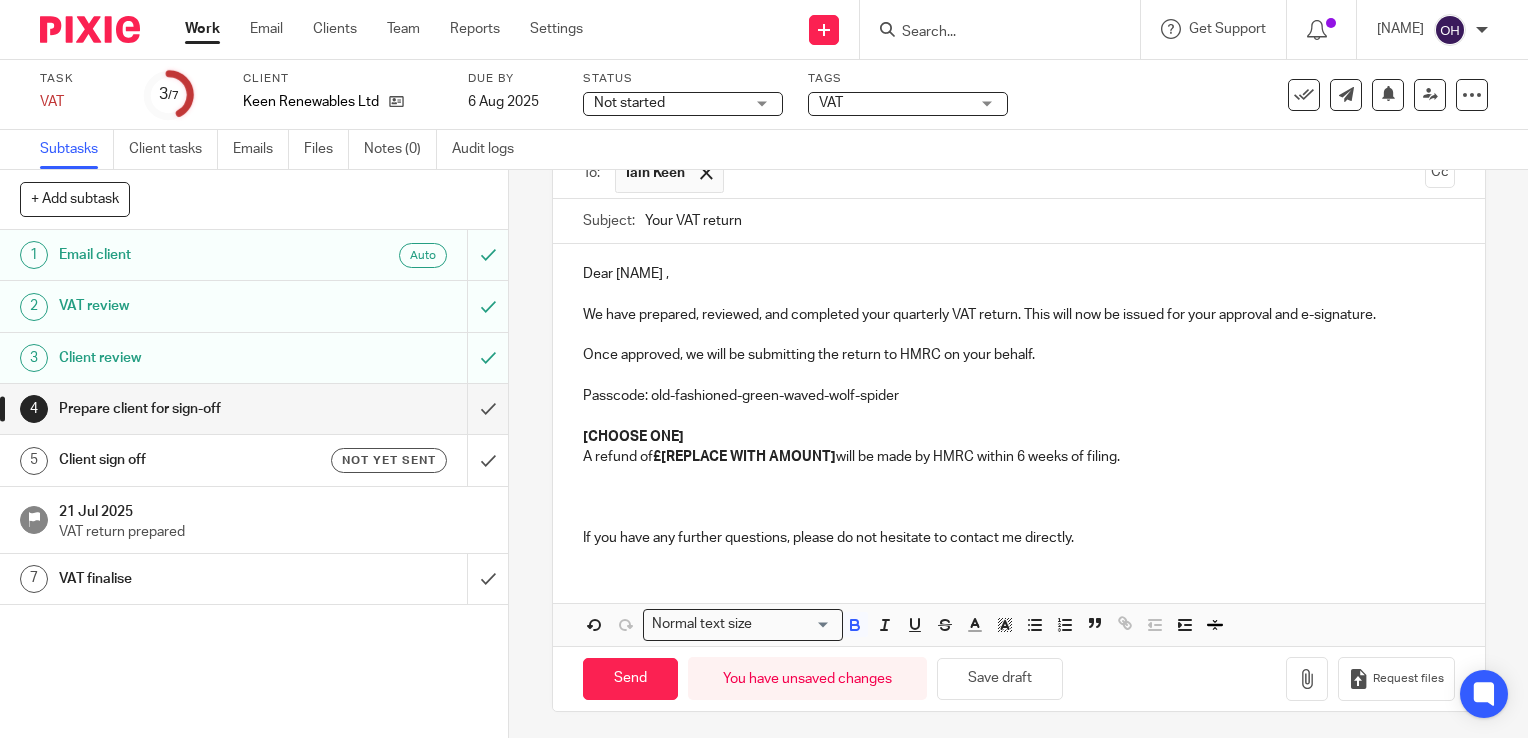 click at bounding box center (1019, 518) 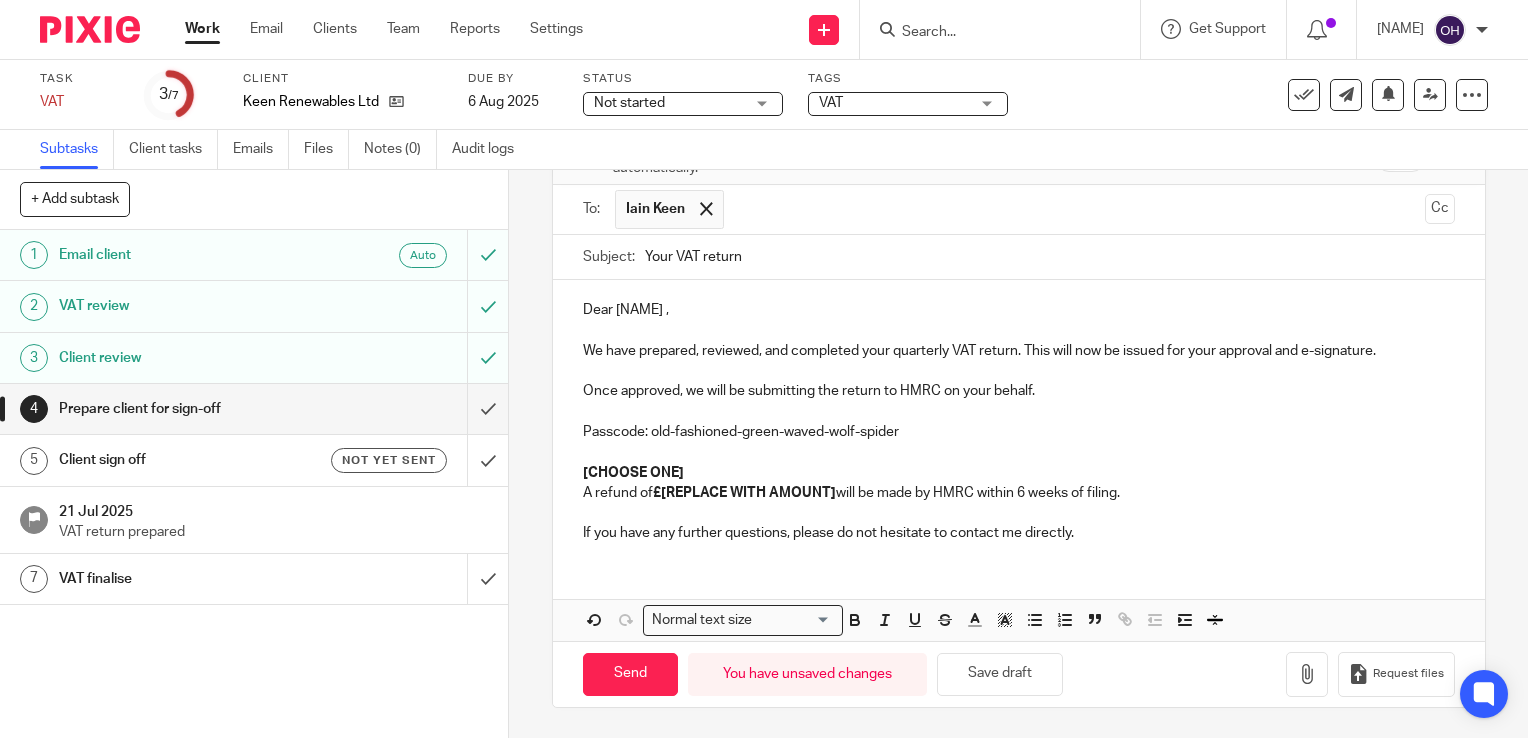 scroll, scrollTop: 117, scrollLeft: 0, axis: vertical 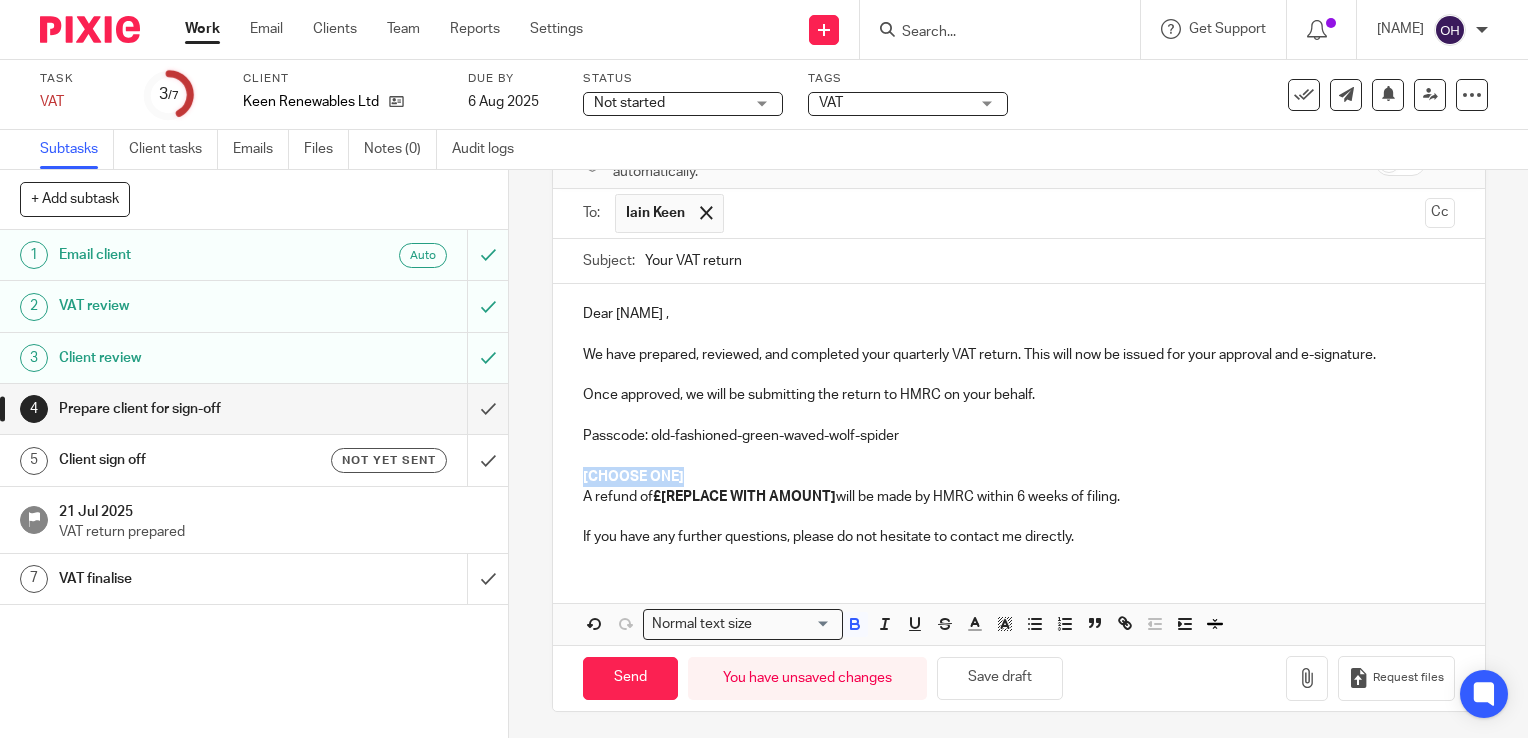 drag, startPoint x: 680, startPoint y: 474, endPoint x: 570, endPoint y: 485, distance: 110.54863 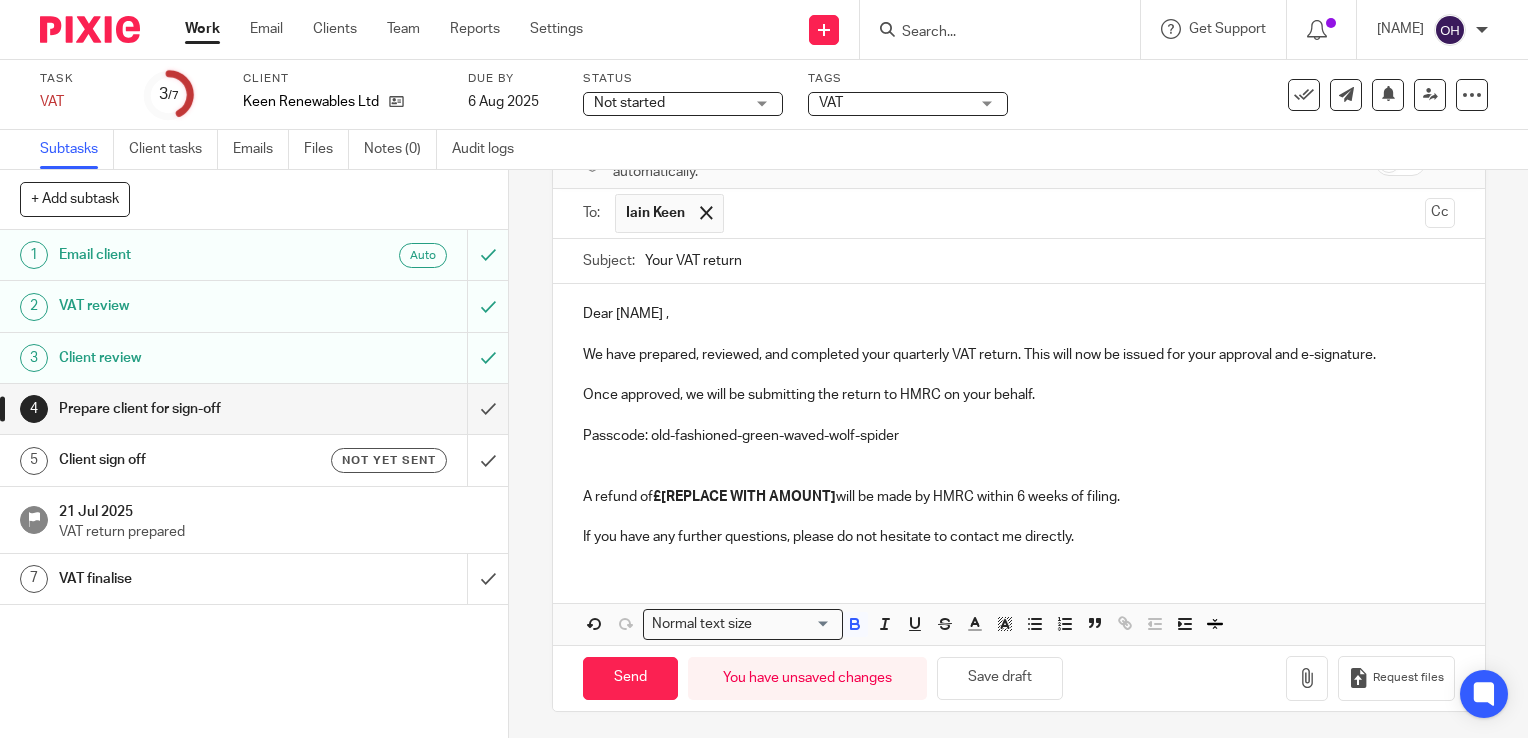 scroll, scrollTop: 0, scrollLeft: 0, axis: both 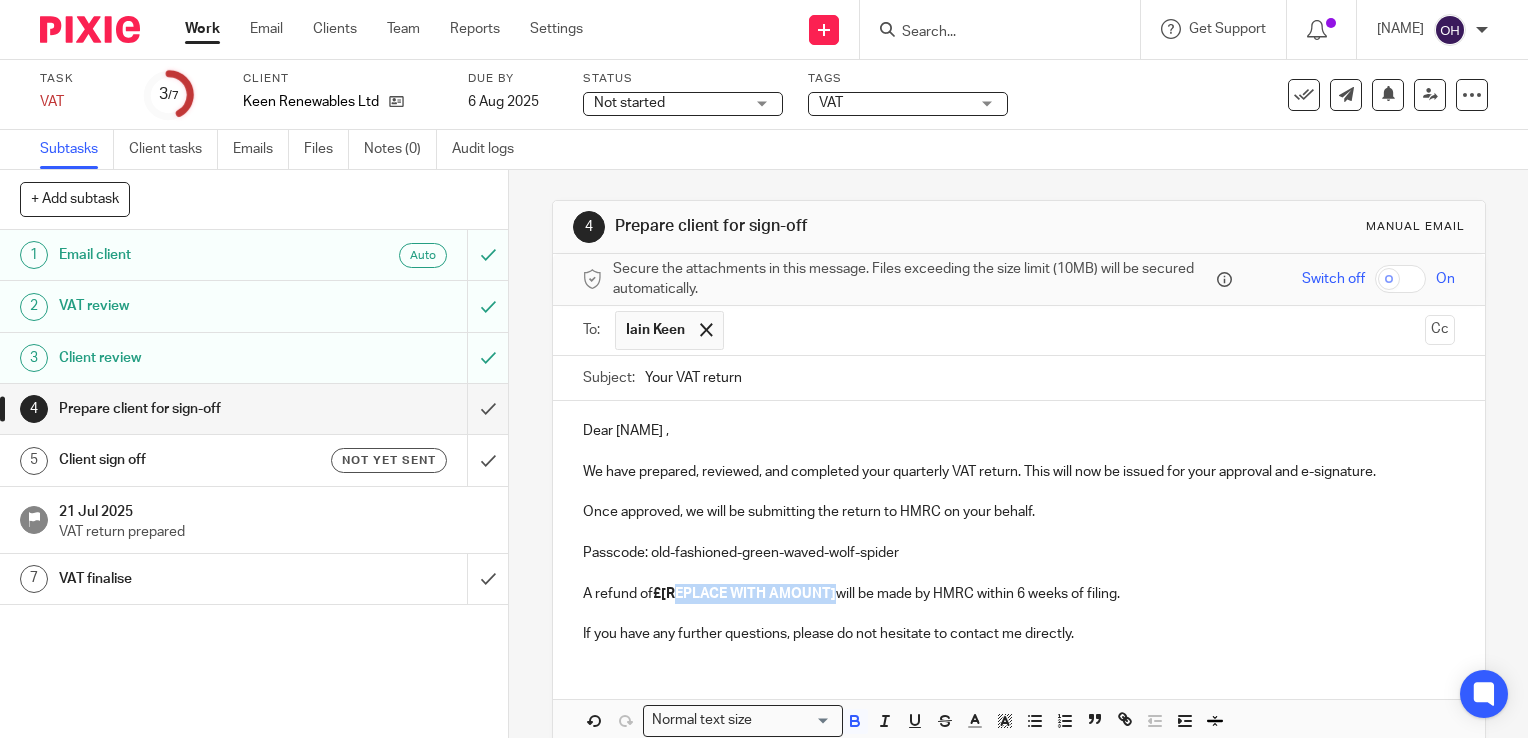 drag, startPoint x: 830, startPoint y: 598, endPoint x: 667, endPoint y: 596, distance: 163.01227 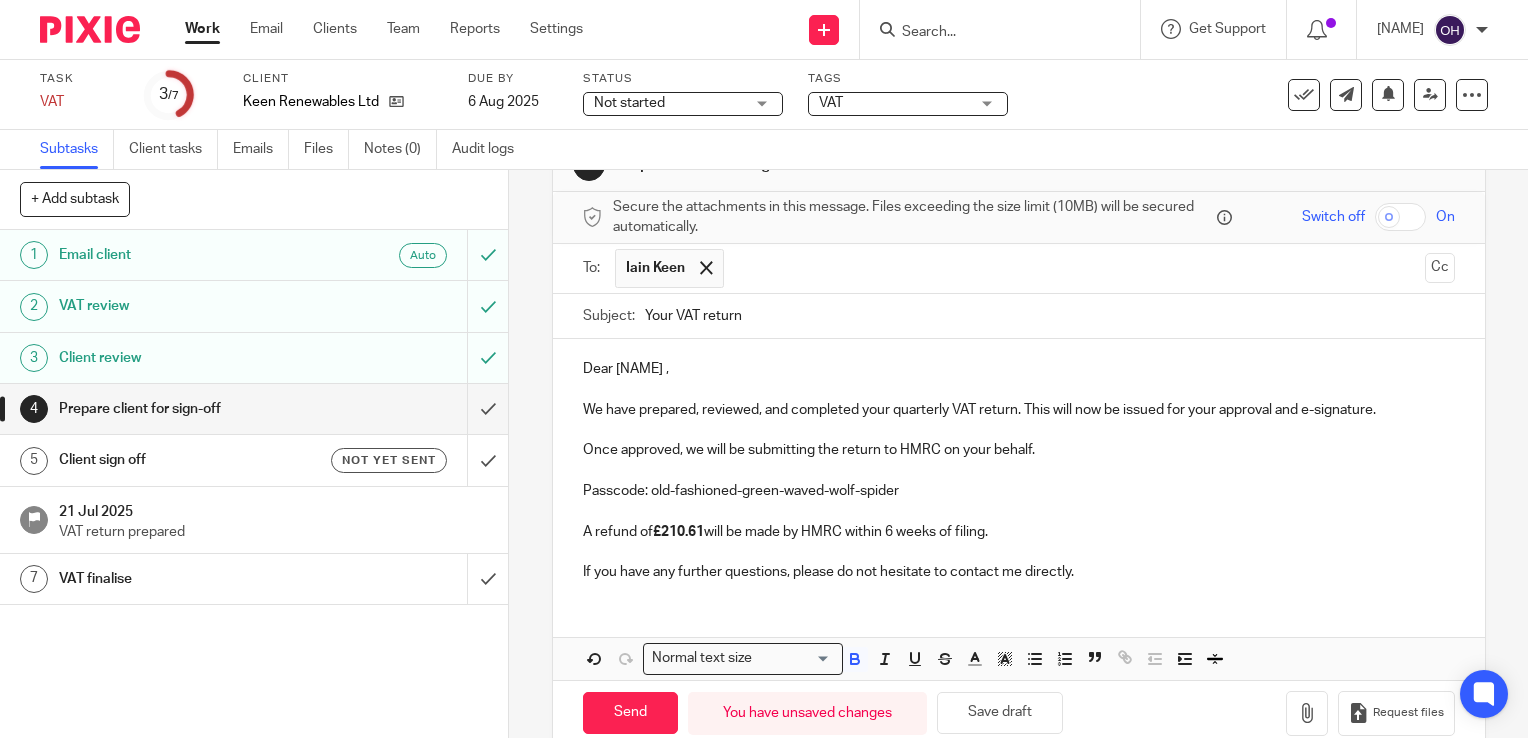 scroll, scrollTop: 96, scrollLeft: 0, axis: vertical 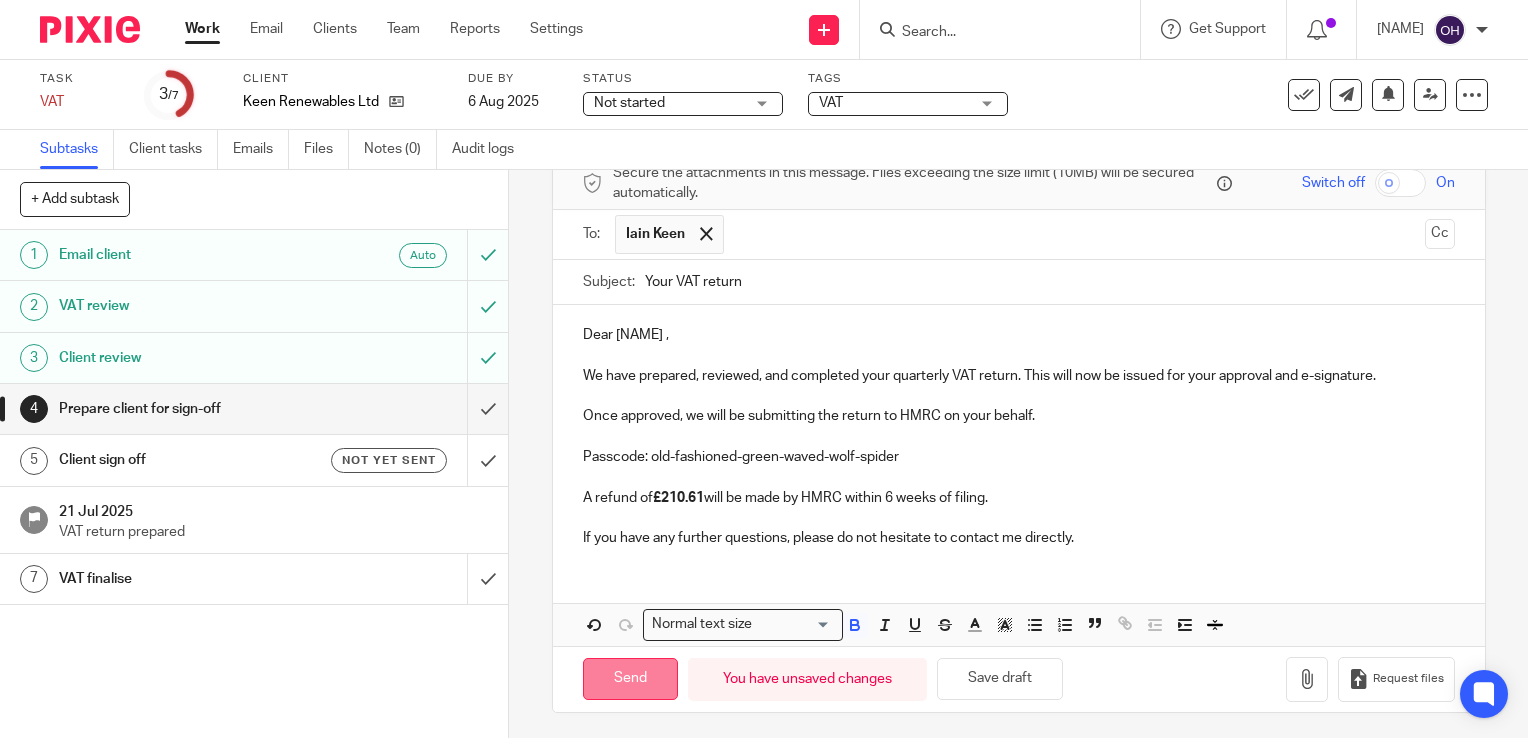 click on "Send" at bounding box center [630, 679] 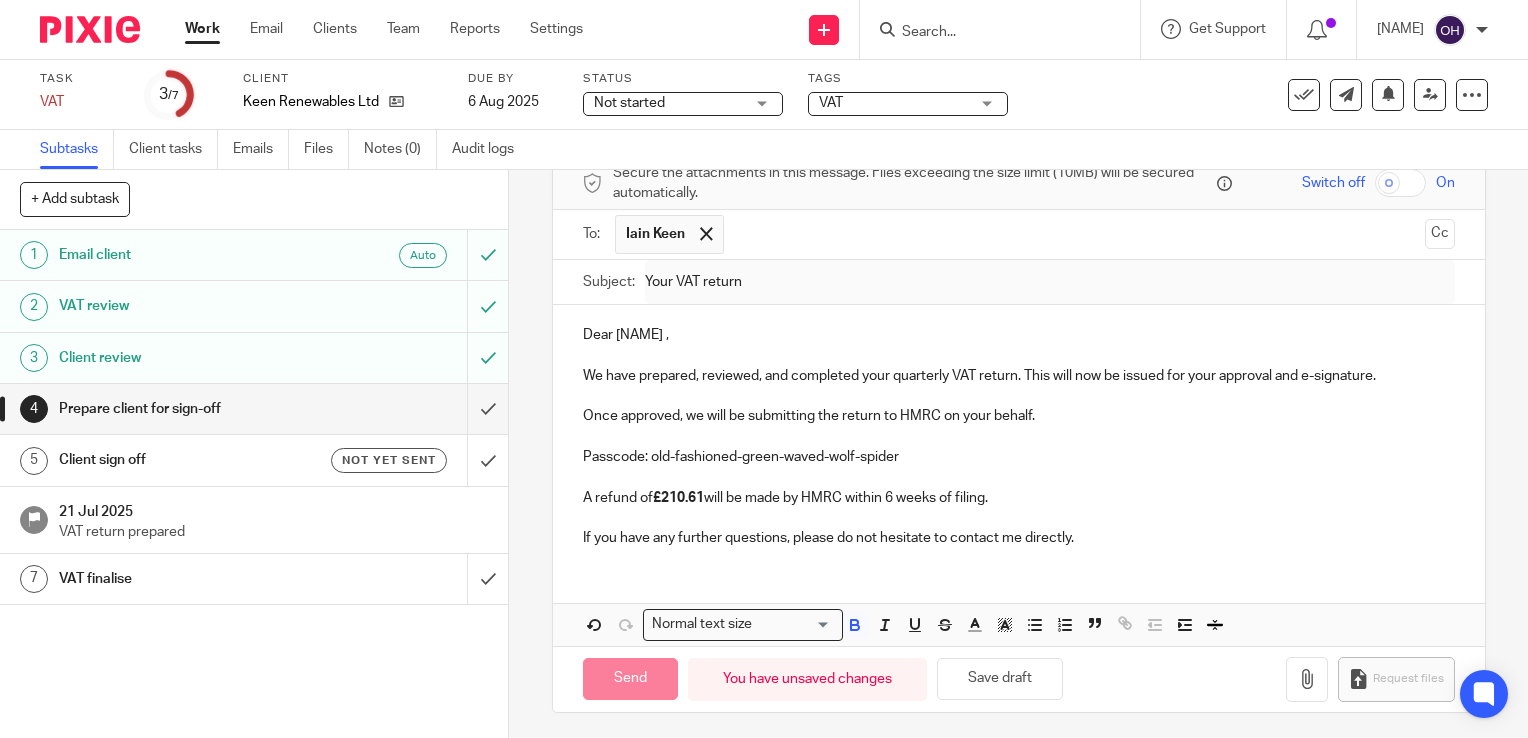 type on "Sent" 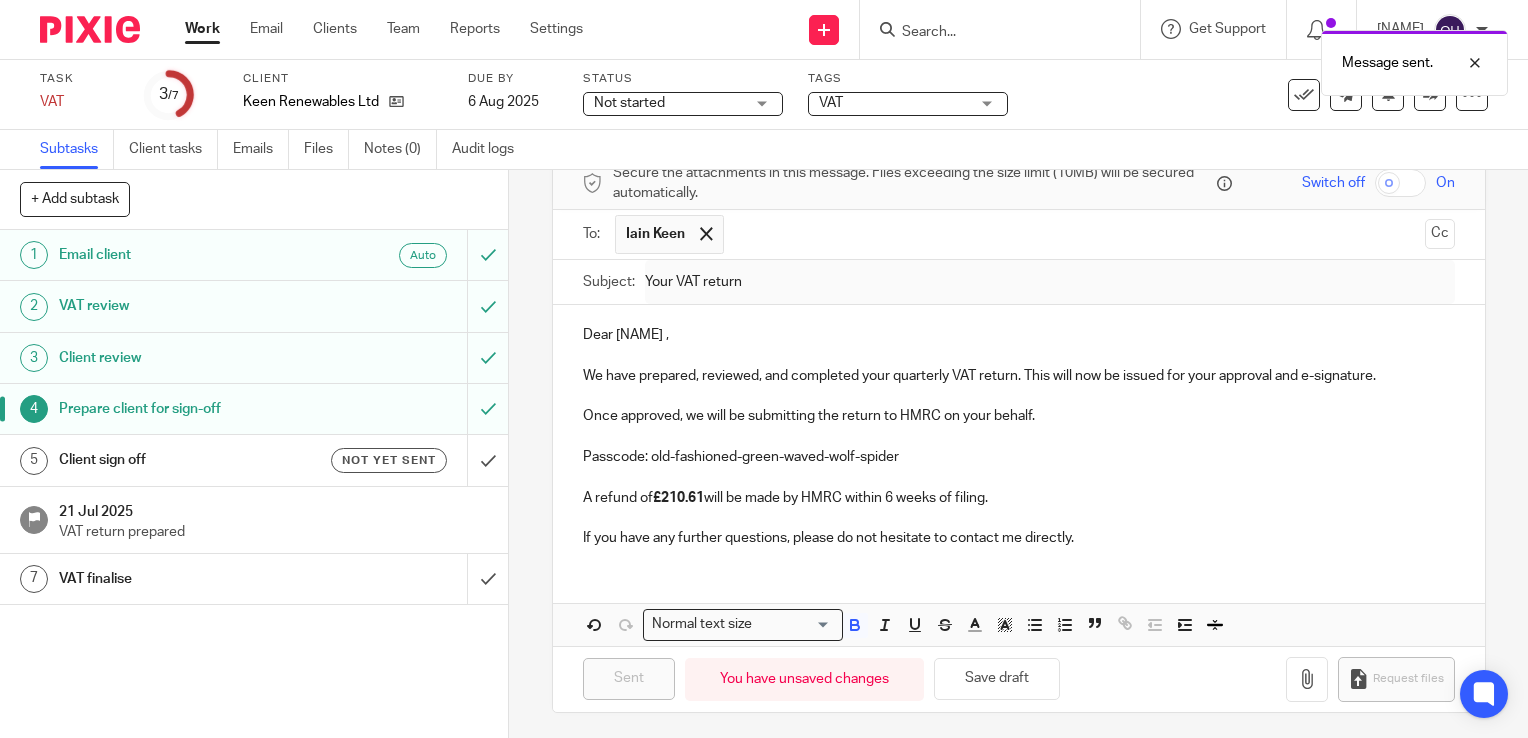 click on "Client sign off" at bounding box center (188, 460) 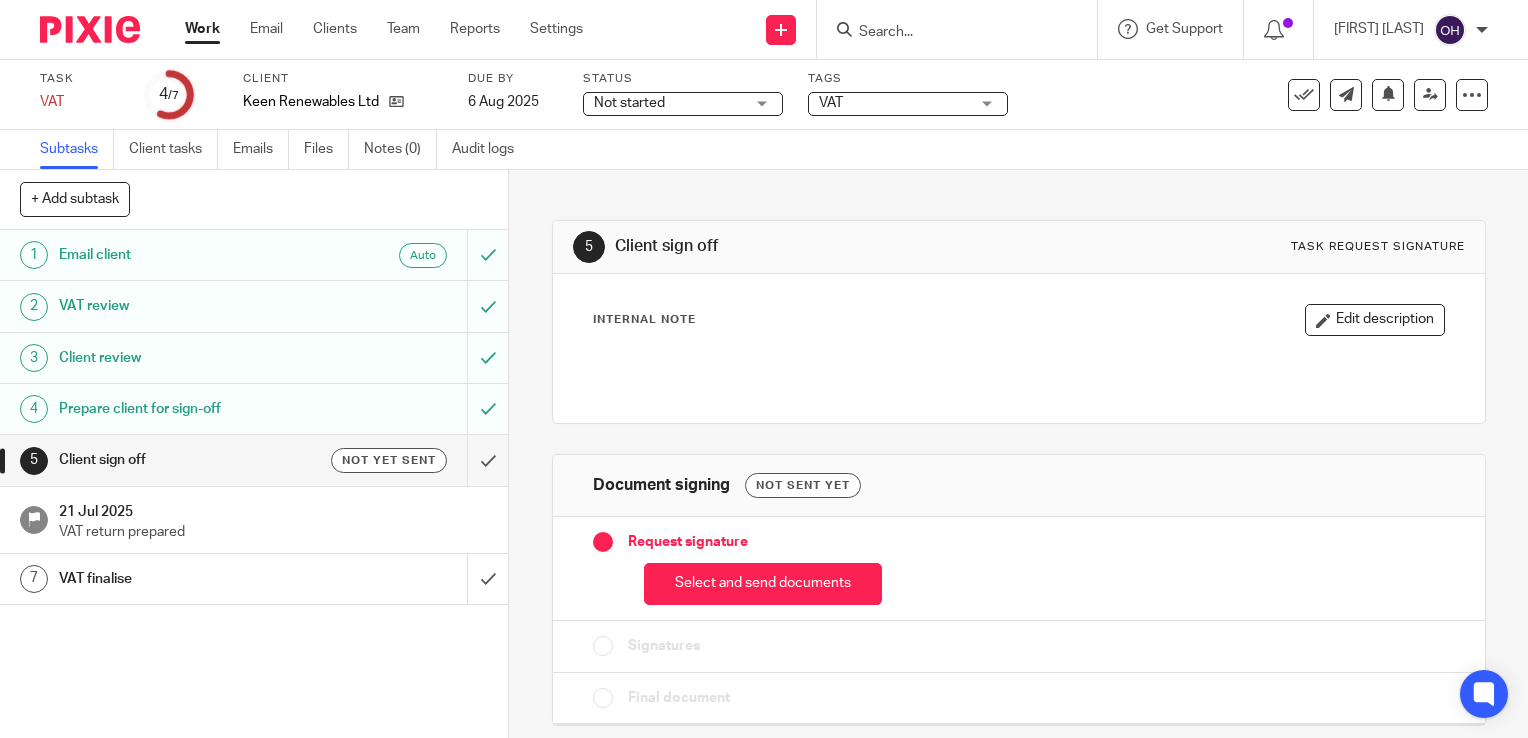 scroll, scrollTop: 0, scrollLeft: 0, axis: both 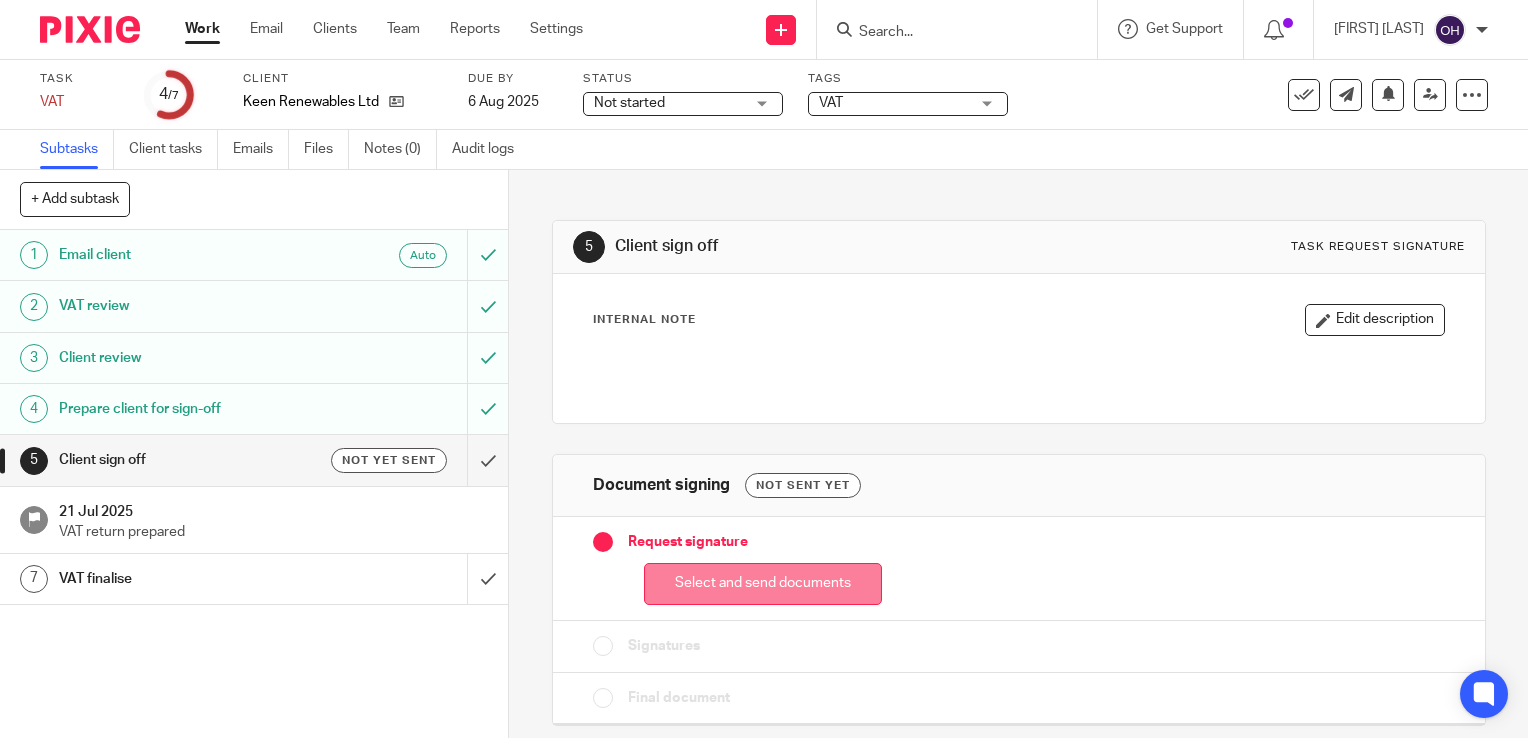 click on "Select and send documents" at bounding box center [763, 584] 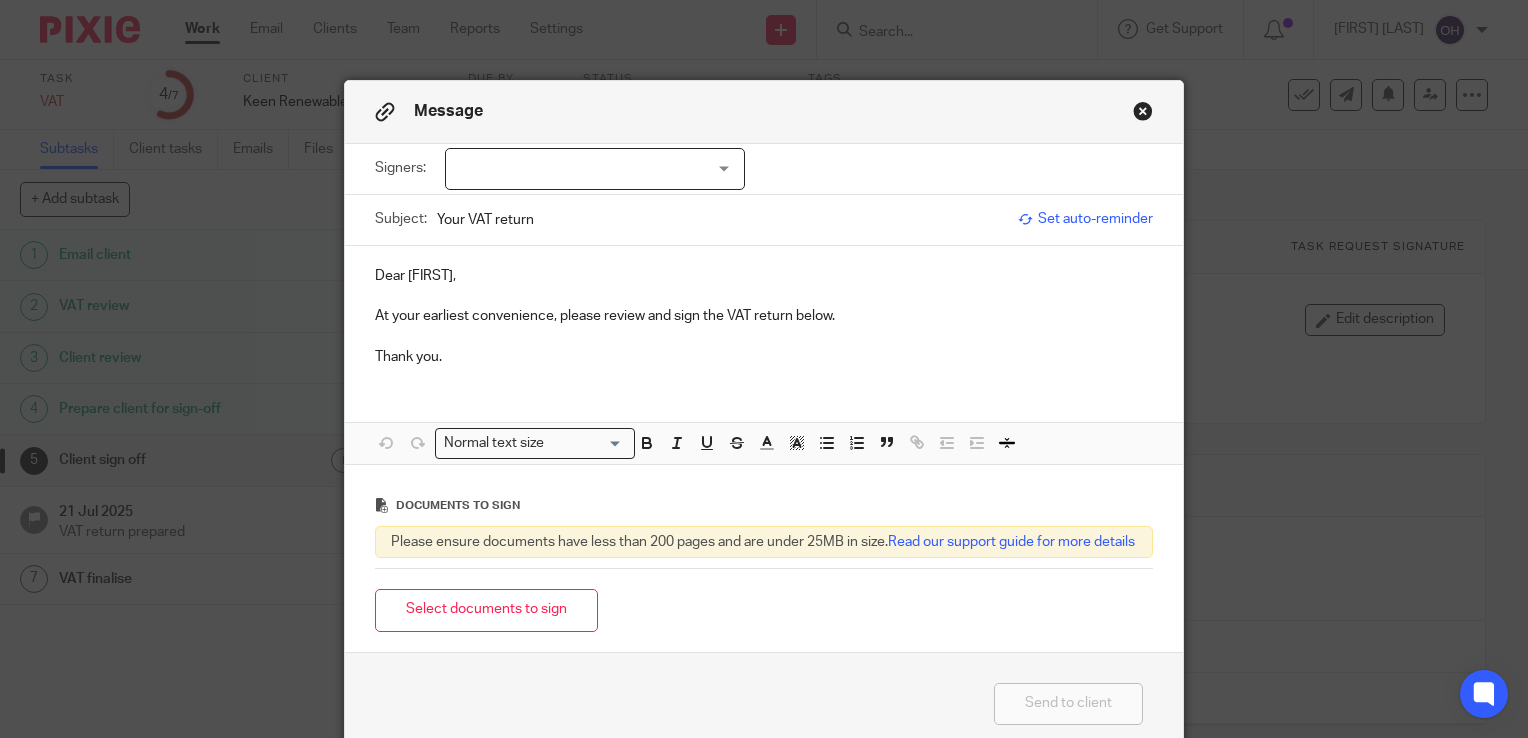 click at bounding box center [595, 169] 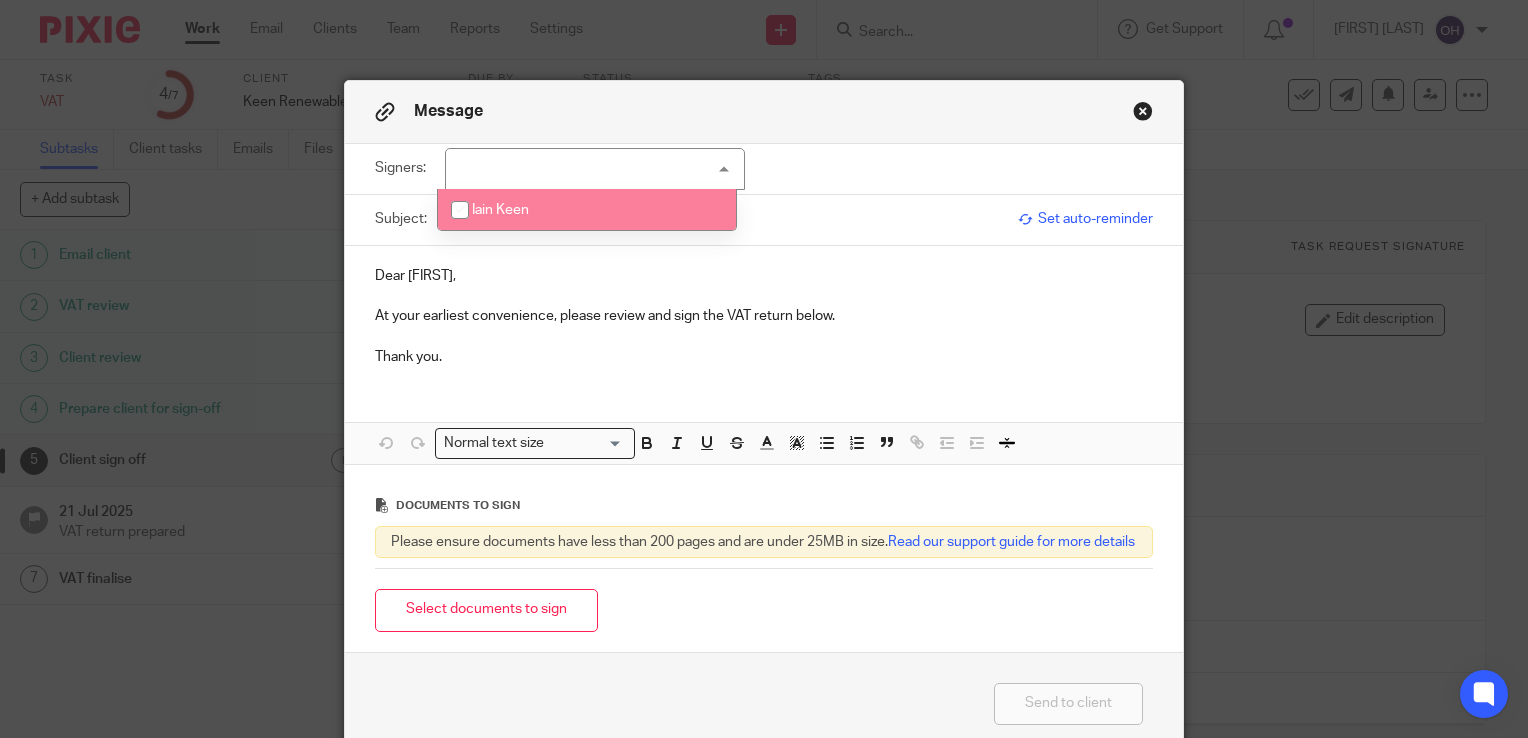 click on "Iain Keen" at bounding box center (587, 209) 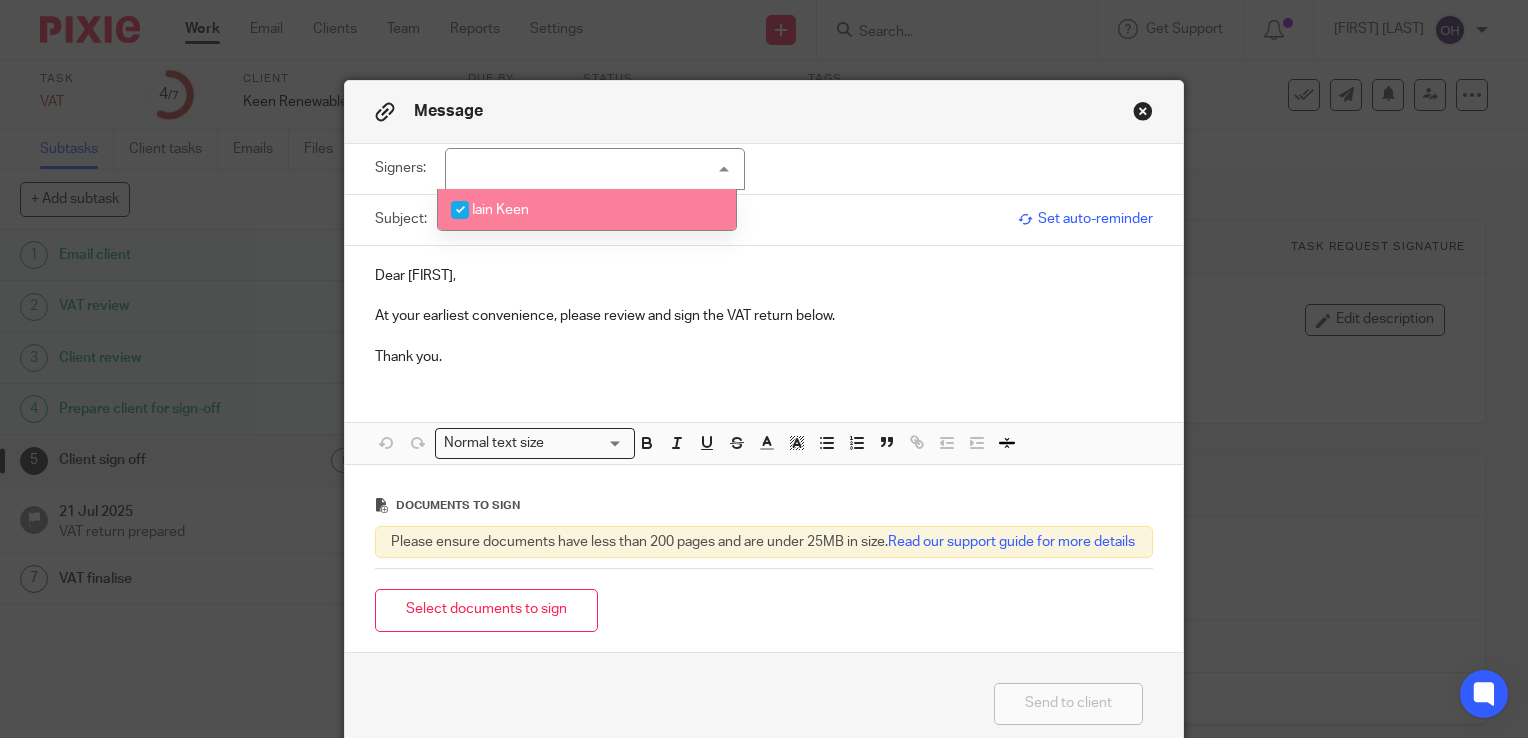 checkbox on "true" 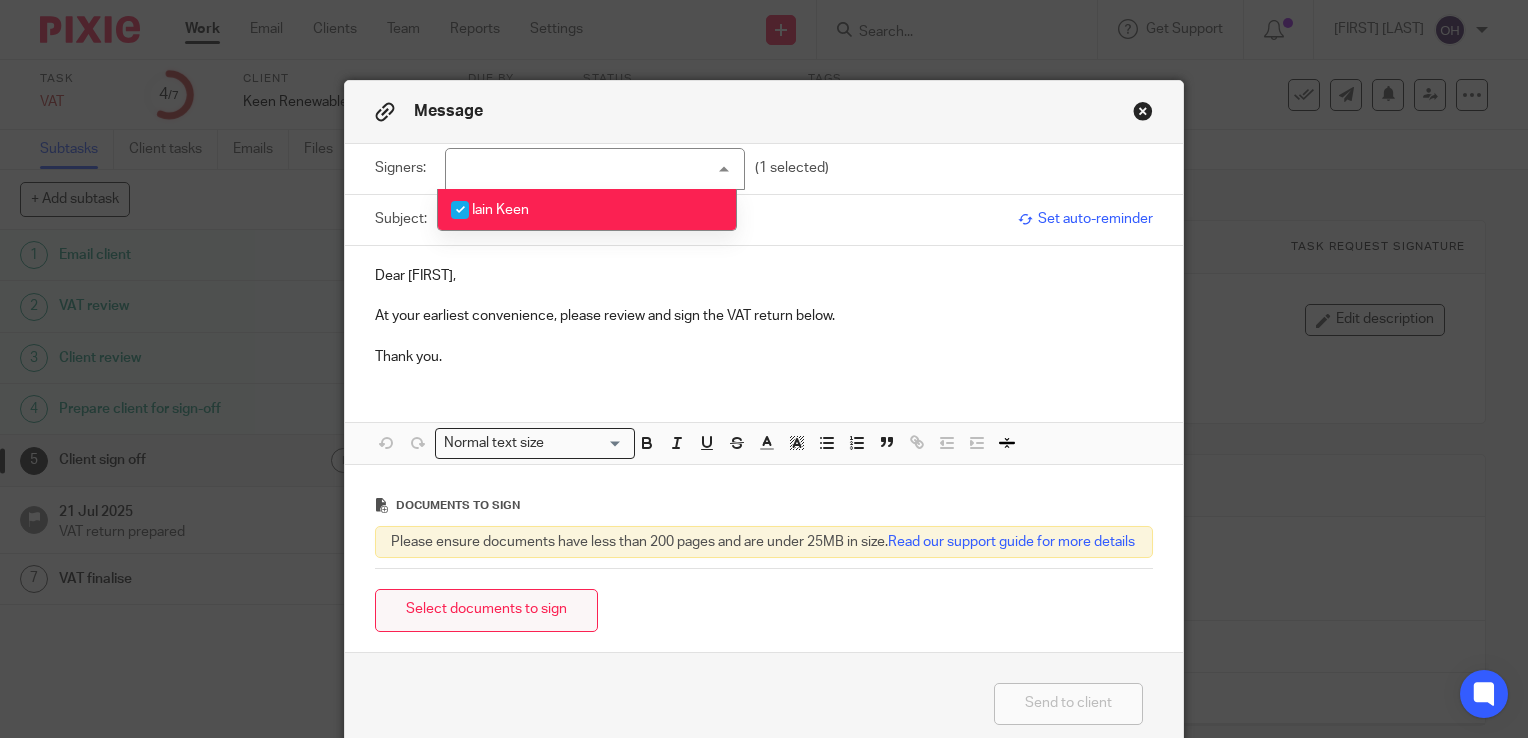 click on "Select documents to sign" at bounding box center (486, 610) 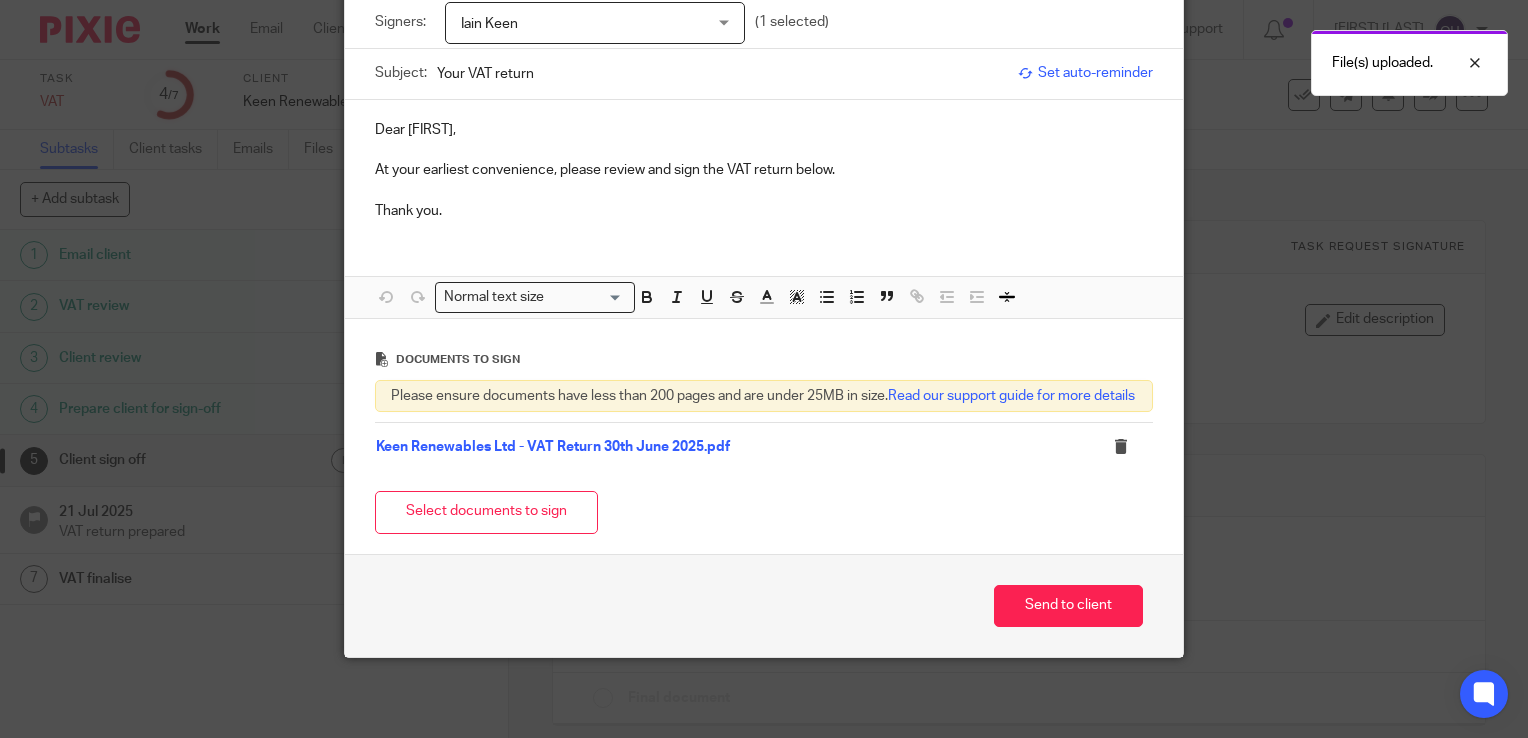 scroll, scrollTop: 163, scrollLeft: 0, axis: vertical 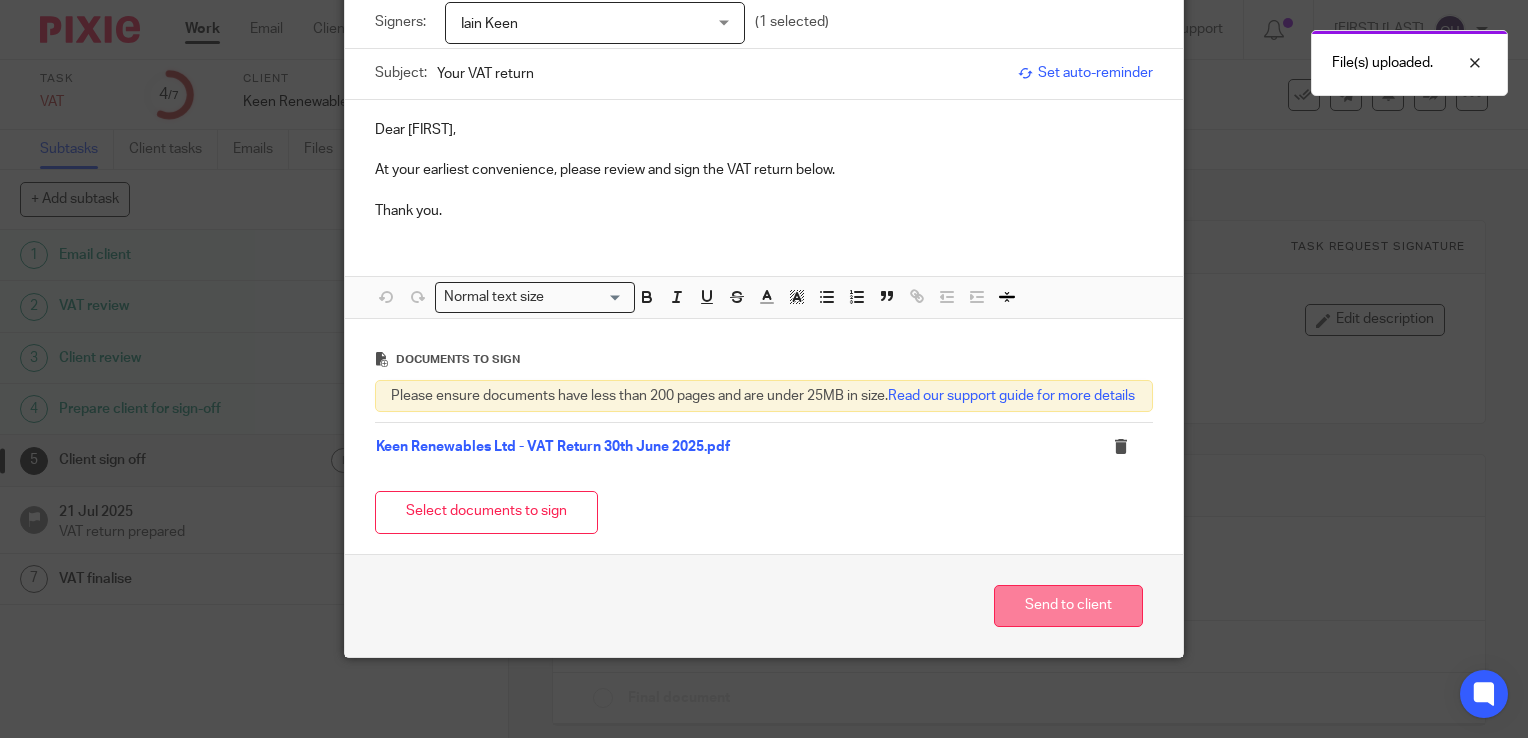click on "Send to client" at bounding box center [1068, 606] 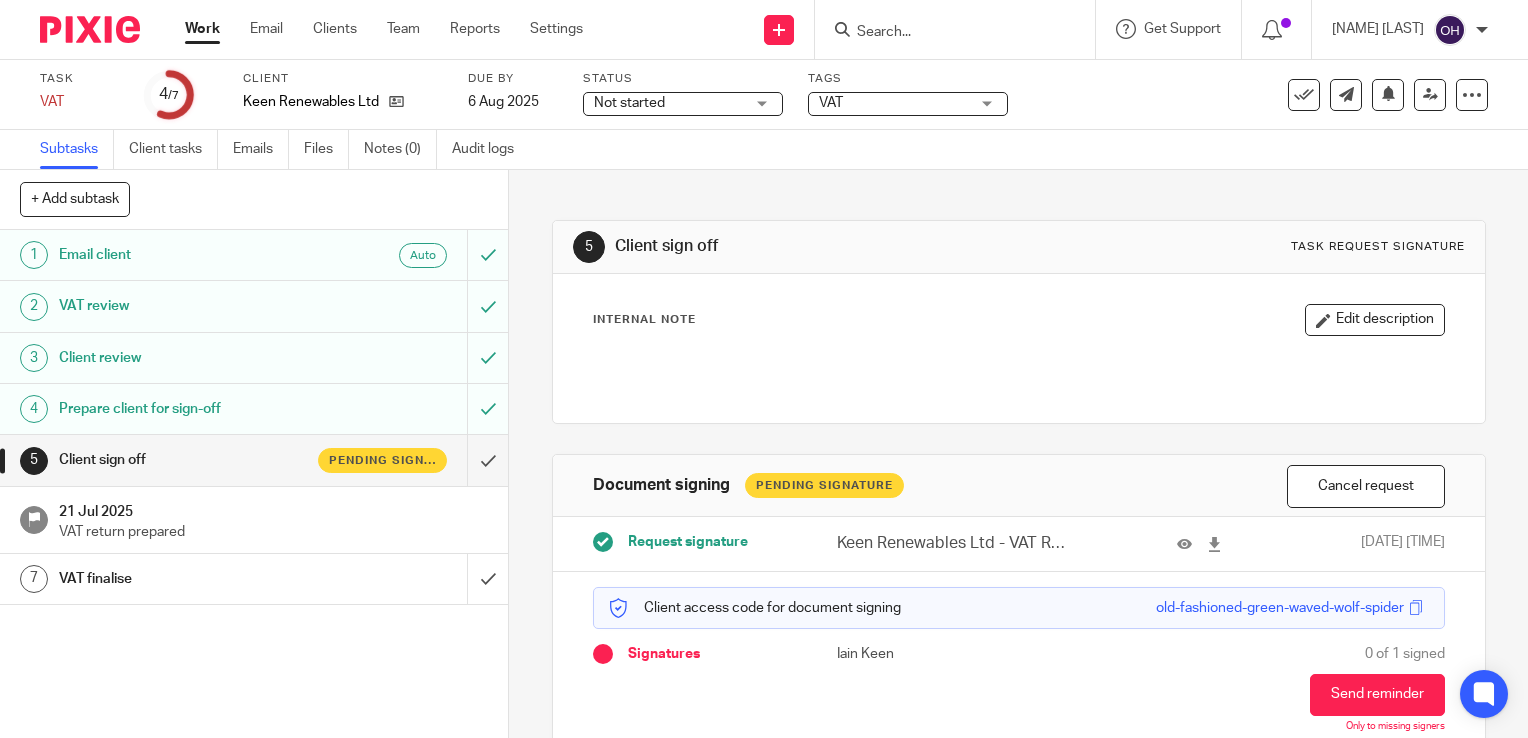 scroll, scrollTop: 0, scrollLeft: 0, axis: both 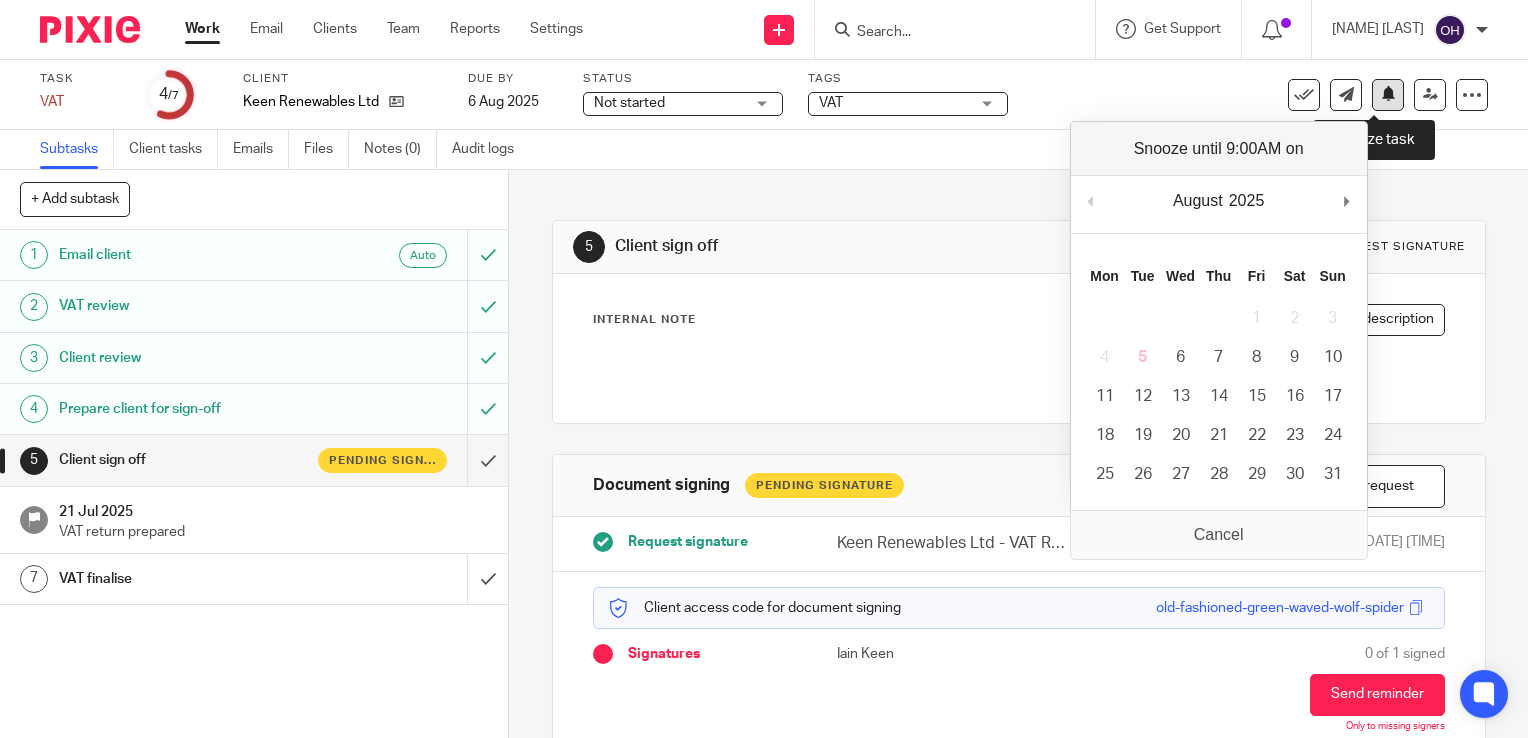 click at bounding box center [1388, 93] 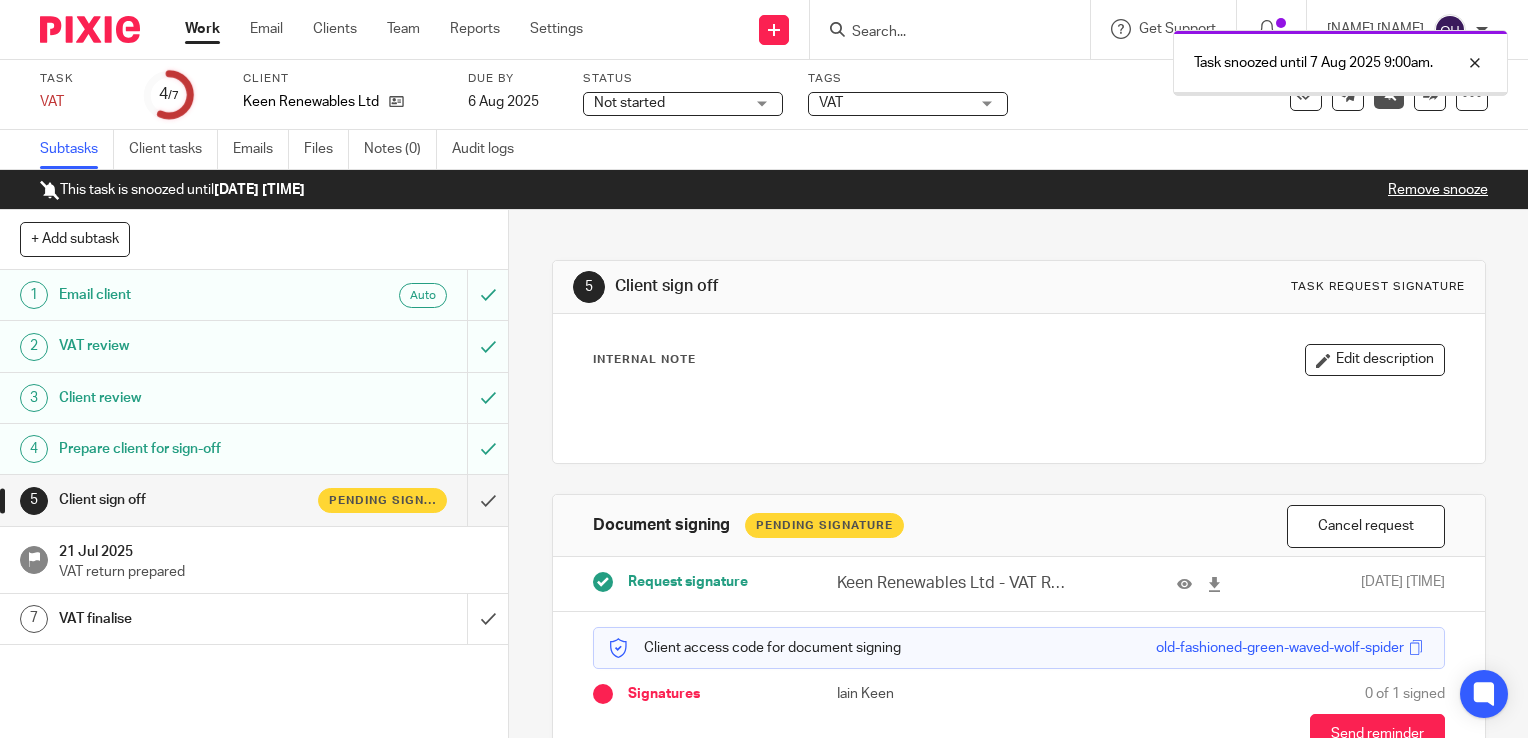 scroll, scrollTop: 0, scrollLeft: 0, axis: both 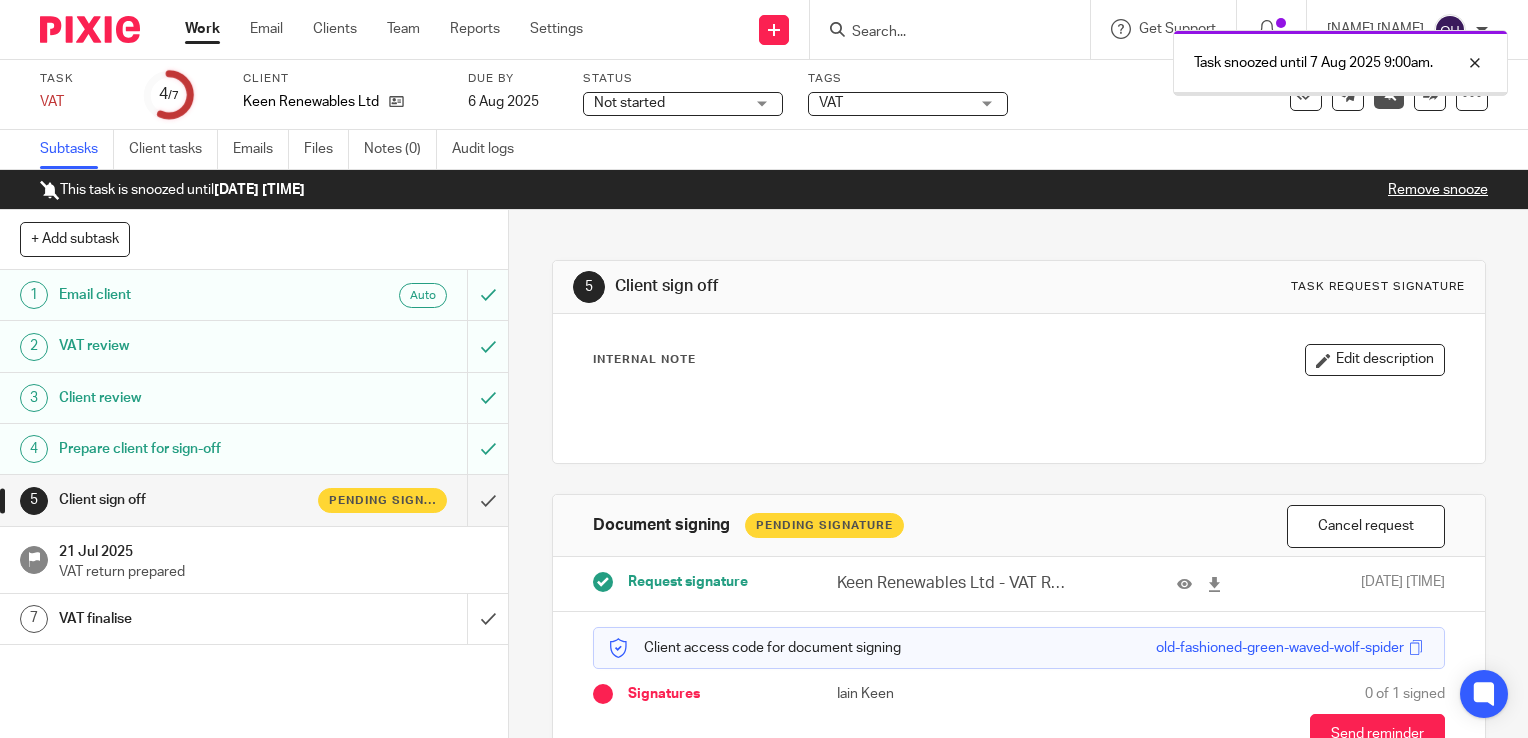click on "Work" at bounding box center [202, 29] 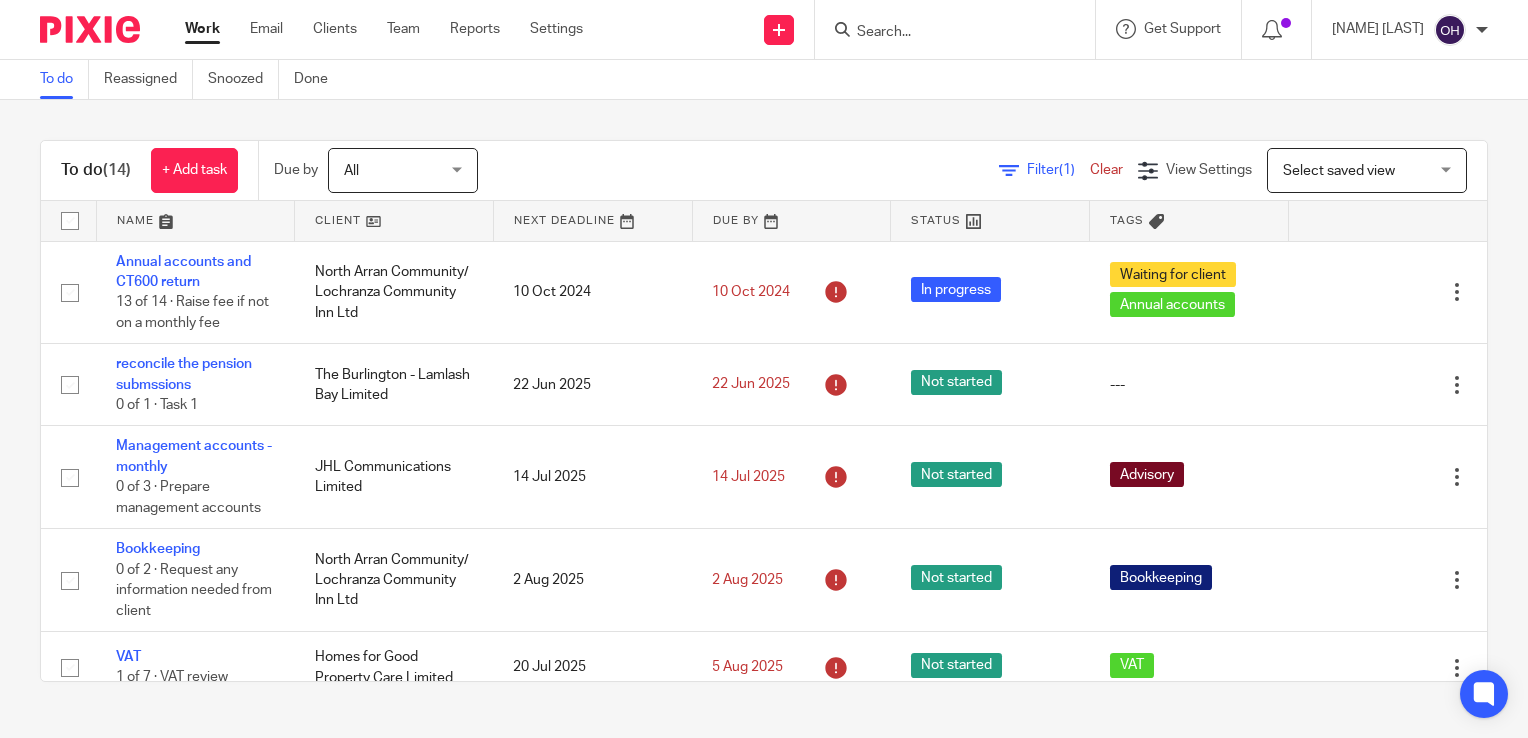 scroll, scrollTop: 0, scrollLeft: 0, axis: both 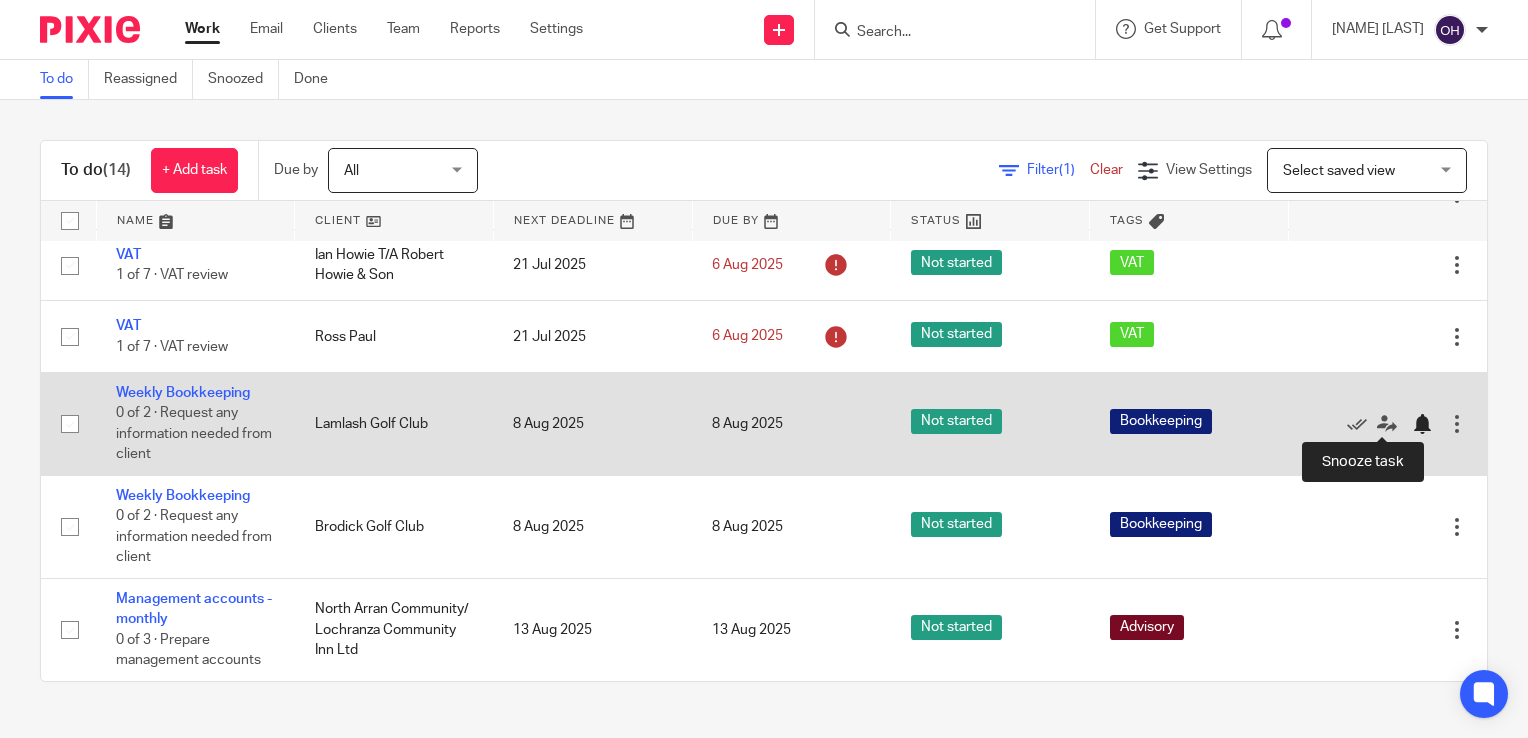 click at bounding box center (1422, 424) 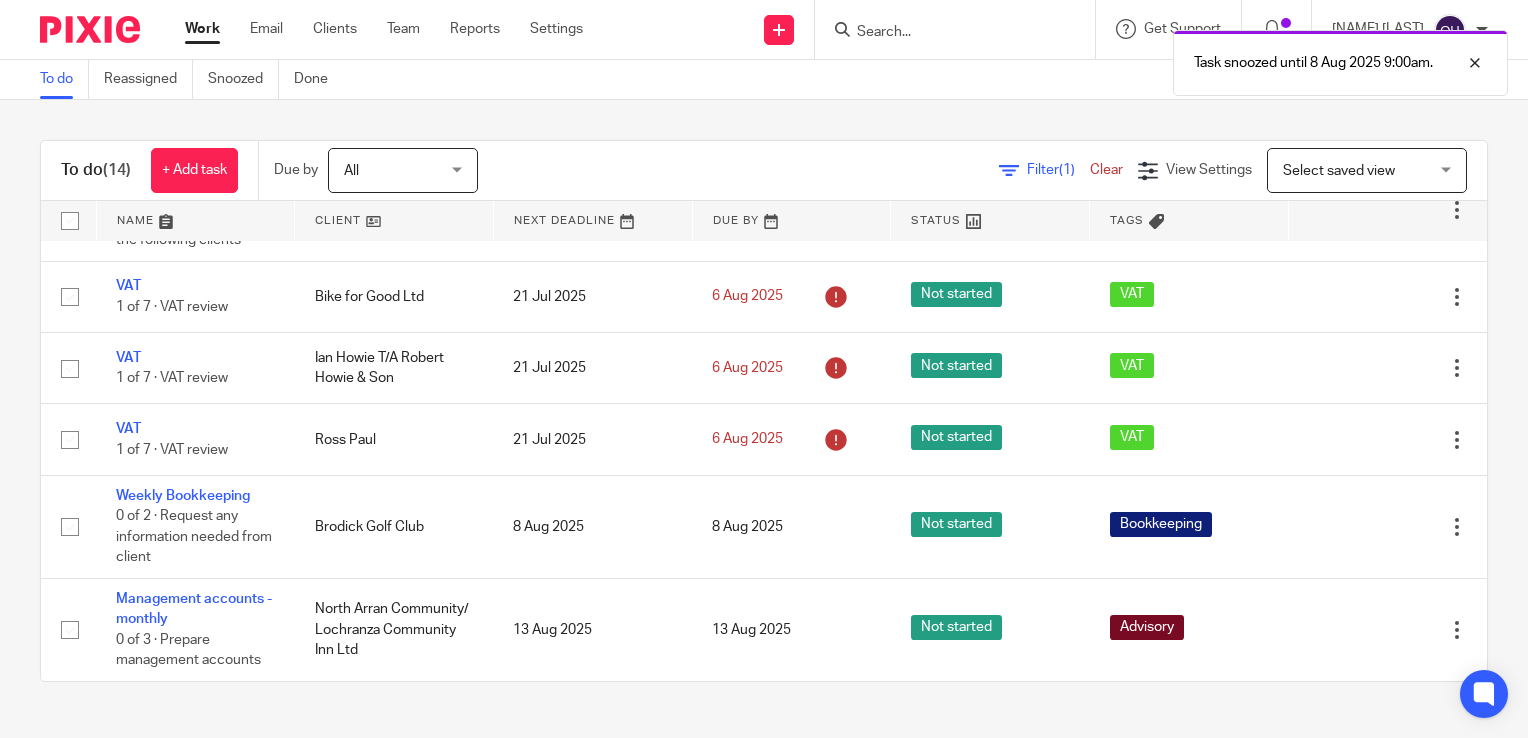 scroll, scrollTop: 694, scrollLeft: 0, axis: vertical 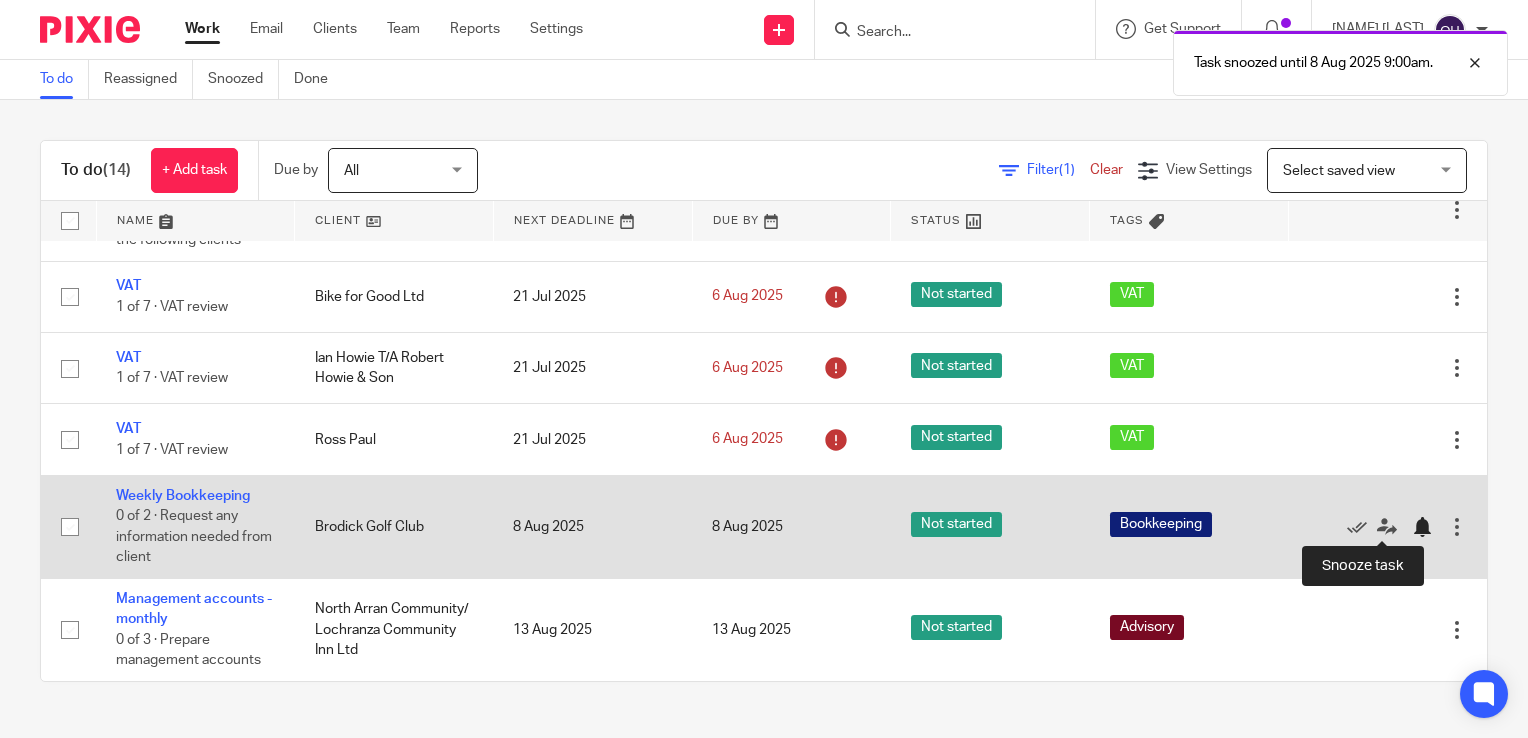 click at bounding box center [1422, 527] 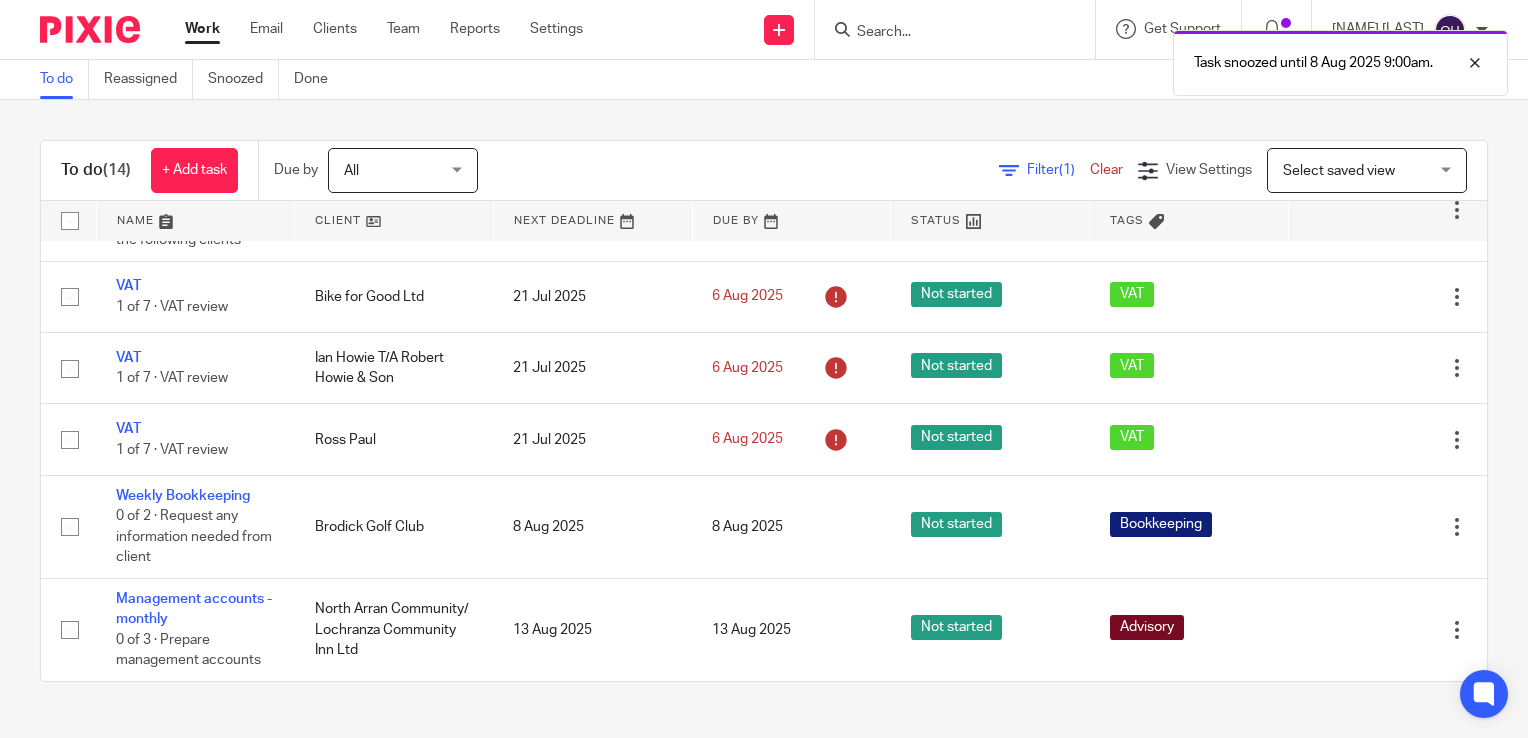 scroll, scrollTop: 590, scrollLeft: 0, axis: vertical 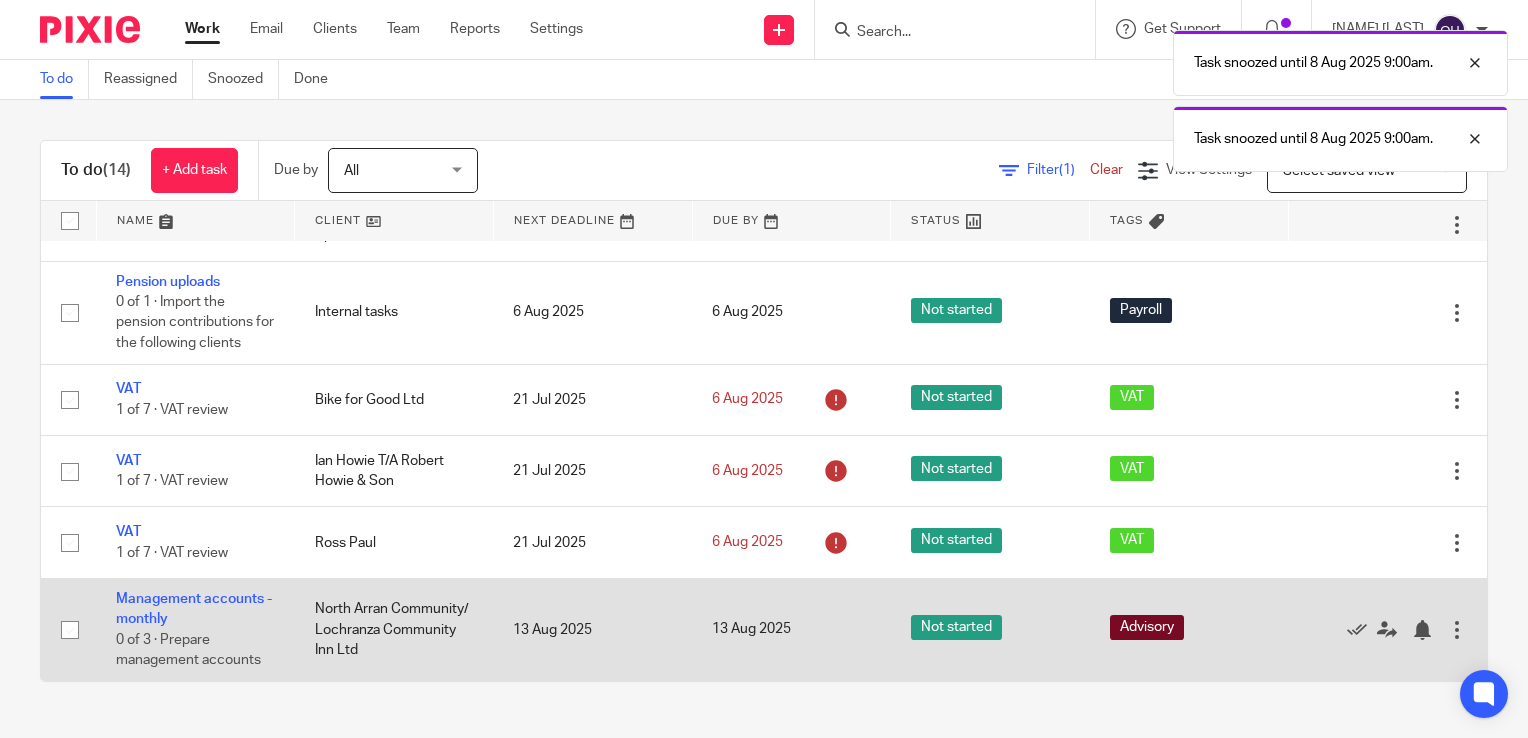 click on "Edit task
Delete" at bounding box center (1387, 630) 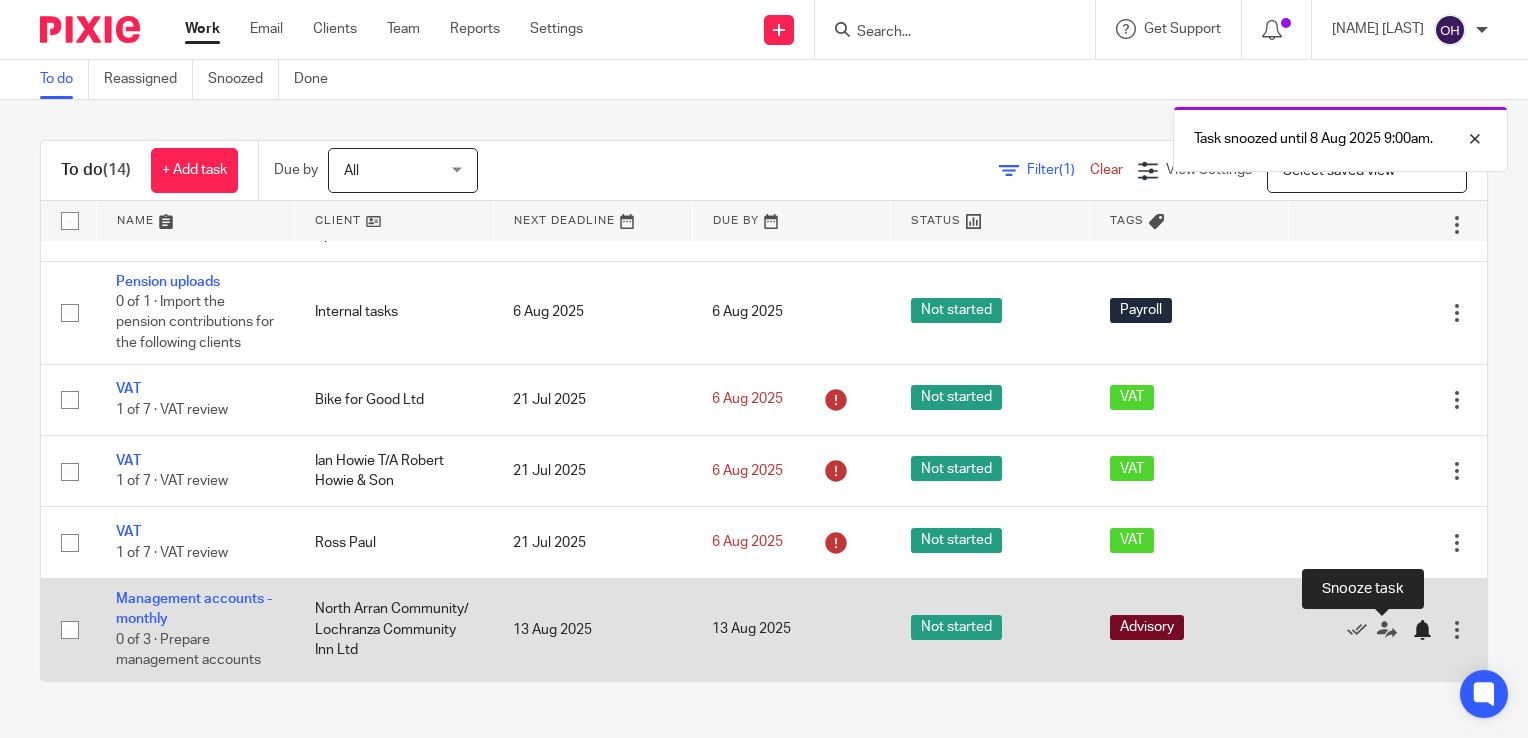 click at bounding box center [1422, 630] 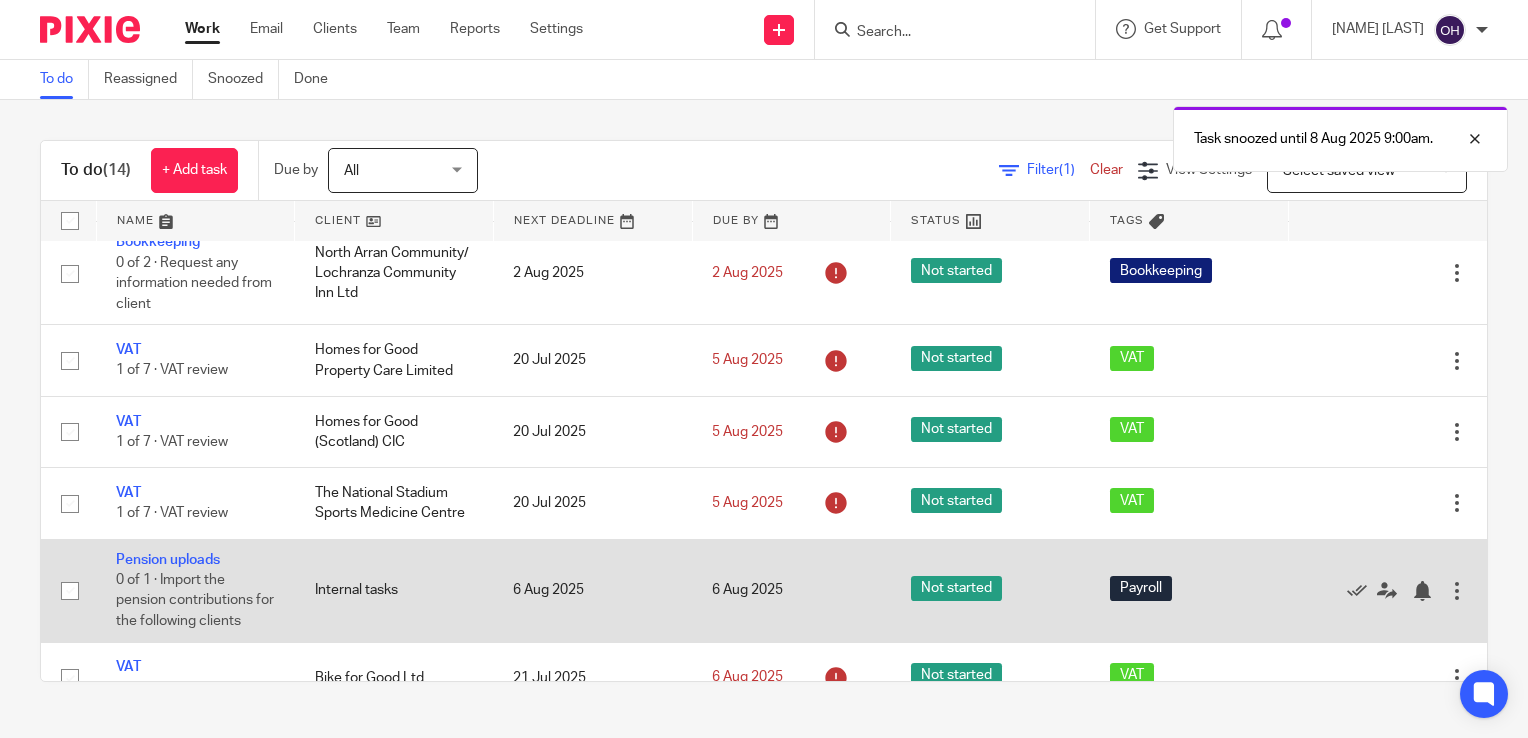 scroll, scrollTop: 300, scrollLeft: 0, axis: vertical 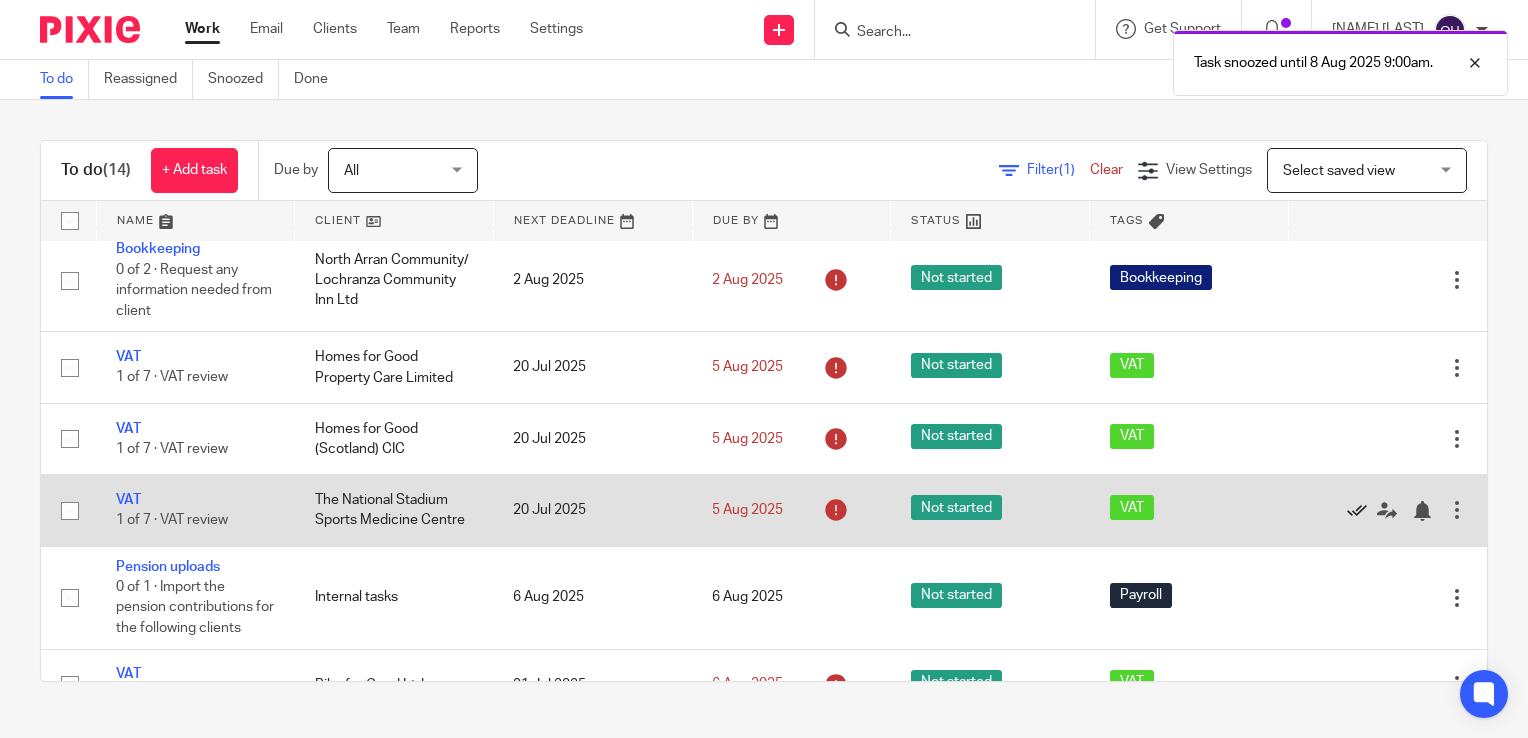 click at bounding box center (1357, 511) 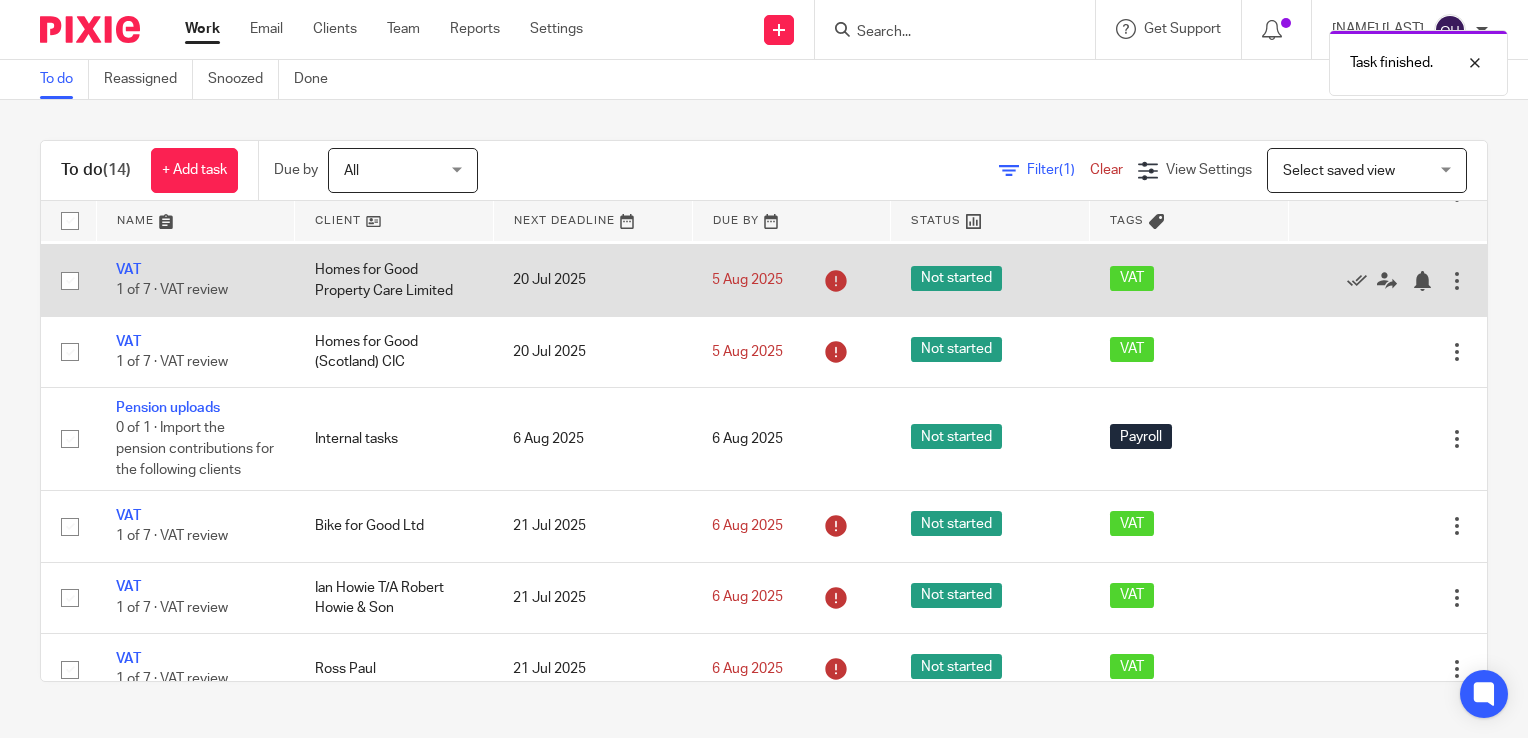 scroll, scrollTop: 385, scrollLeft: 0, axis: vertical 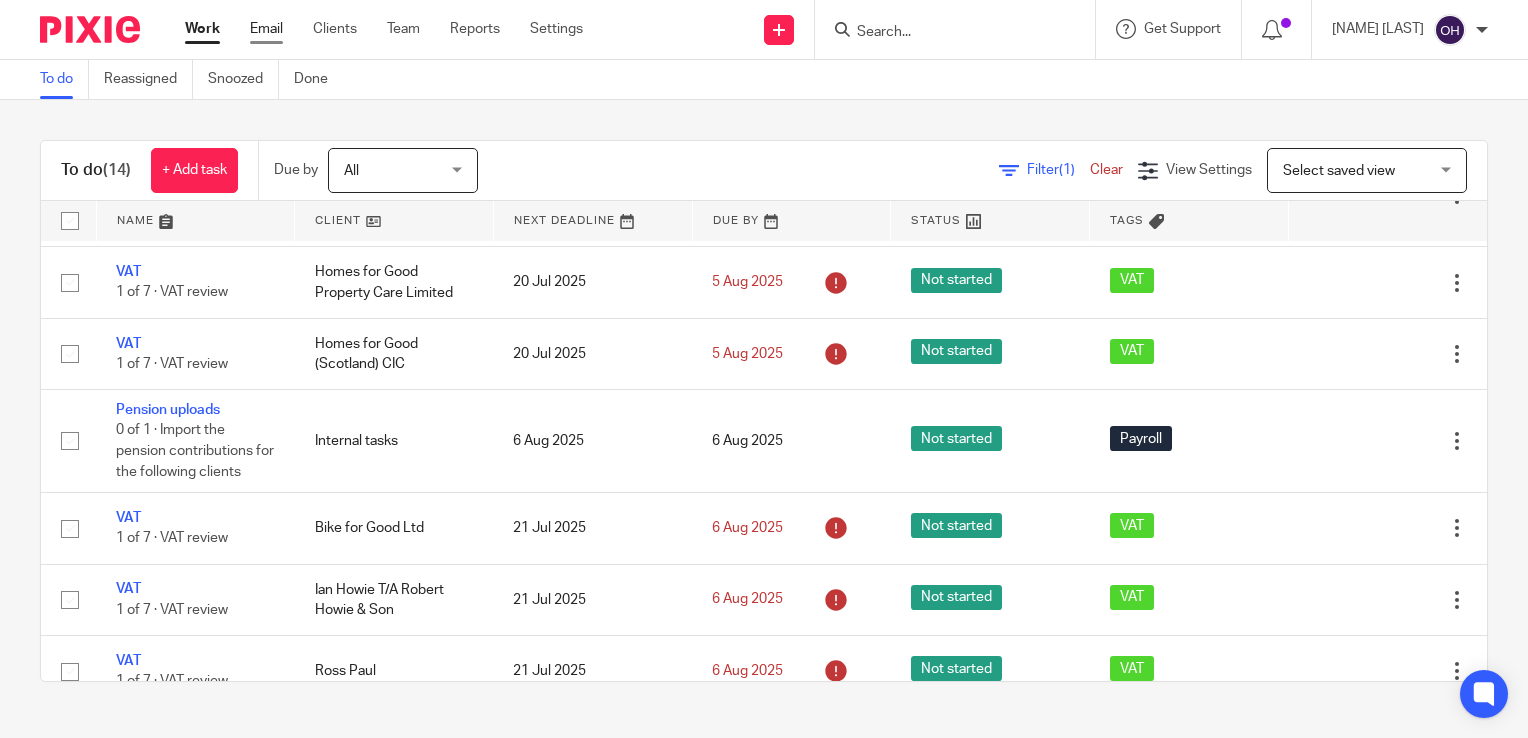 click on "Email" at bounding box center (266, 29) 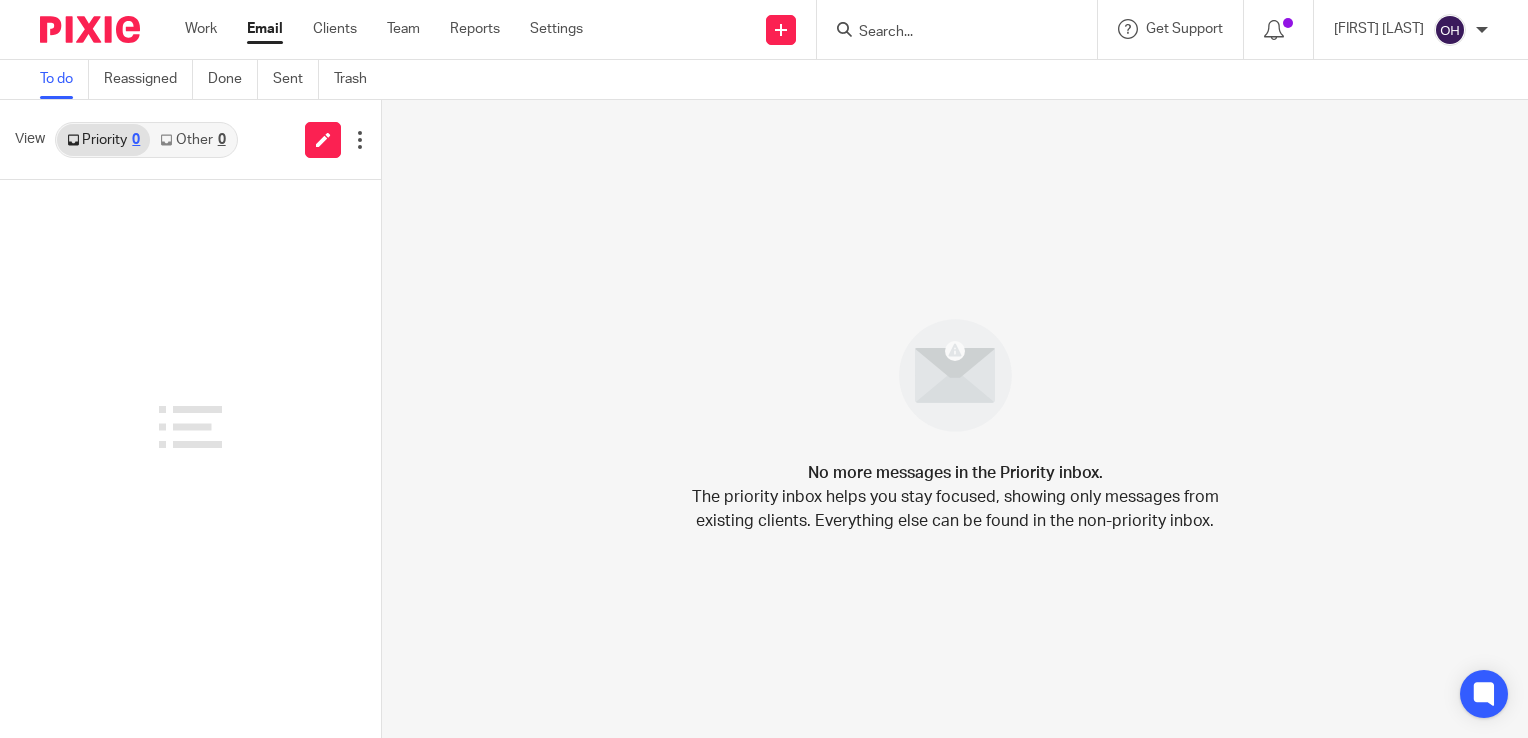 scroll, scrollTop: 0, scrollLeft: 0, axis: both 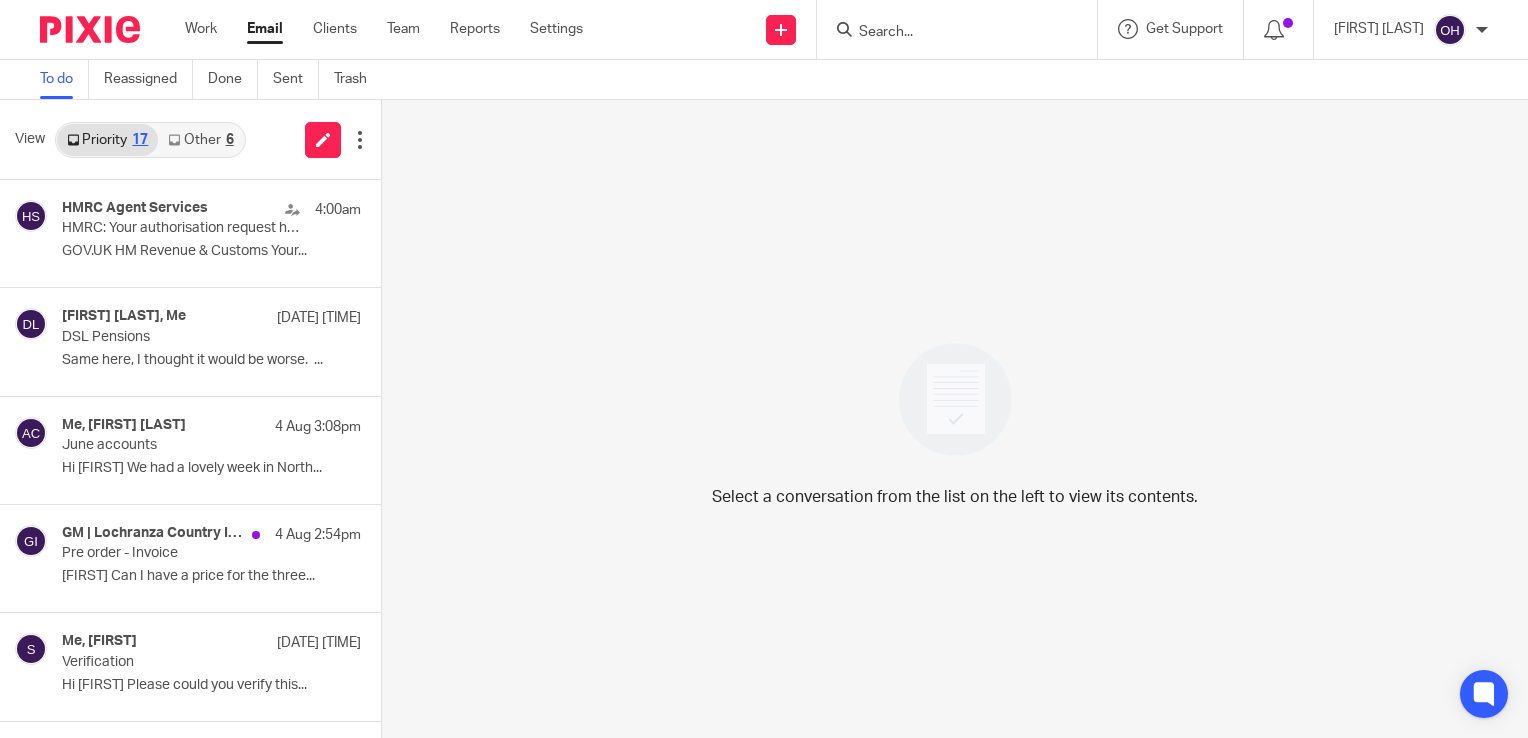 click on "View
Priority
17
Other
6" at bounding box center (190, 140) 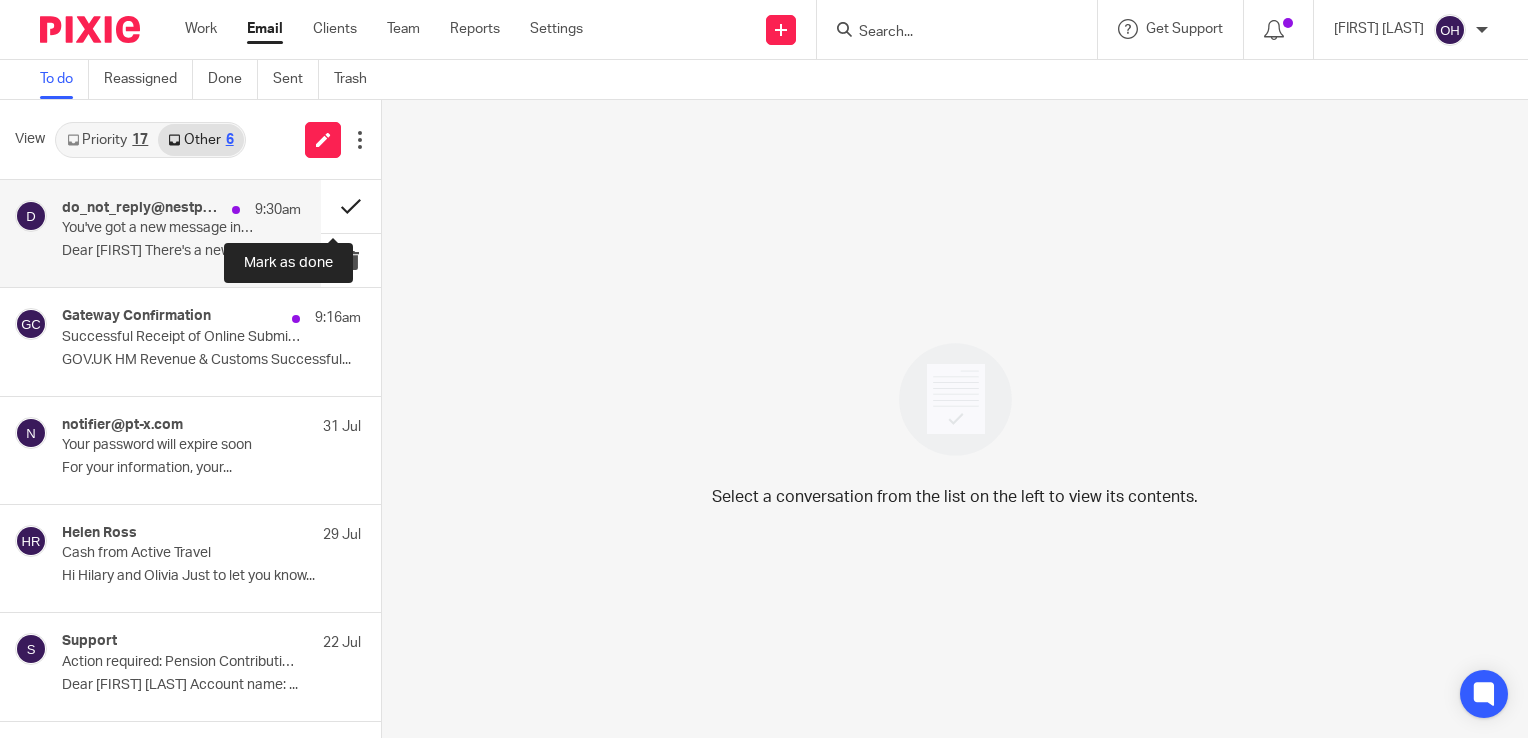 click at bounding box center (351, 206) 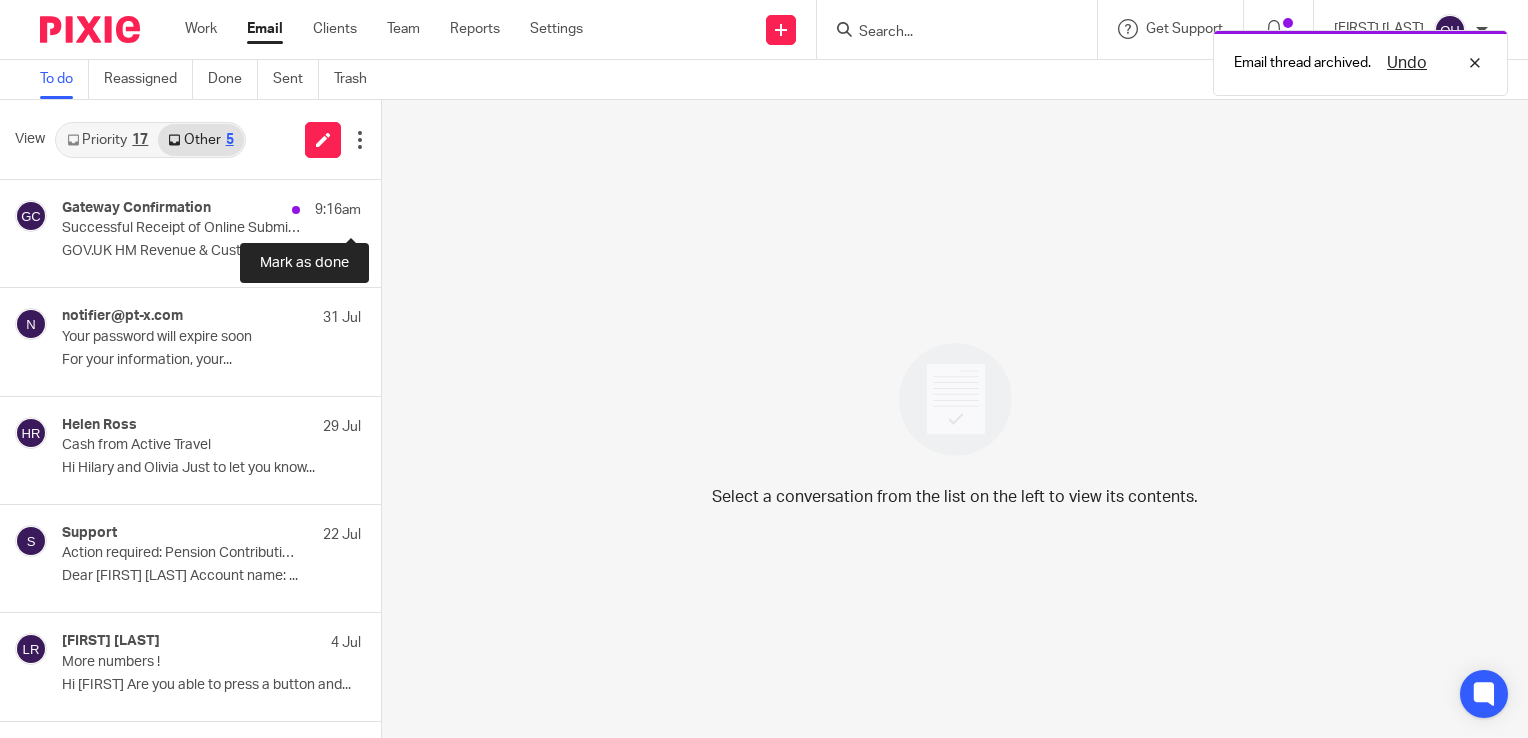 click at bounding box center [389, 206] 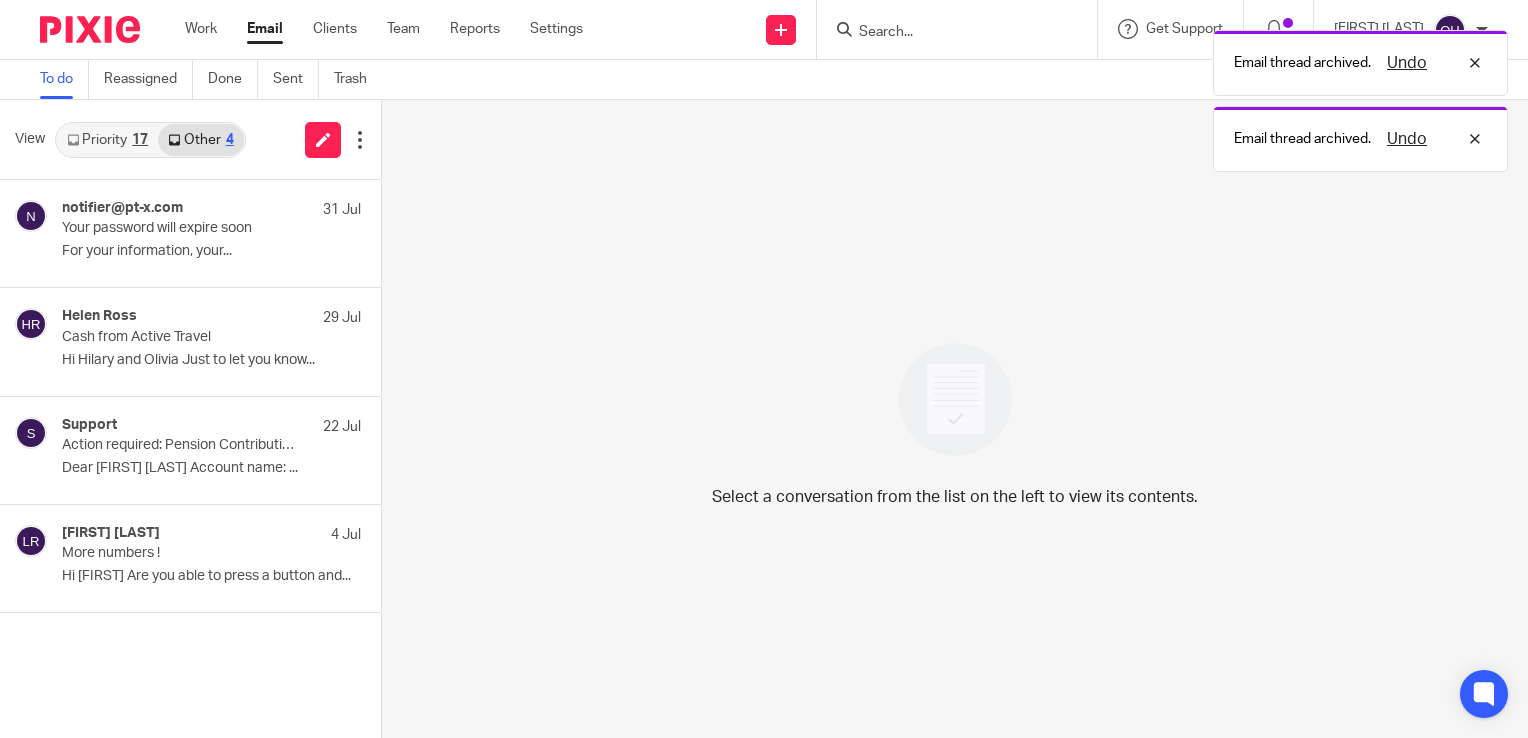 click on "Priority
17" at bounding box center (107, 140) 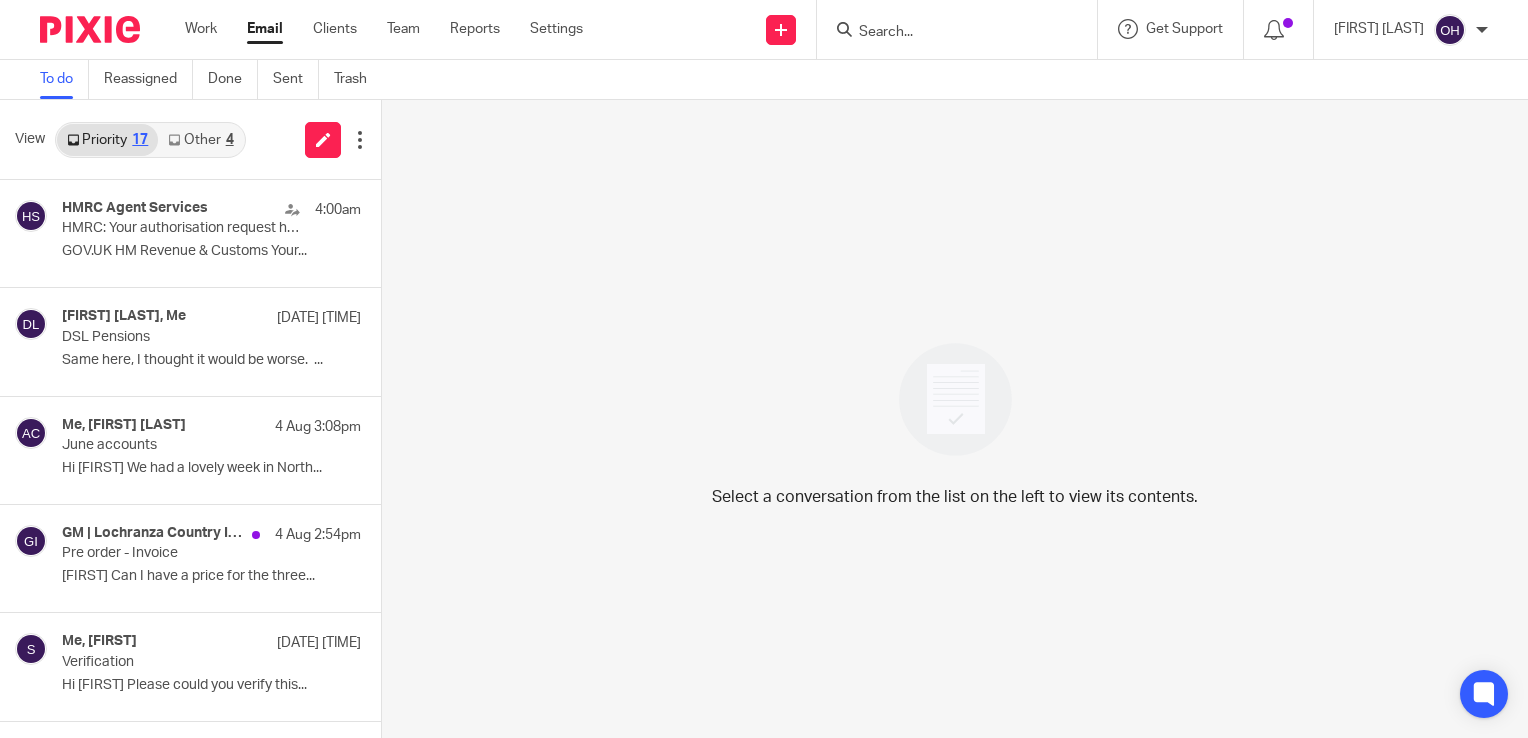 click at bounding box center [957, 29] 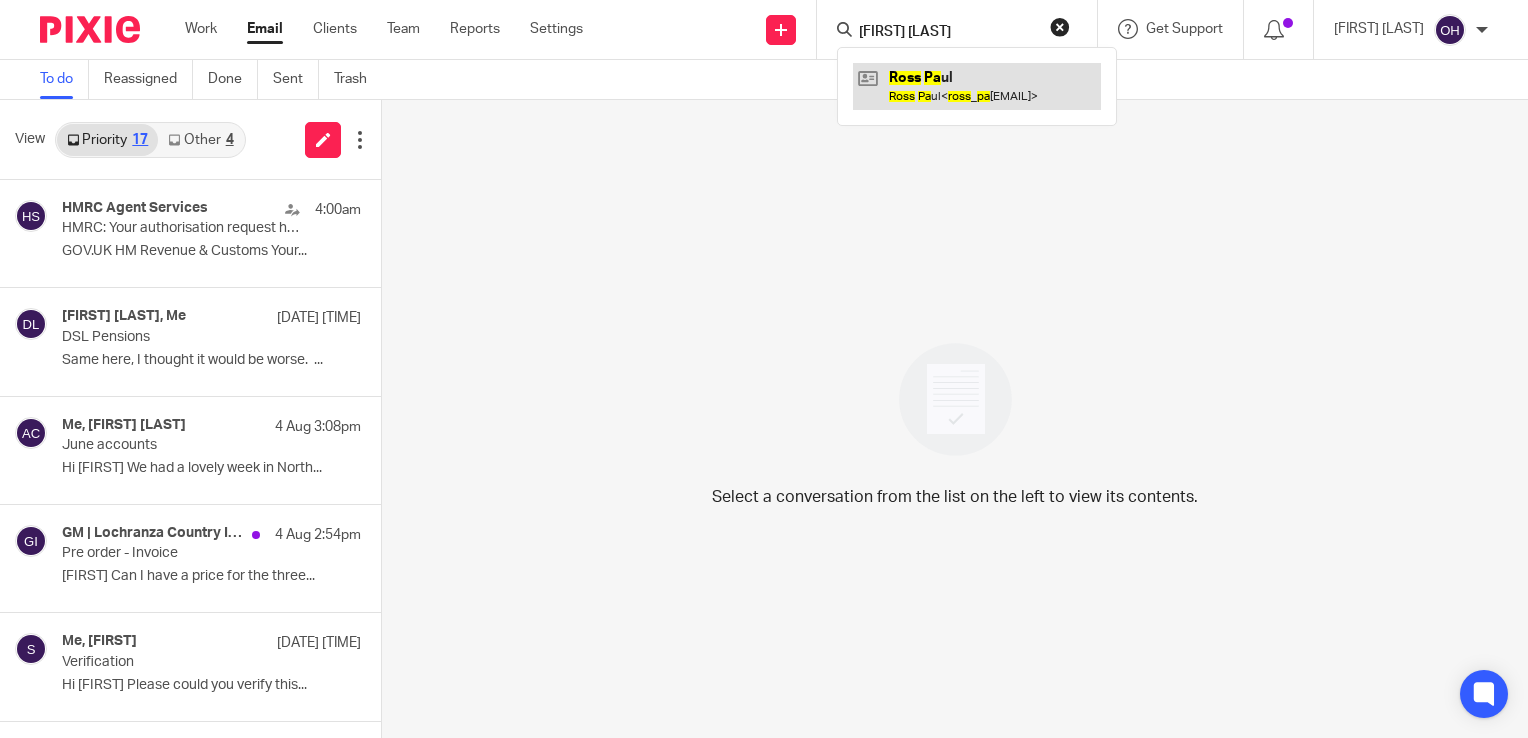 type on "ross pa" 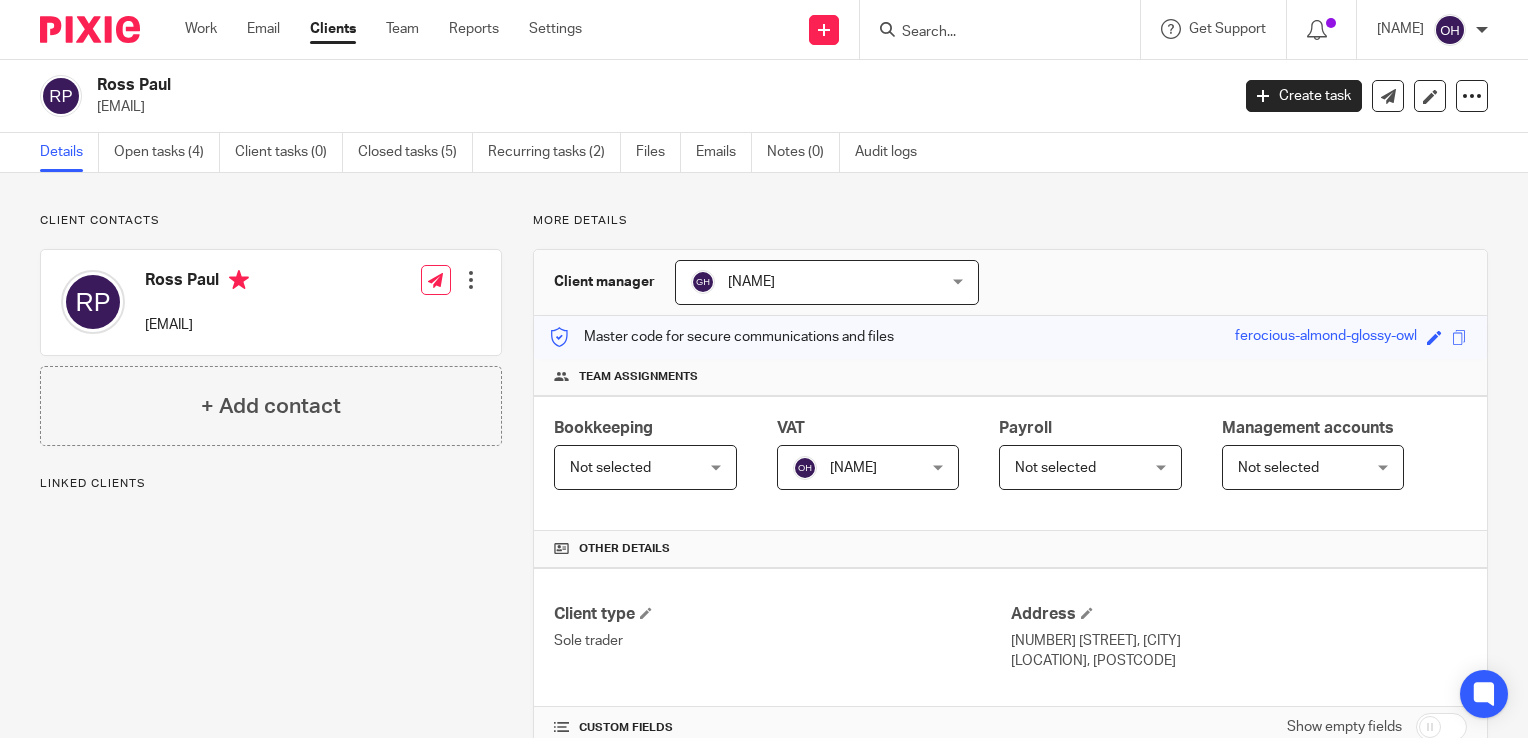 scroll, scrollTop: 0, scrollLeft: 0, axis: both 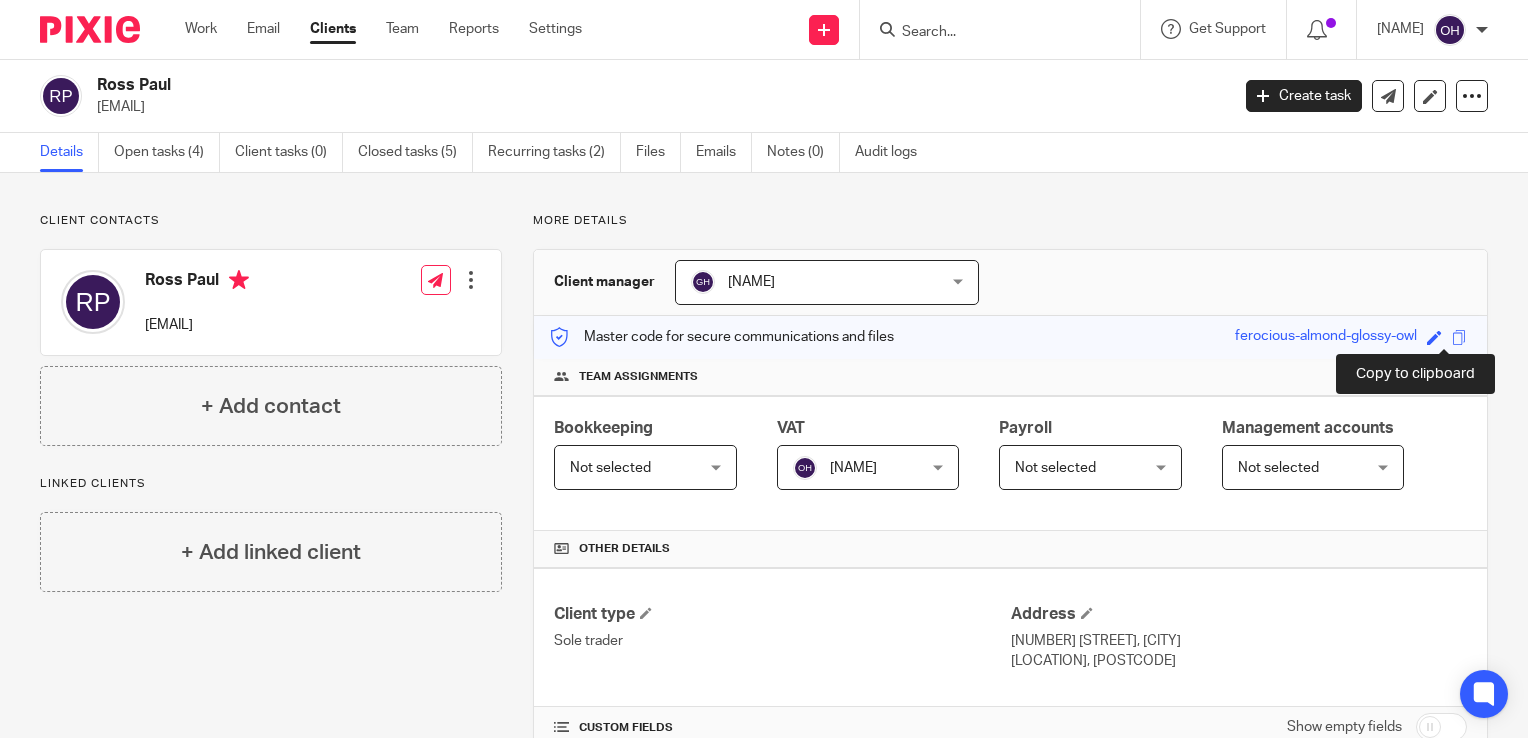 click at bounding box center (1459, 337) 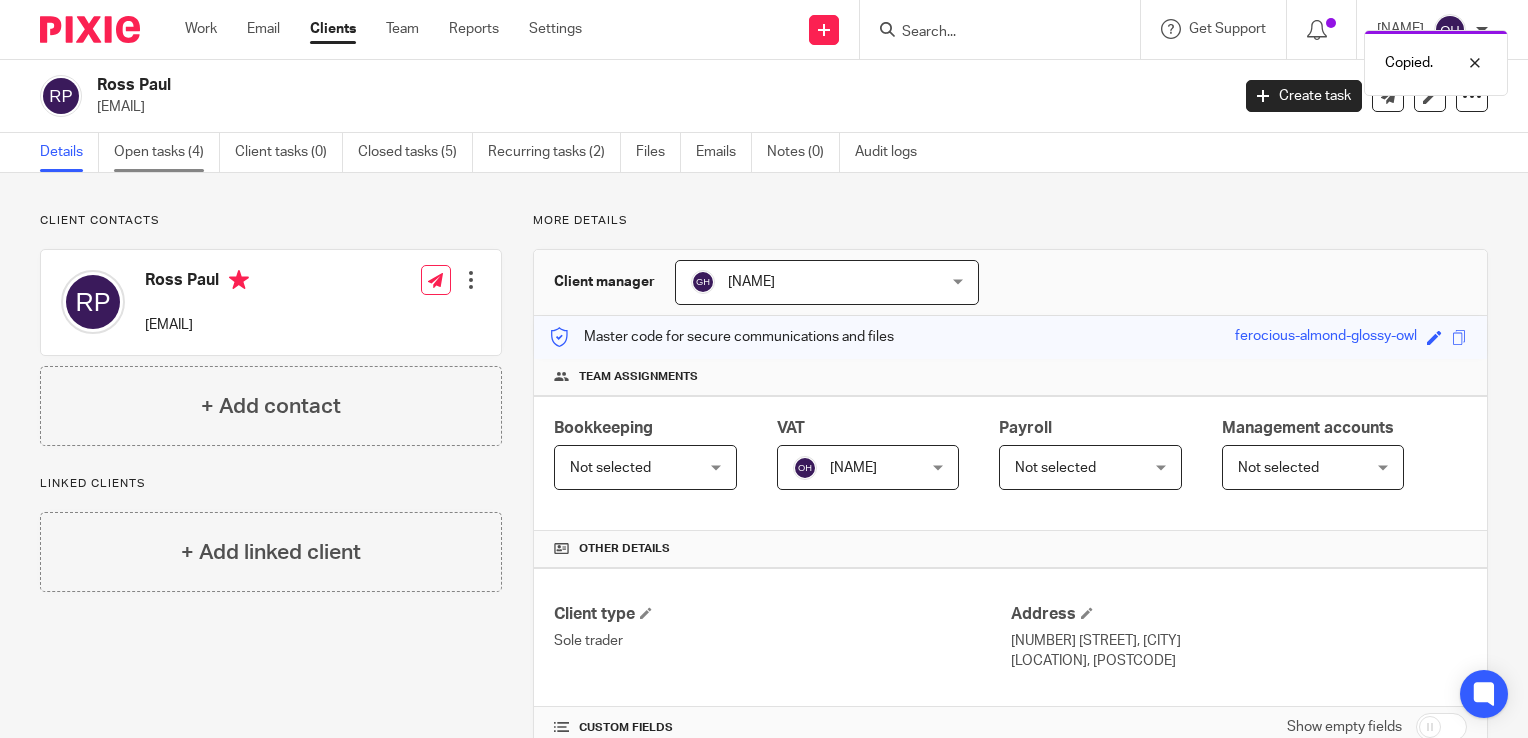 click on "Open tasks (4)" at bounding box center (167, 152) 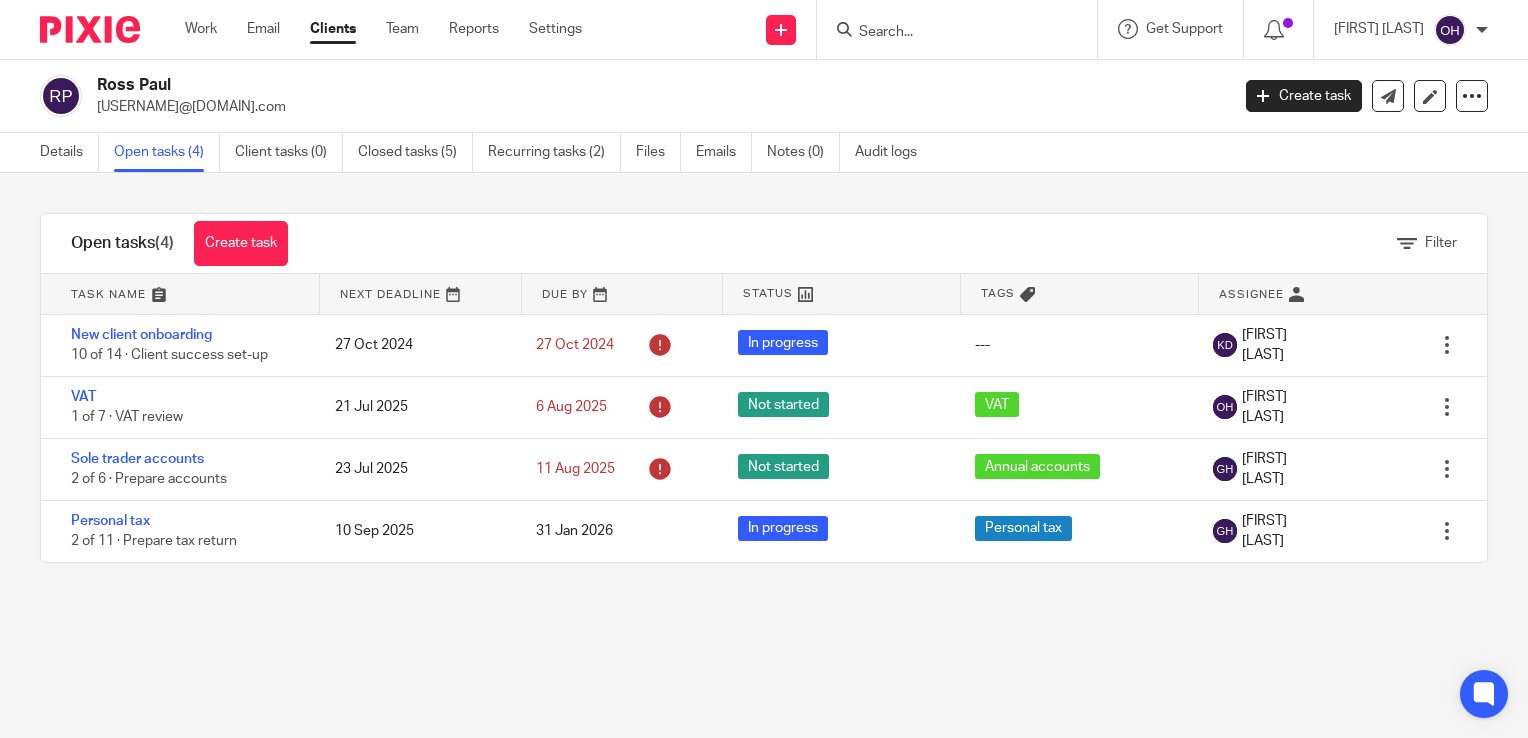 scroll, scrollTop: 0, scrollLeft: 0, axis: both 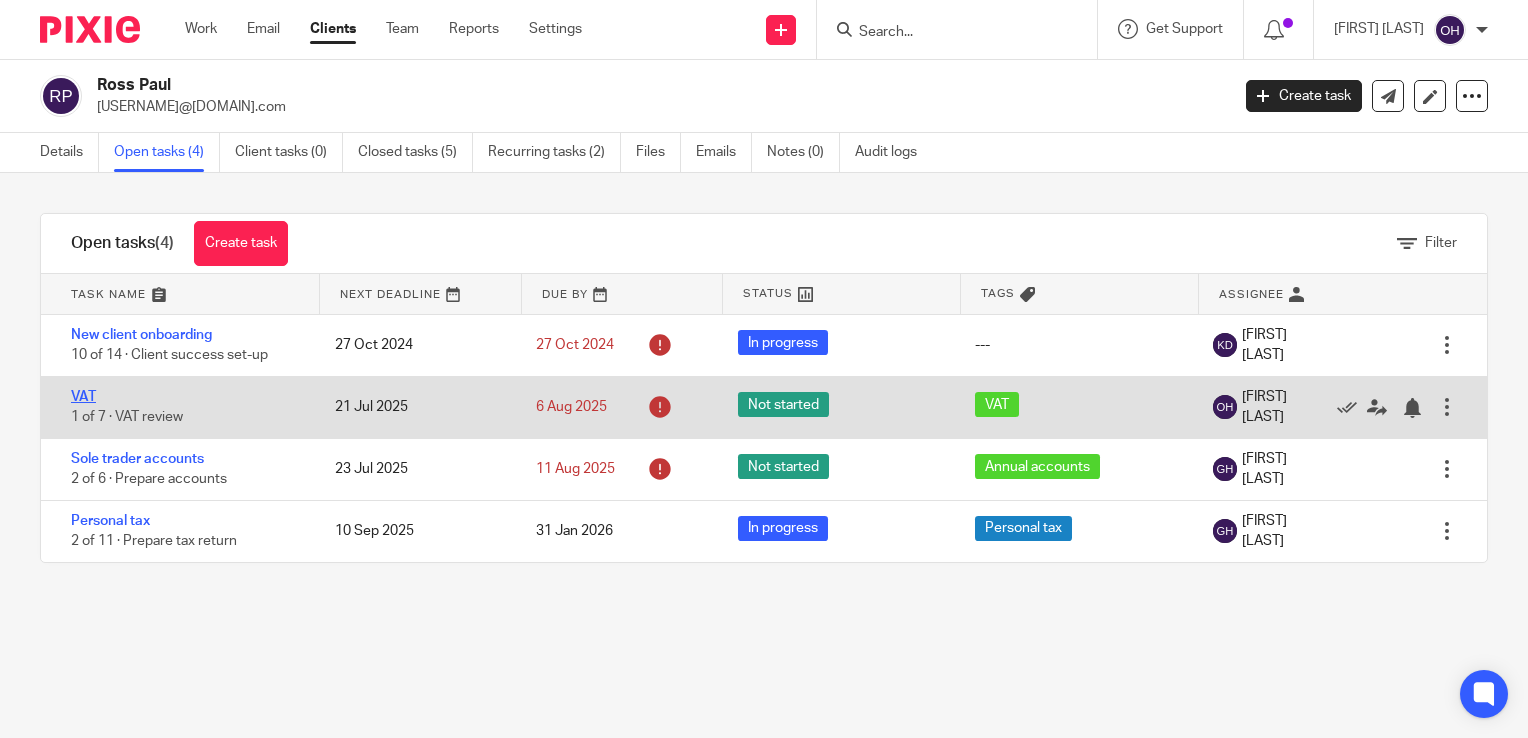 click on "VAT" at bounding box center [83, 397] 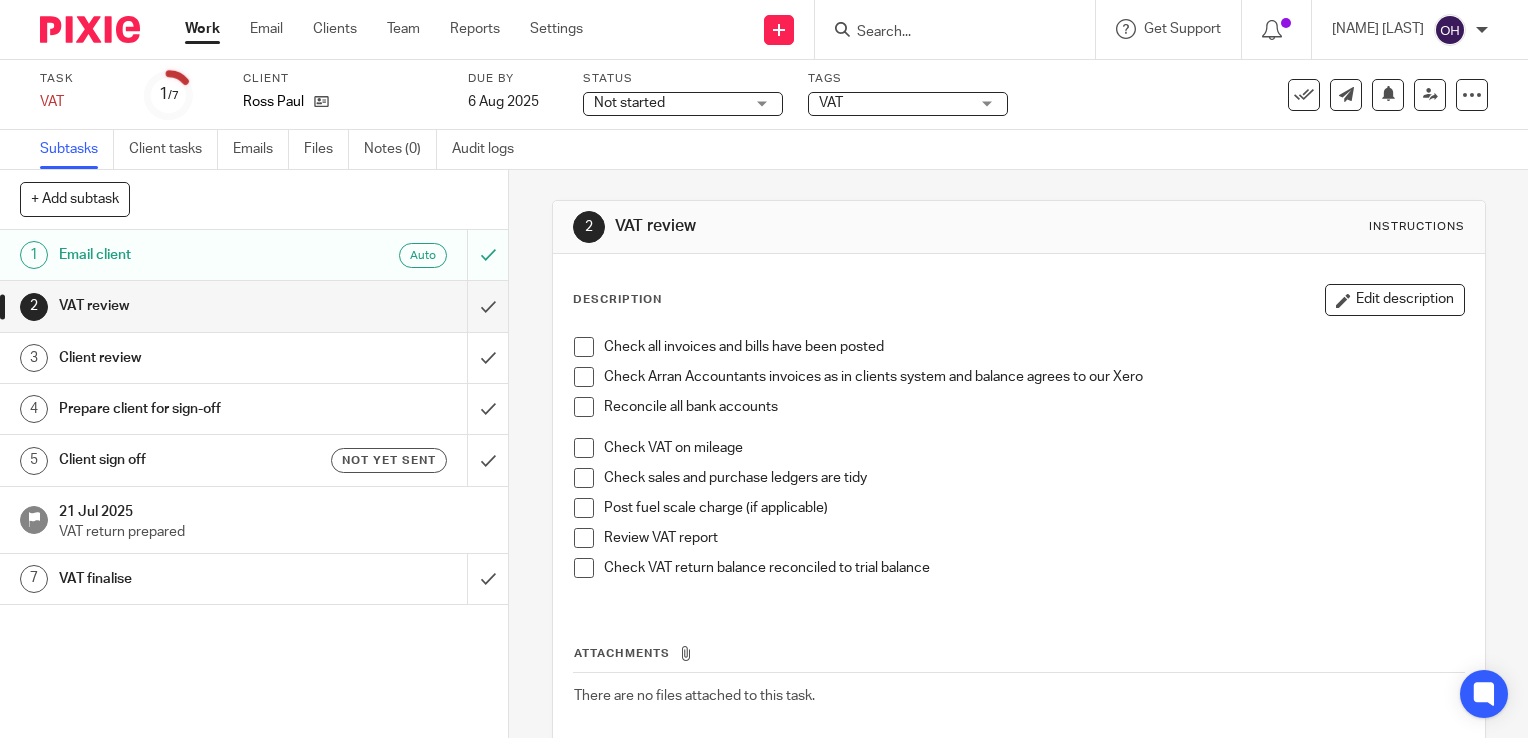 scroll, scrollTop: 0, scrollLeft: 0, axis: both 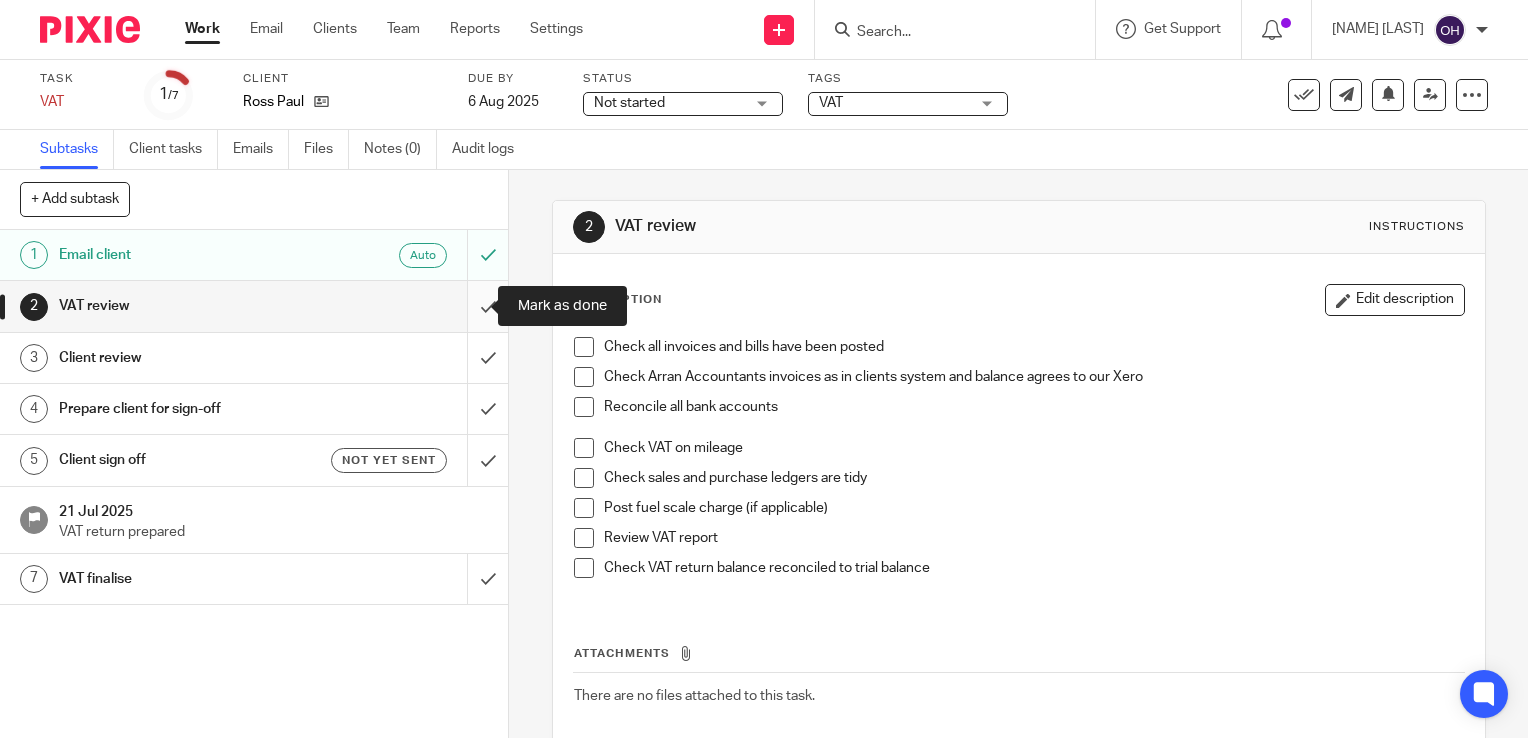 click at bounding box center [254, 306] 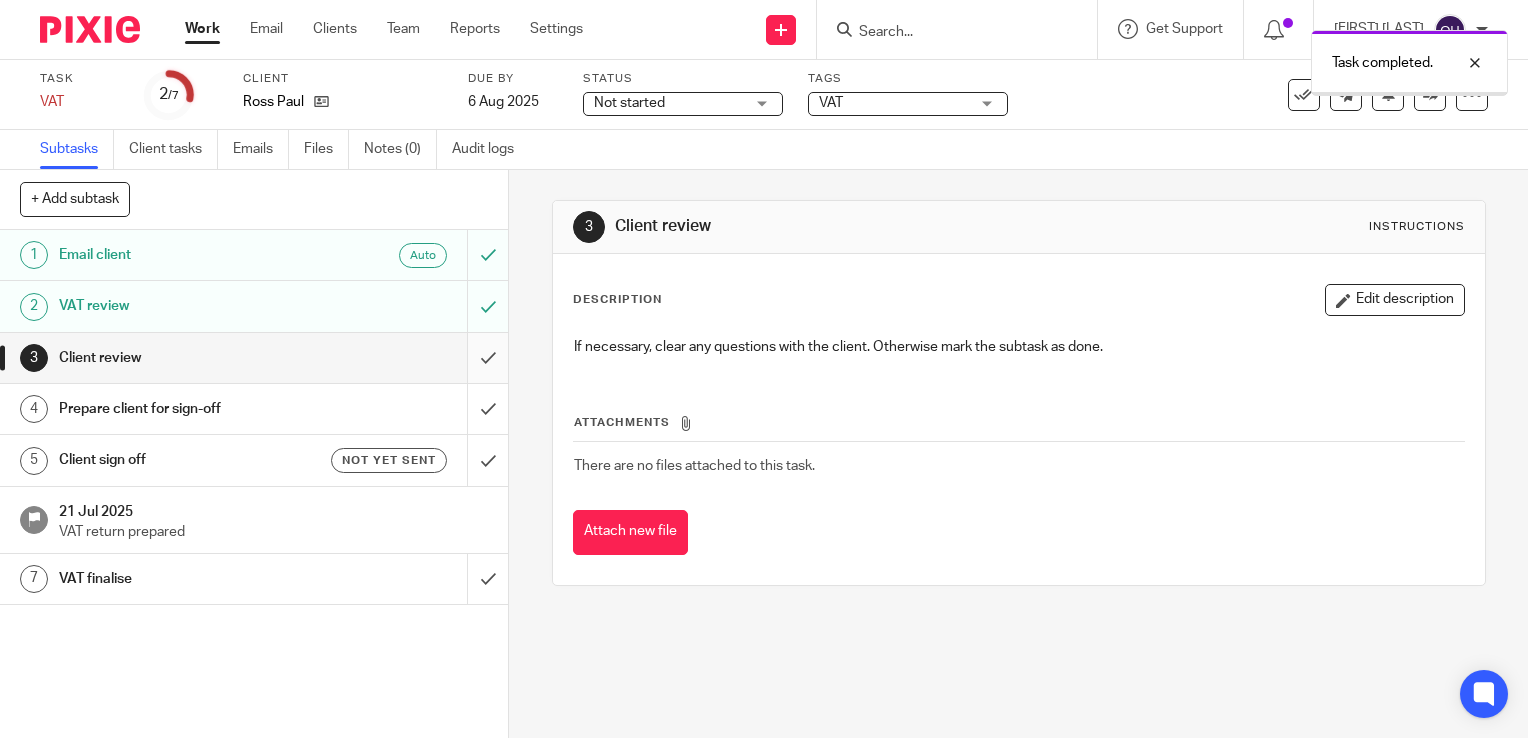 scroll, scrollTop: 0, scrollLeft: 0, axis: both 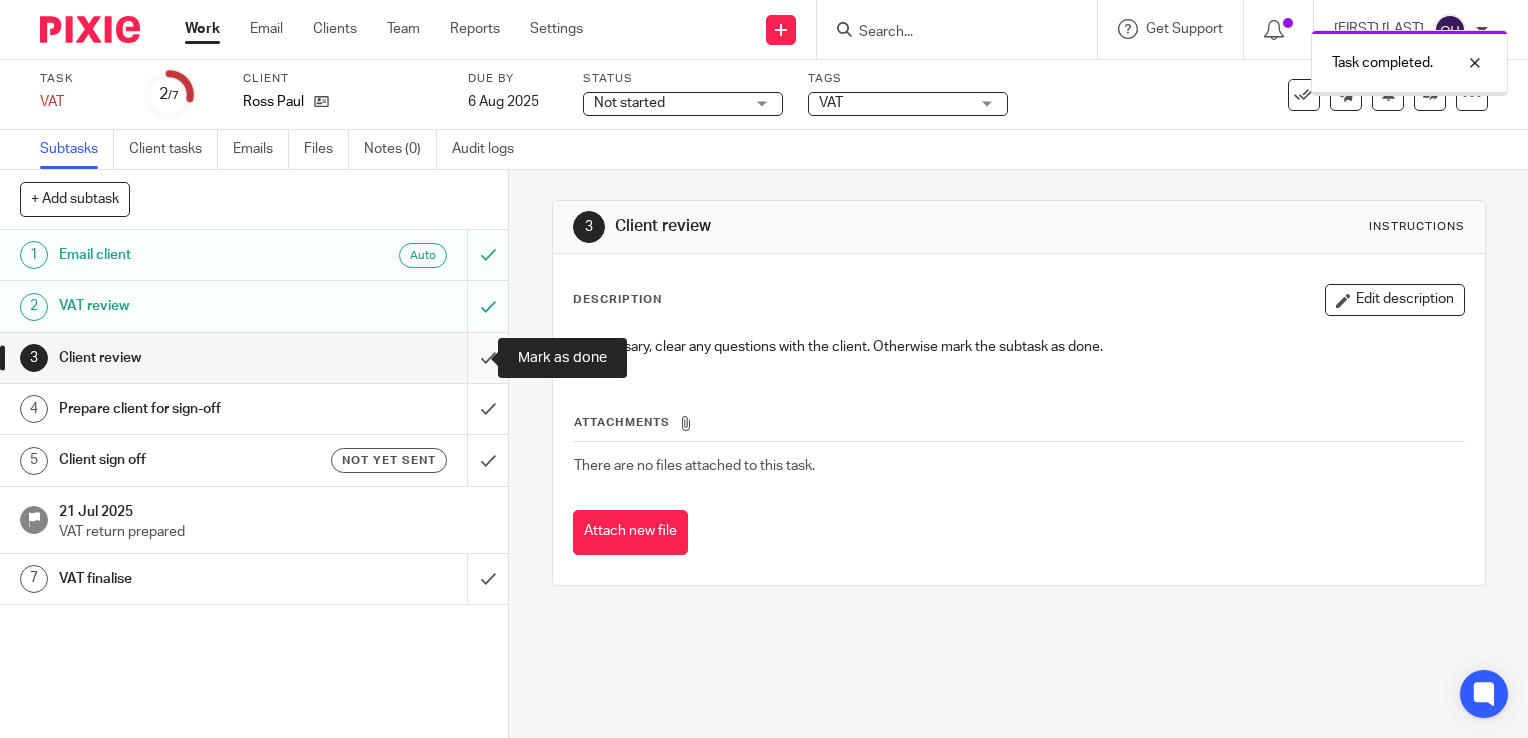click at bounding box center [254, 358] 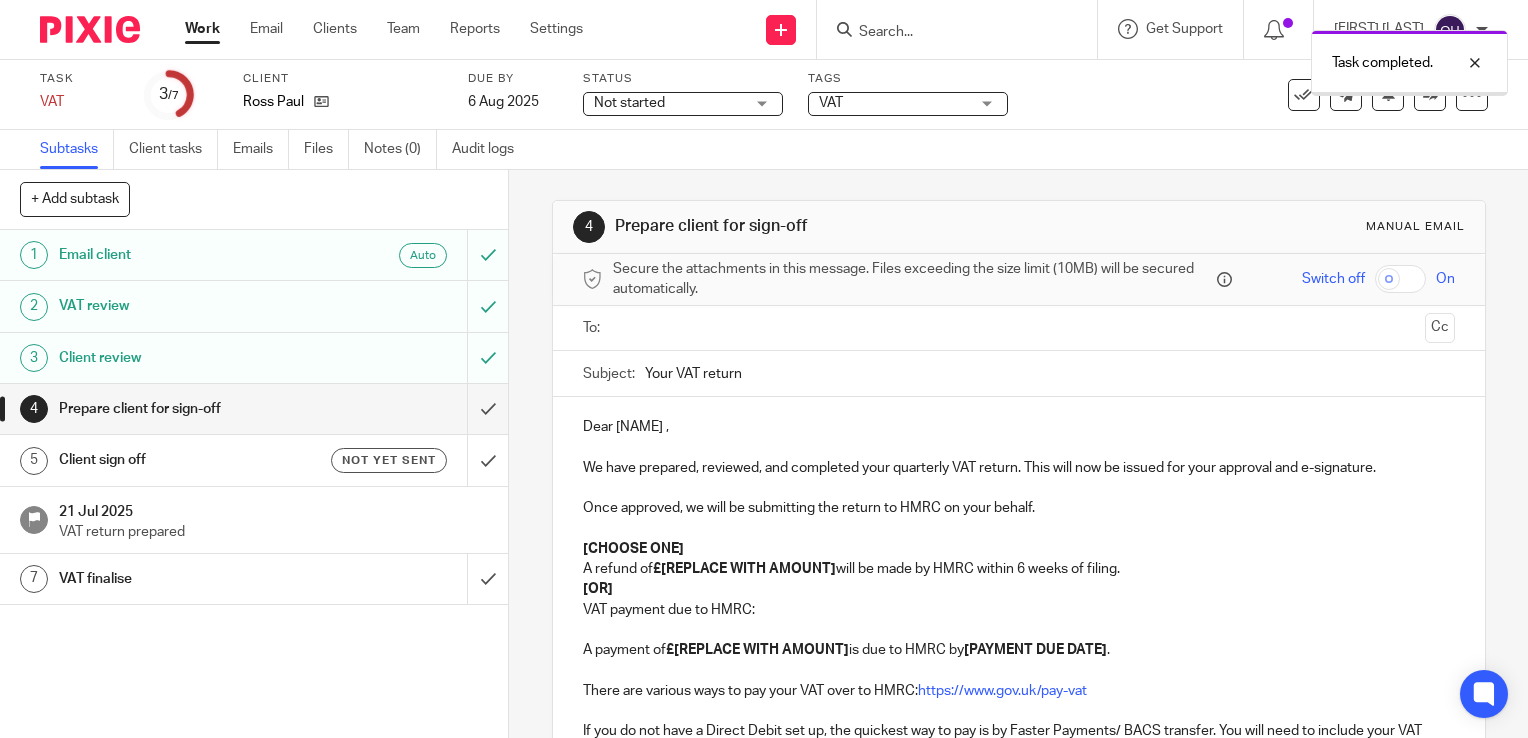 scroll, scrollTop: 0, scrollLeft: 0, axis: both 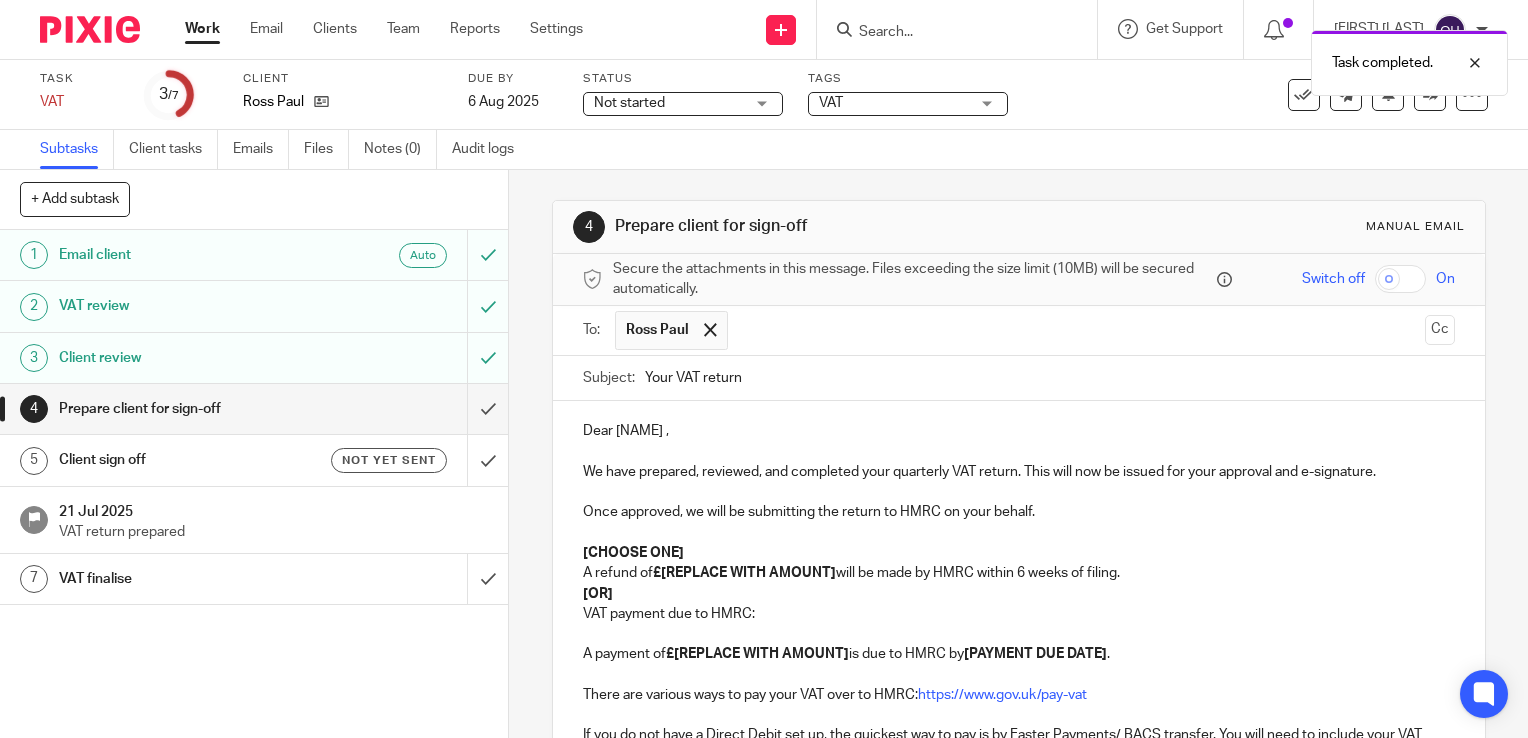 click on "Once approved, we will be submitting the return to HMRC on your behalf." at bounding box center (1019, 512) 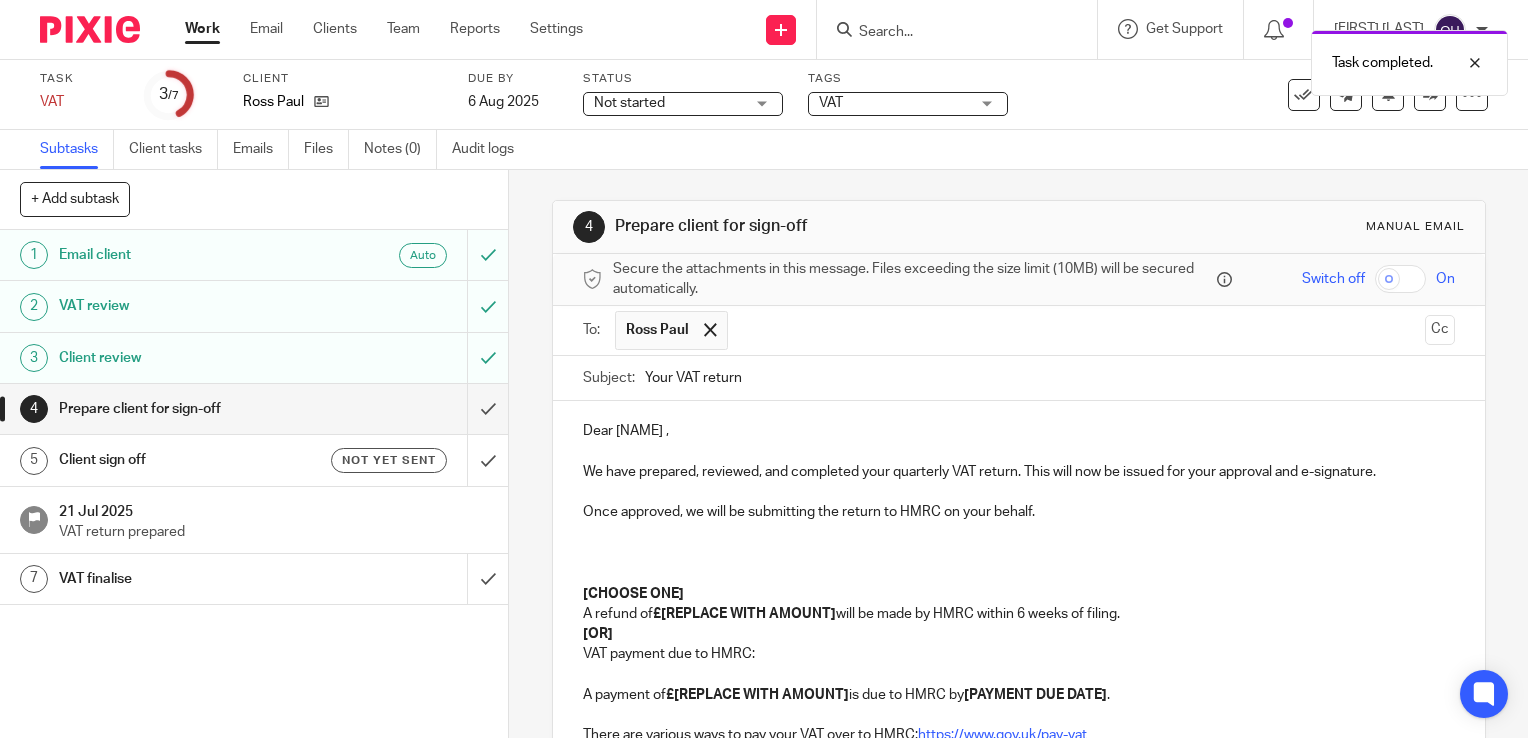 type 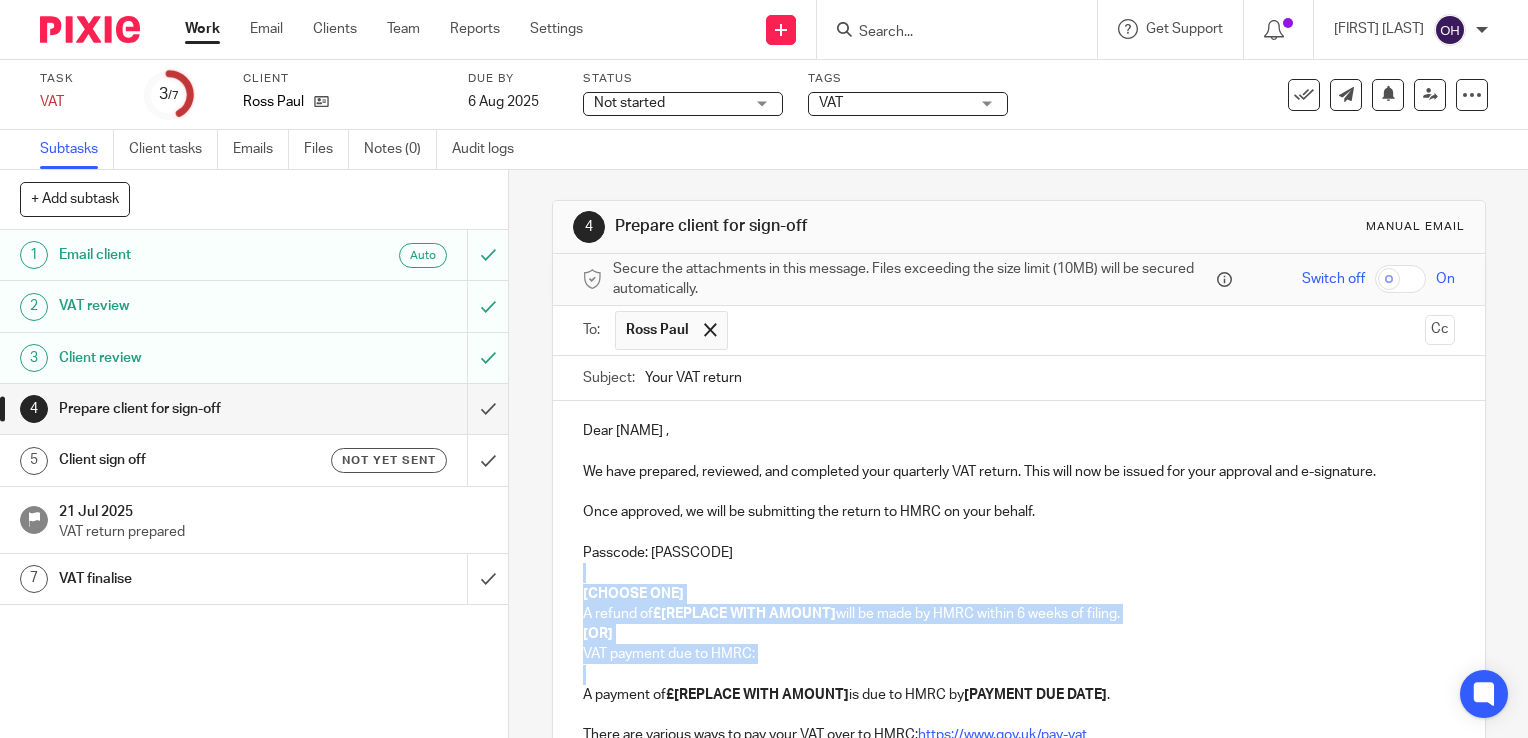 drag, startPoint x: 602, startPoint y: 672, endPoint x: 564, endPoint y: 582, distance: 97.6934 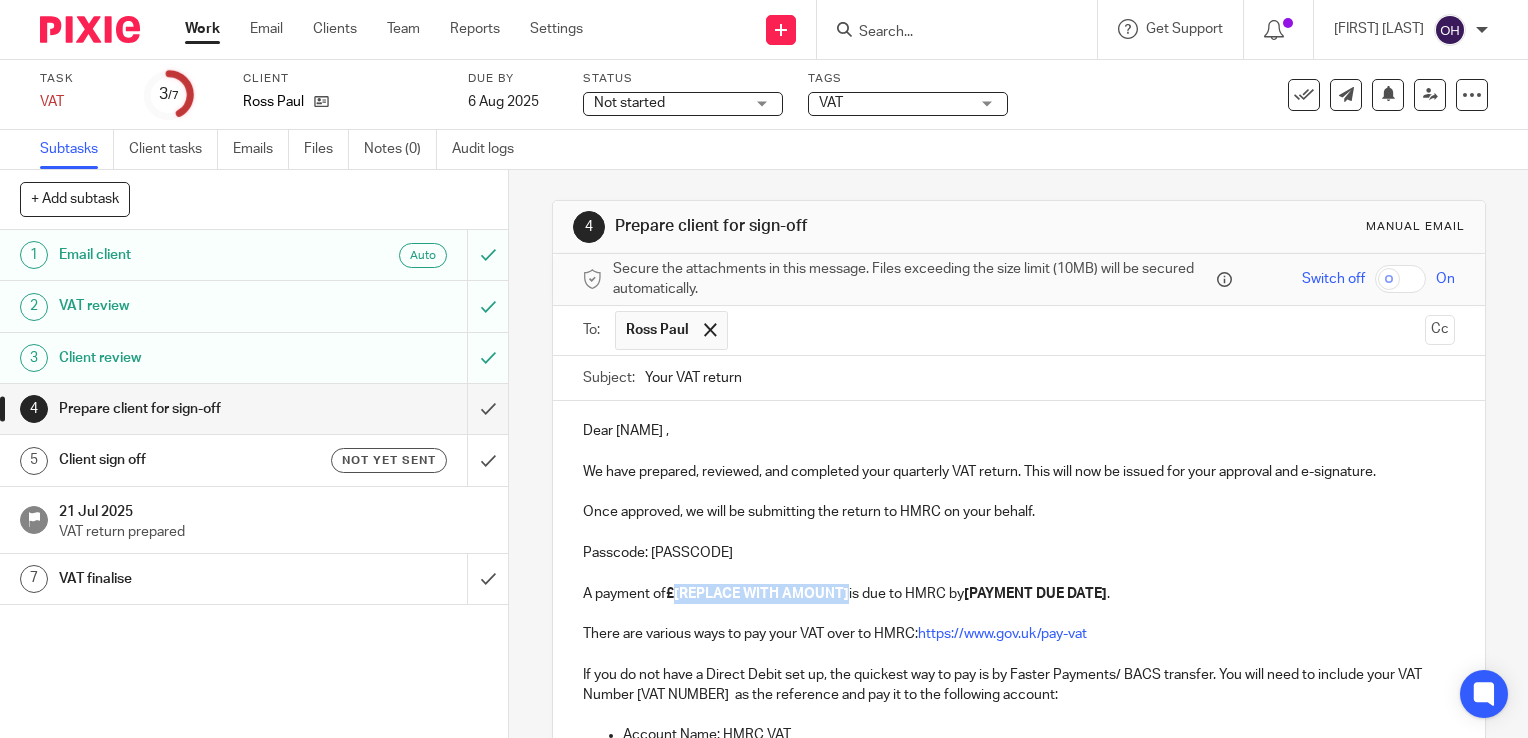 drag, startPoint x: 845, startPoint y: 597, endPoint x: 669, endPoint y: 597, distance: 176 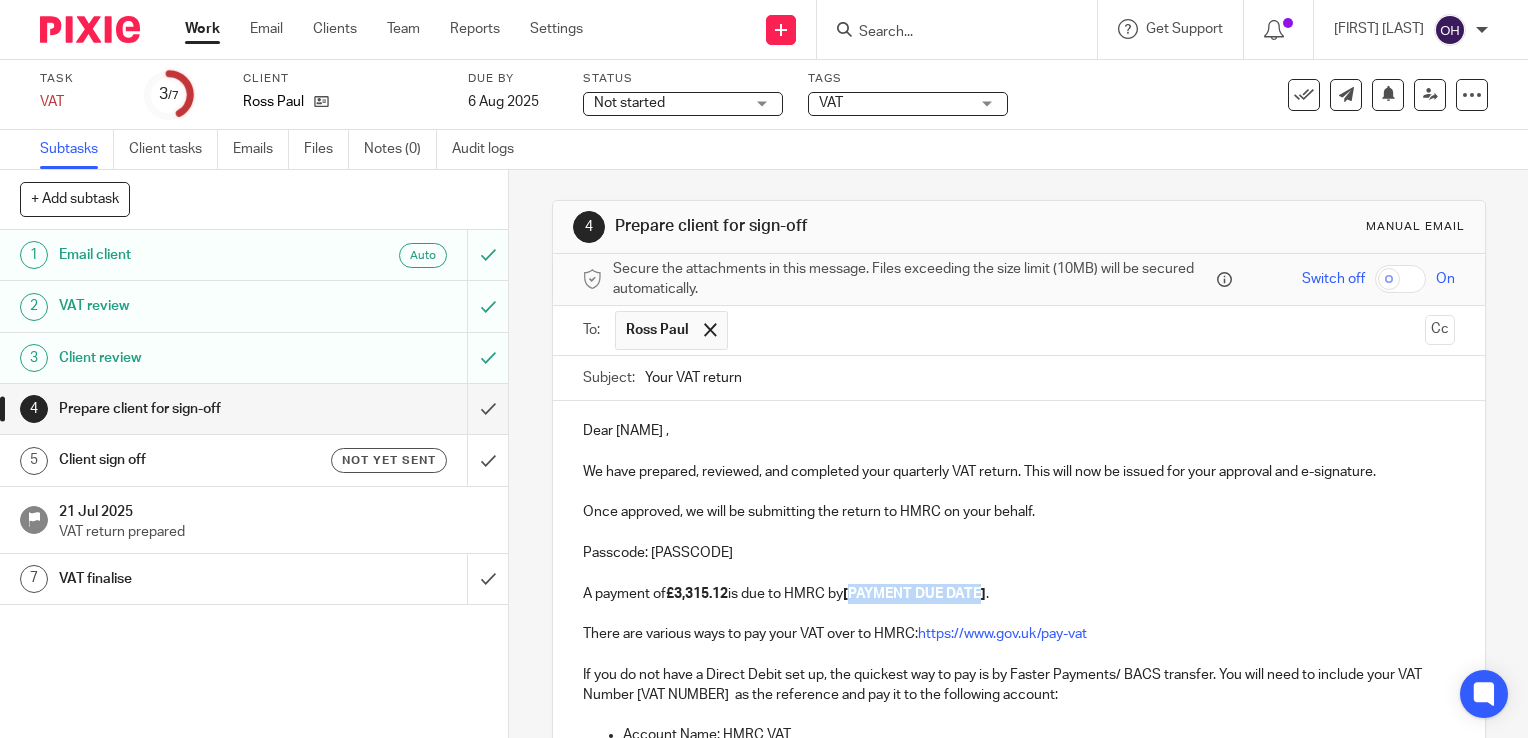 drag, startPoint x: 987, startPoint y: 590, endPoint x: 854, endPoint y: 594, distance: 133.06013 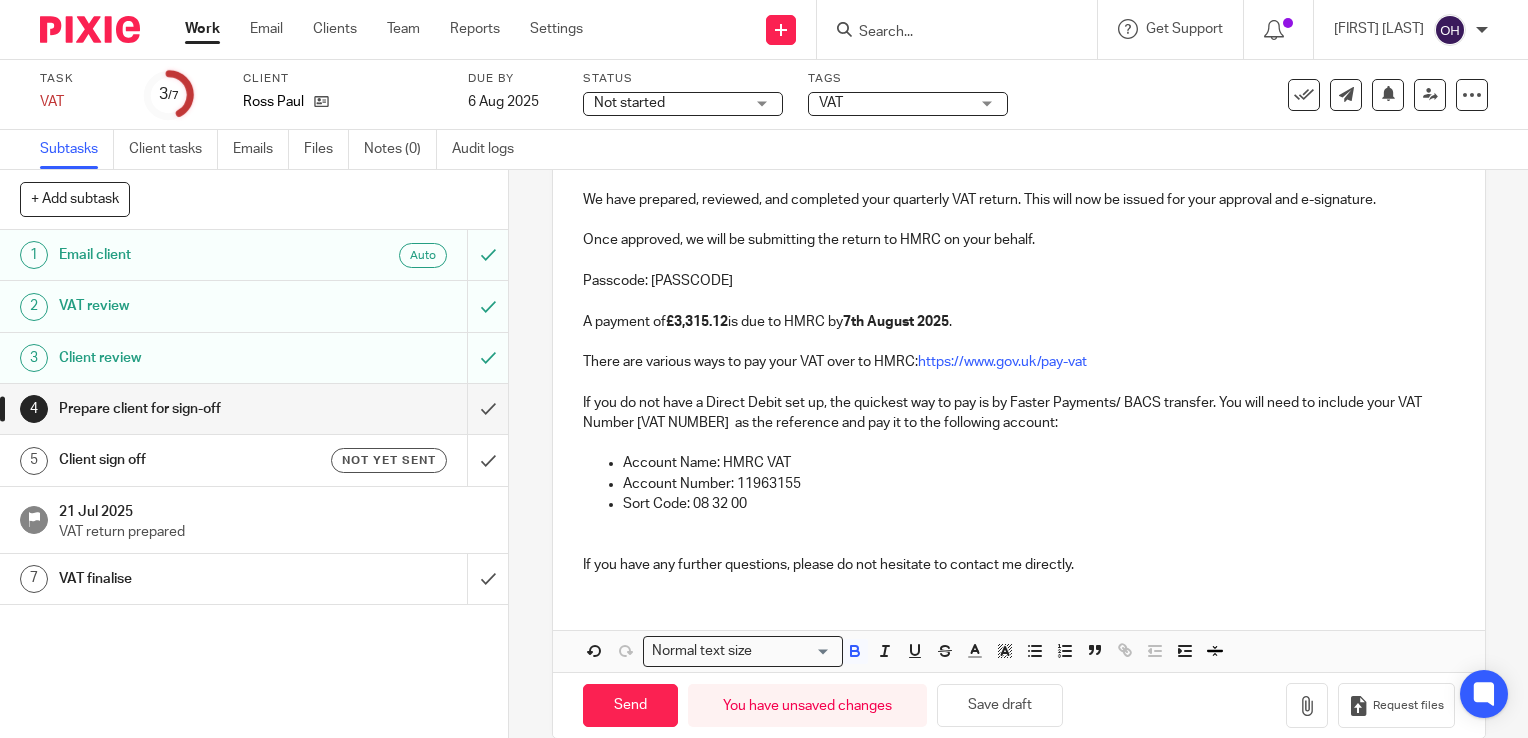 scroll, scrollTop: 300, scrollLeft: 0, axis: vertical 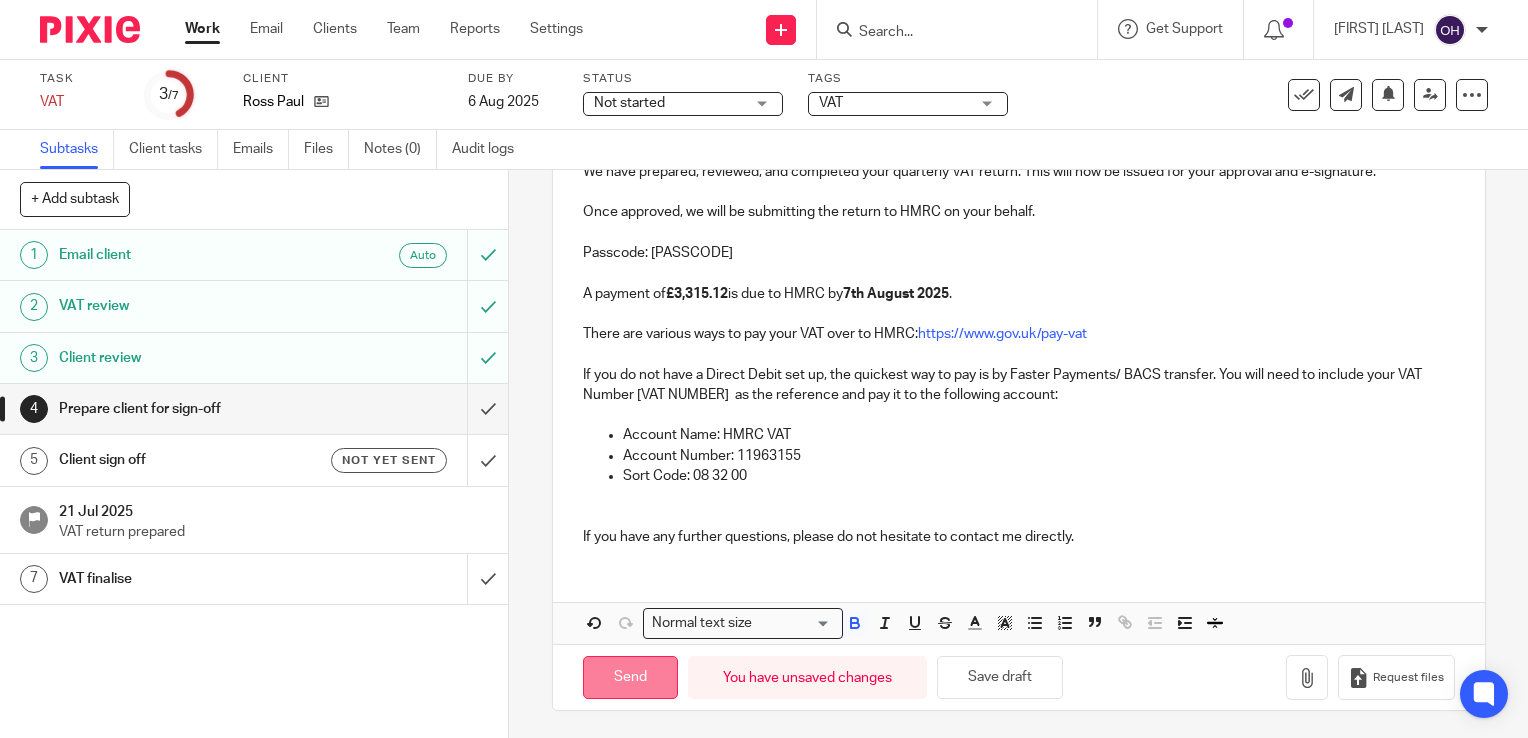 click on "Send" at bounding box center (630, 677) 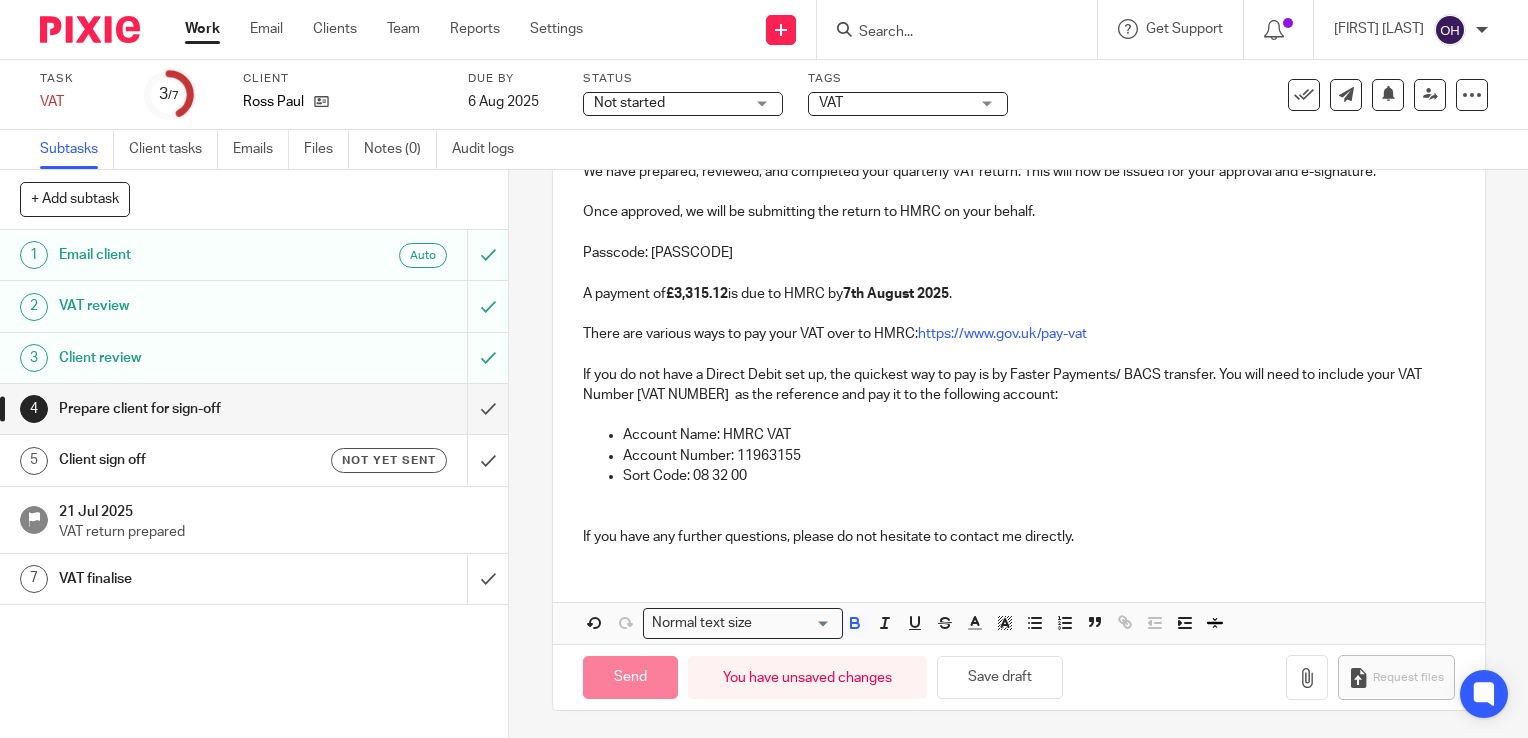type on "Sent" 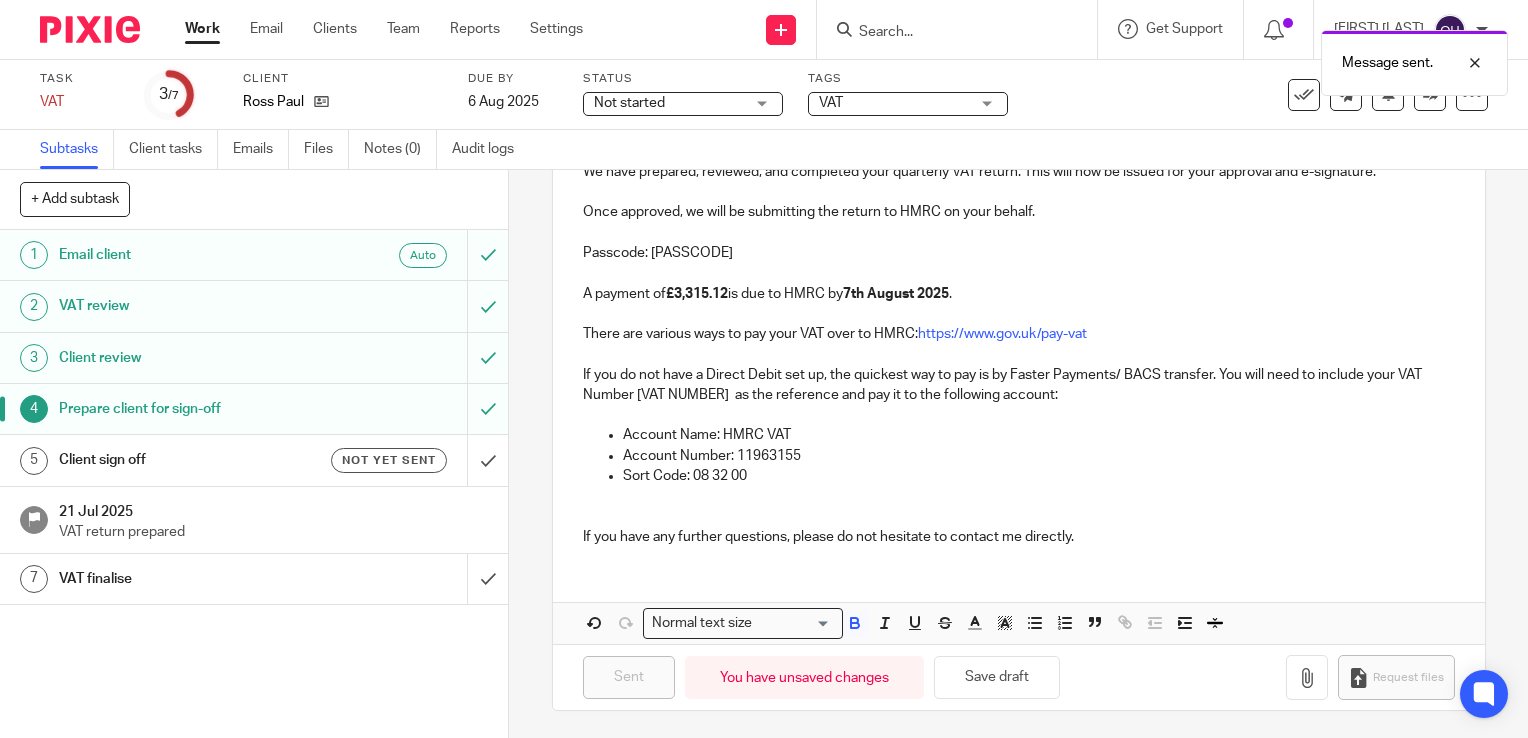 click on "Client sign off" at bounding box center (188, 460) 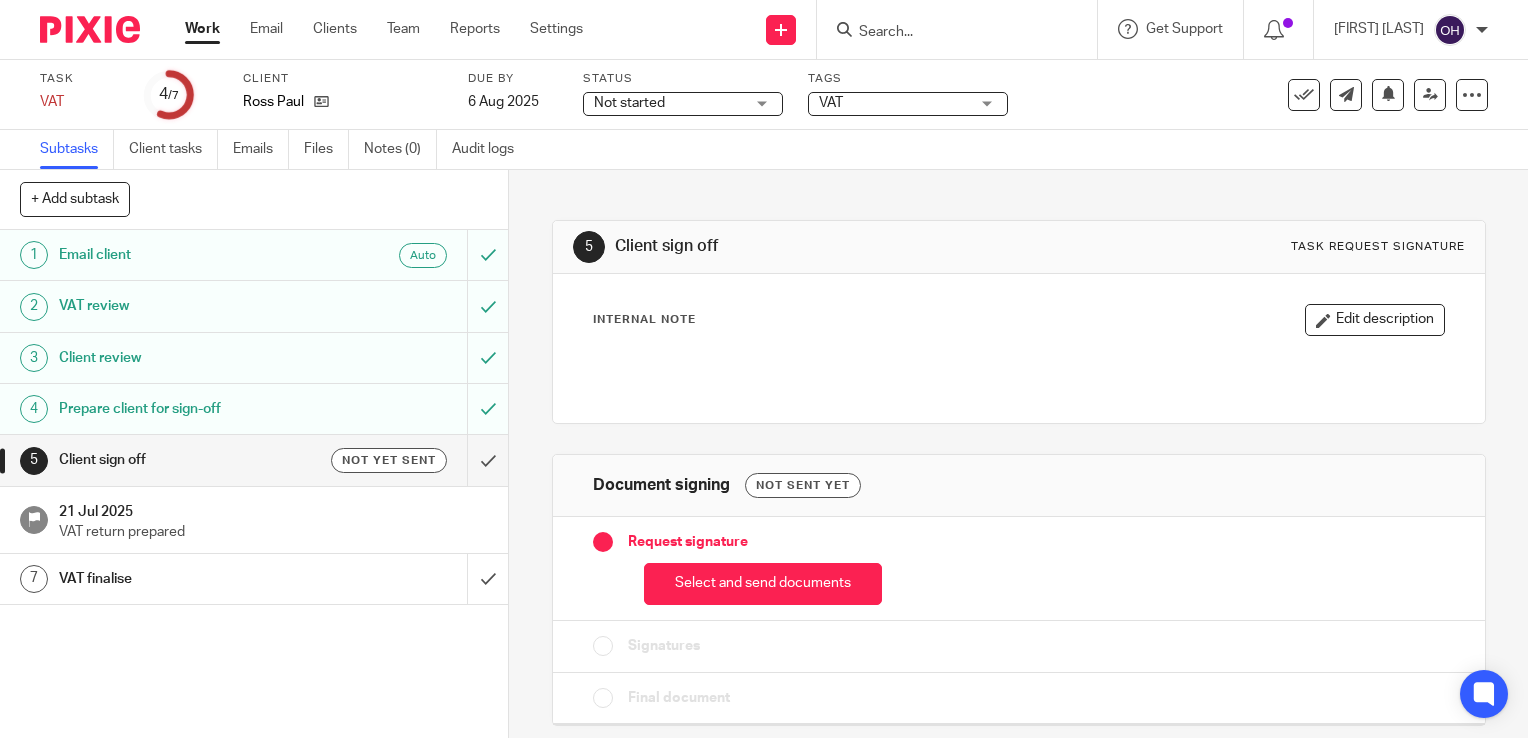 scroll, scrollTop: 0, scrollLeft: 0, axis: both 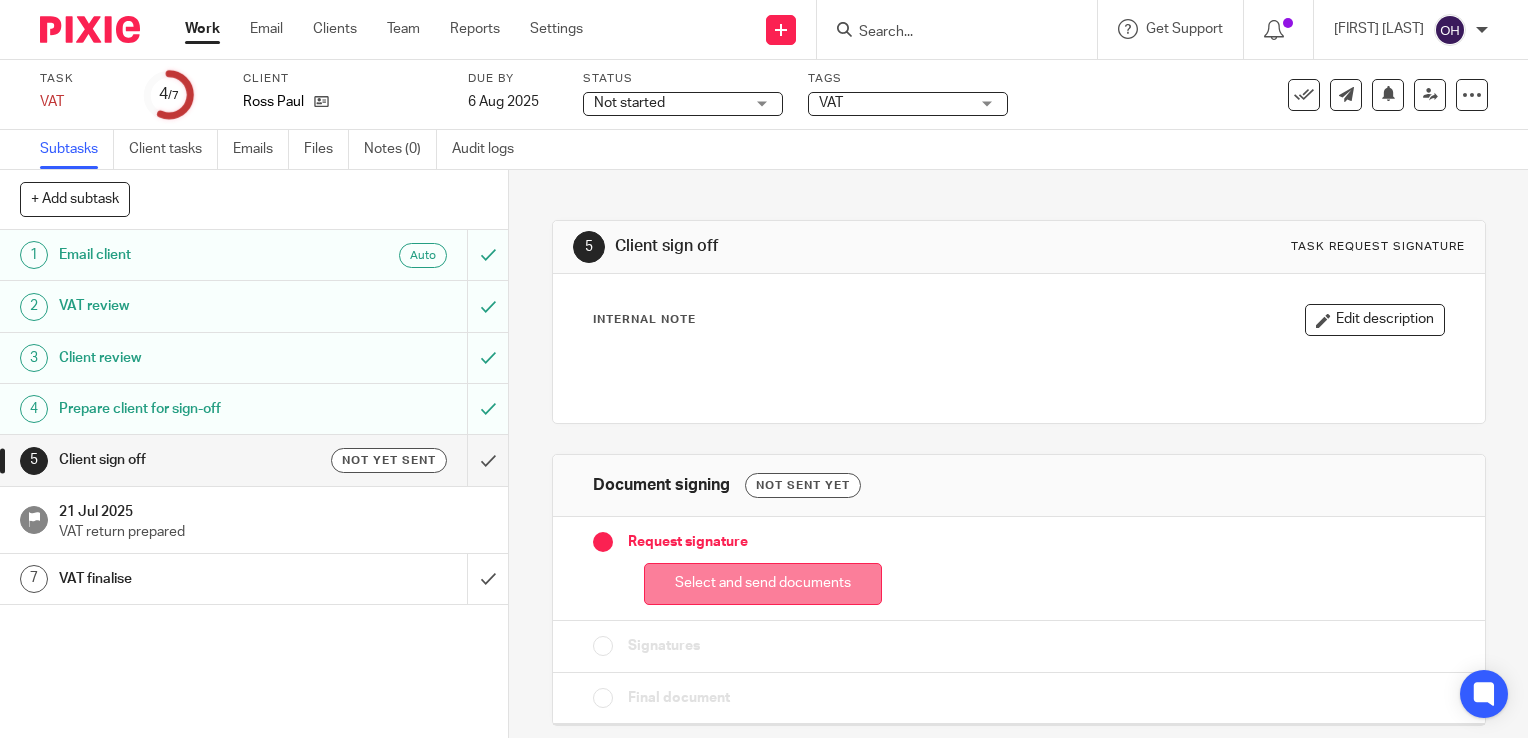 click on "Select and send documents" at bounding box center [763, 584] 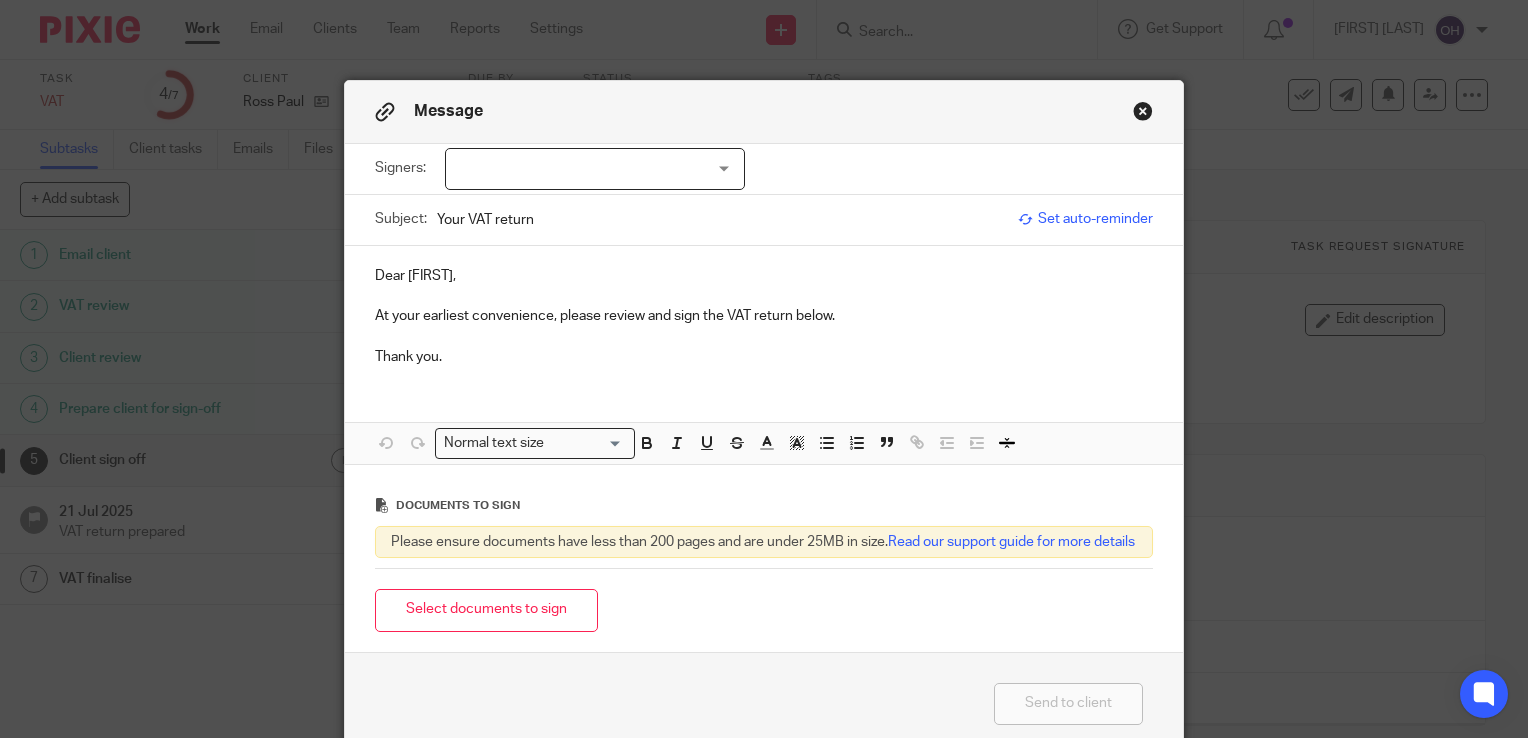 click at bounding box center [595, 169] 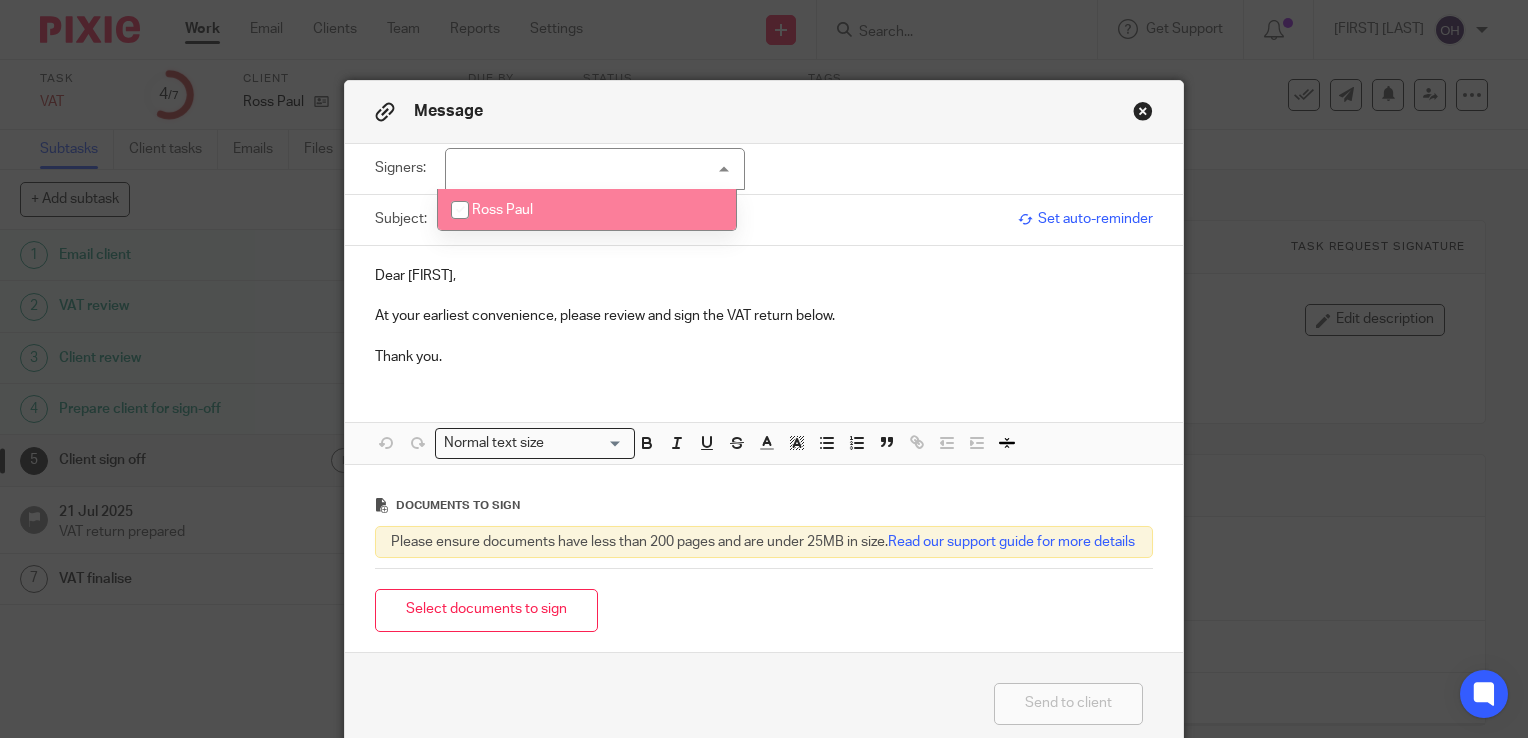 click on "Ross Paul" at bounding box center (587, 209) 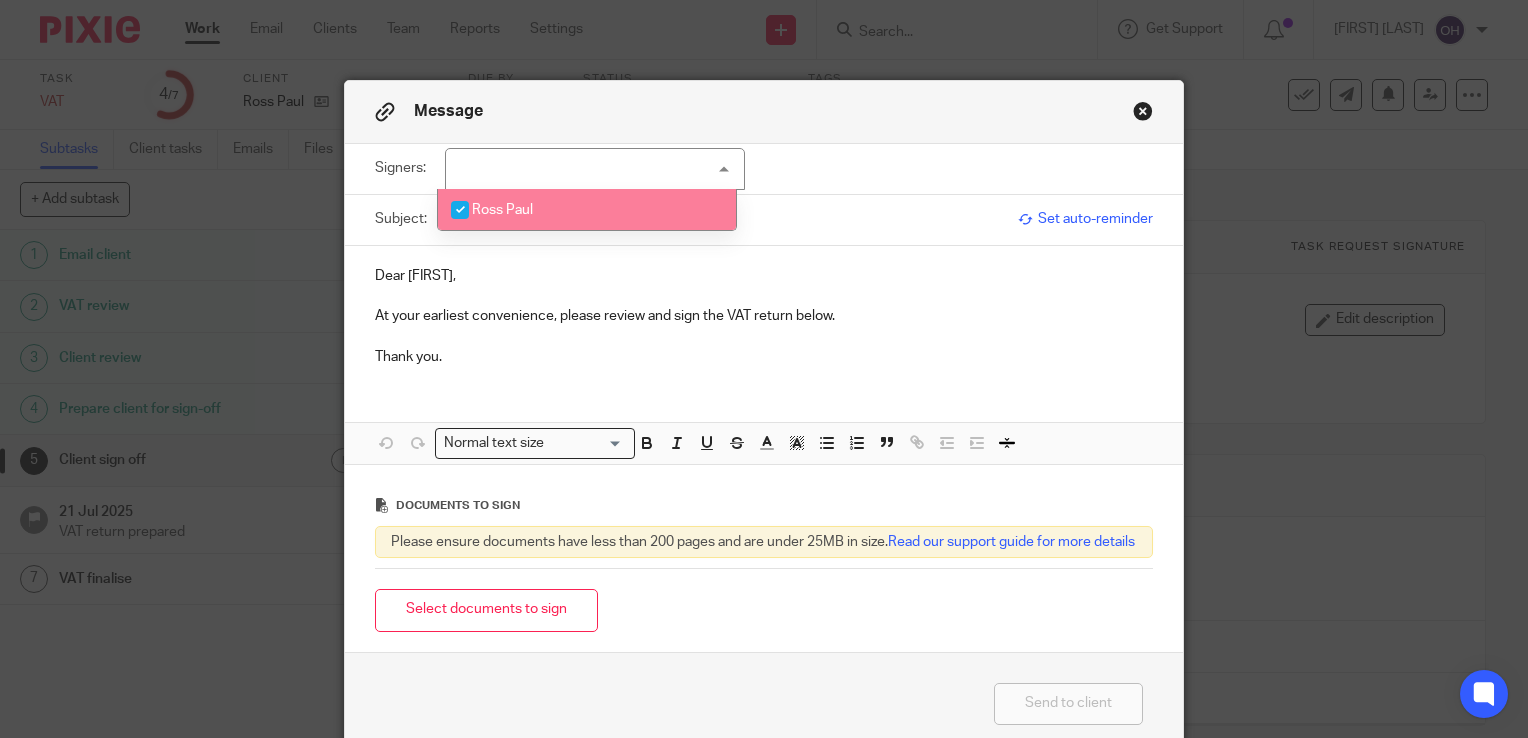 checkbox on "true" 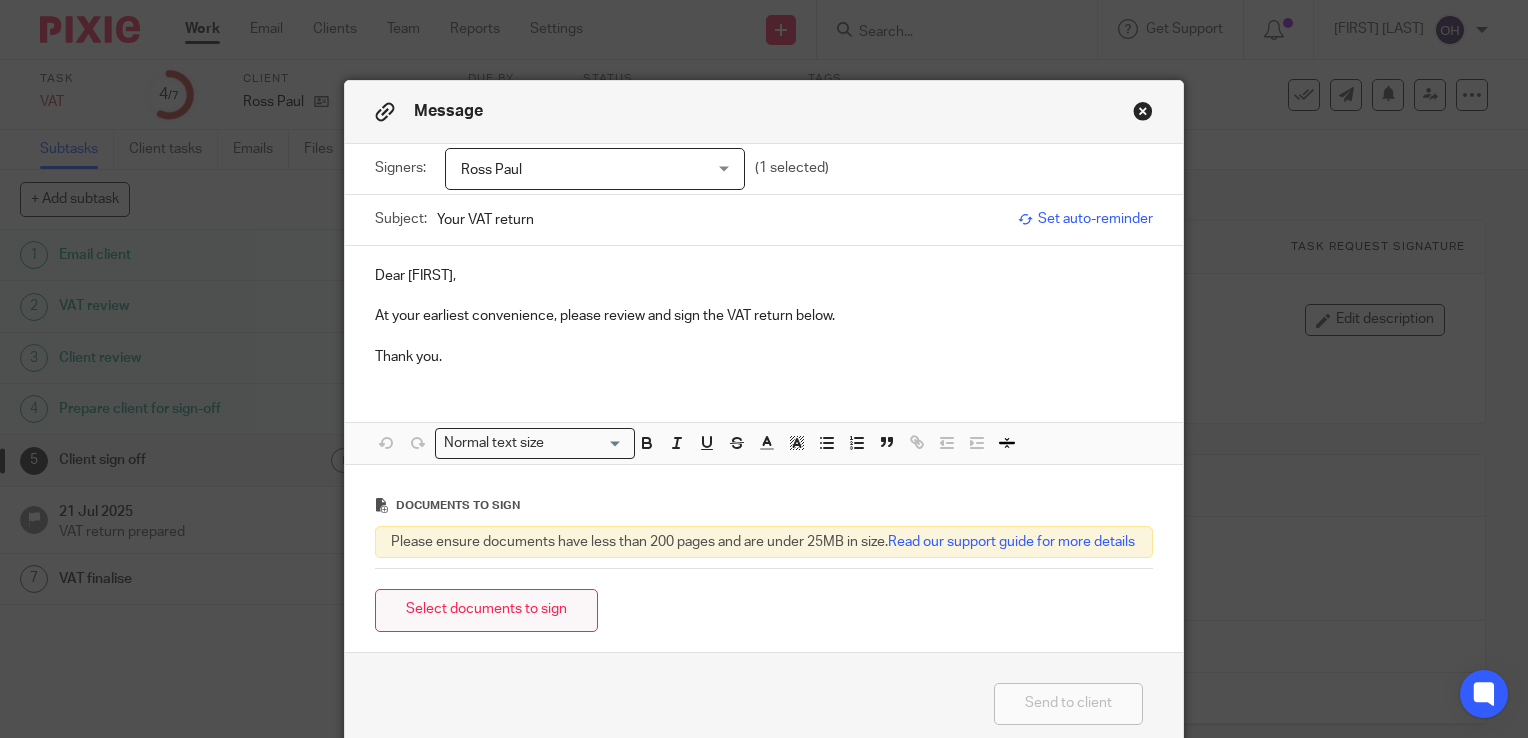 click on "Select documents to sign" at bounding box center [486, 610] 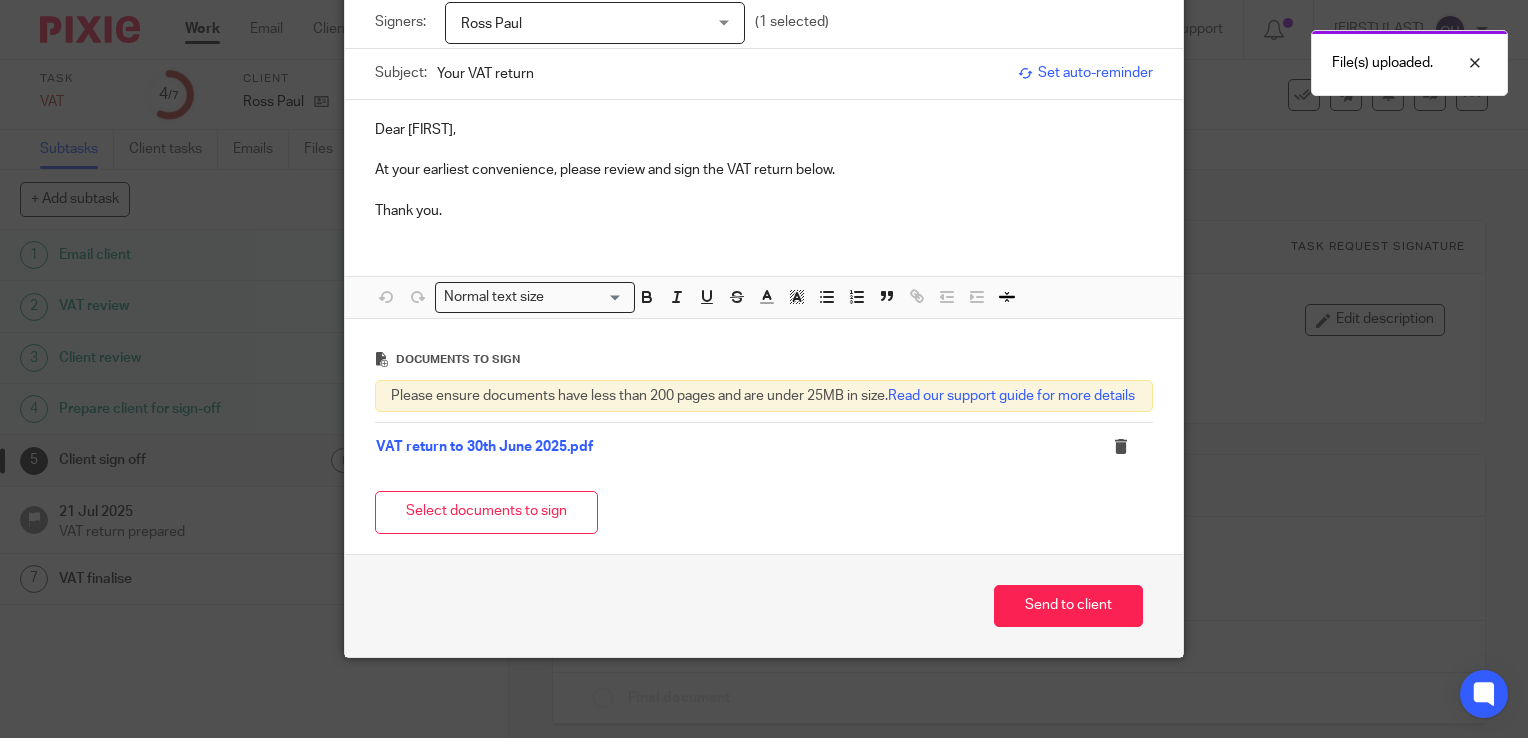 scroll, scrollTop: 160, scrollLeft: 0, axis: vertical 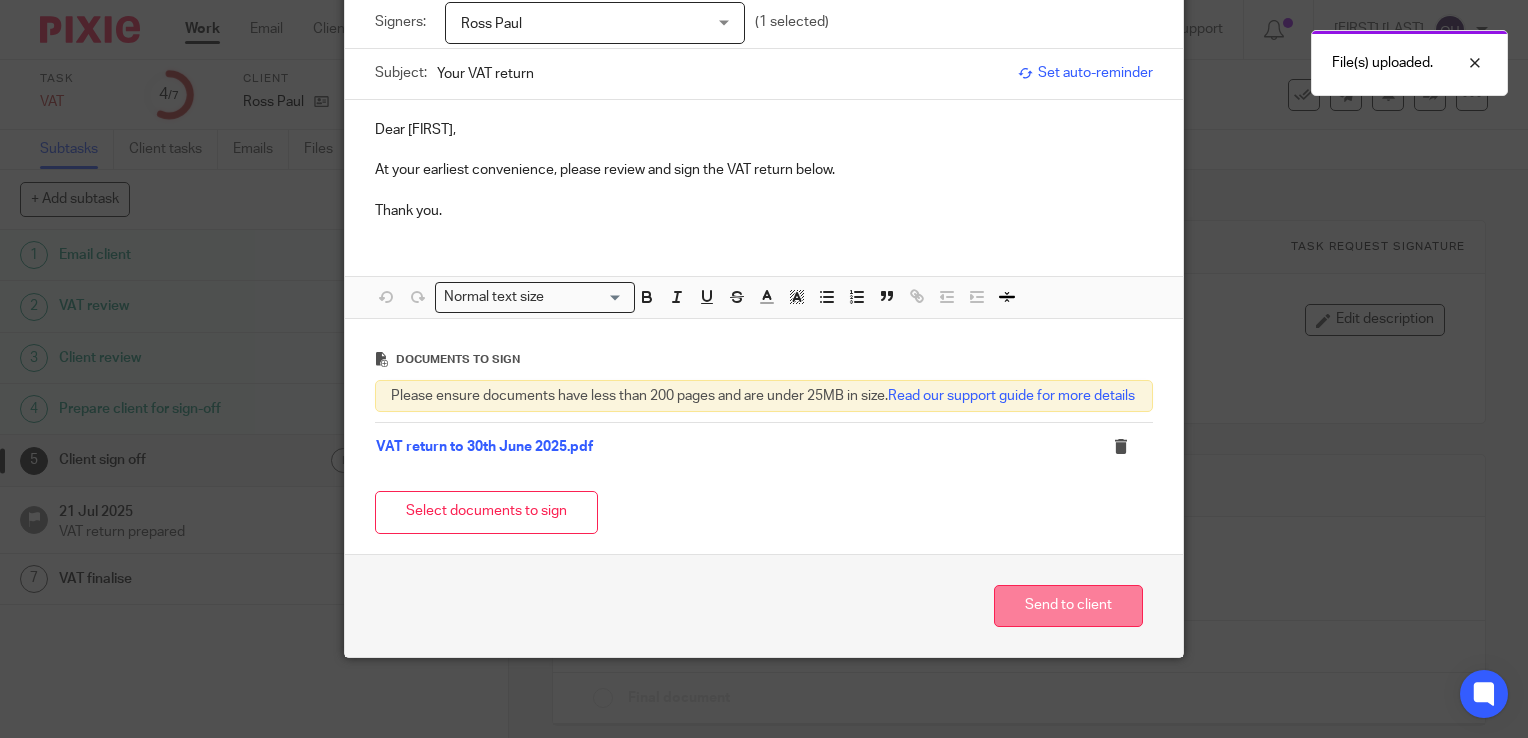 click on "Send to client" at bounding box center [1068, 606] 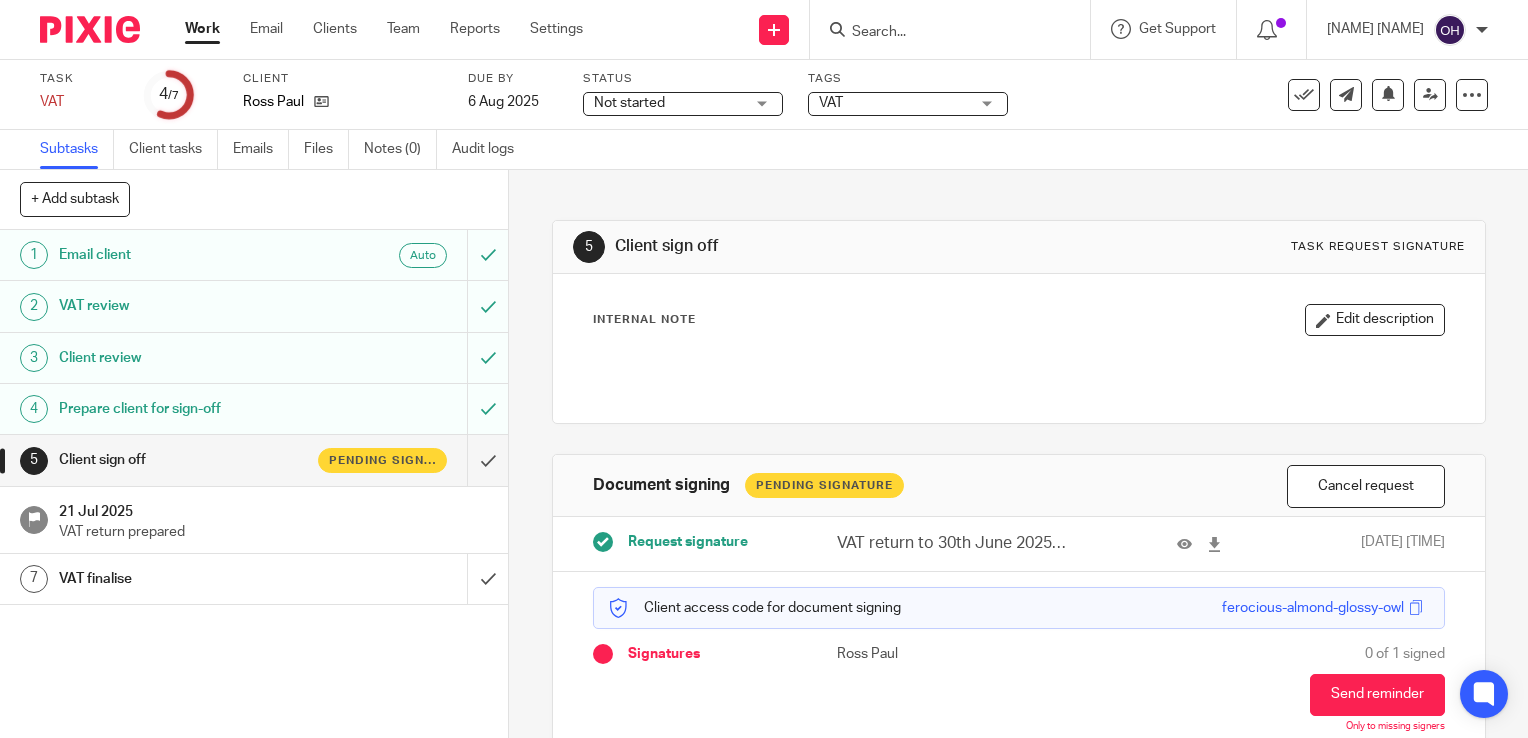 scroll, scrollTop: 0, scrollLeft: 0, axis: both 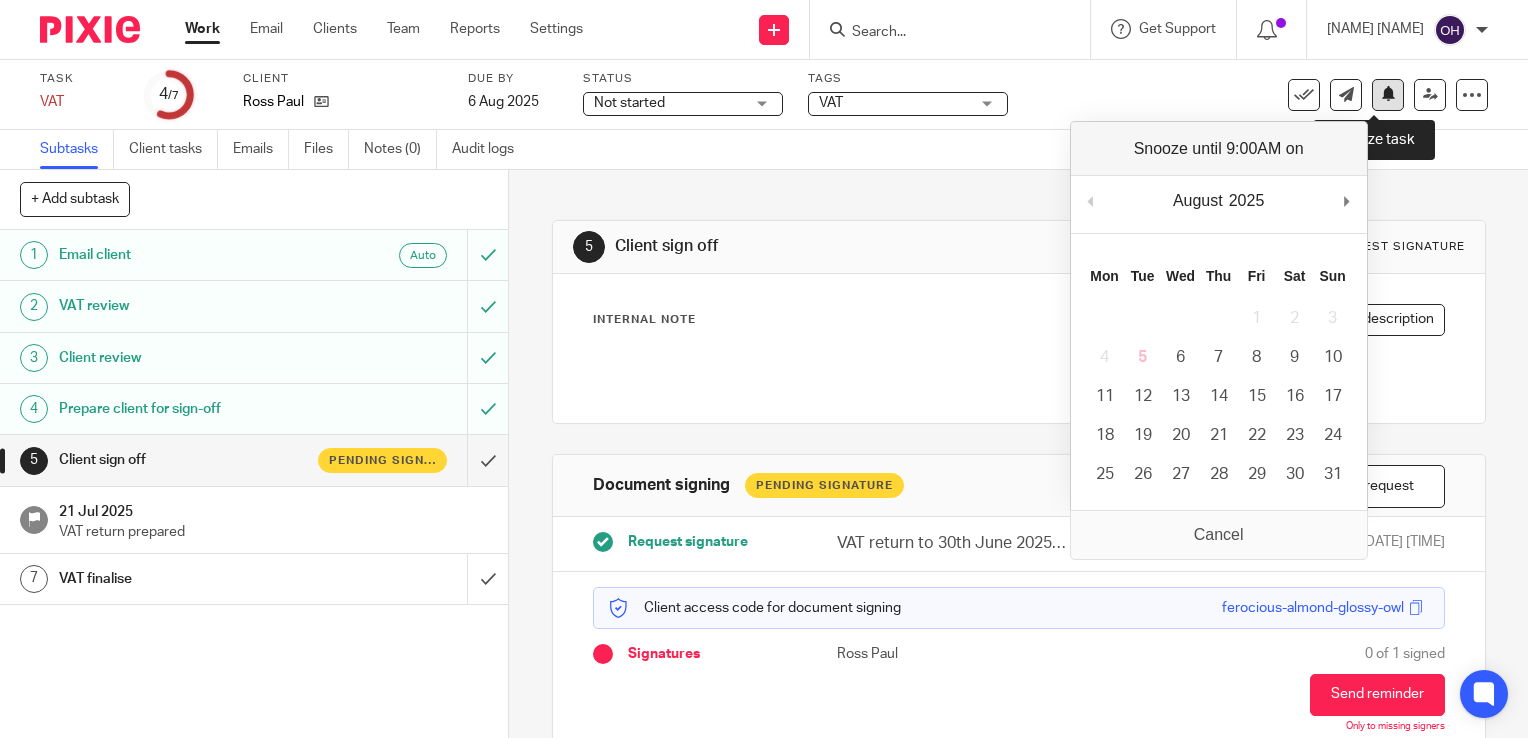 click at bounding box center [1388, 93] 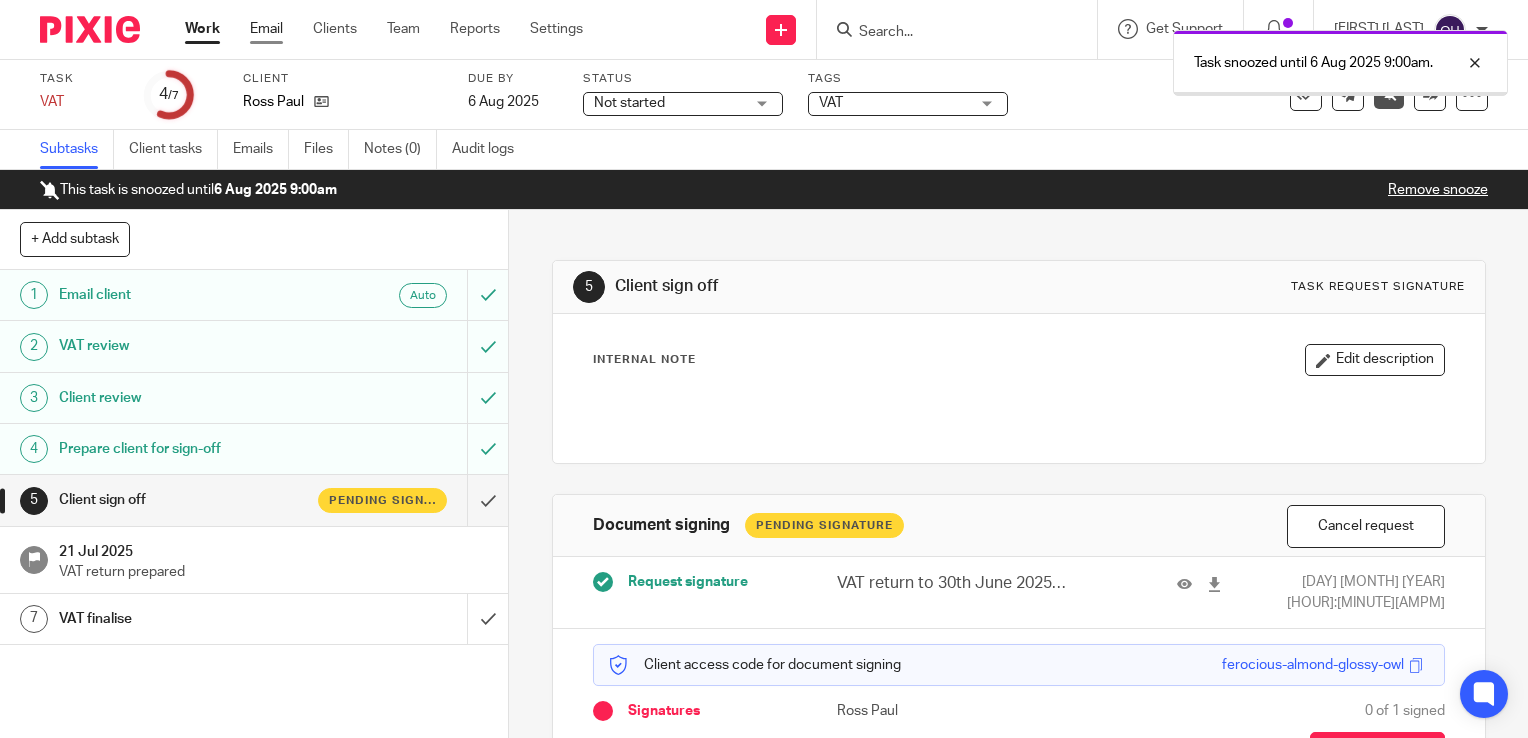 scroll, scrollTop: 0, scrollLeft: 0, axis: both 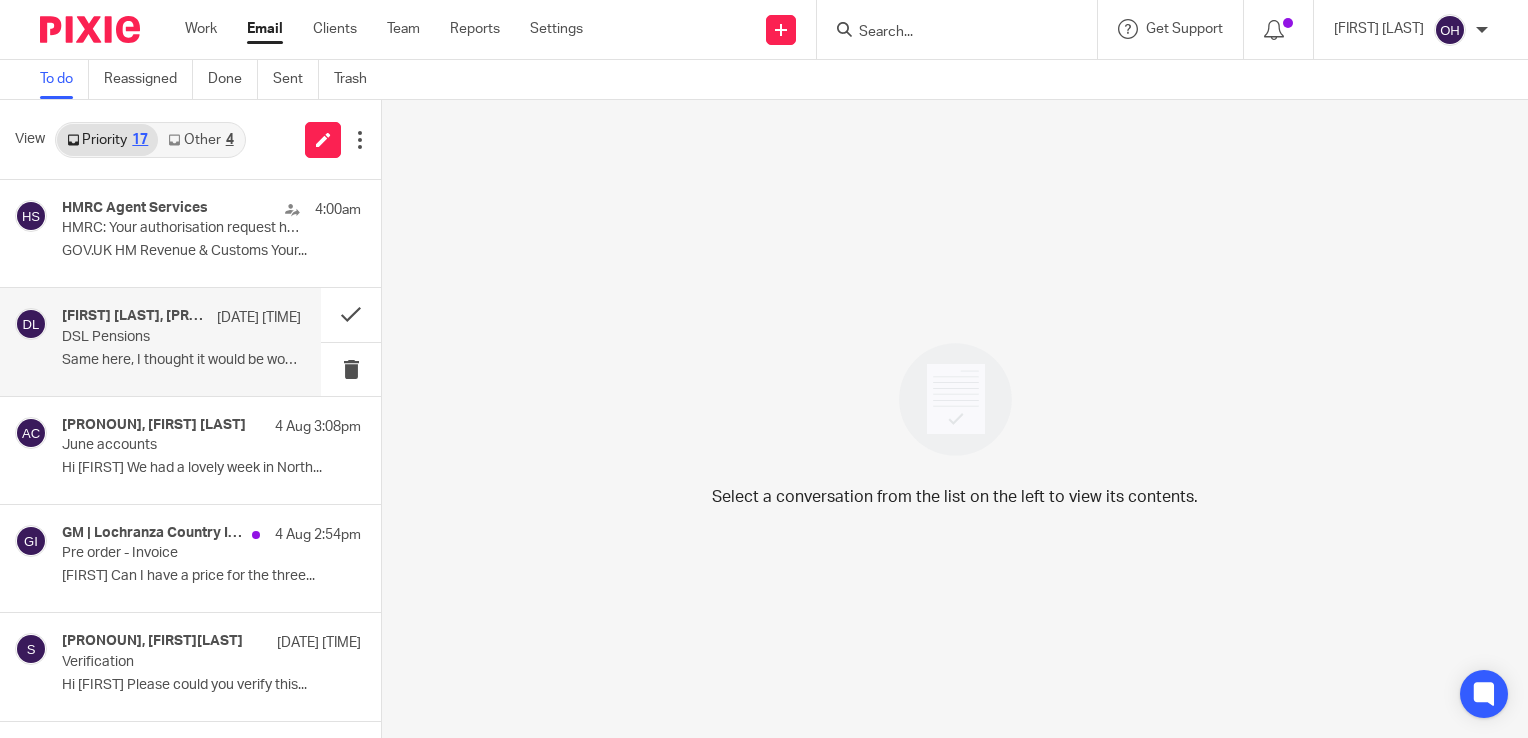 click on "[DATE] [TIME]" at bounding box center (259, 318) 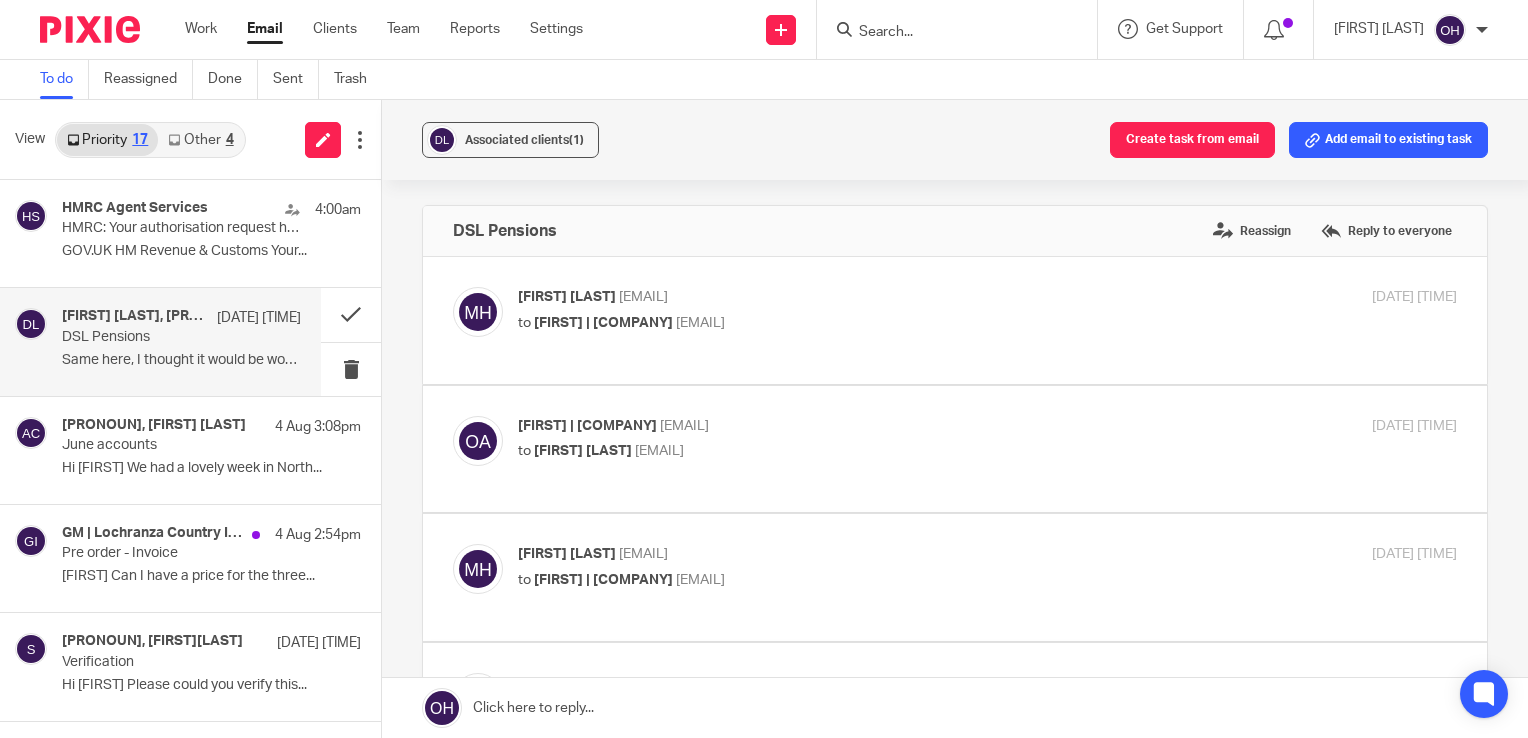 scroll, scrollTop: 0, scrollLeft: 0, axis: both 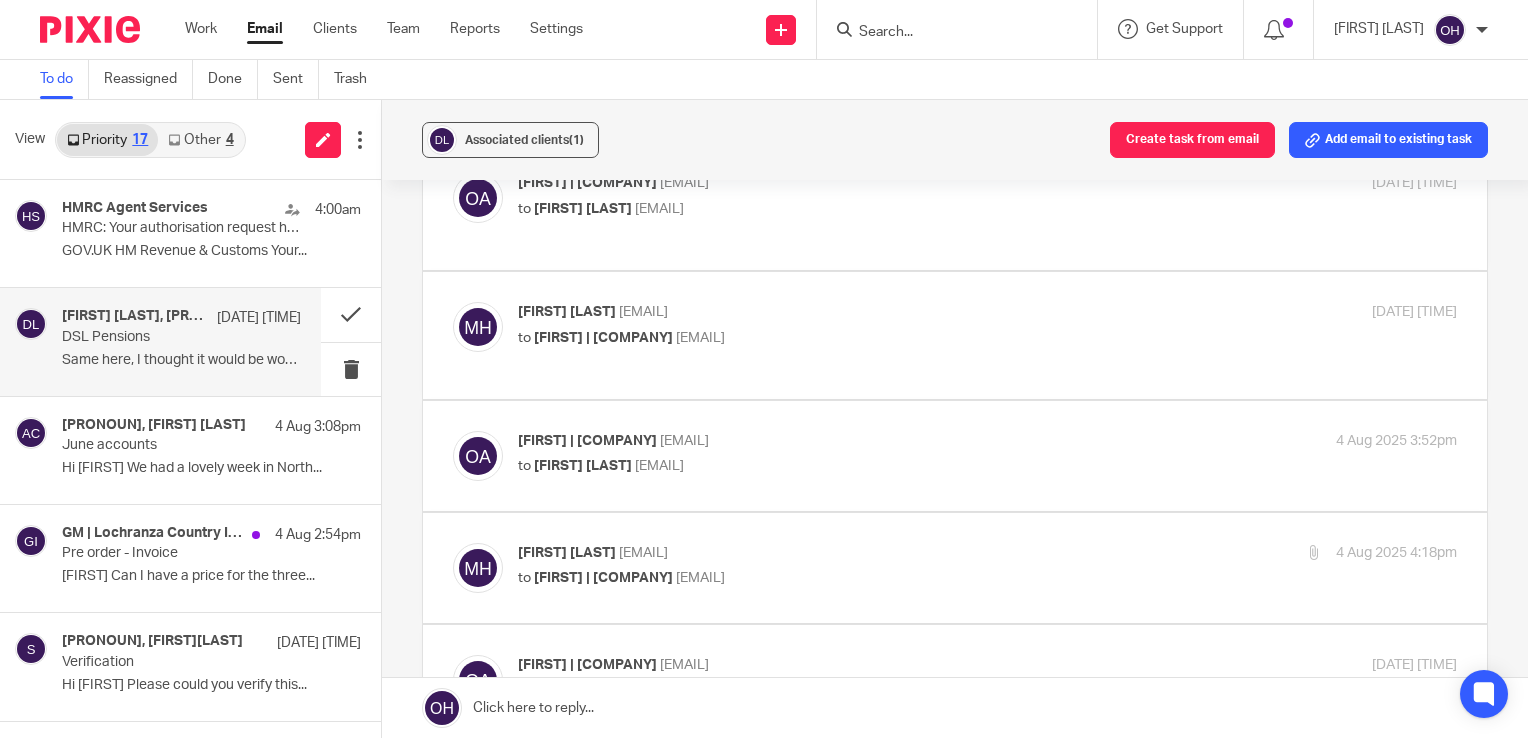 click on "to
[FIRST] | [COMPANY]
[EMAIL]" at bounding box center (831, 578) 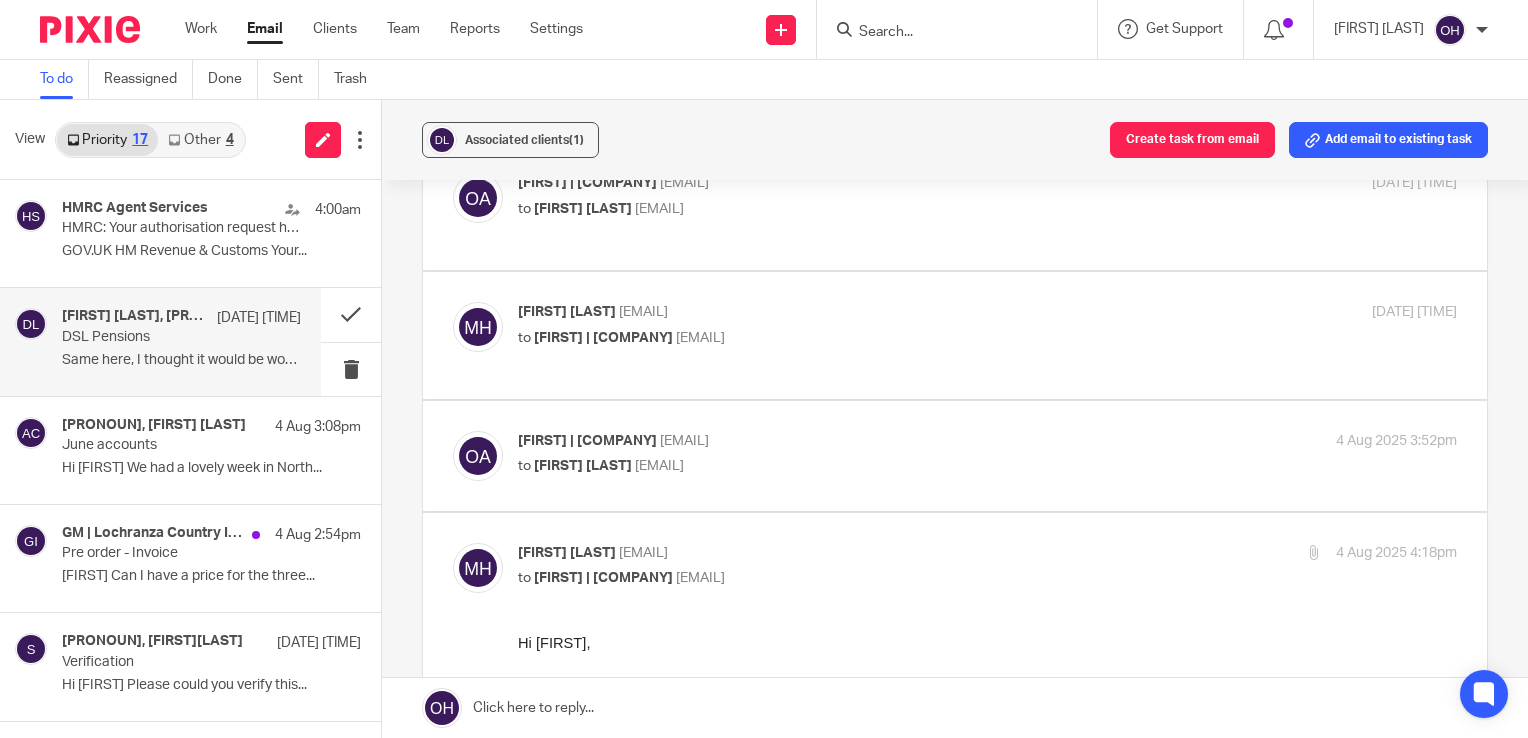 scroll, scrollTop: 0, scrollLeft: 0, axis: both 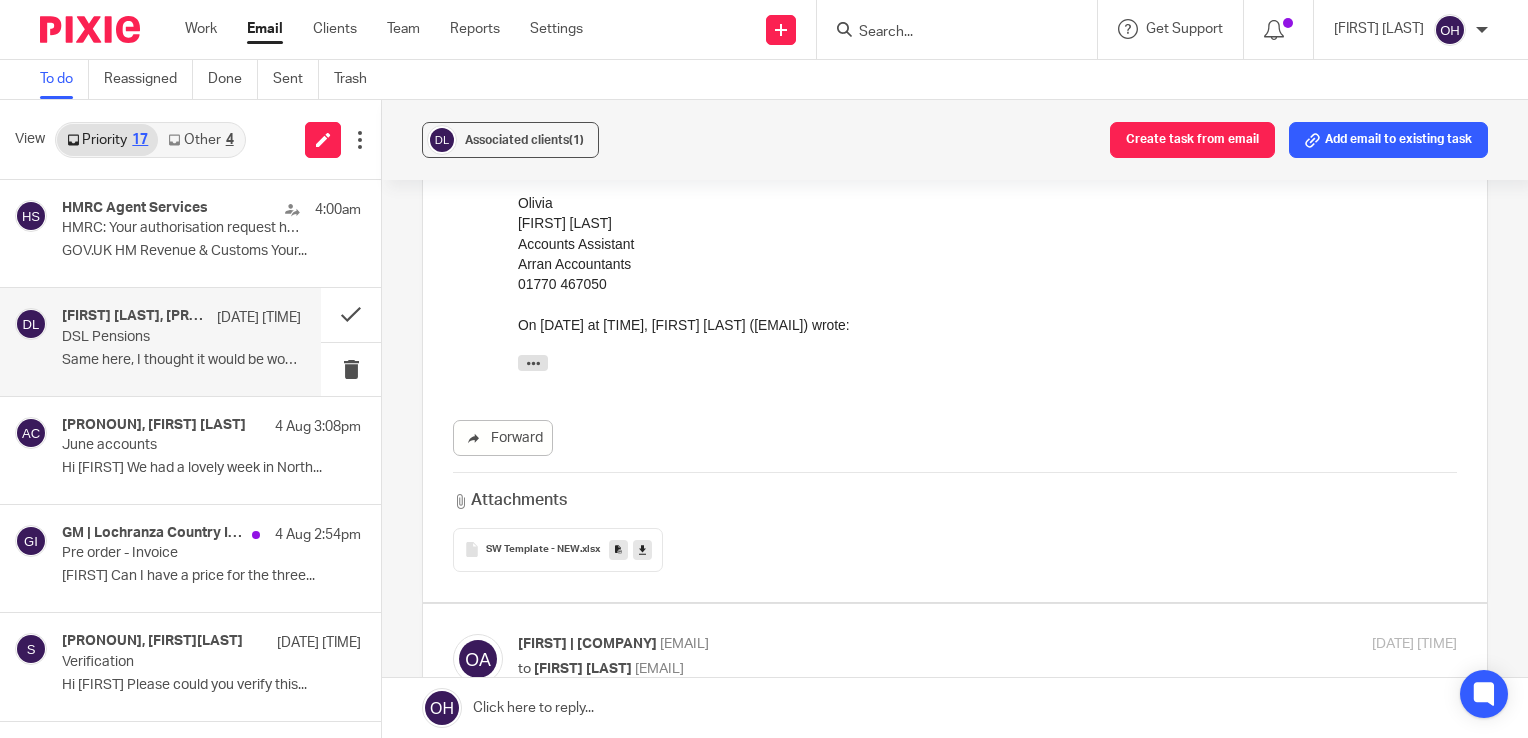 click at bounding box center [642, 549] 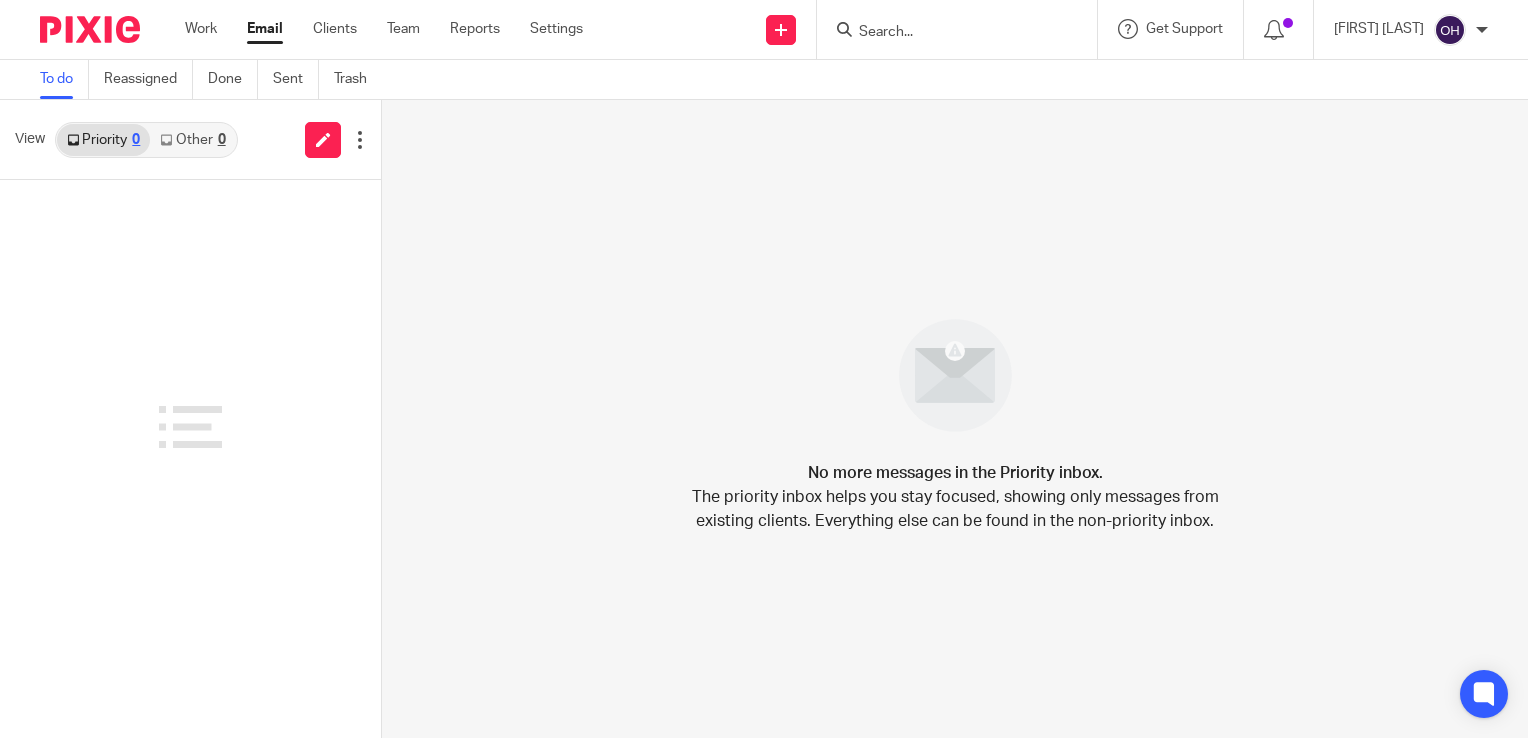 scroll, scrollTop: 0, scrollLeft: 0, axis: both 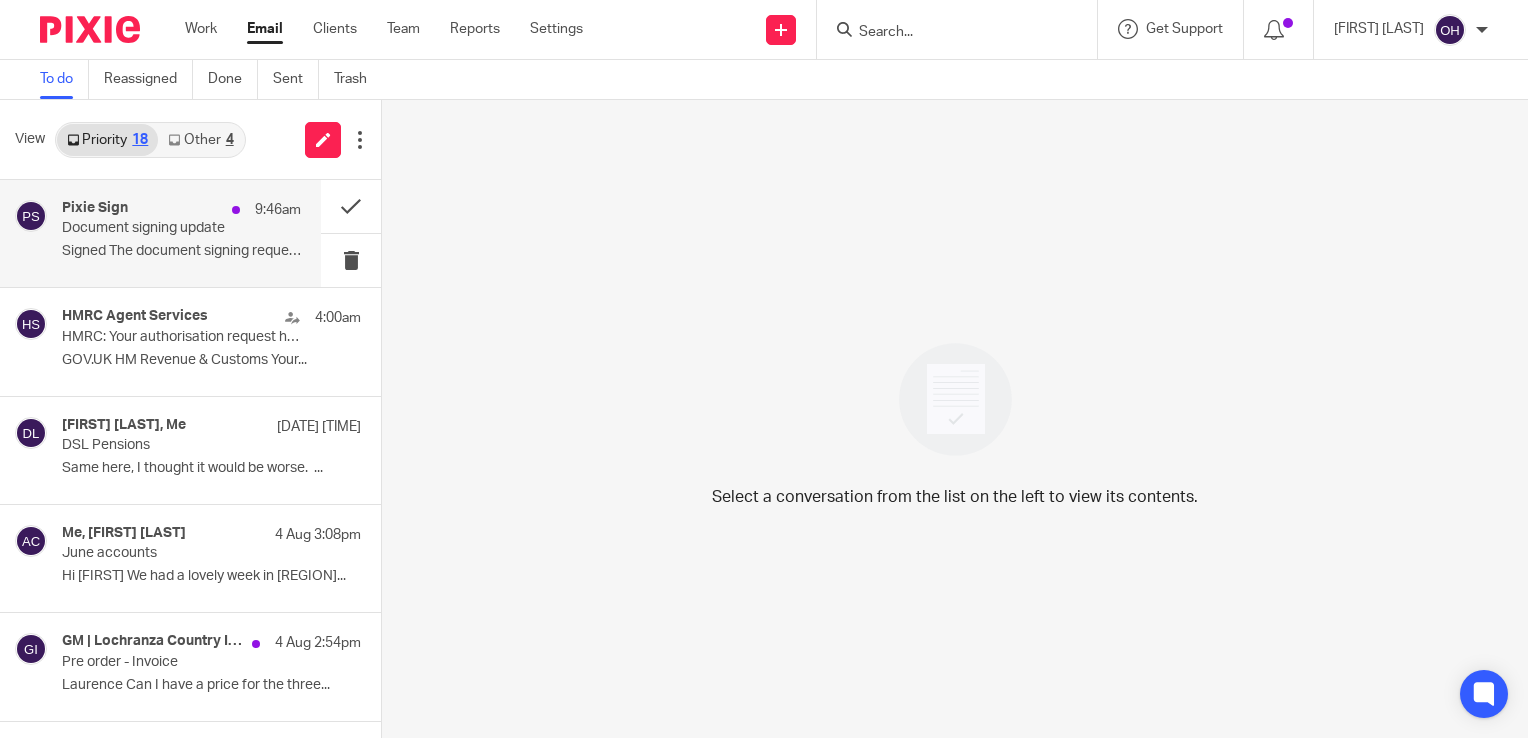 click on "Document signing update" at bounding box center (157, 228) 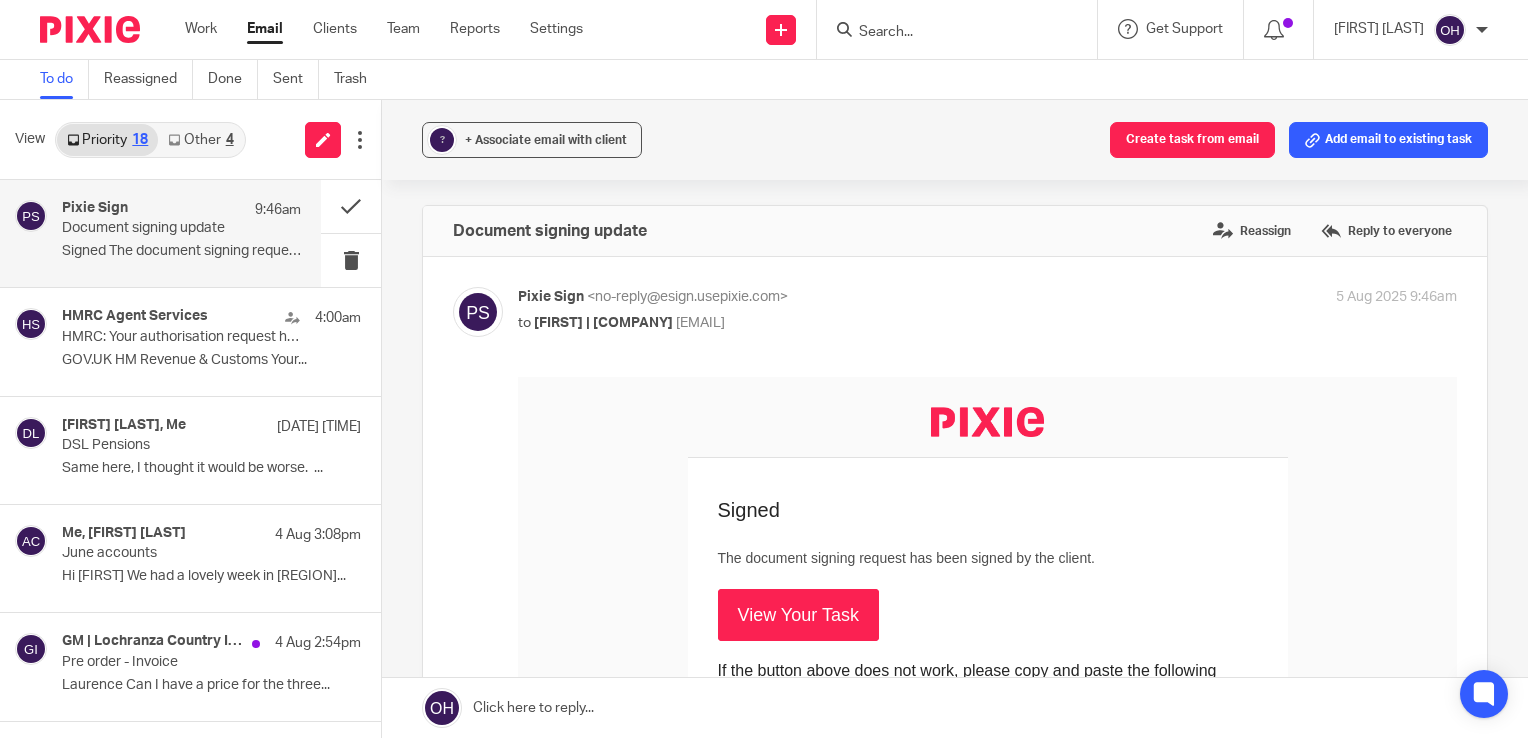 scroll, scrollTop: 0, scrollLeft: 0, axis: both 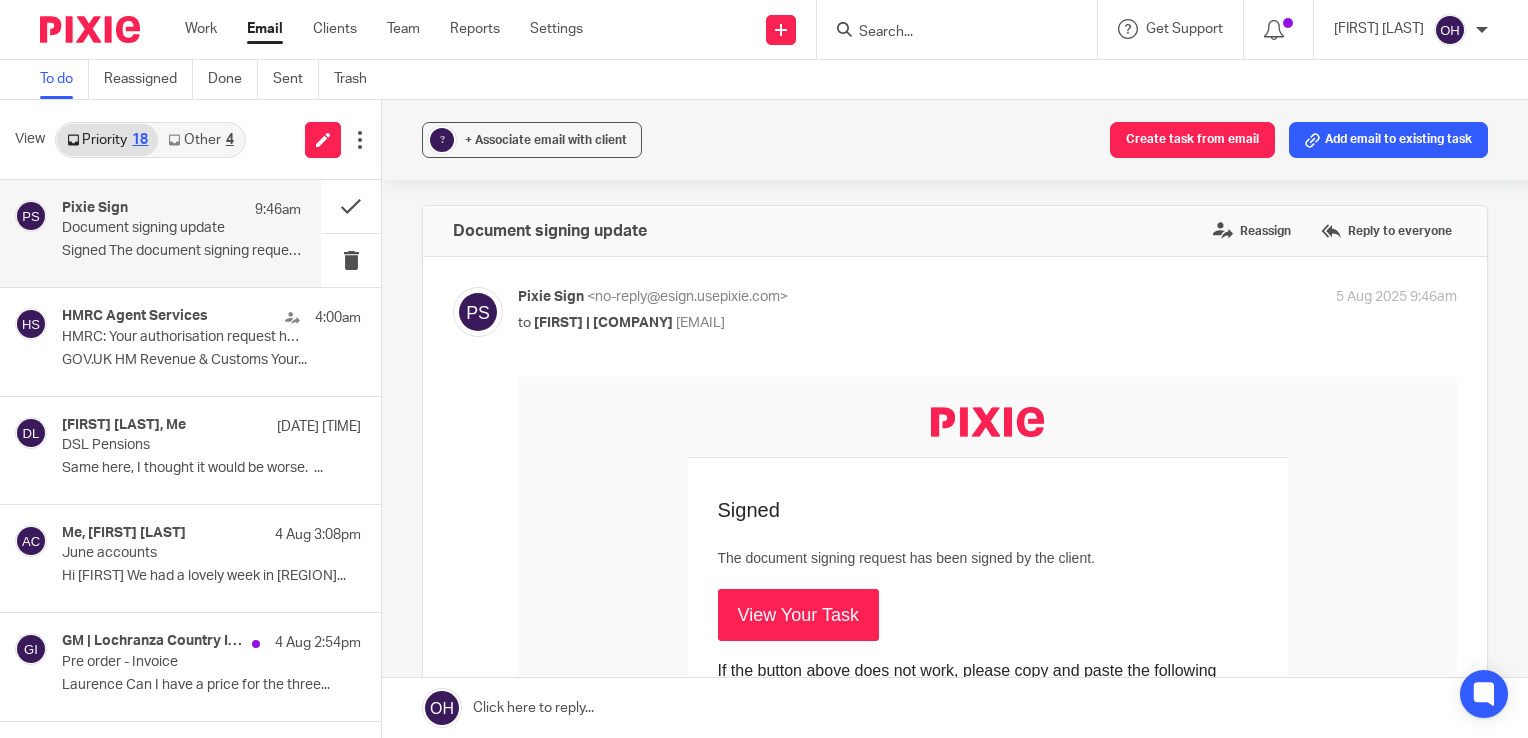 click on "View Your Task" at bounding box center (798, 615) 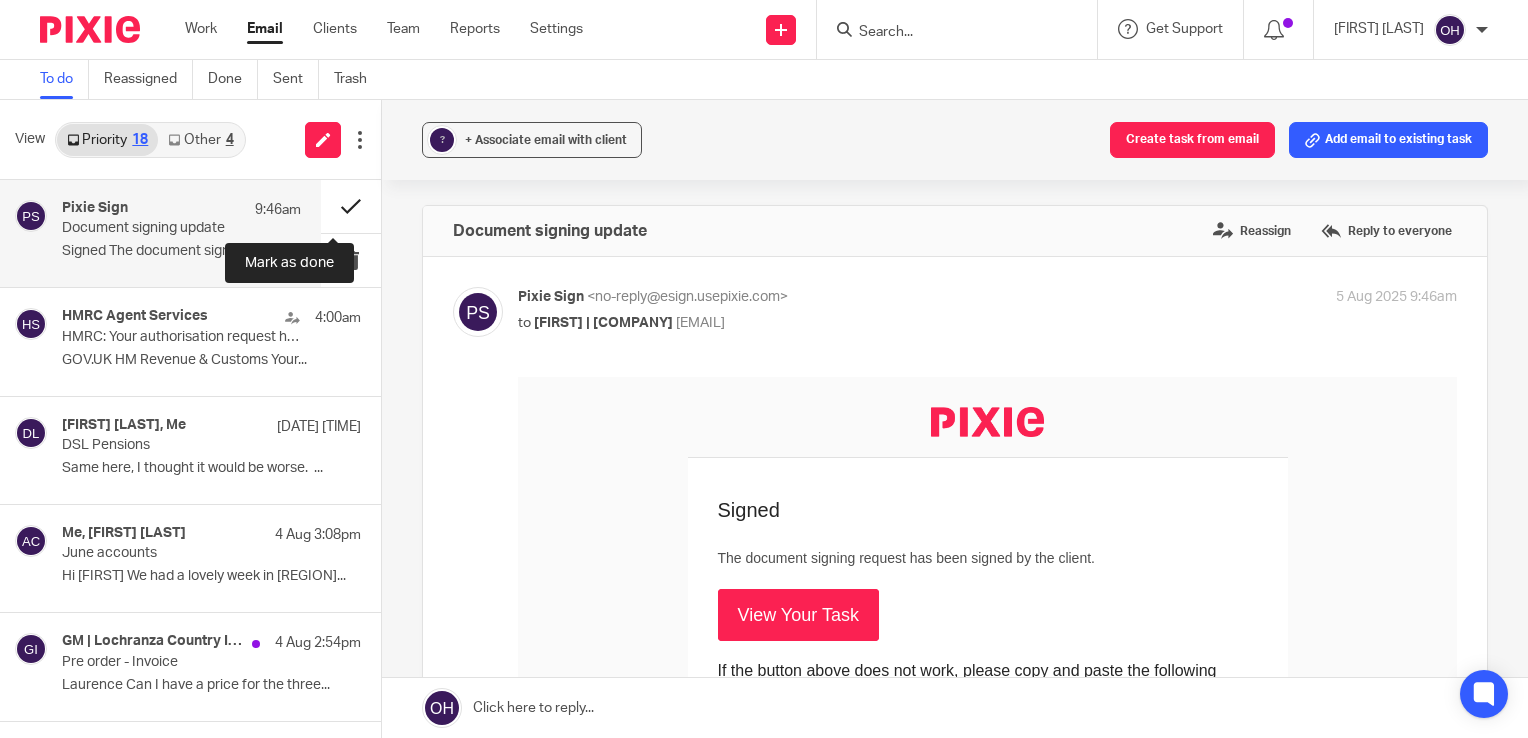 click at bounding box center (351, 206) 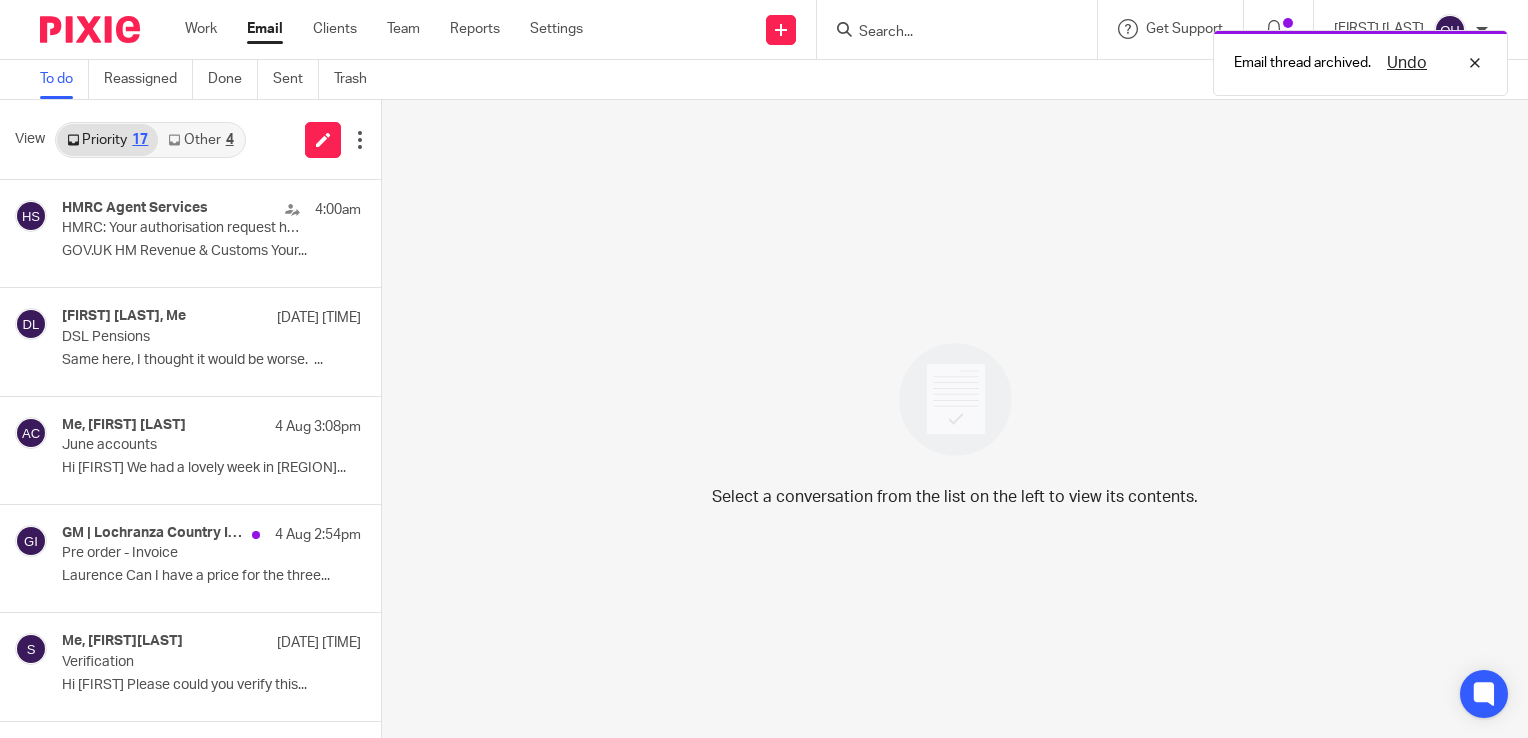 click on "Work
Email
Clients
Team
Reports
Settings
Work
Email
Clients
Team
Reports
Settings" at bounding box center [389, 29] 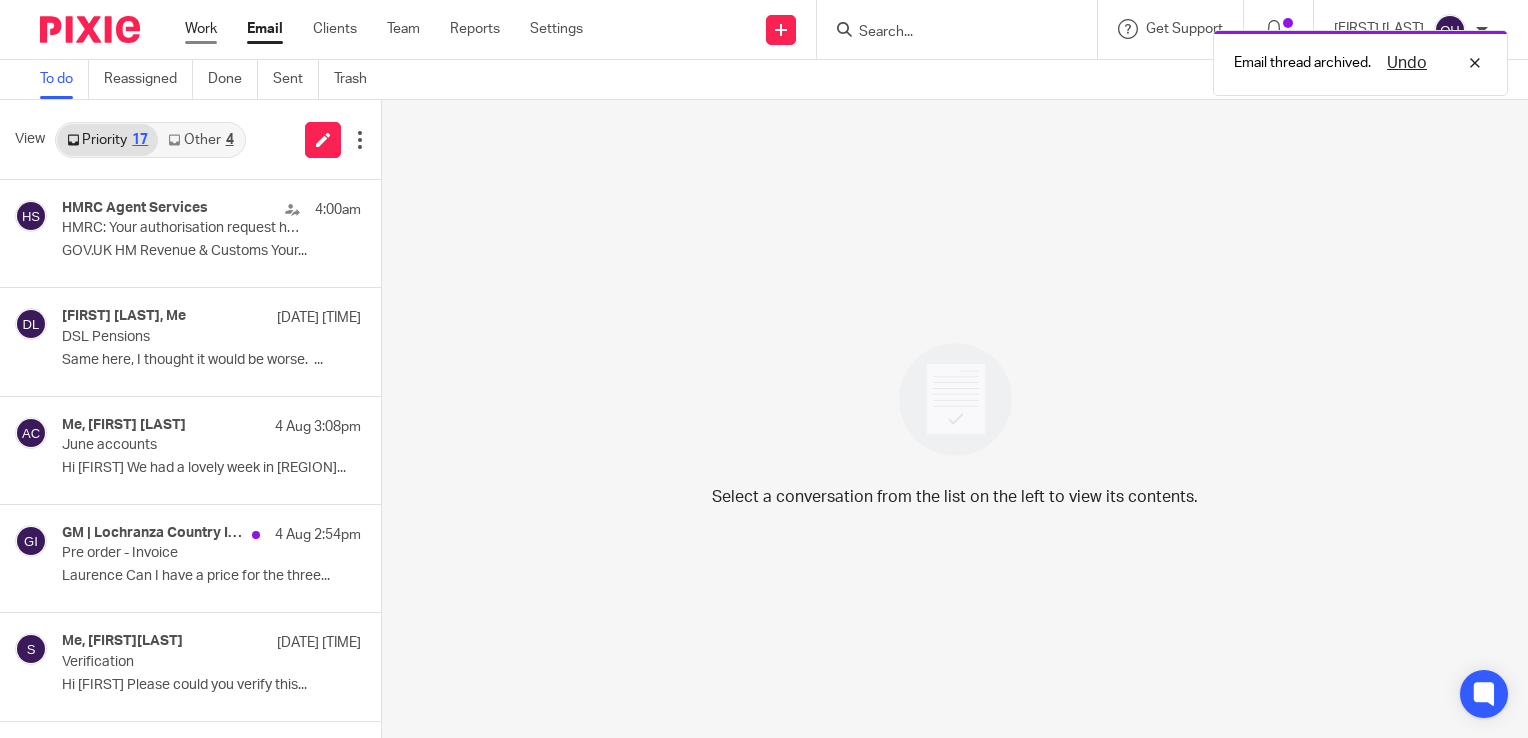 click on "Work" at bounding box center (201, 29) 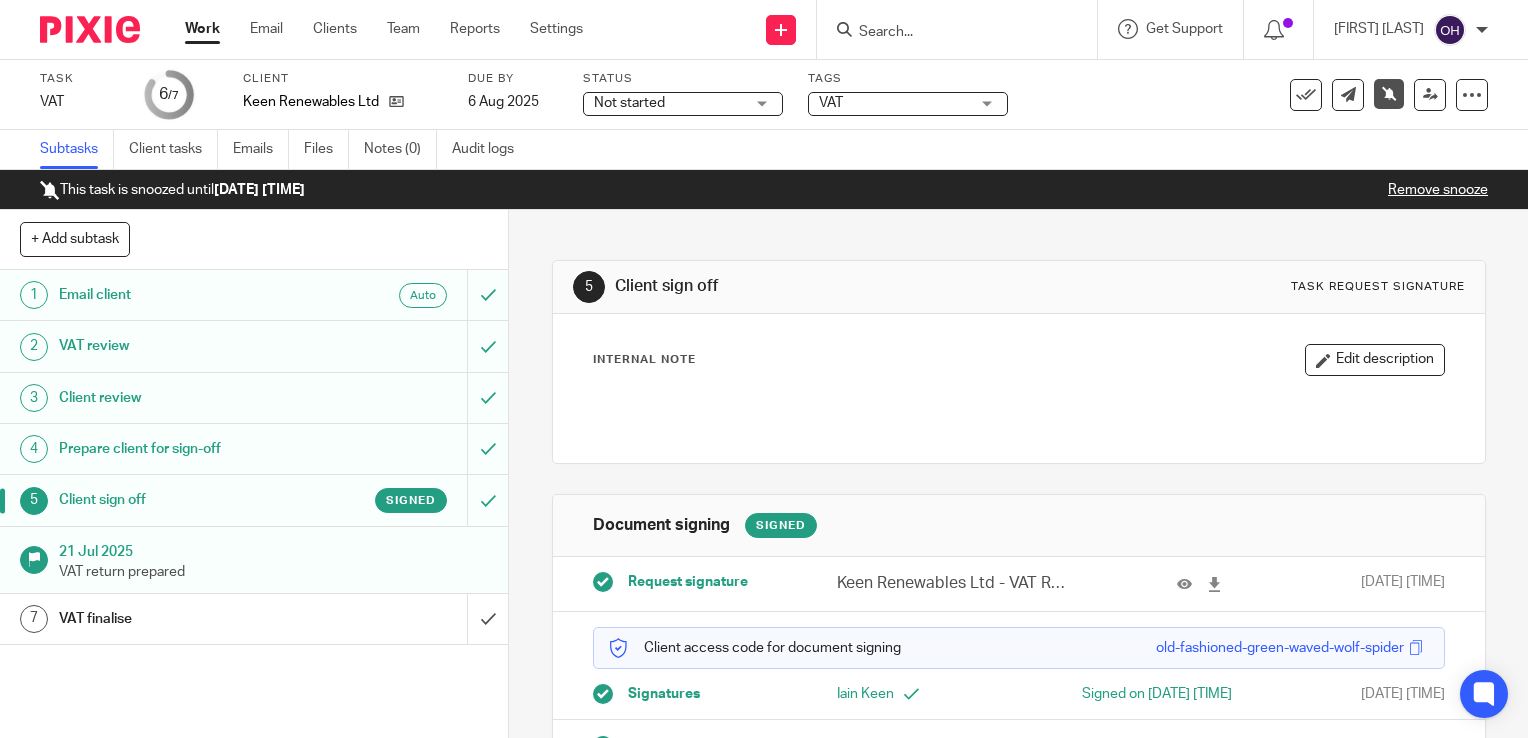 scroll, scrollTop: 0, scrollLeft: 0, axis: both 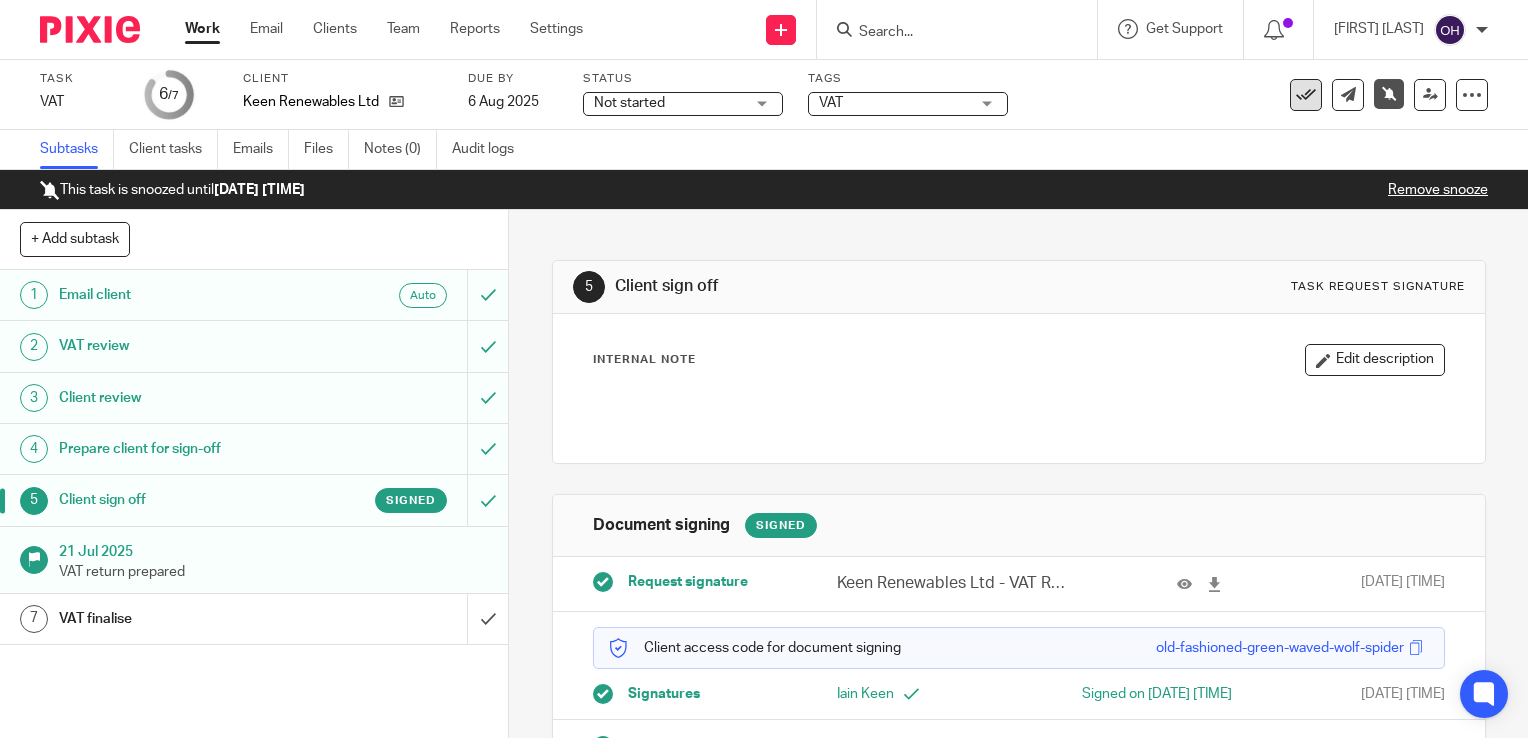 click at bounding box center [1306, 95] 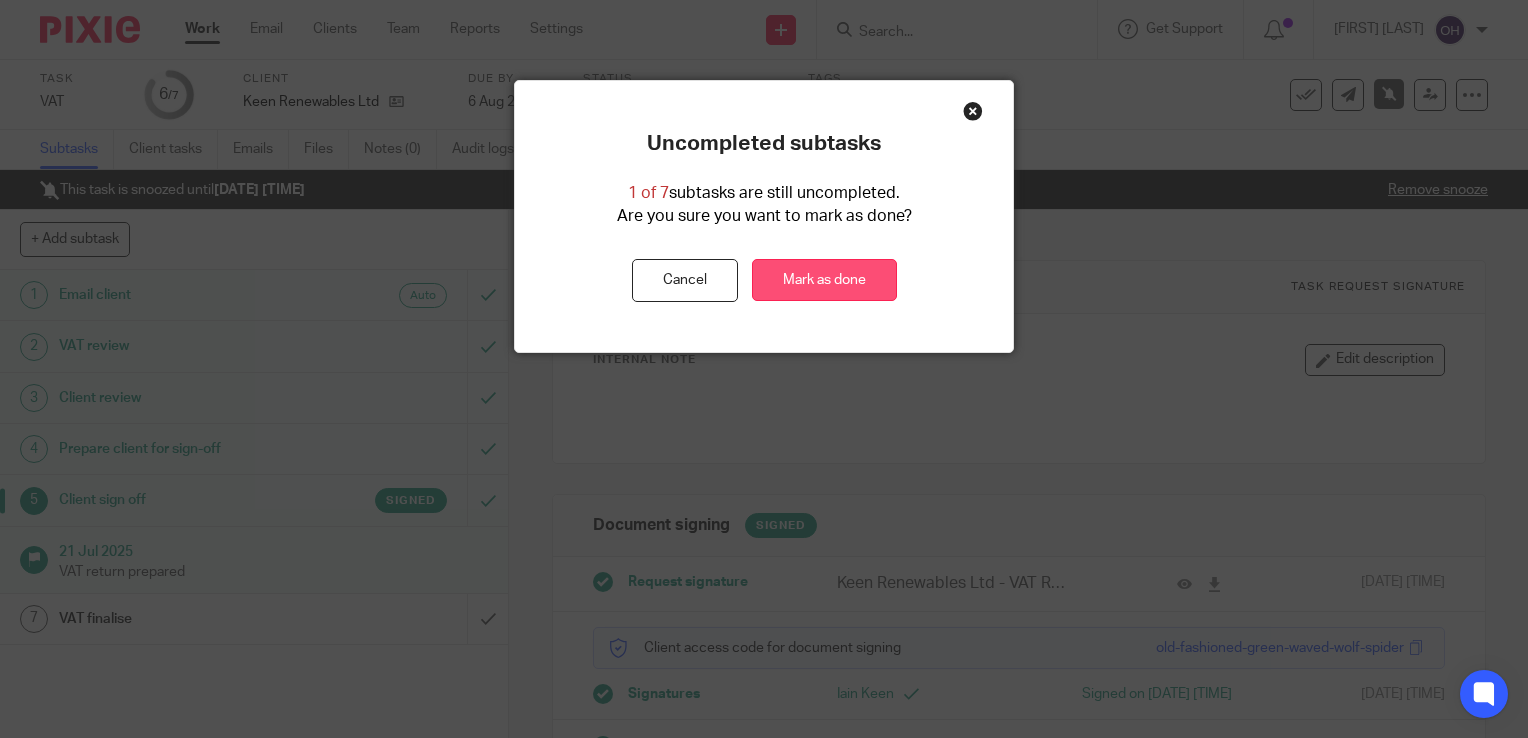 click on "Mark as done" at bounding box center [824, 280] 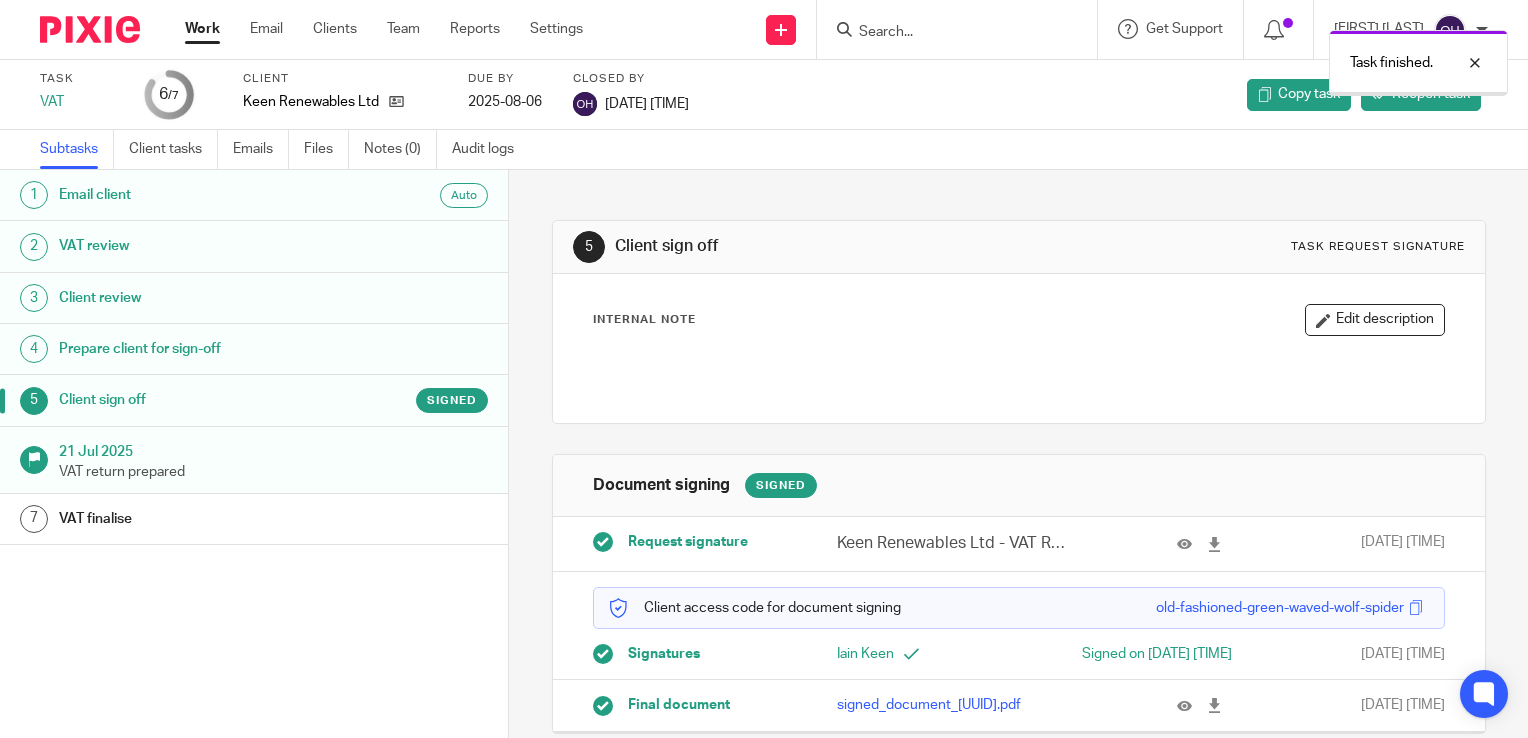 scroll, scrollTop: 0, scrollLeft: 0, axis: both 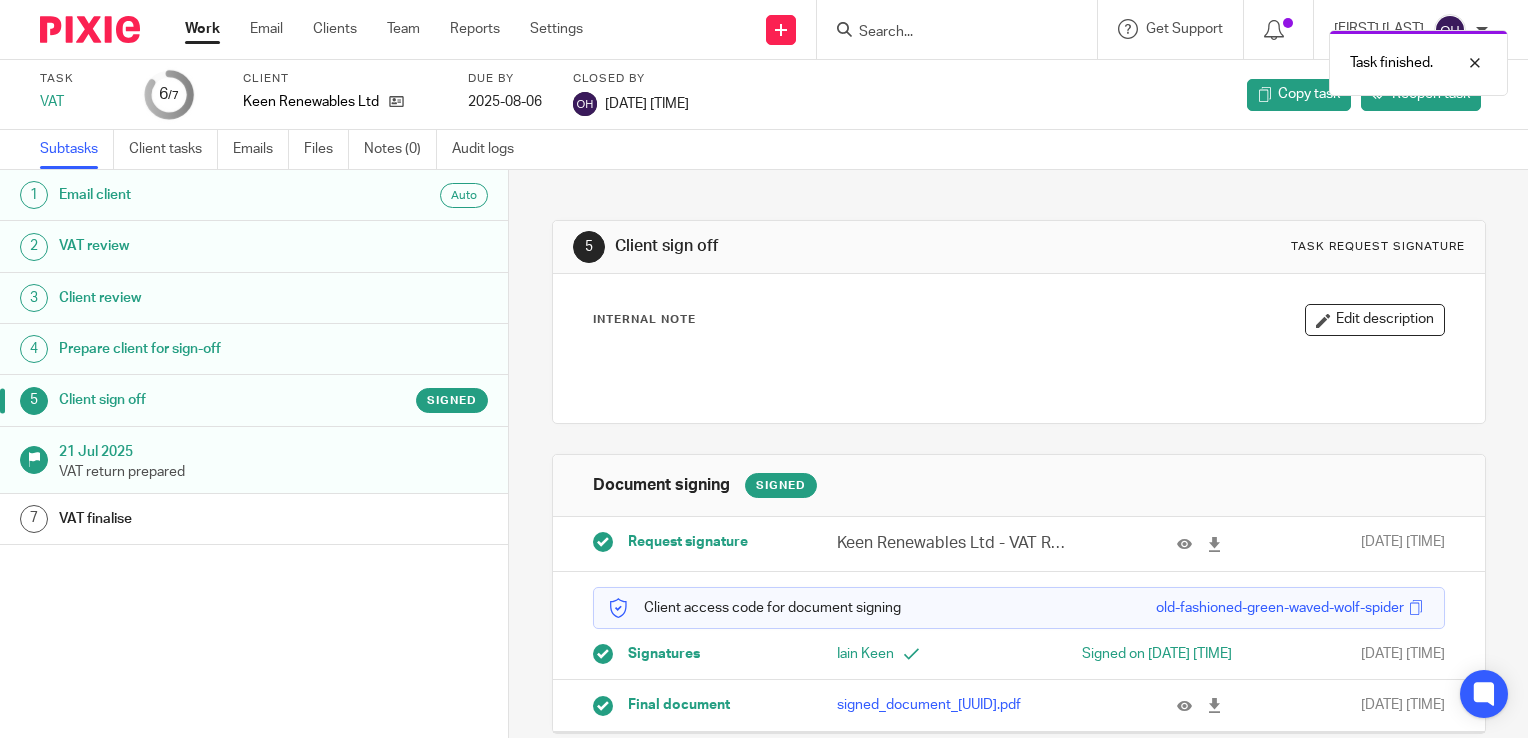 click on "Work" at bounding box center (202, 29) 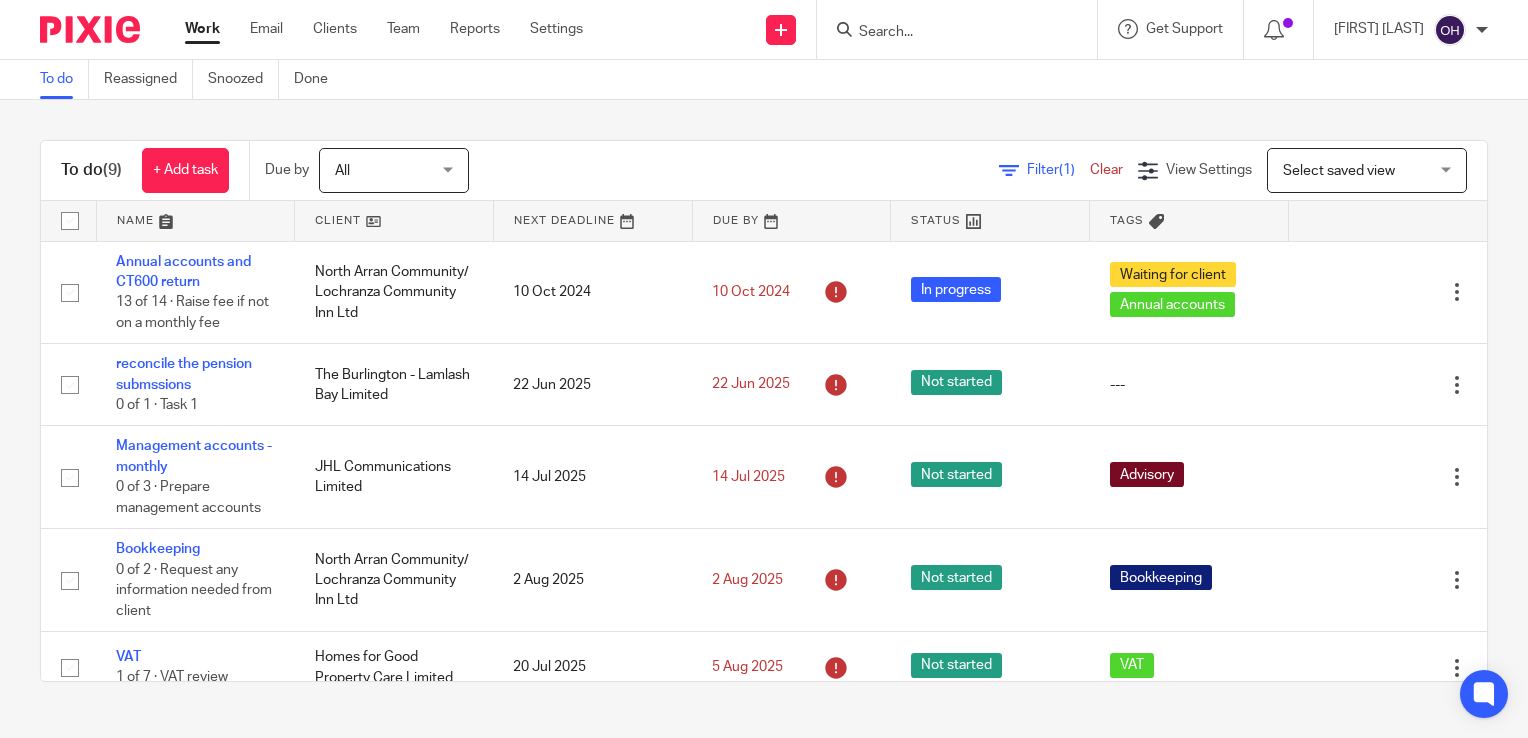 scroll, scrollTop: 0, scrollLeft: 0, axis: both 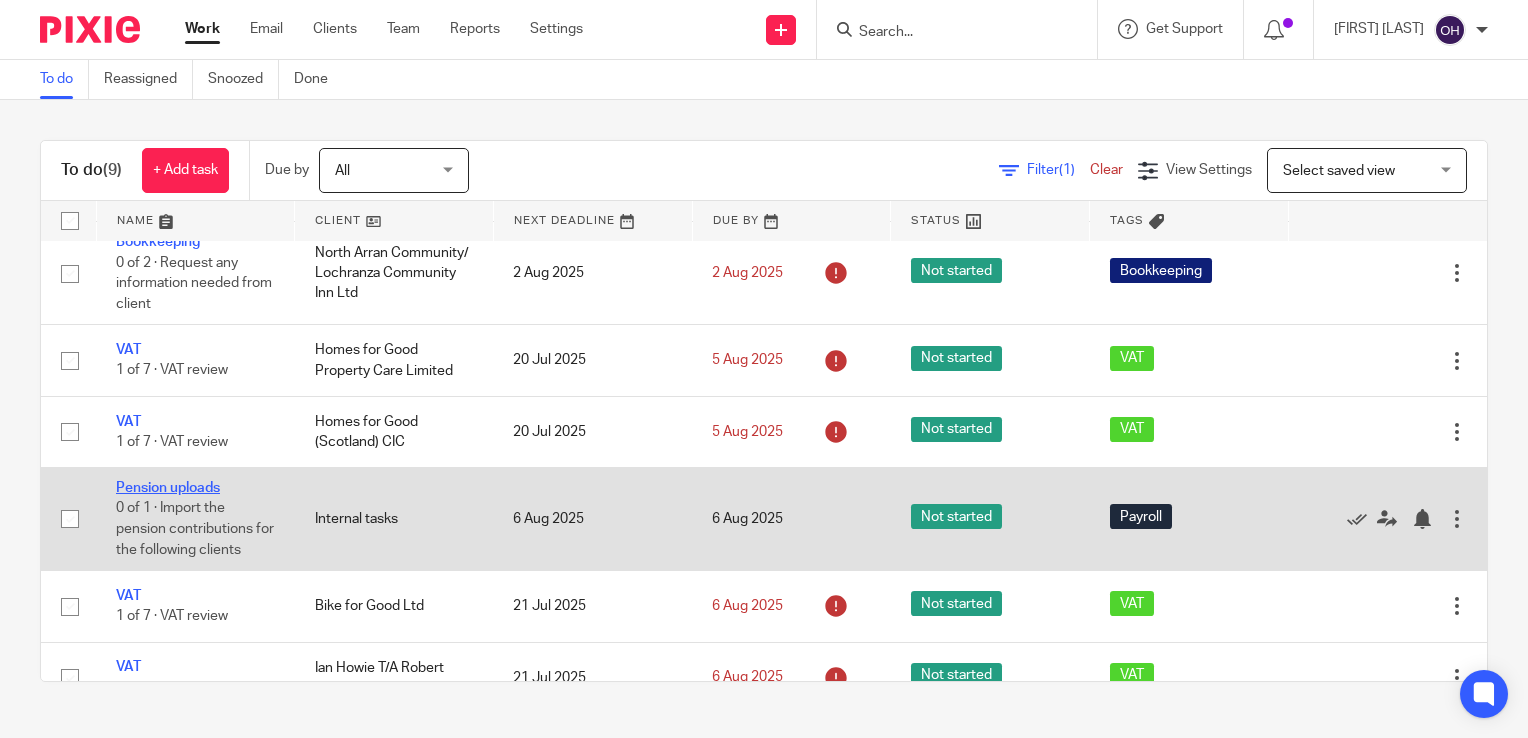 click on "Pension uploads" at bounding box center [168, 488] 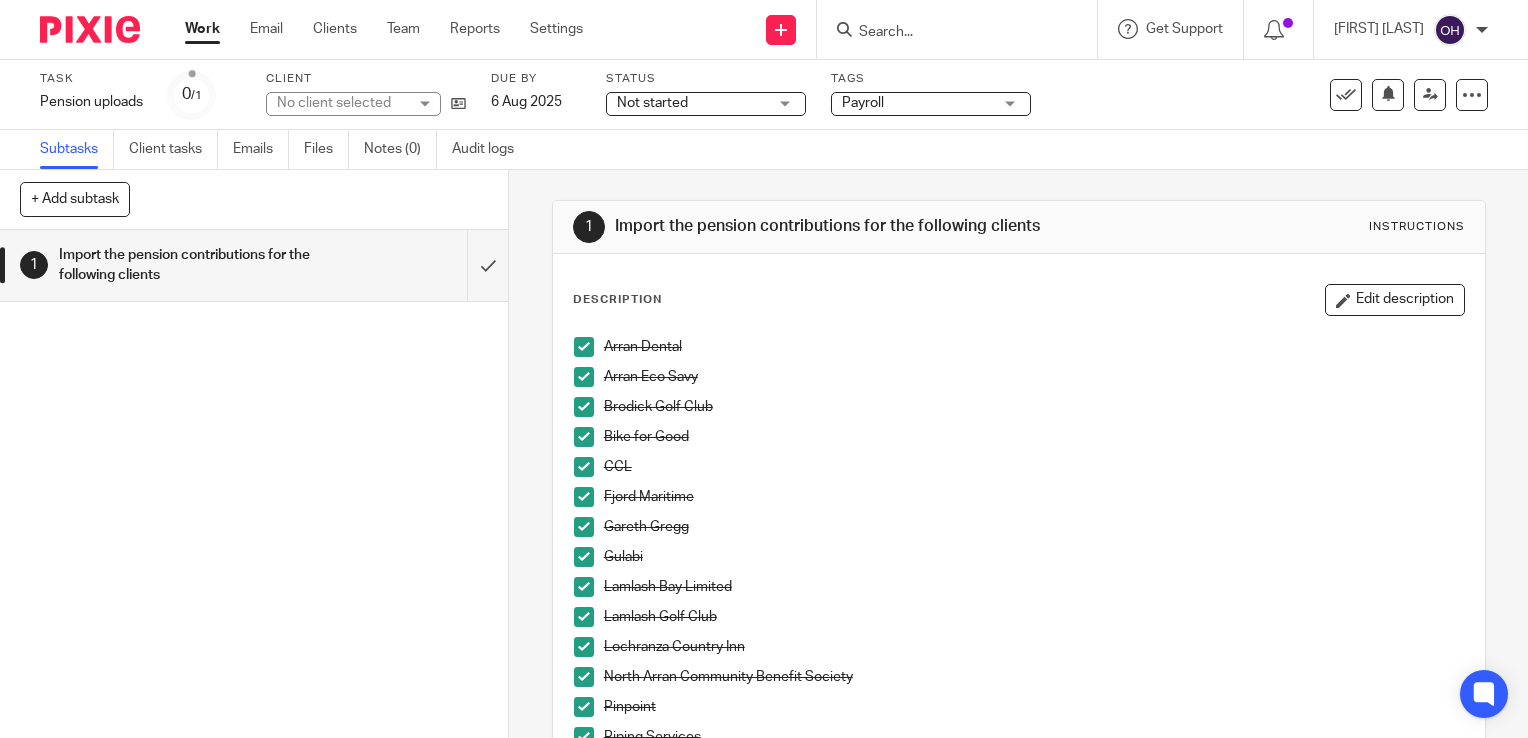 scroll, scrollTop: 0, scrollLeft: 0, axis: both 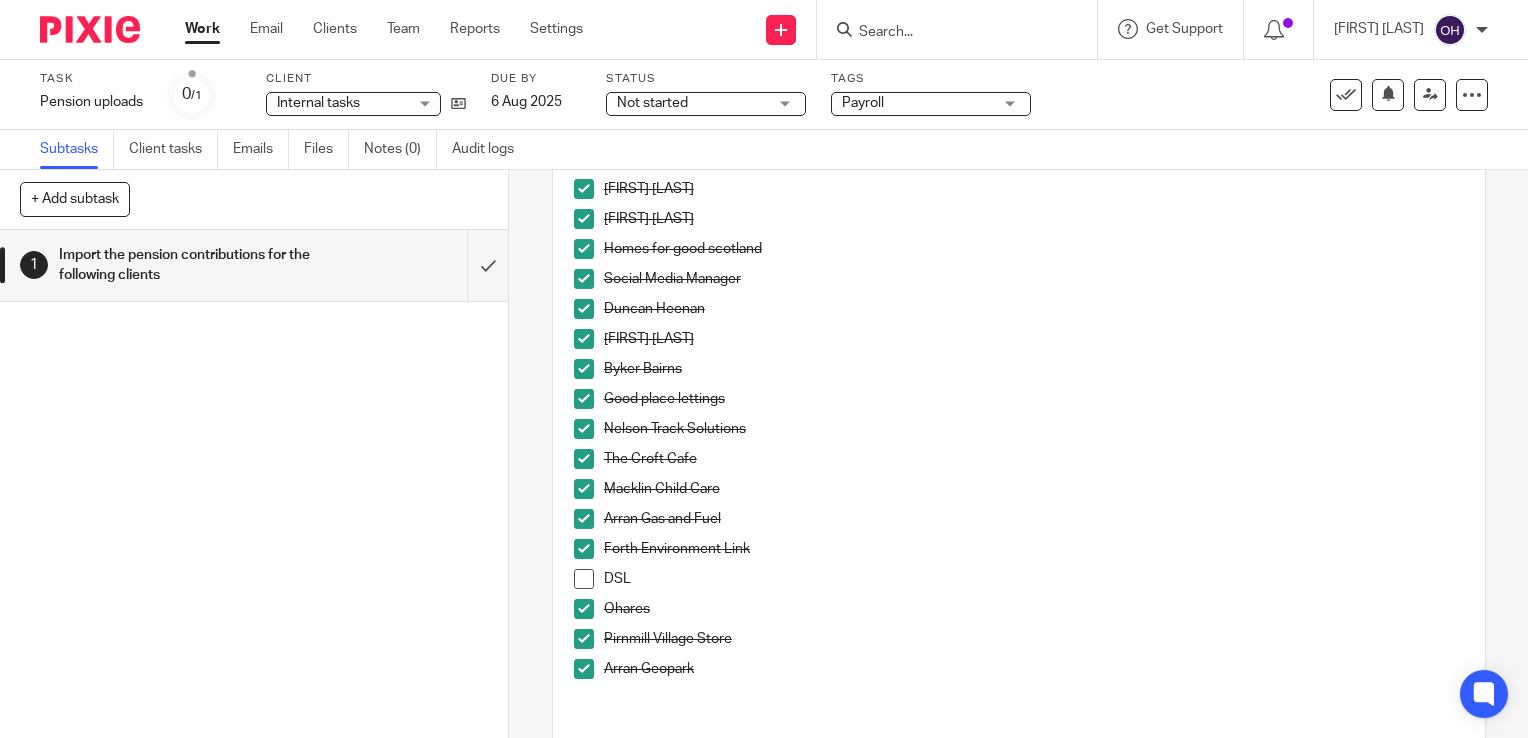 click on "DSL" at bounding box center (1019, 584) 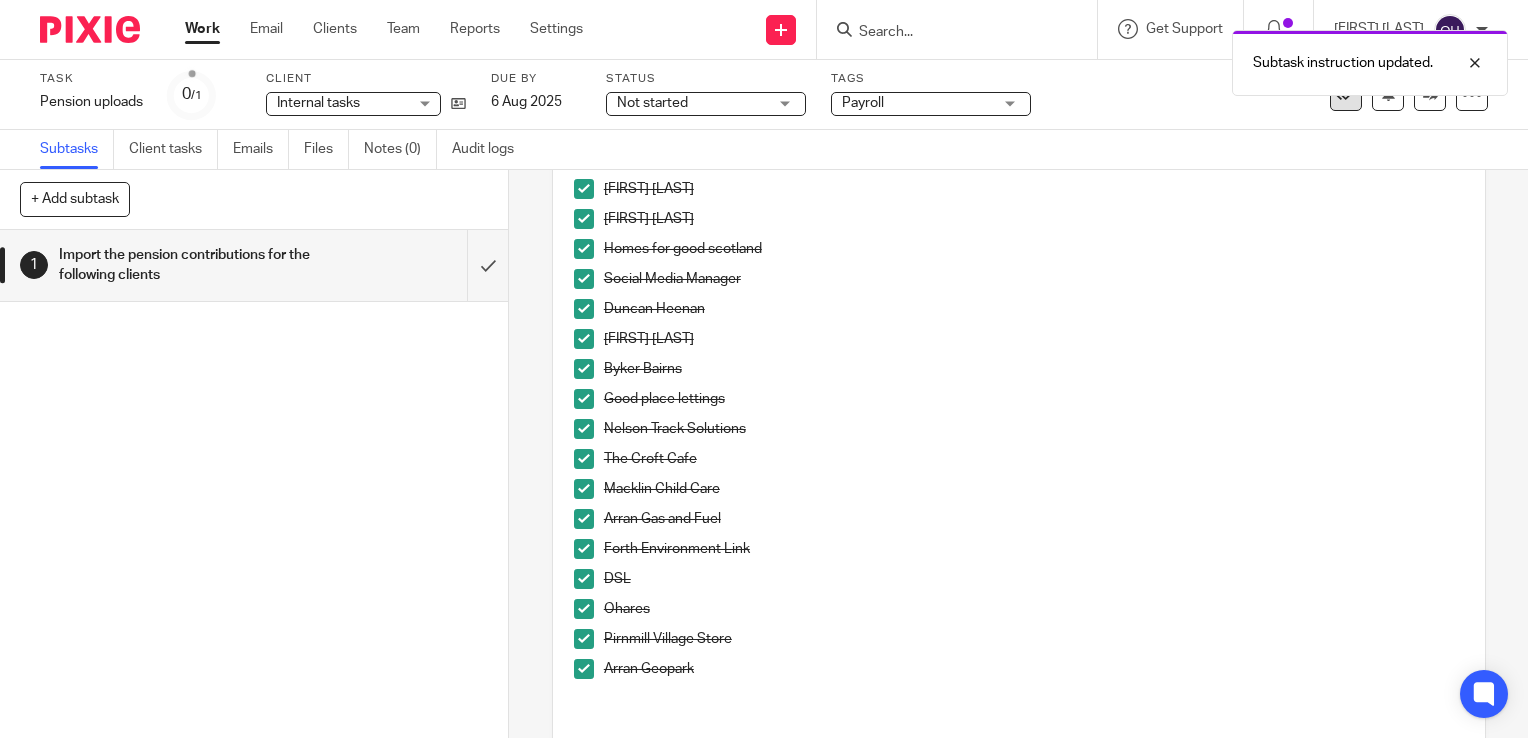 click at bounding box center (1346, 95) 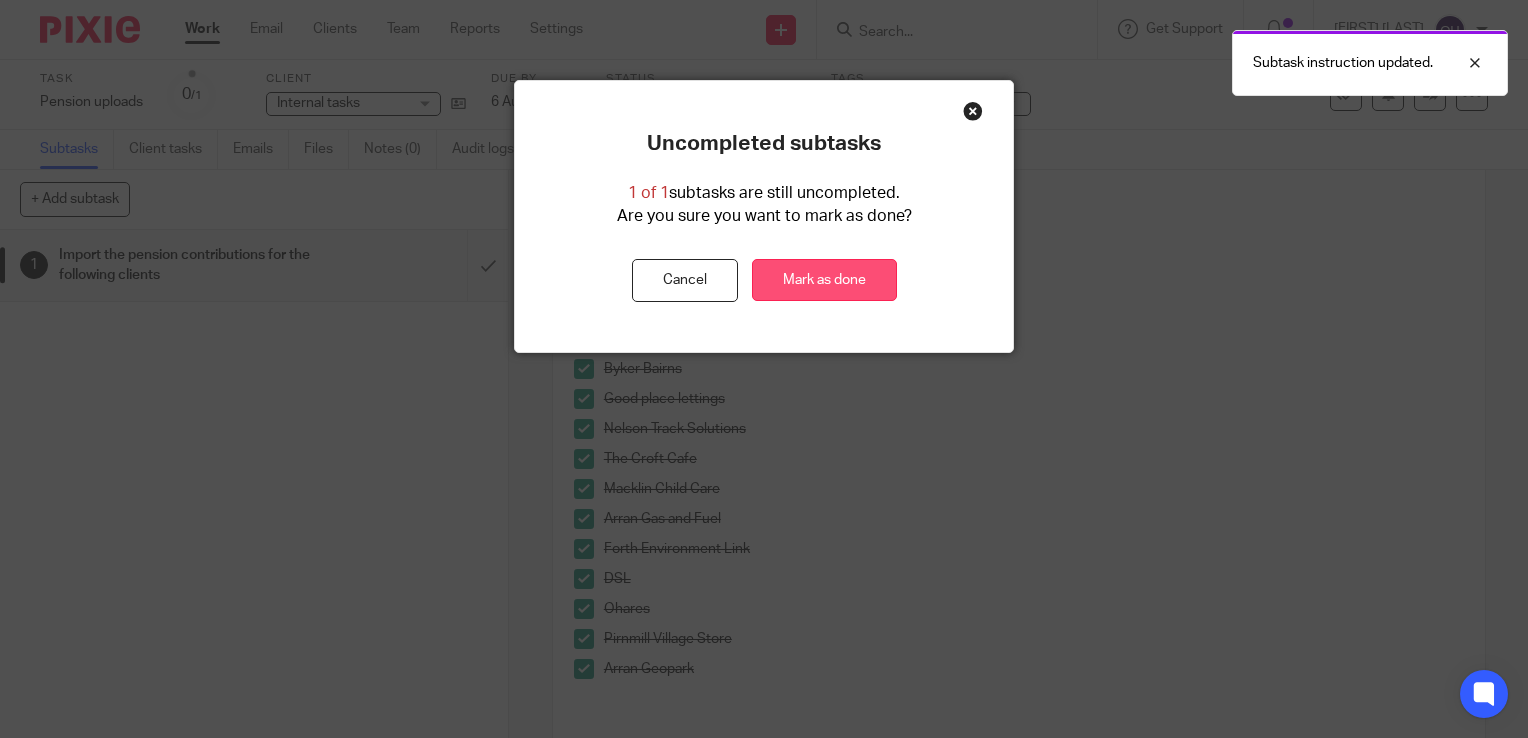 click on "Mark as done" at bounding box center [824, 280] 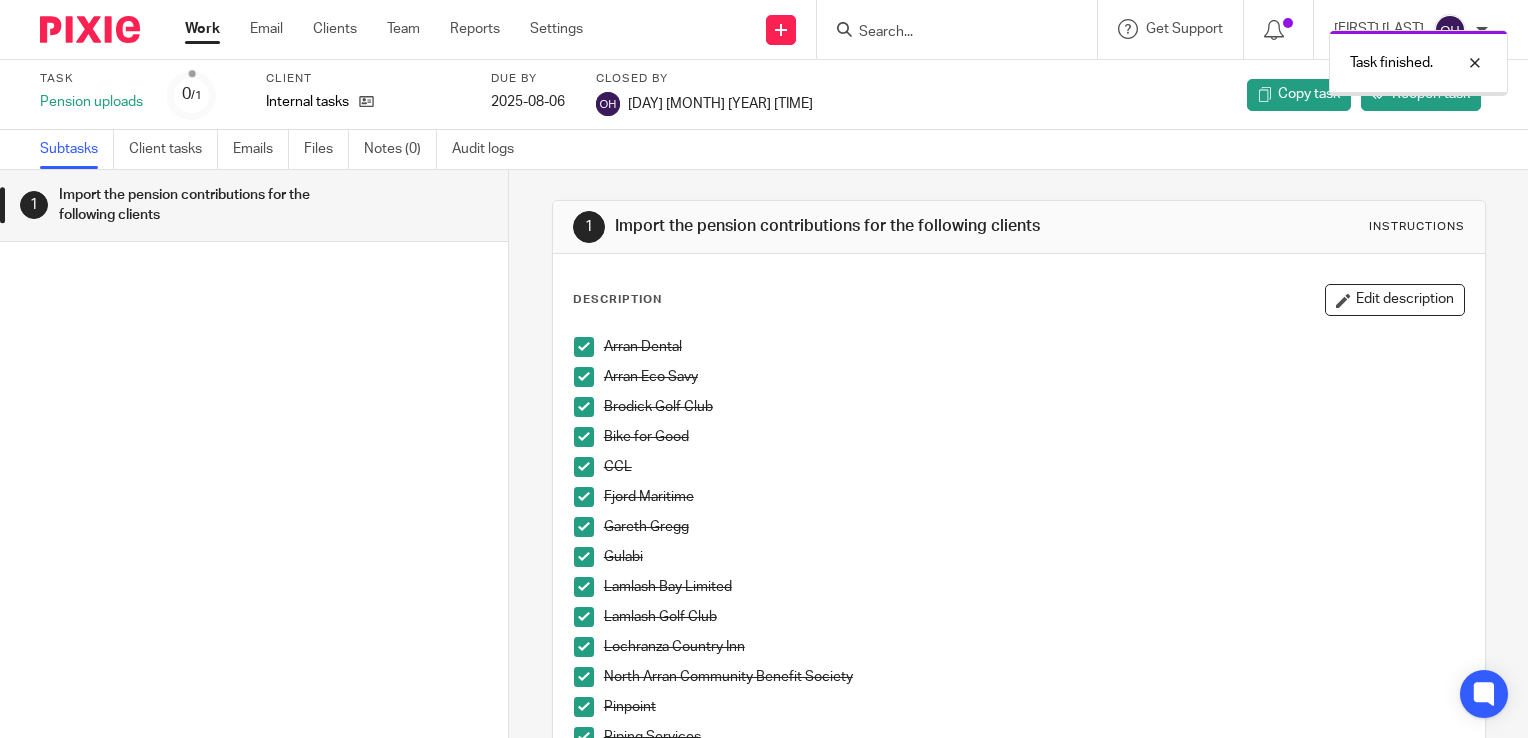 scroll, scrollTop: 0, scrollLeft: 0, axis: both 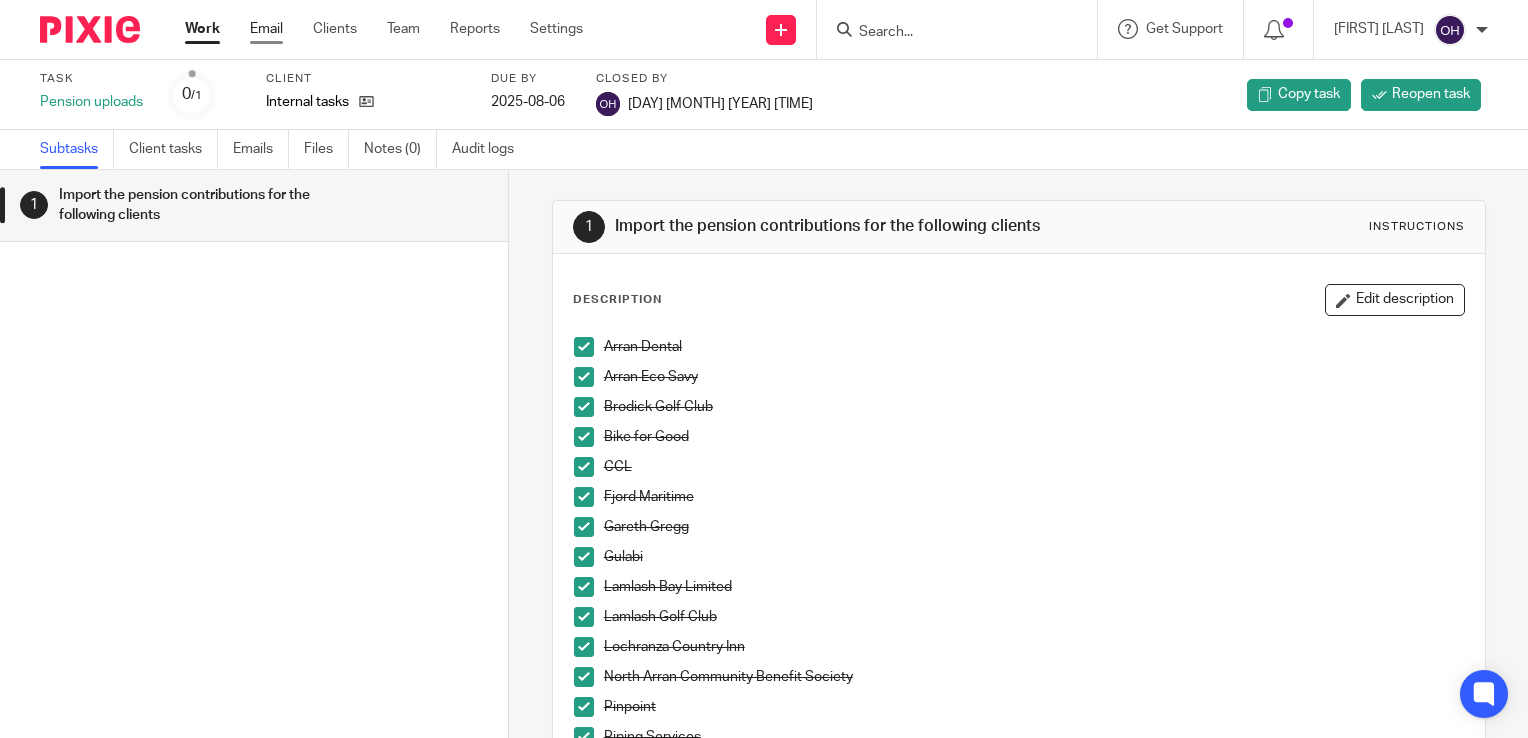click on "Email" at bounding box center (266, 29) 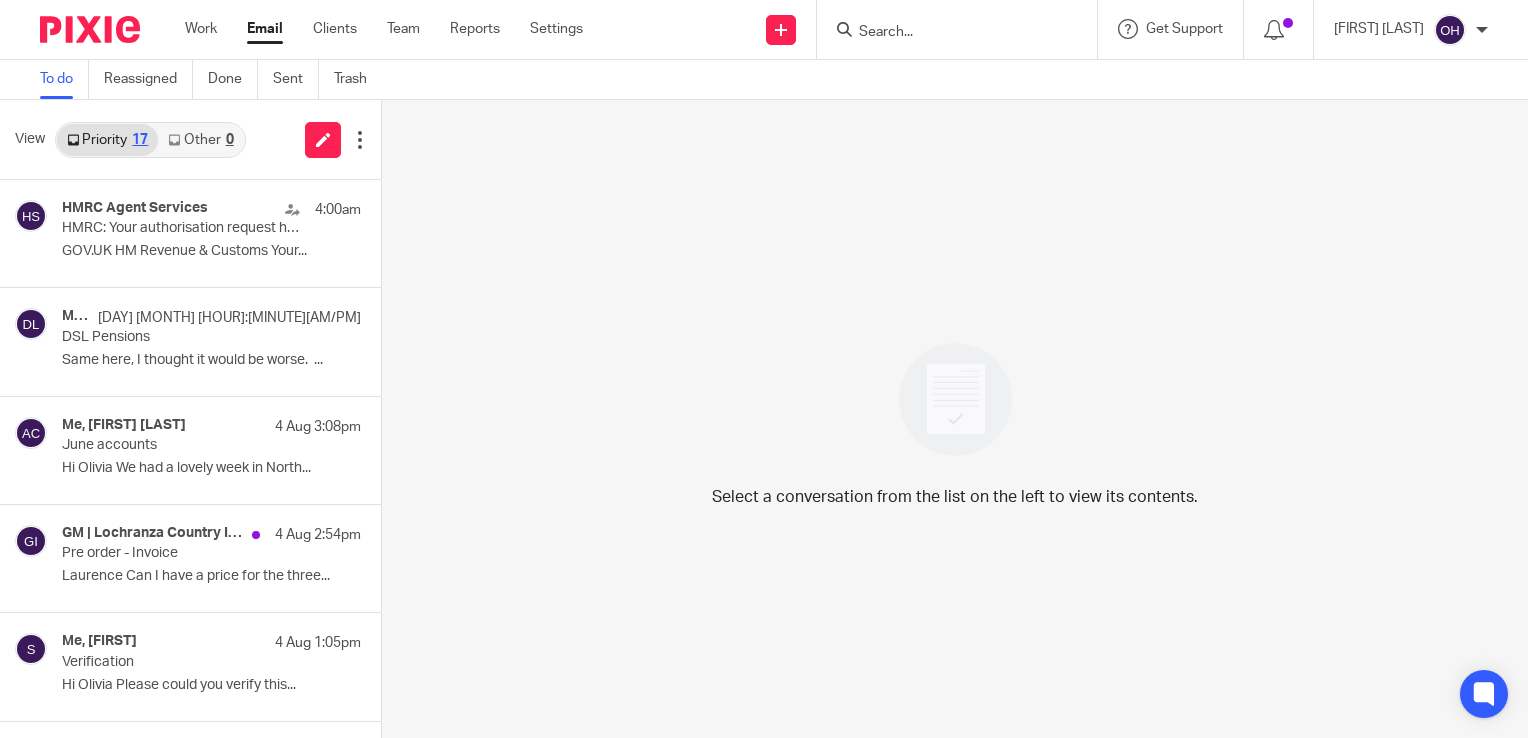scroll, scrollTop: 0, scrollLeft: 0, axis: both 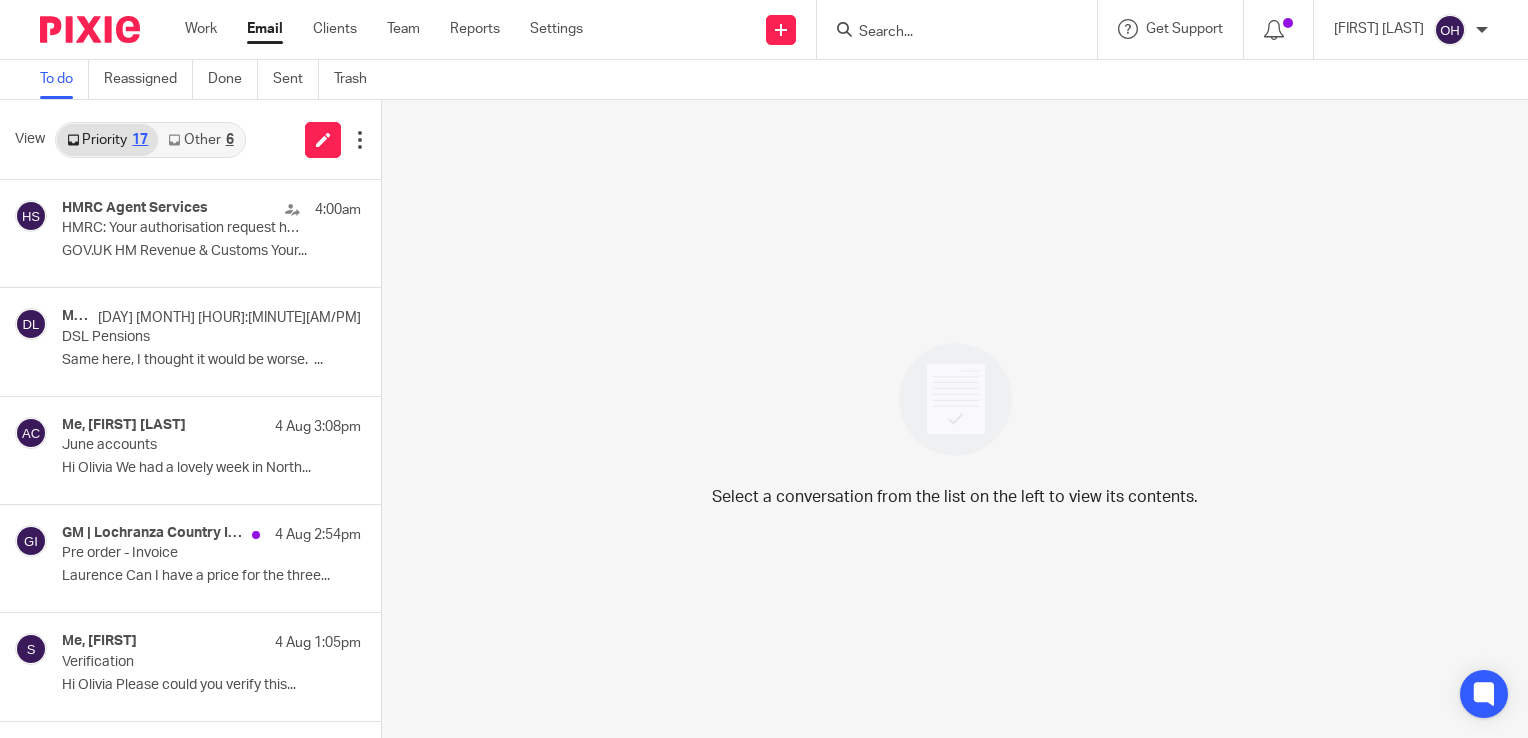 click on "Other
6" at bounding box center (200, 140) 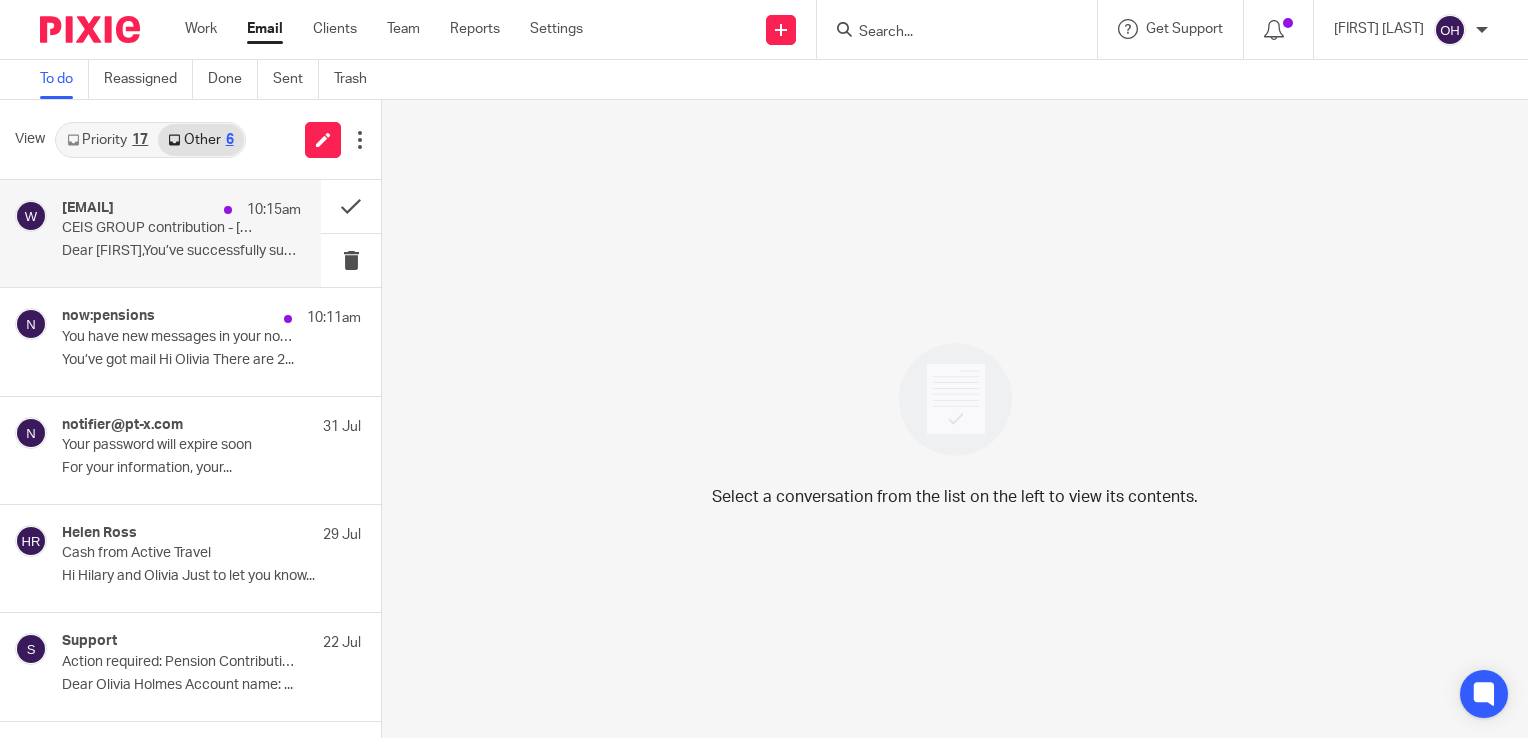 click on "CEIS GROUP contribution - [NUMBER]" at bounding box center [157, 228] 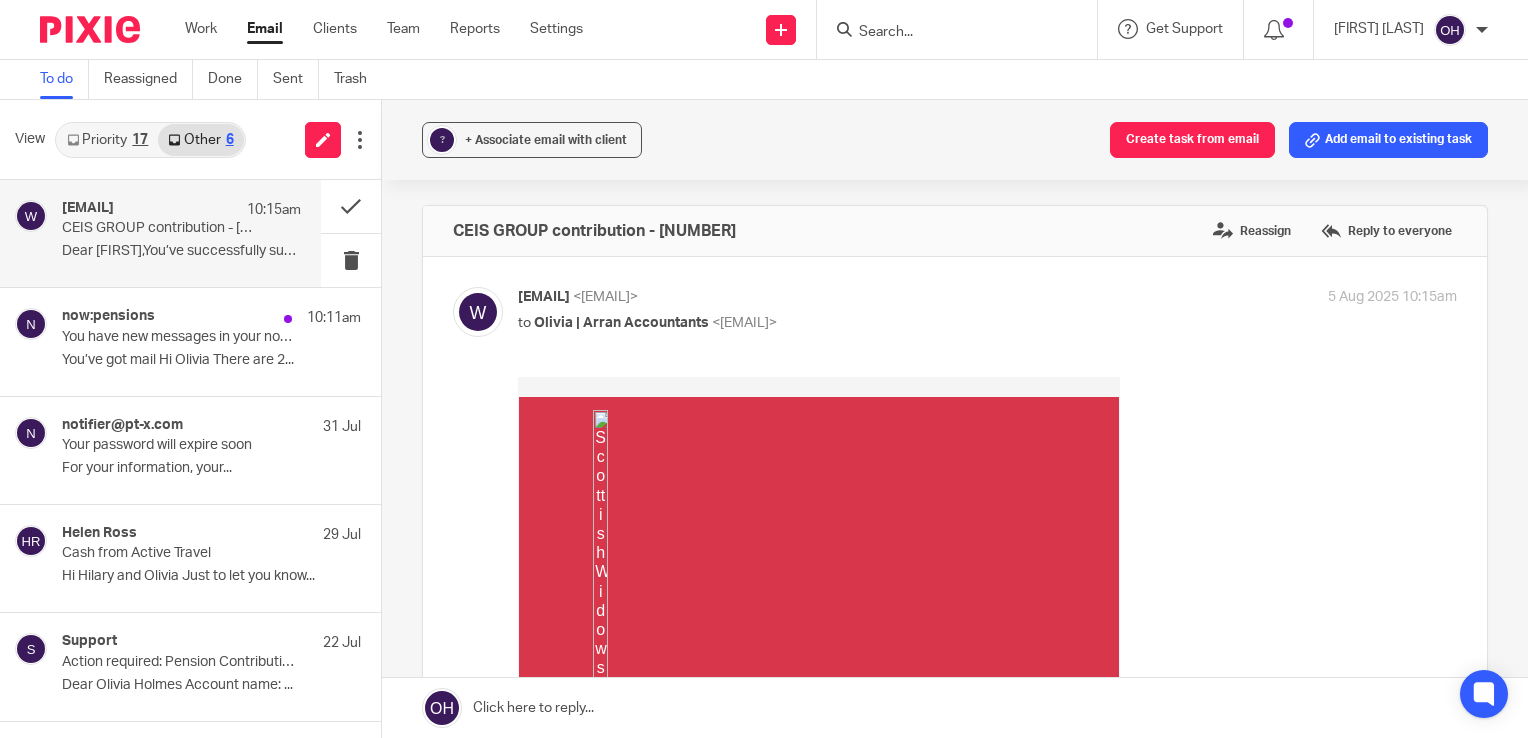 scroll, scrollTop: 0, scrollLeft: 0, axis: both 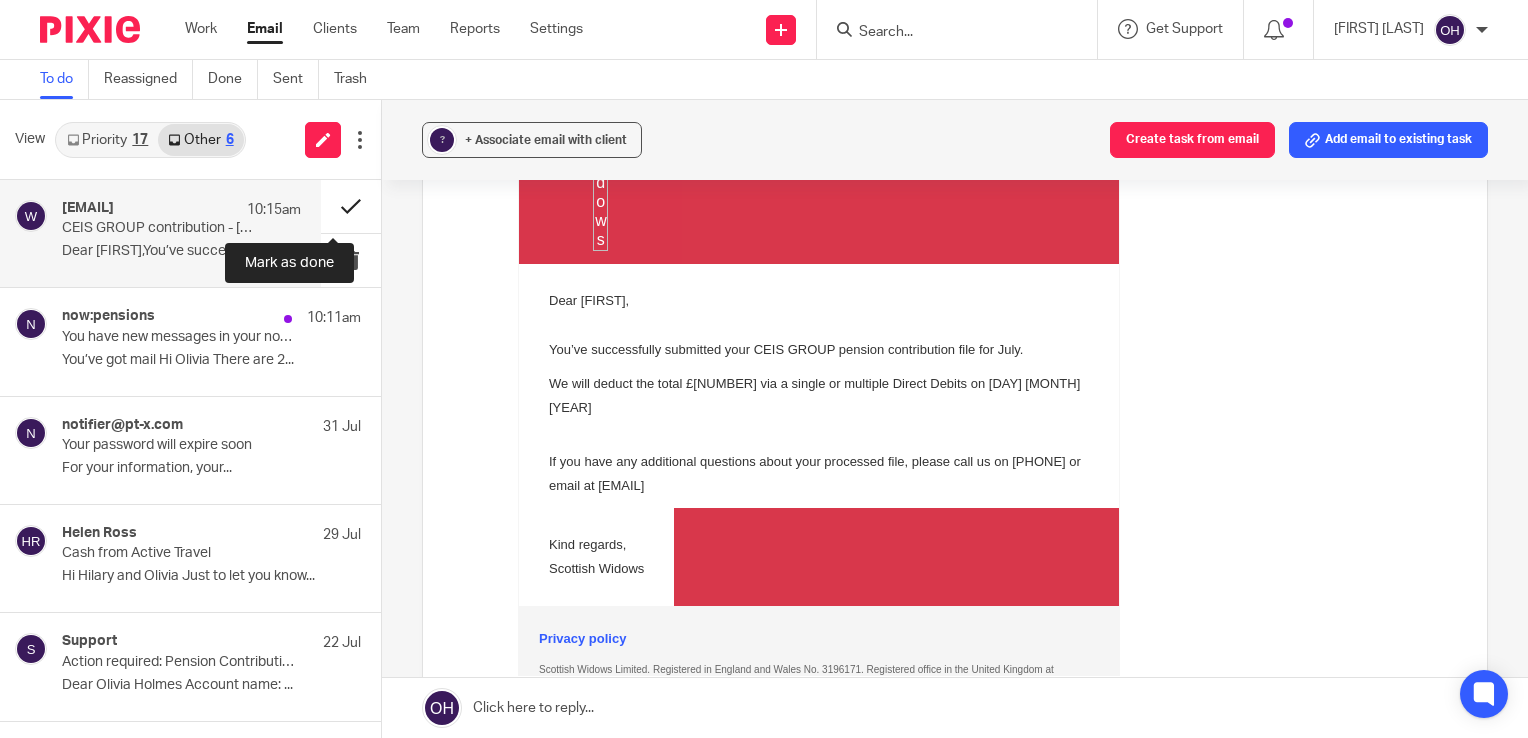 click at bounding box center [351, 206] 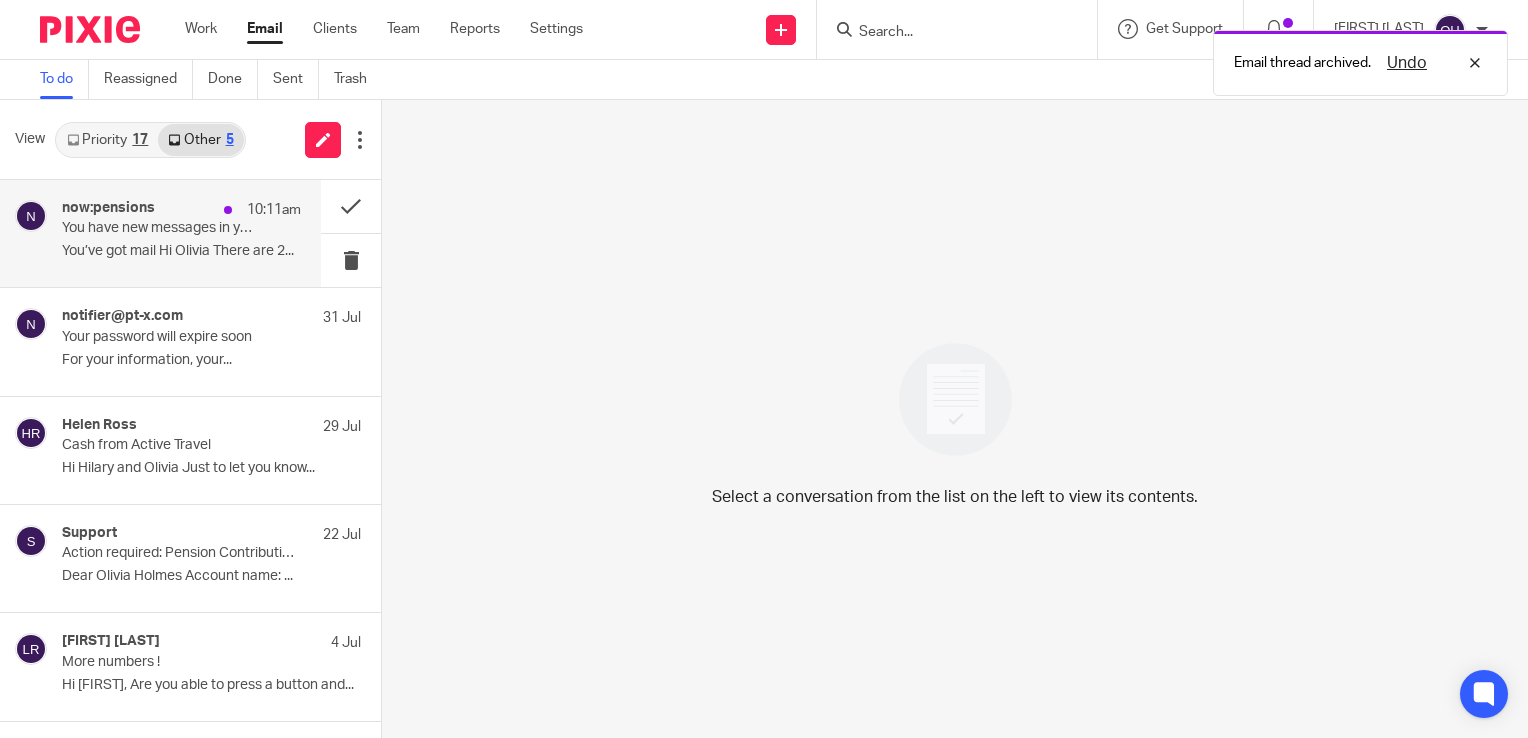 click on "You have new messages in your now:u mailbox" at bounding box center [157, 228] 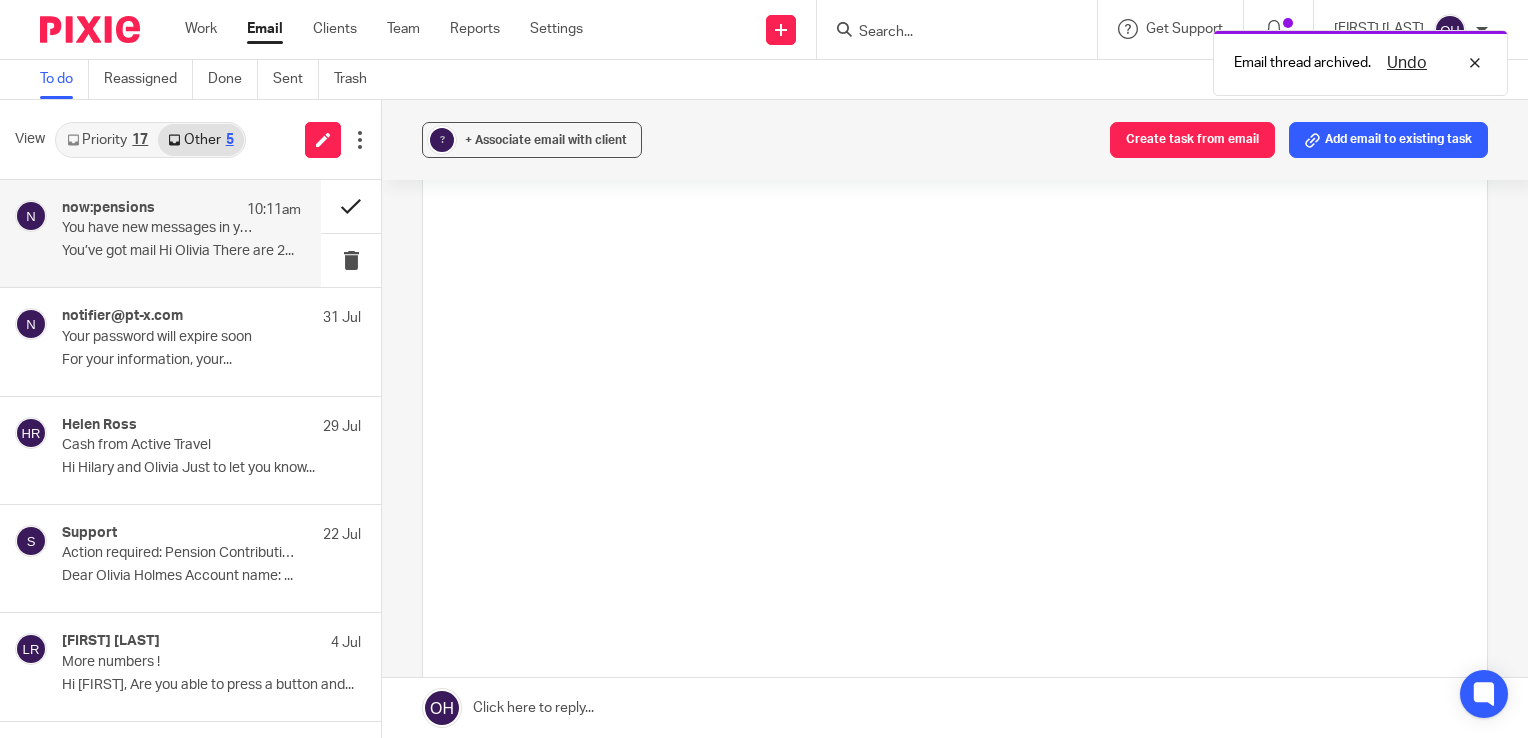 scroll, scrollTop: 0, scrollLeft: 0, axis: both 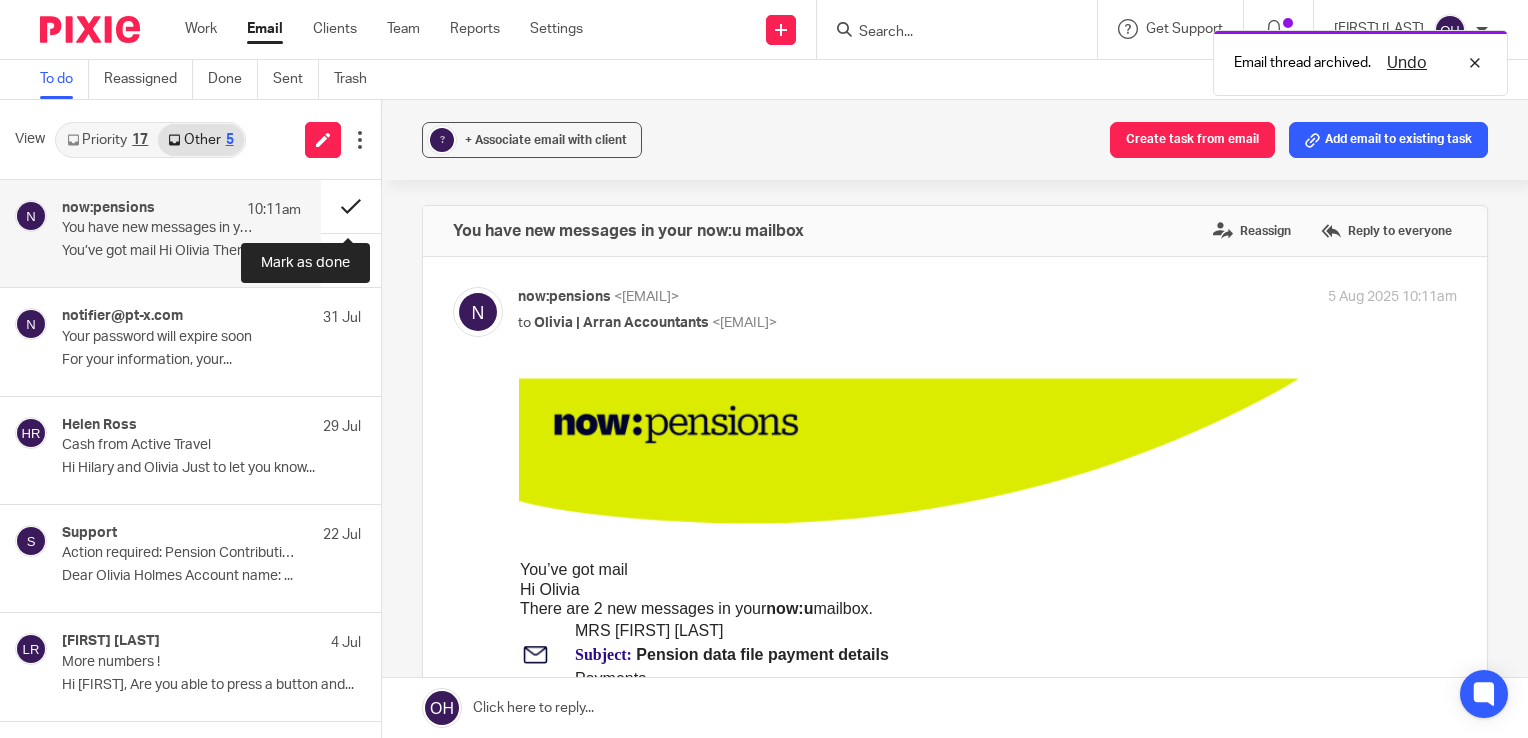 click at bounding box center (351, 206) 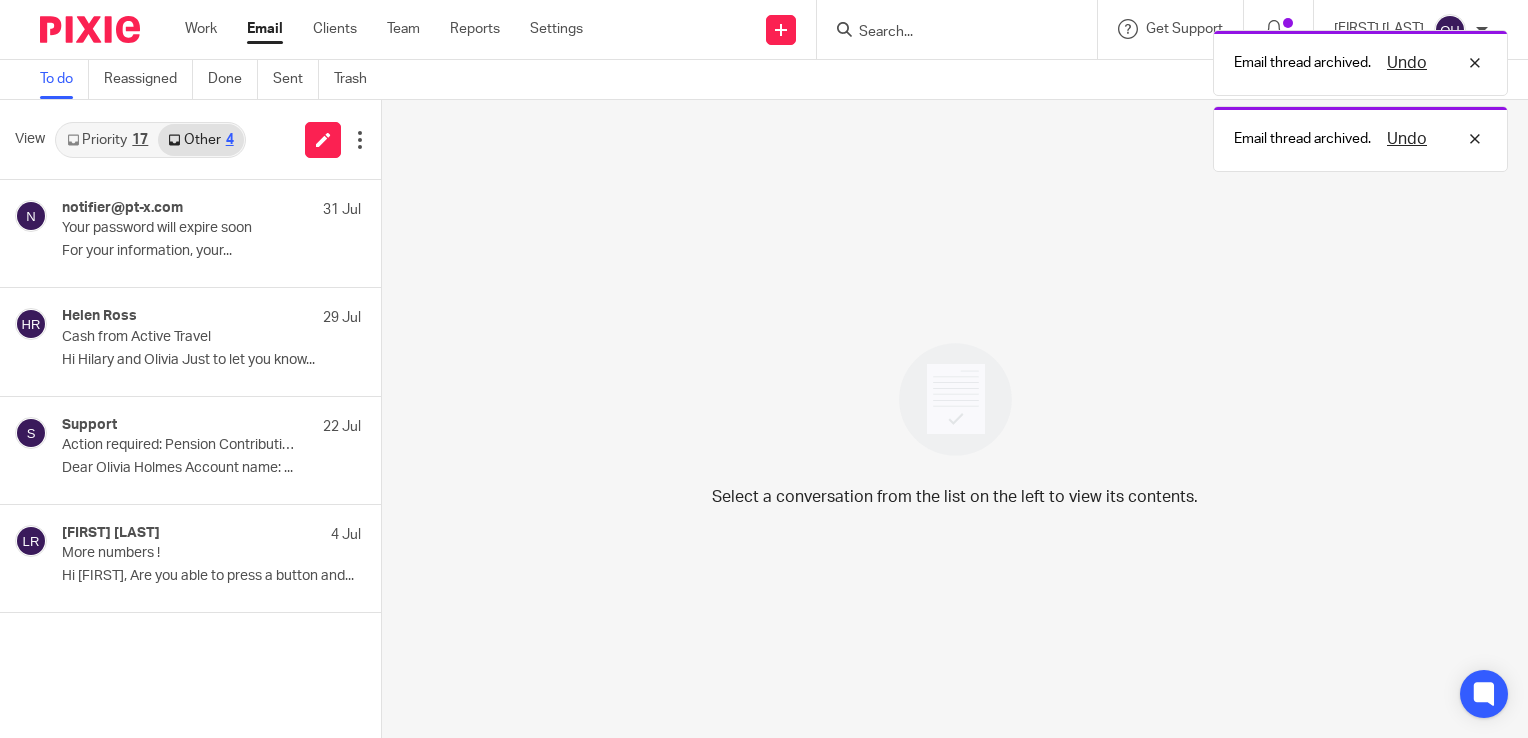 click on "17" at bounding box center [140, 140] 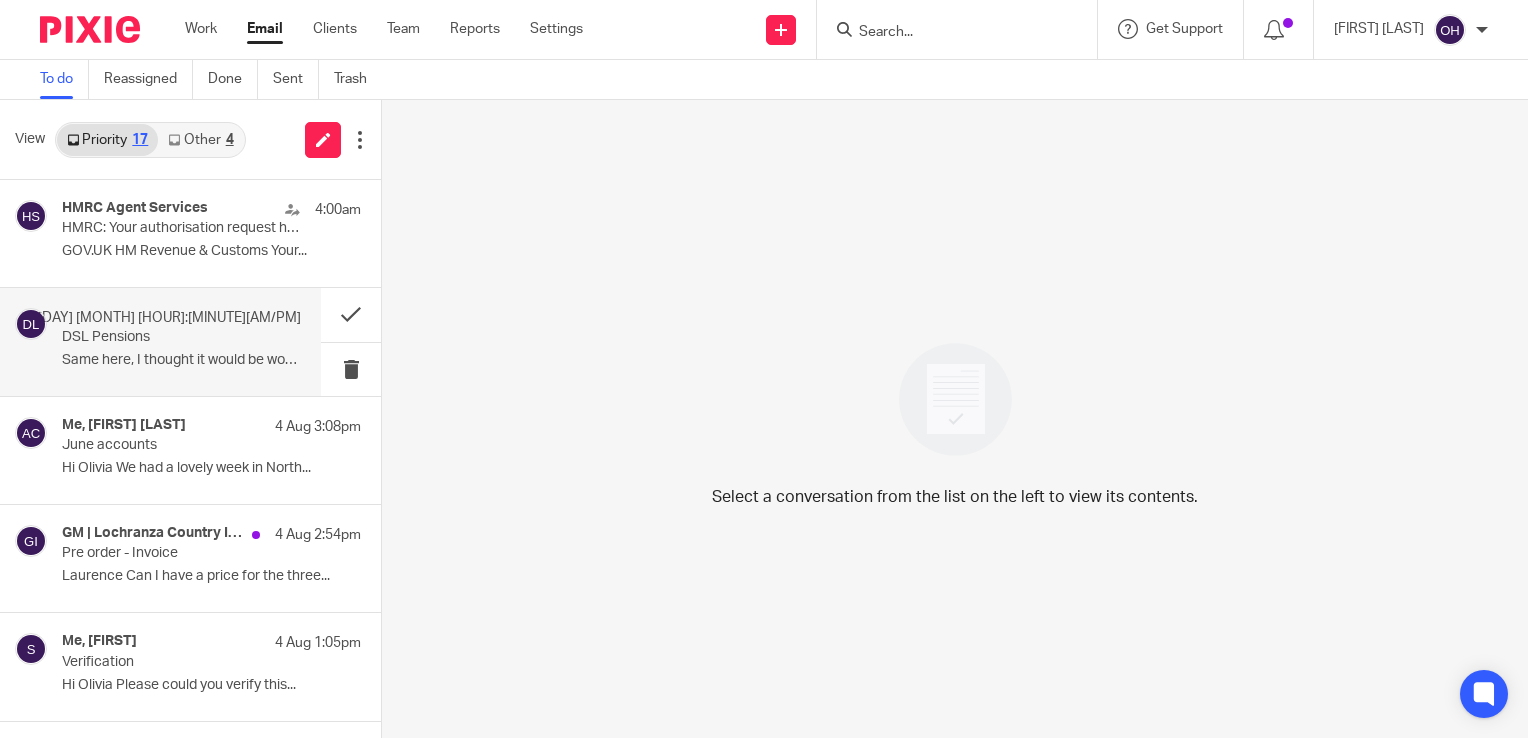 click on "[DAY] [MONTH] [HOUR]:[MINUTE][AM/PM]" at bounding box center [169, 318] 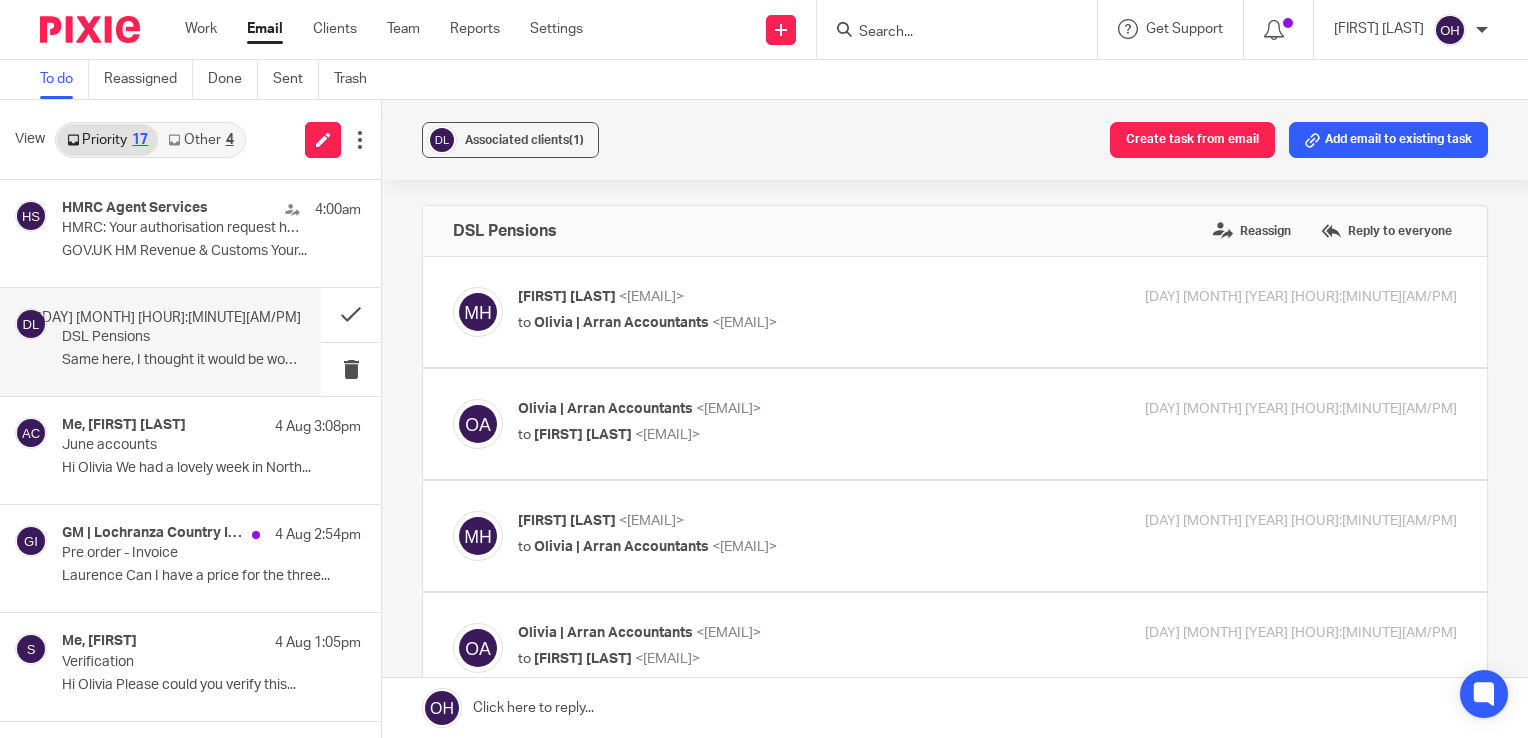 scroll, scrollTop: 0, scrollLeft: 0, axis: both 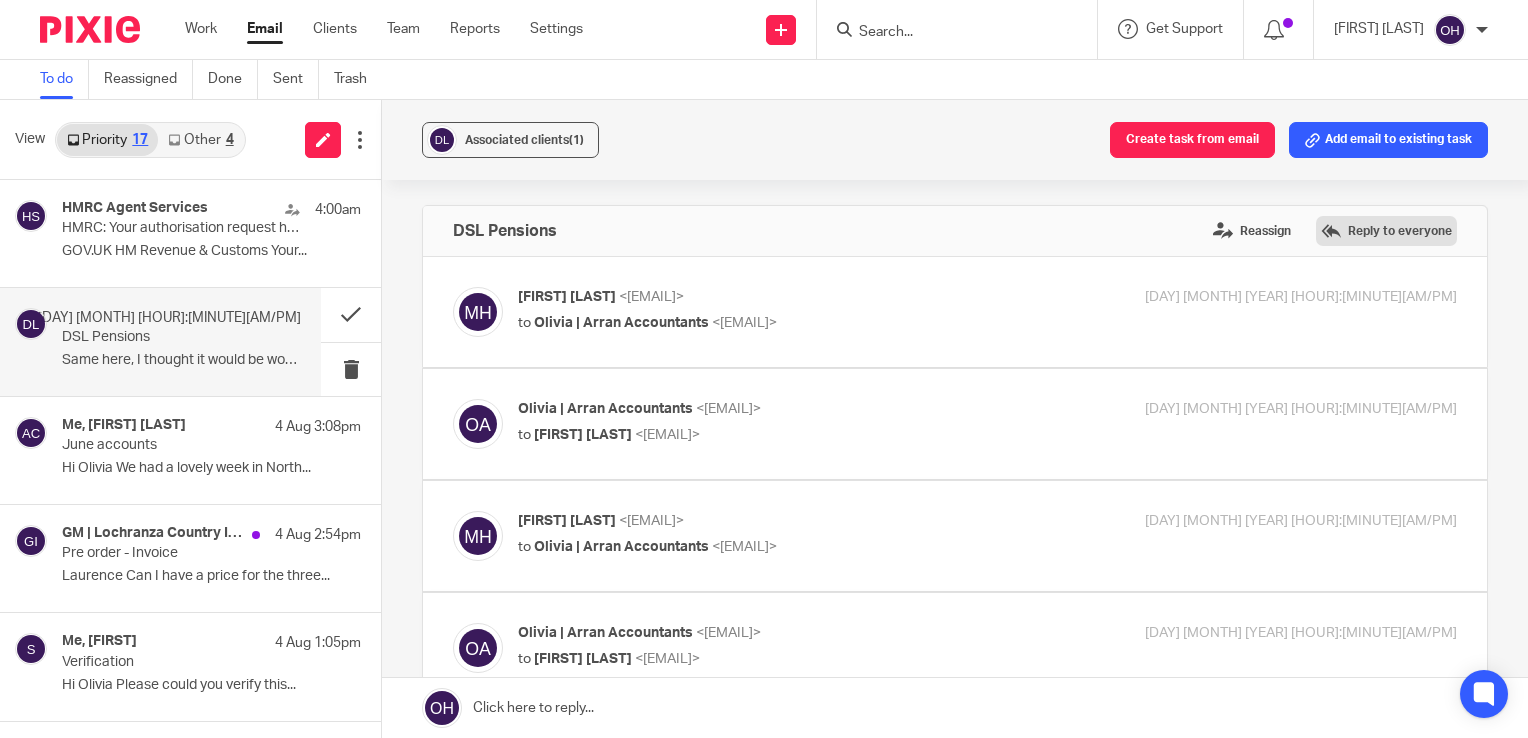 click on "Reply to everyone" at bounding box center (1386, 231) 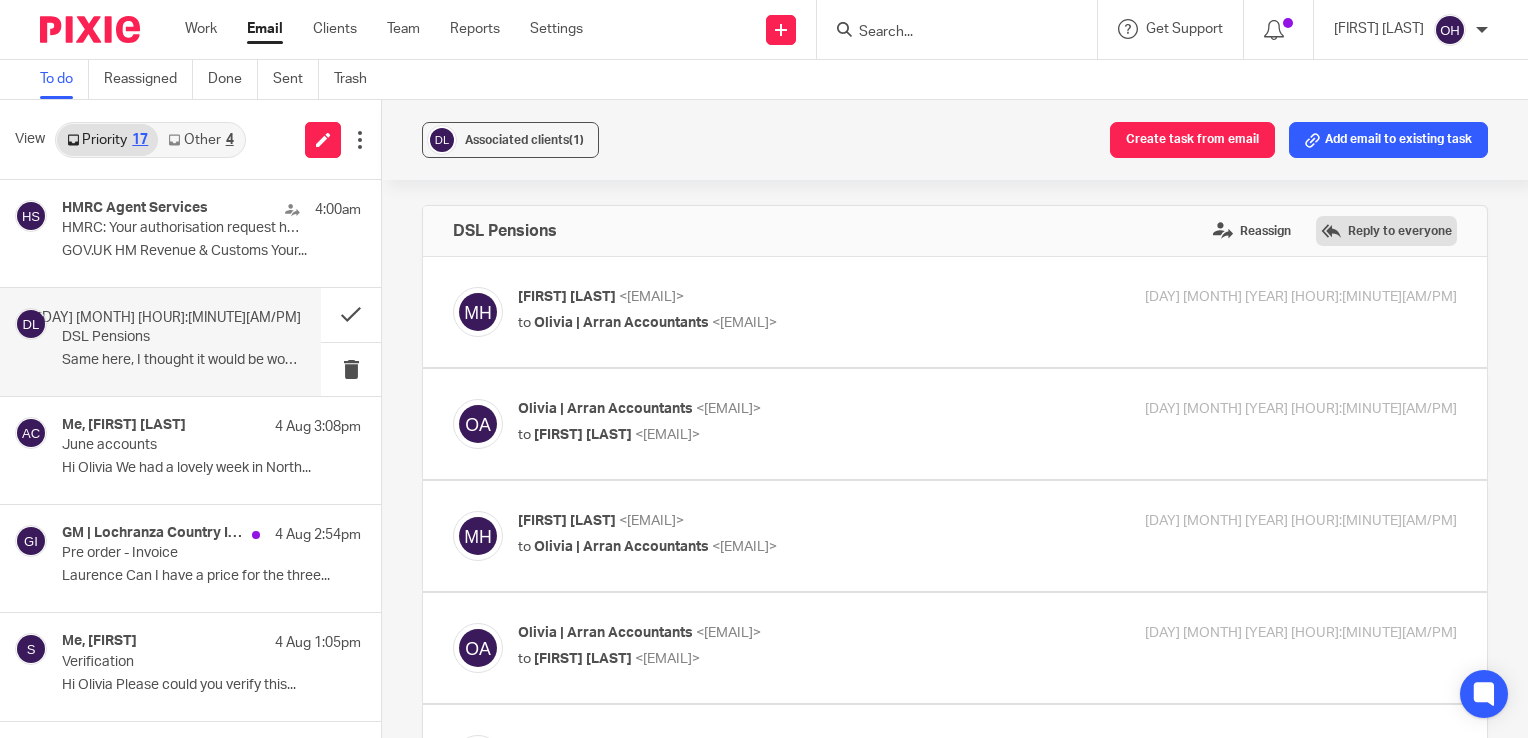 scroll, scrollTop: 0, scrollLeft: 0, axis: both 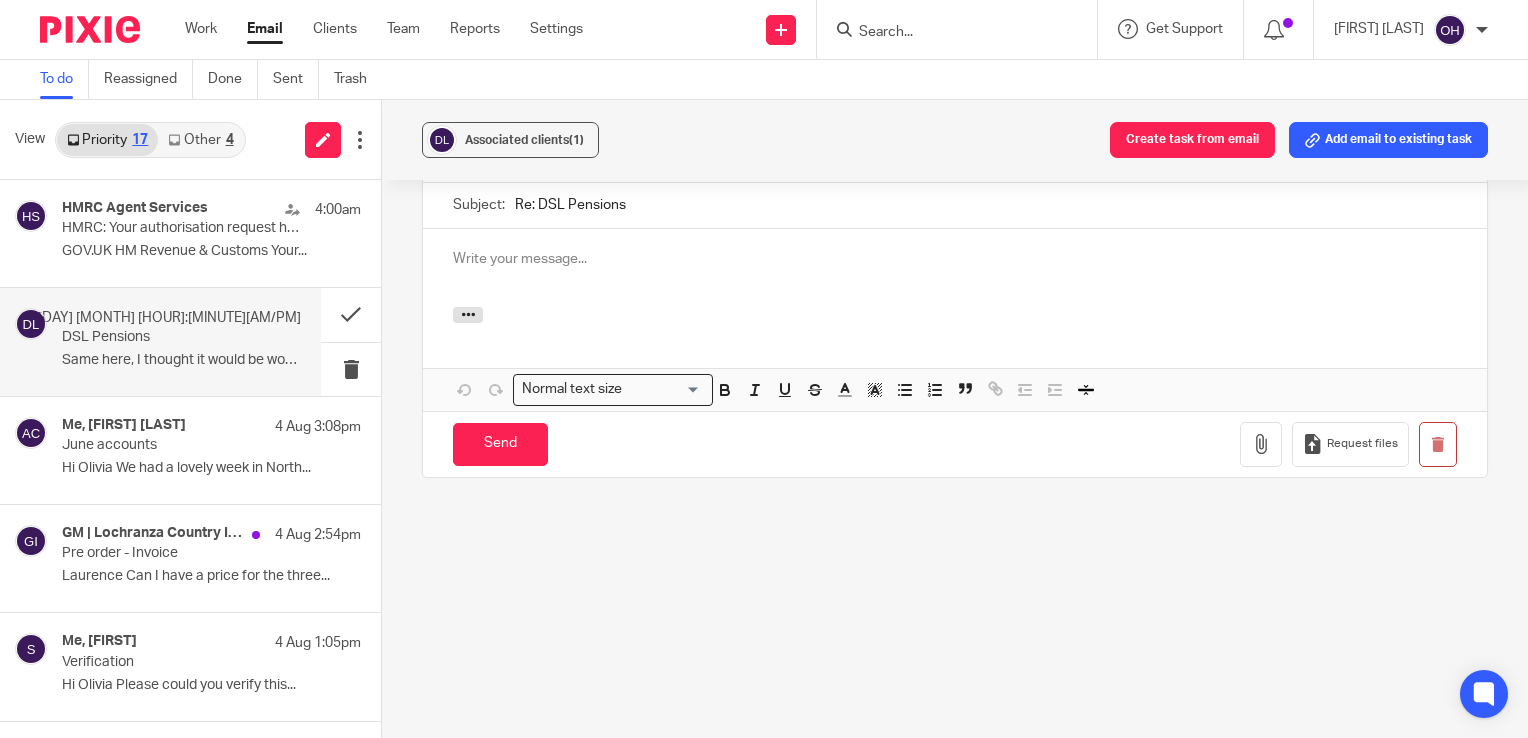 type 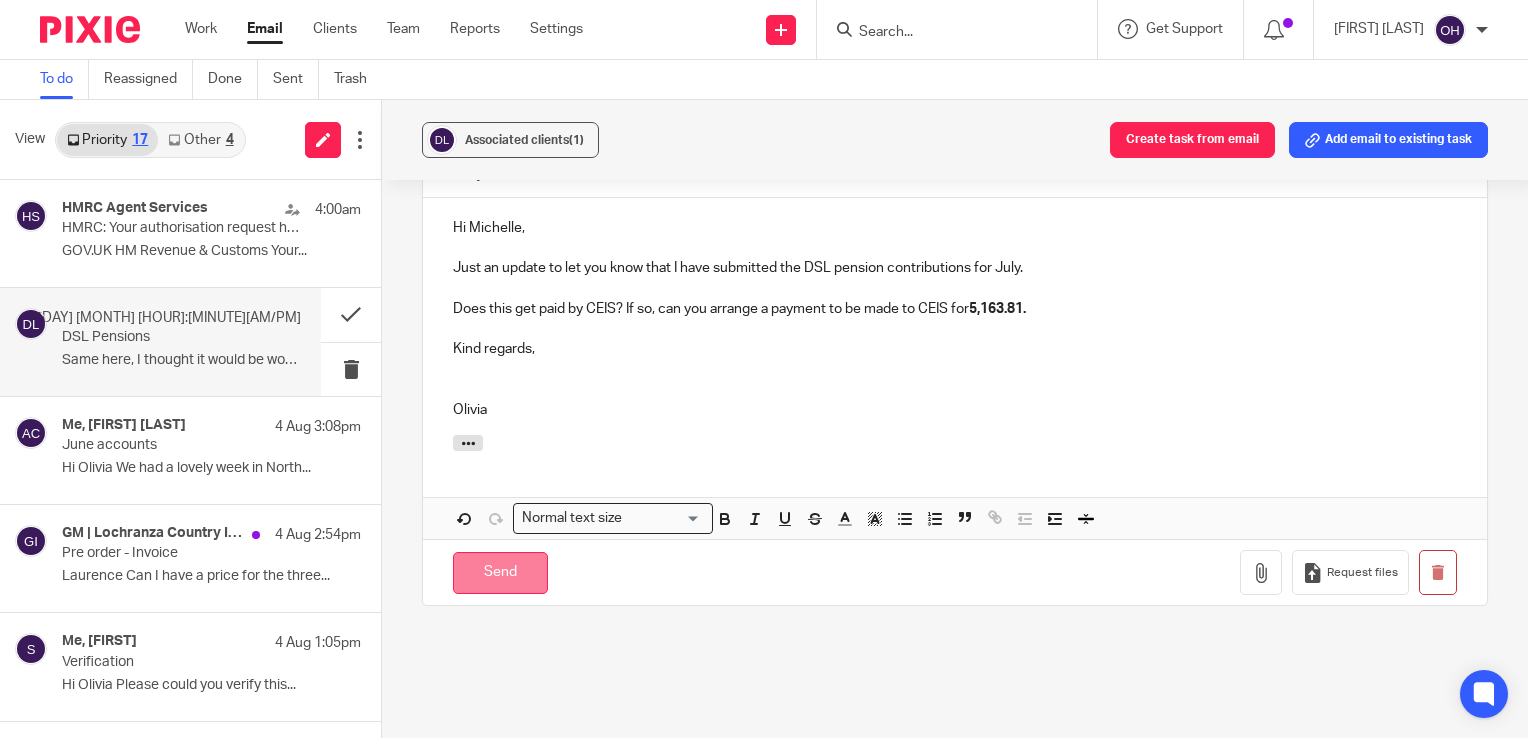 click on "Send" at bounding box center [500, 573] 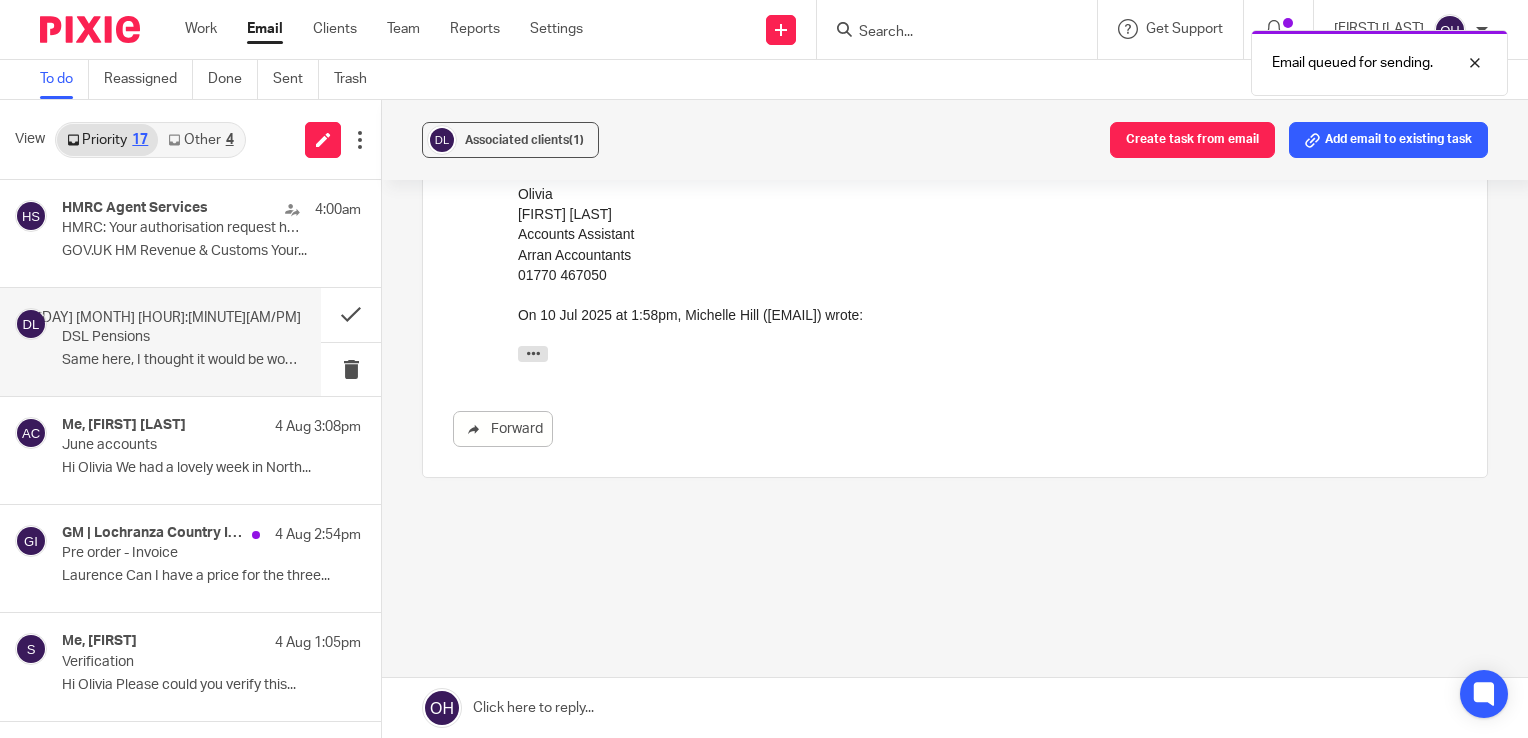 scroll, scrollTop: 3012, scrollLeft: 0, axis: vertical 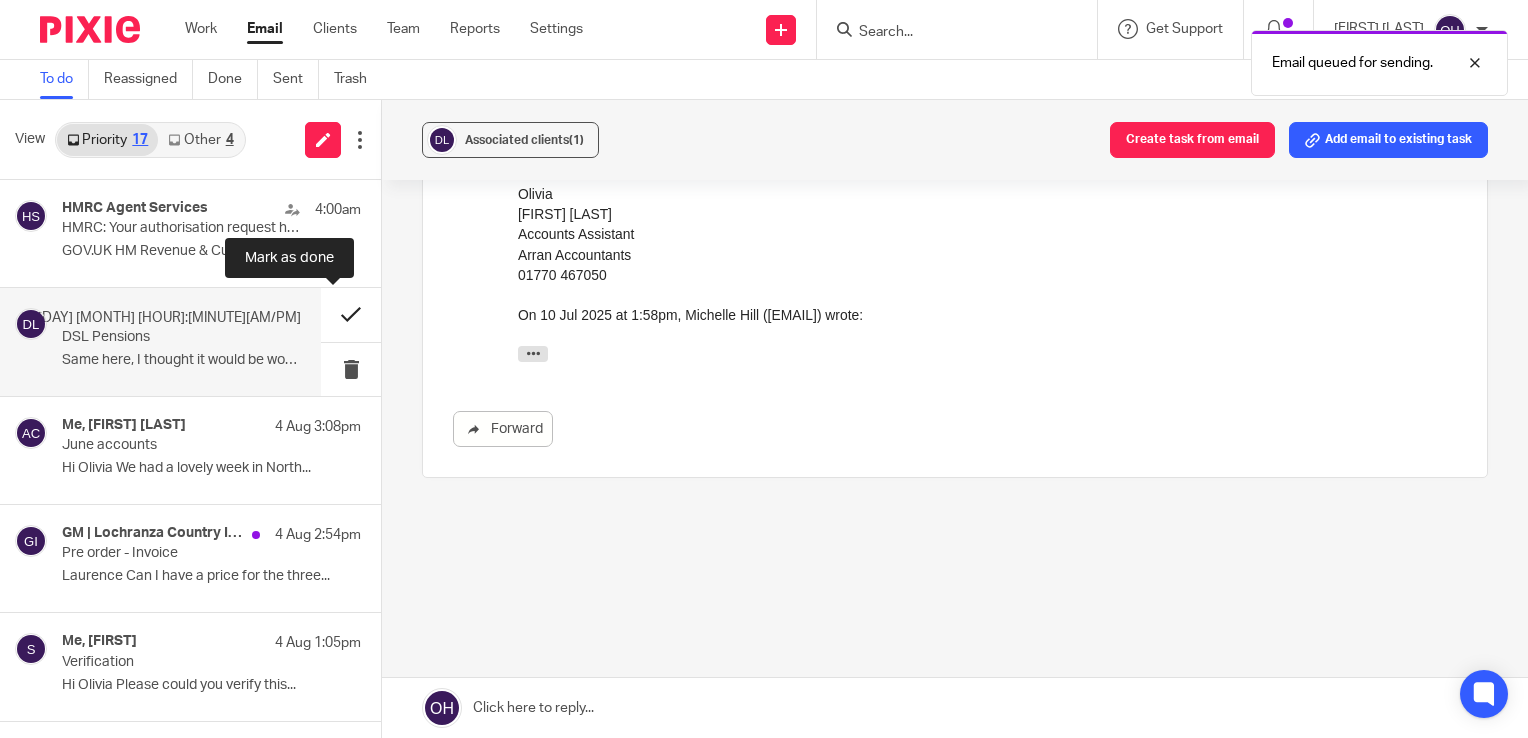 click at bounding box center [351, 314] 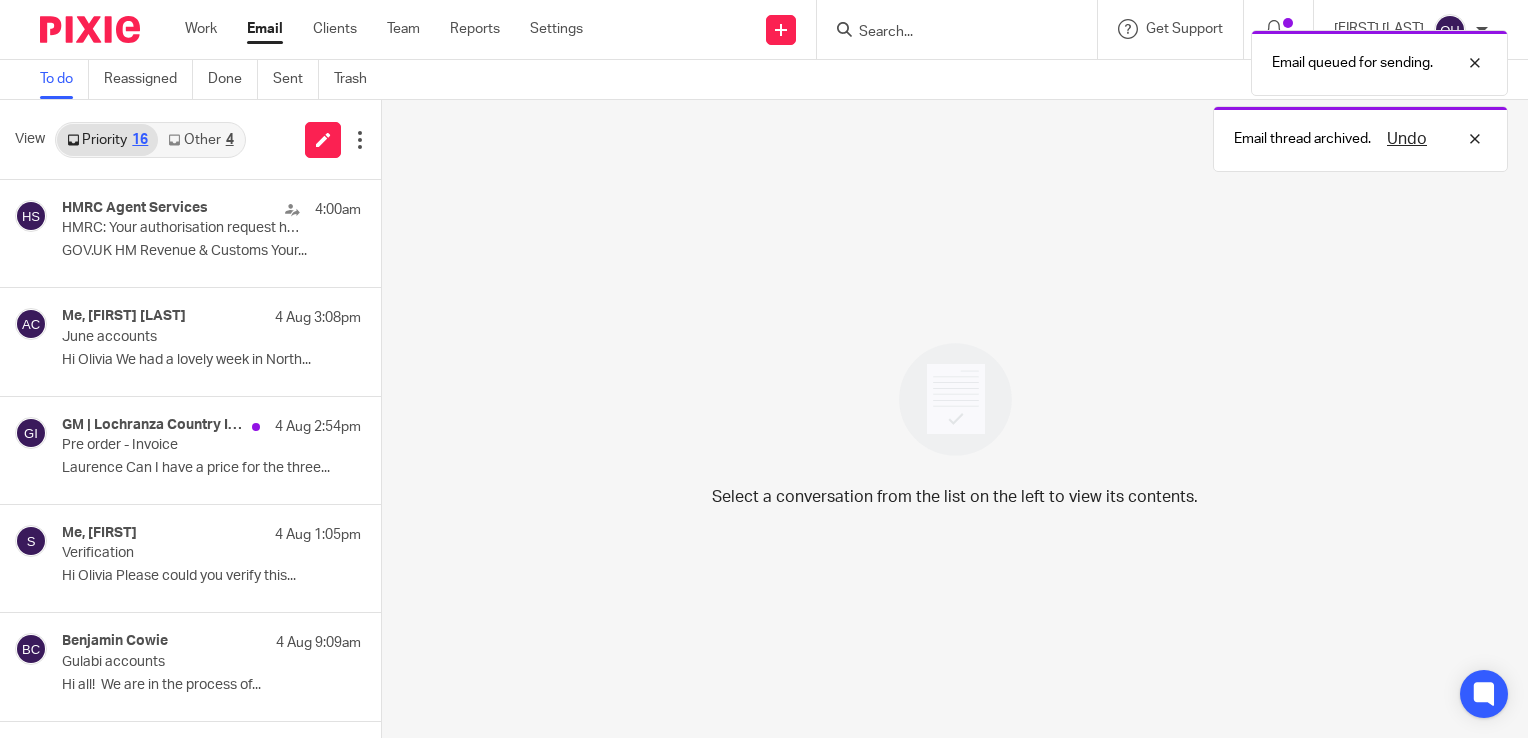 click on "Other
4" at bounding box center (200, 140) 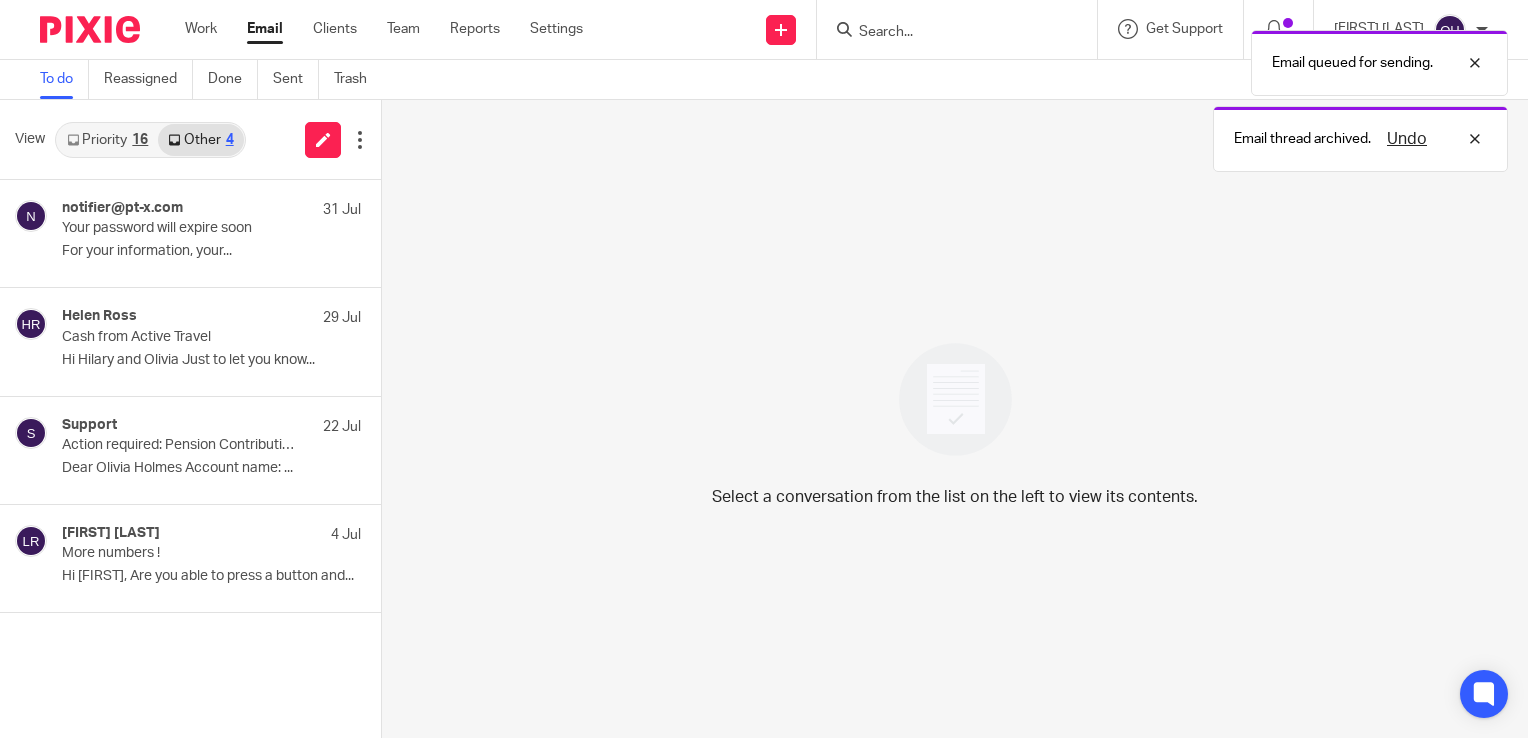 click on "Priority
16" at bounding box center (107, 140) 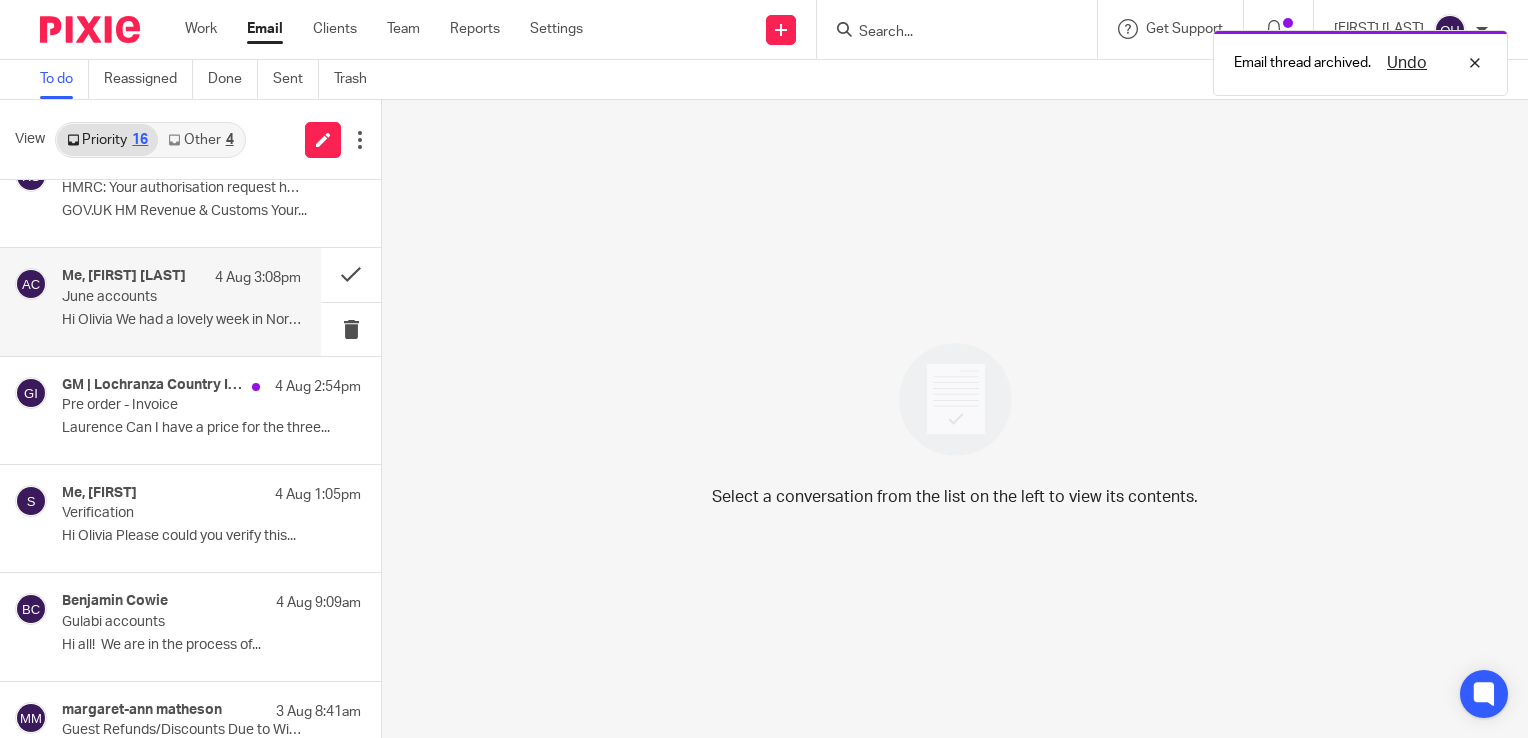 scroll, scrollTop: 43, scrollLeft: 0, axis: vertical 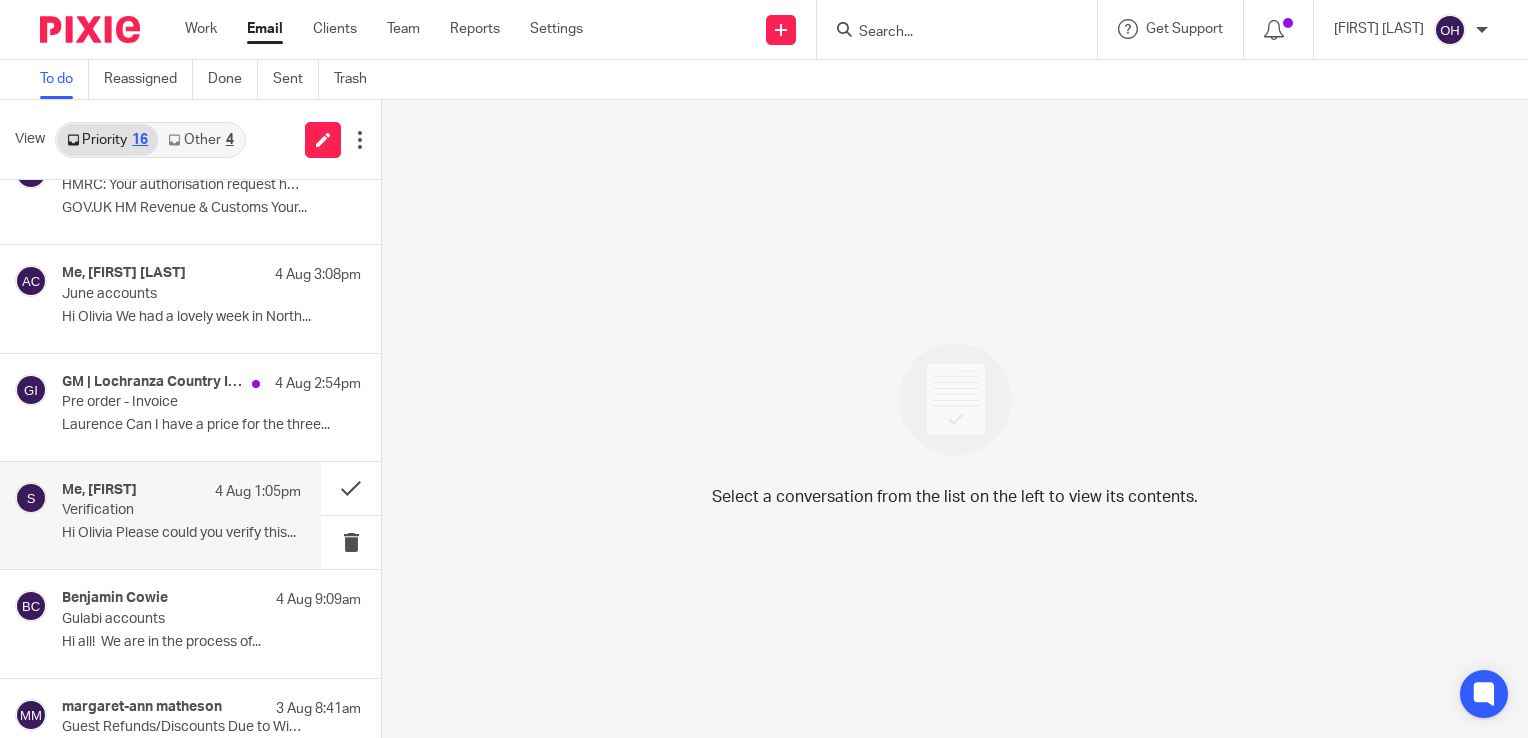 click on "Verification" at bounding box center [157, 510] 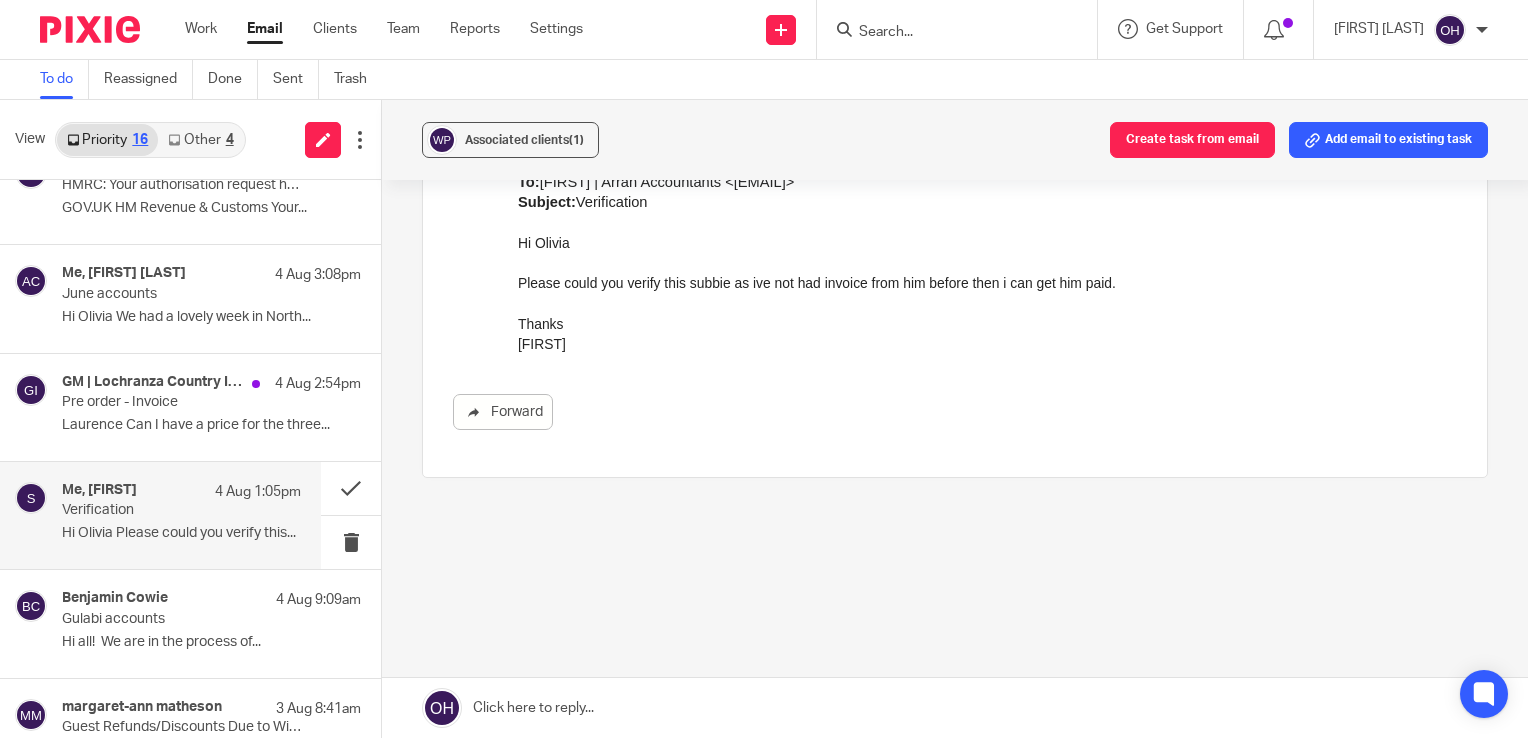 scroll, scrollTop: 0, scrollLeft: 0, axis: both 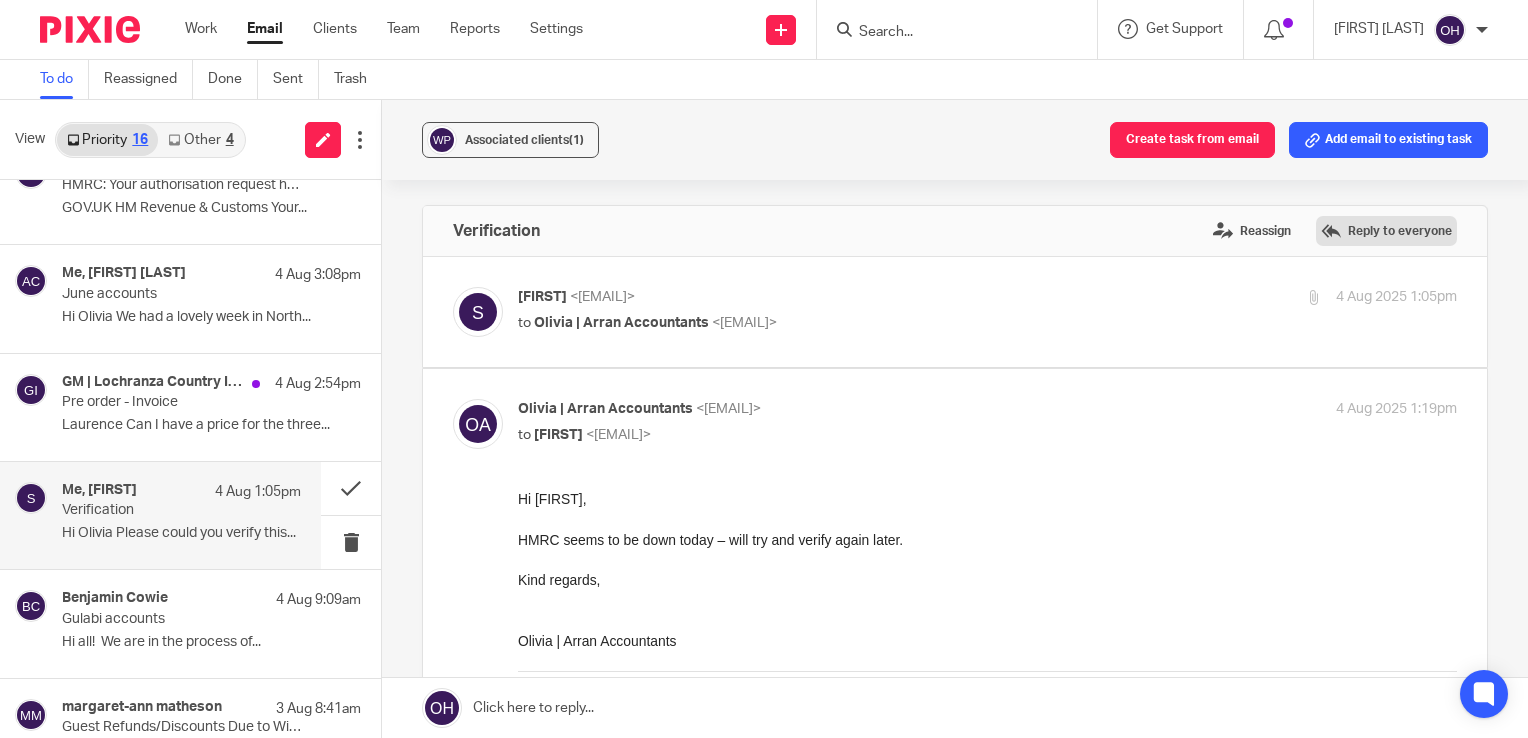 click on "Reply to everyone" at bounding box center [1386, 231] 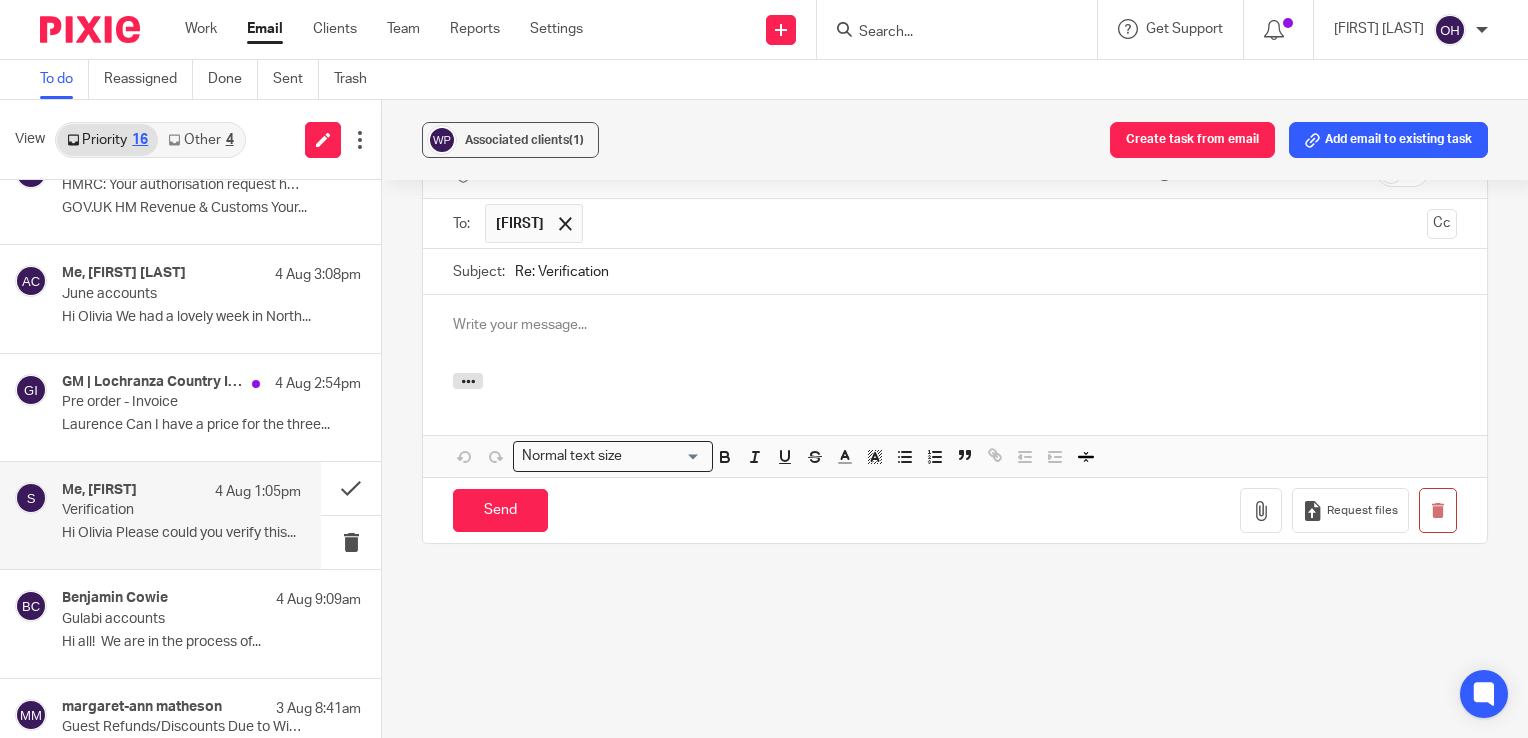 scroll, scrollTop: 0, scrollLeft: 0, axis: both 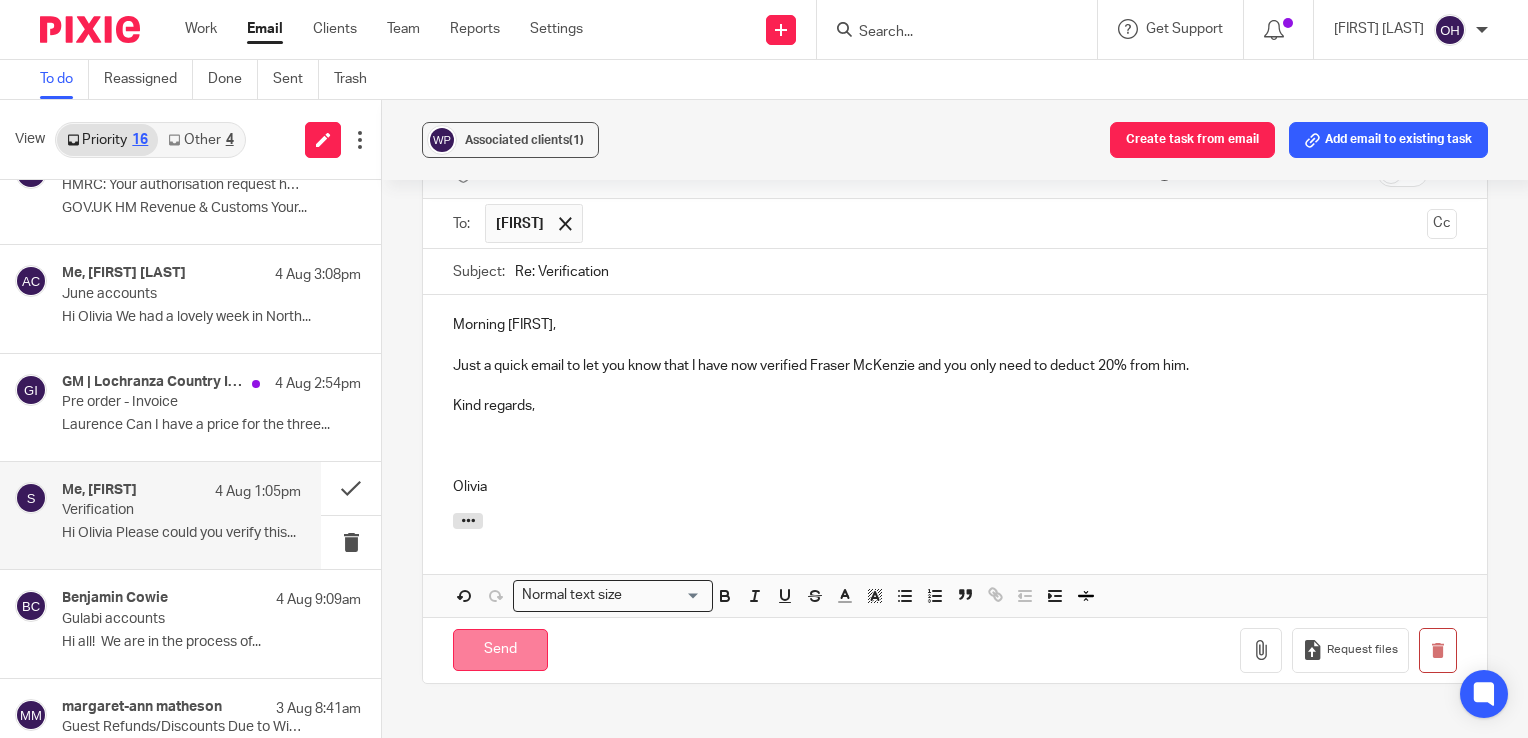 click on "Send" at bounding box center (500, 650) 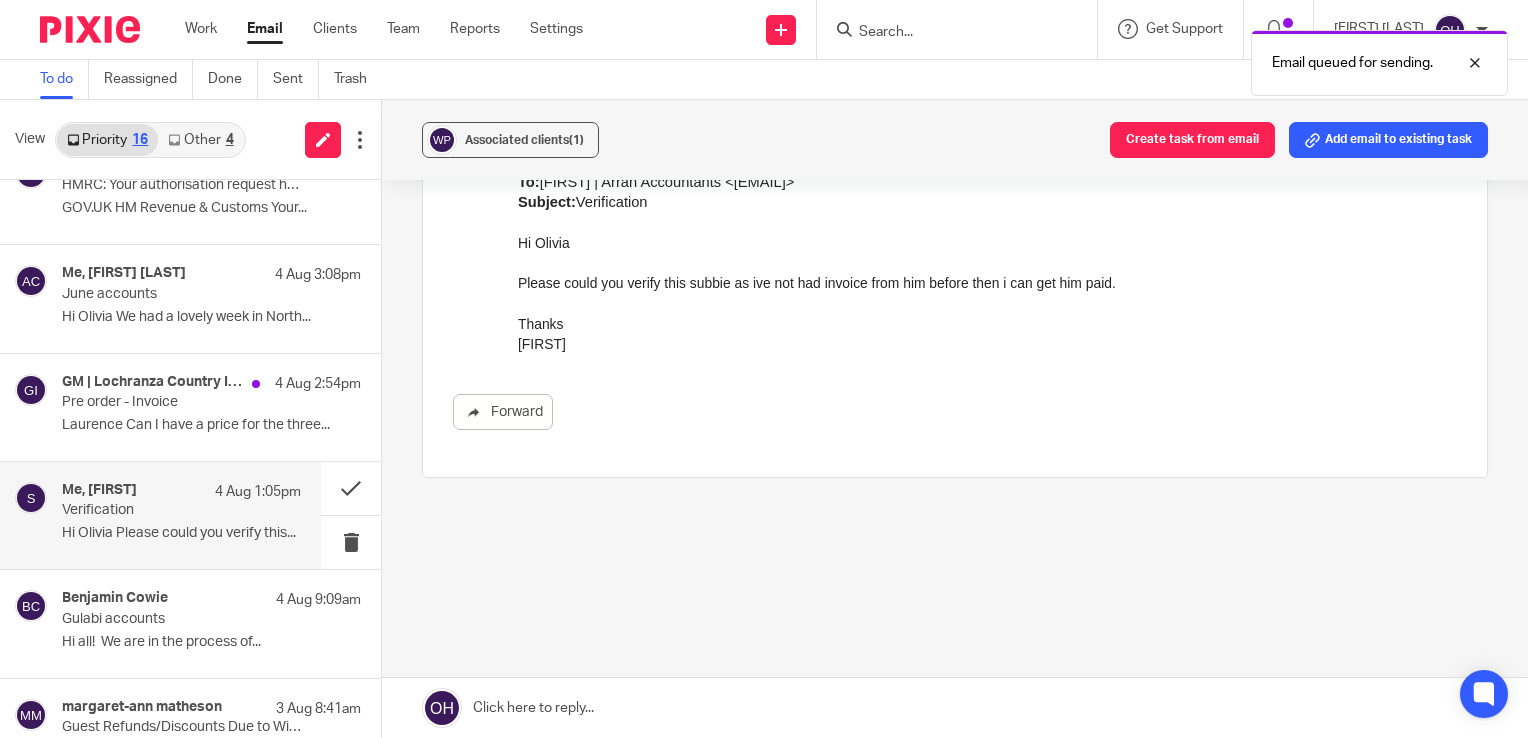 scroll, scrollTop: 560, scrollLeft: 0, axis: vertical 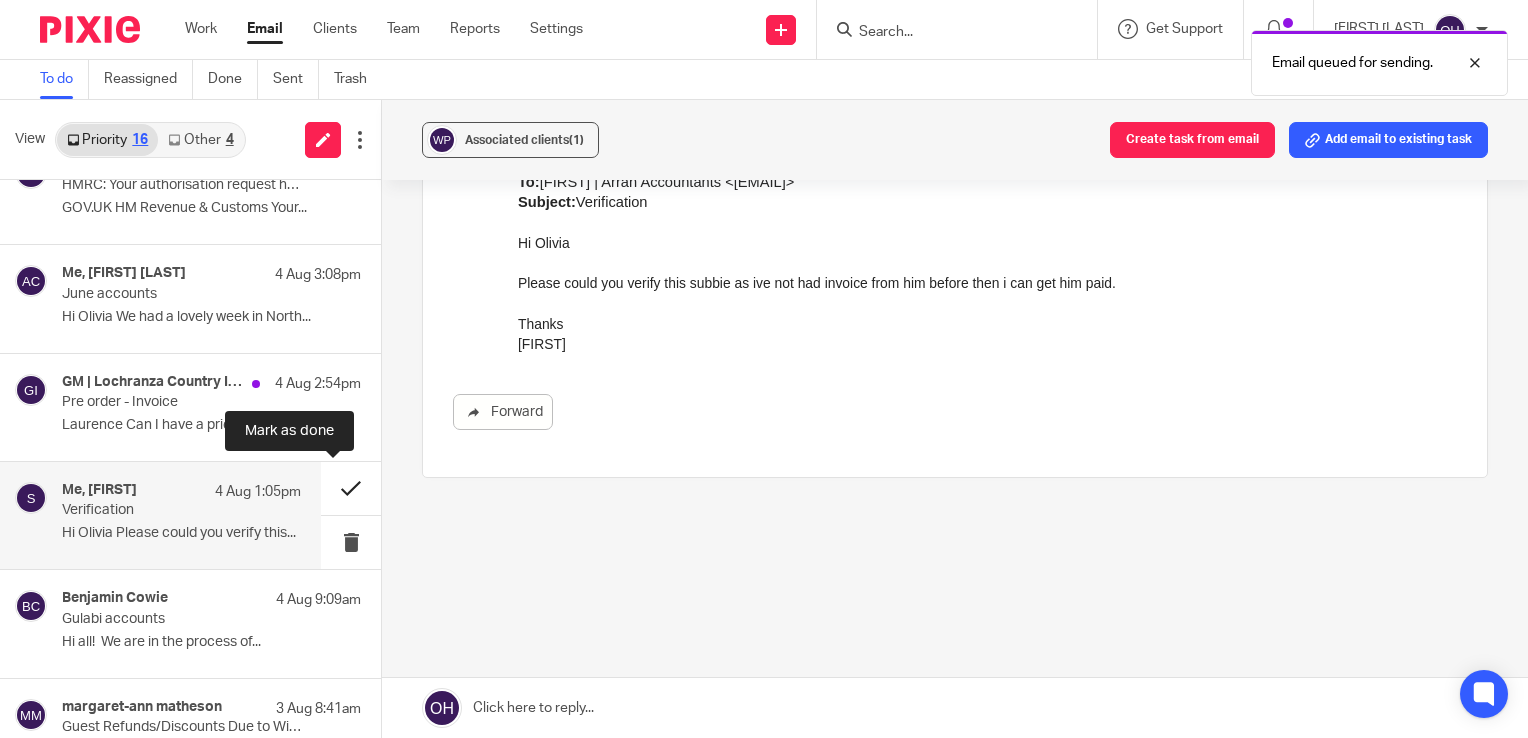 click at bounding box center [351, 488] 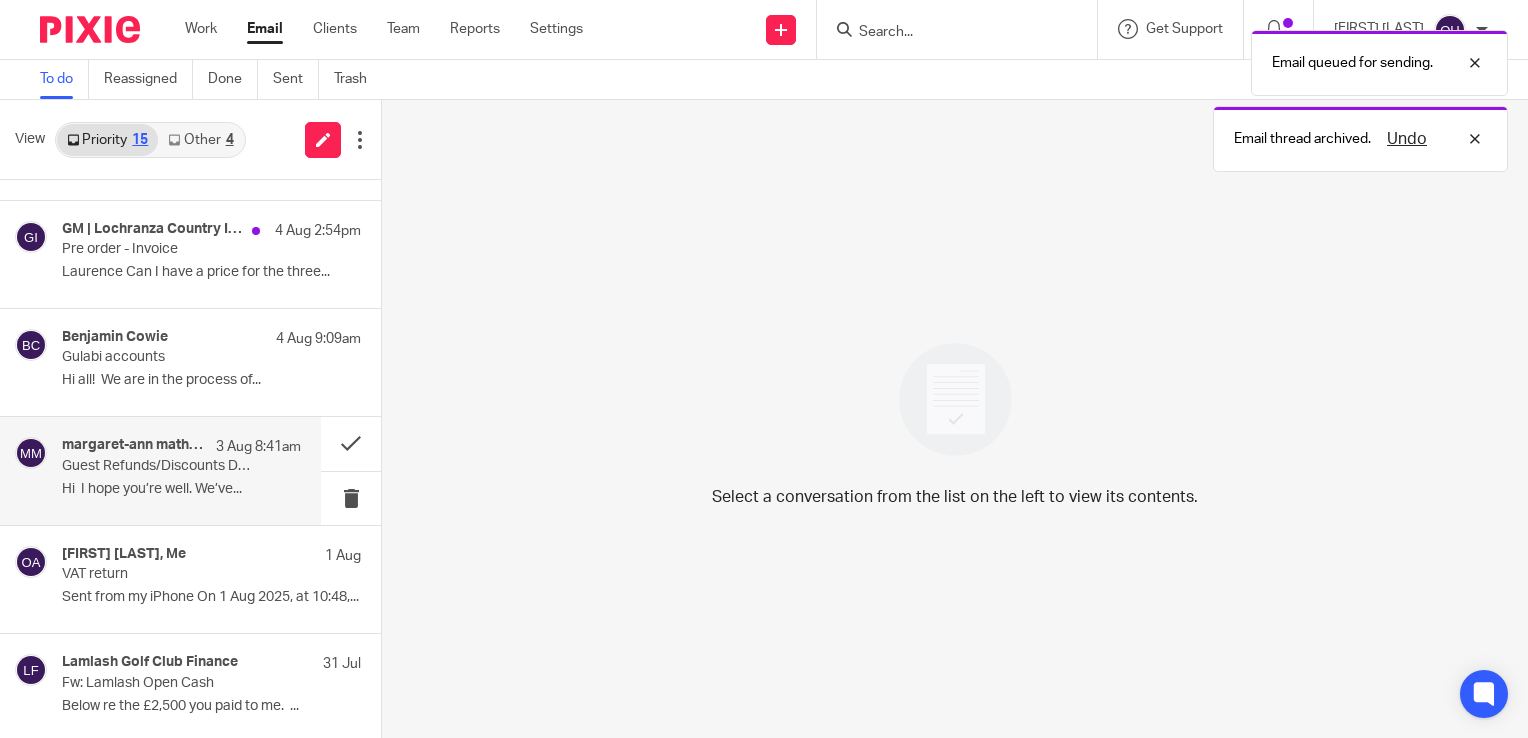 scroll, scrollTop: 204, scrollLeft: 0, axis: vertical 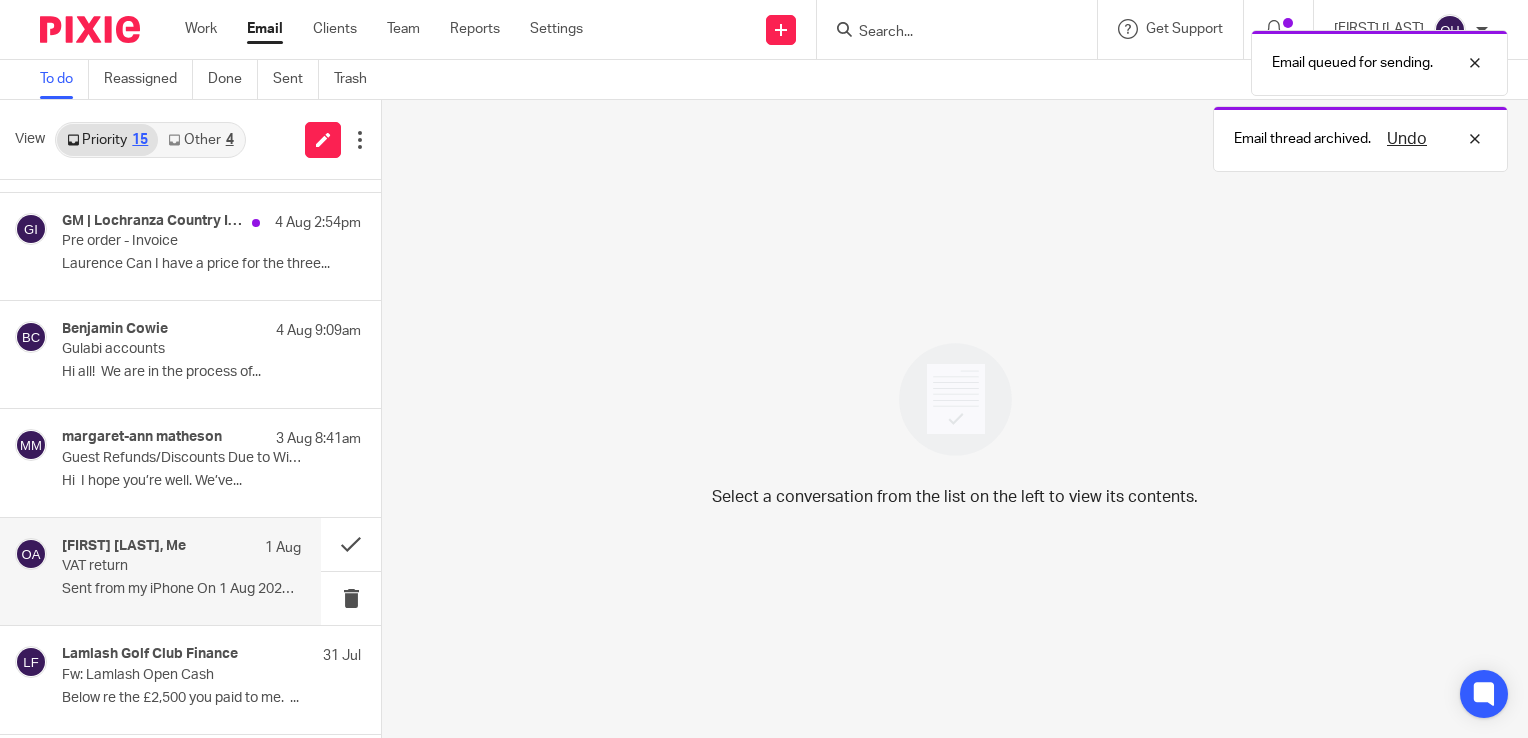 click on "Sent from my iPhone    On 1 Aug 2025, at 10:48,..." at bounding box center [181, 589] 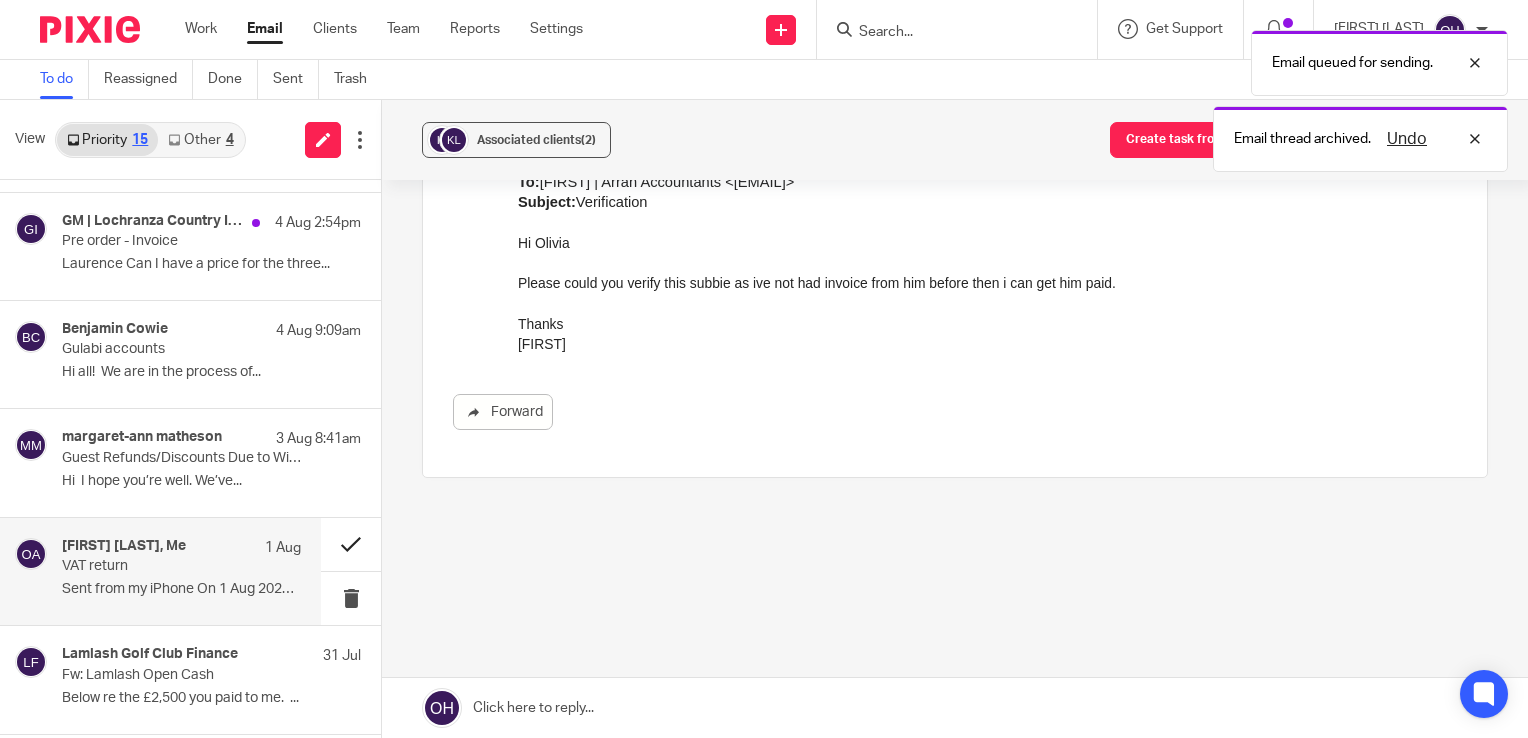 scroll, scrollTop: 0, scrollLeft: 0, axis: both 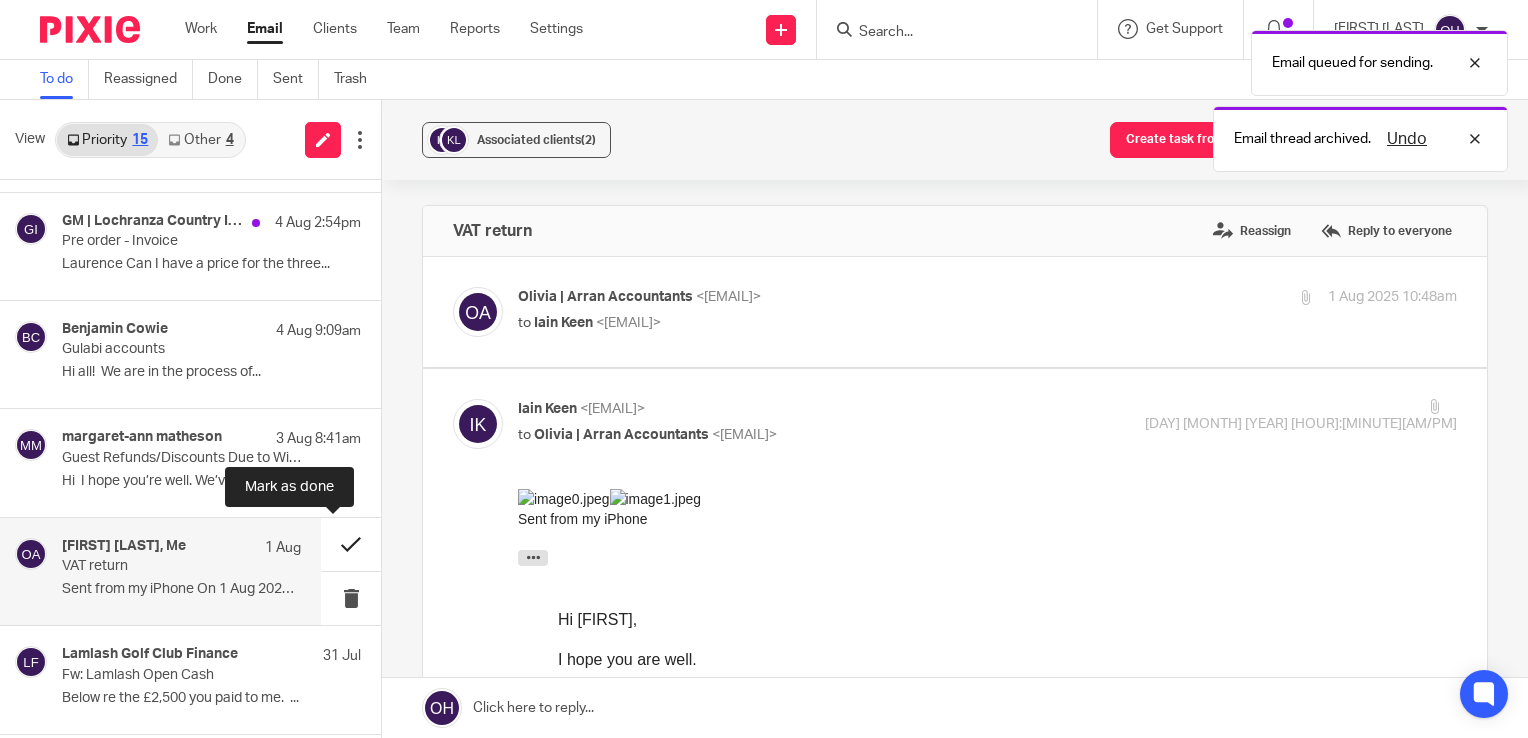 click at bounding box center (351, 544) 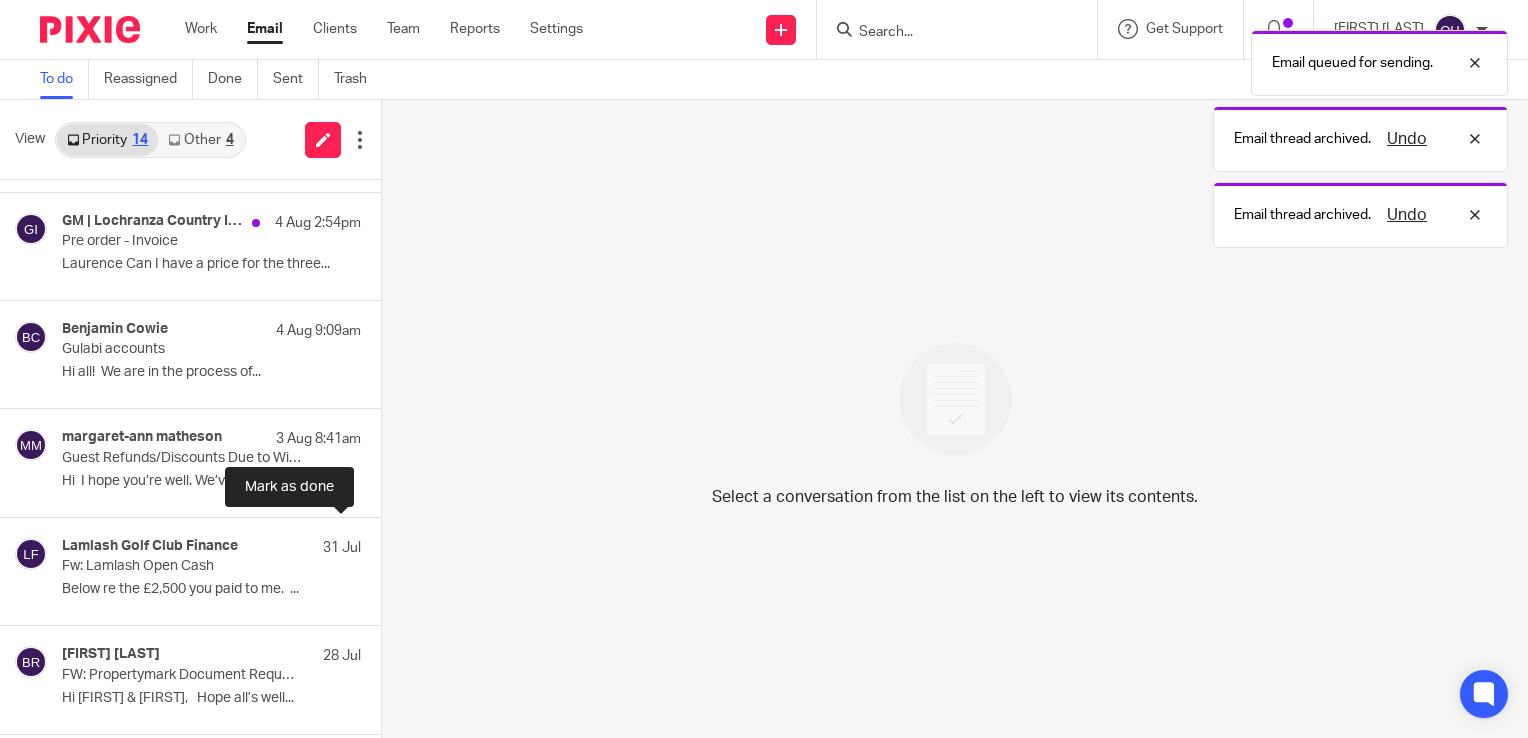 click at bounding box center [389, 544] 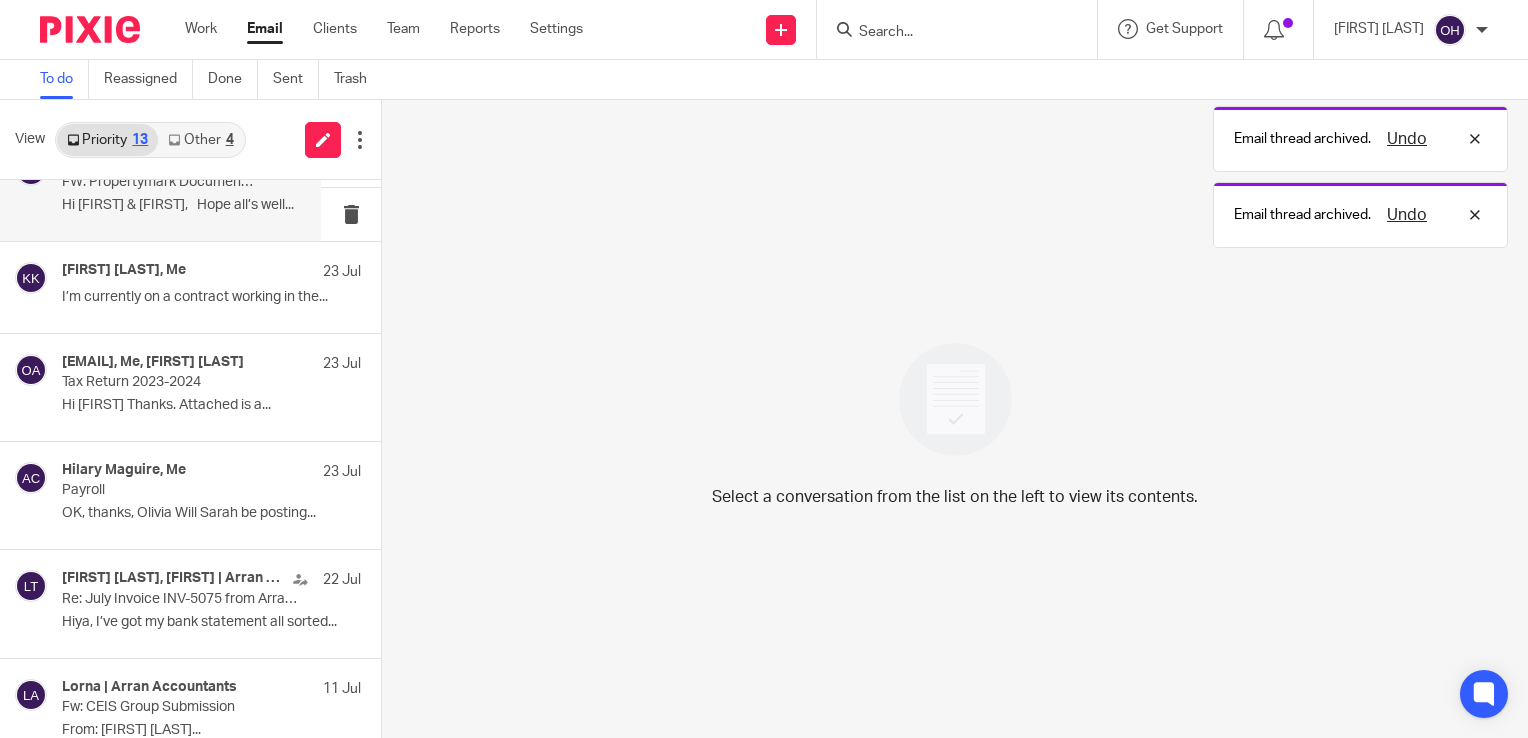 scroll, scrollTop: 722, scrollLeft: 0, axis: vertical 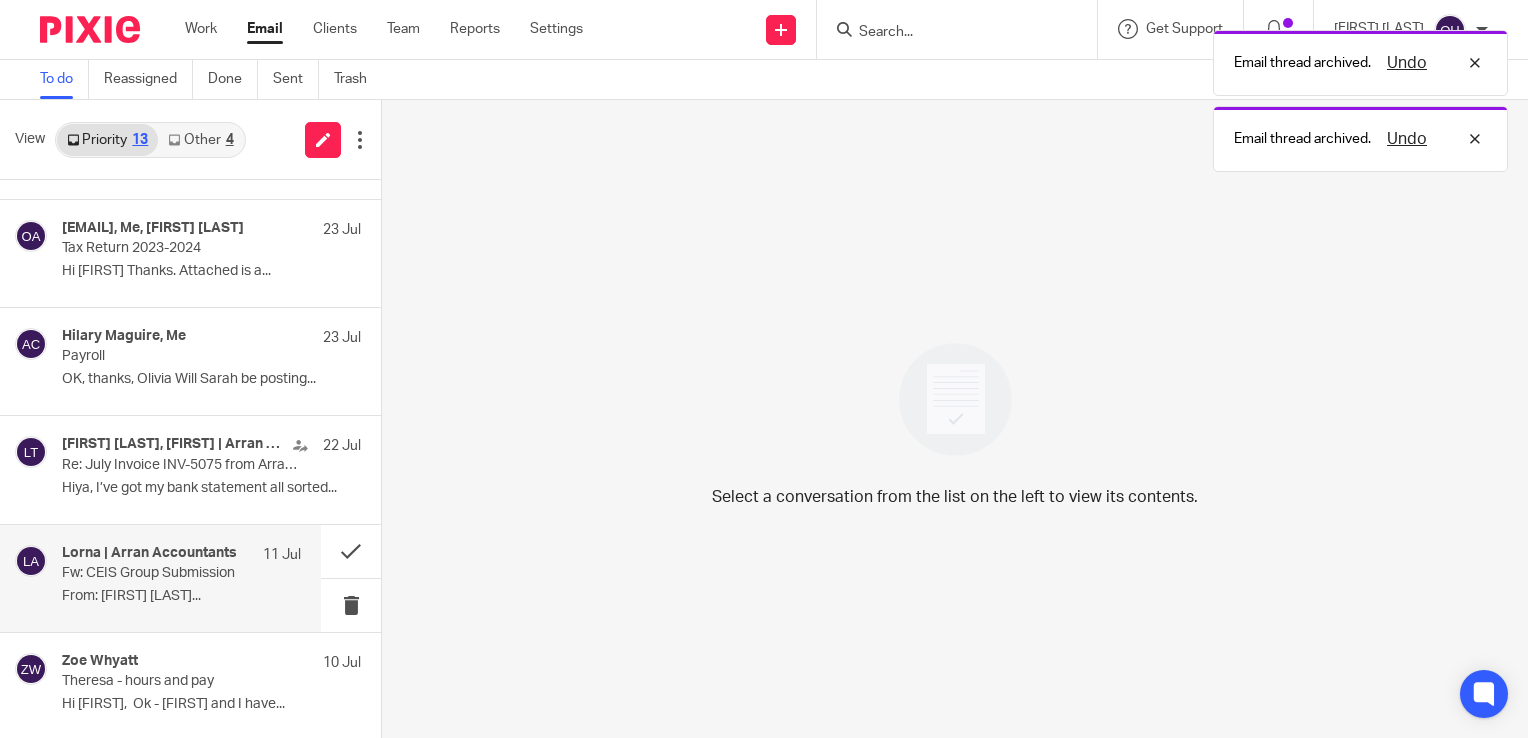 click on "From: [FIRST] [LAST]..." at bounding box center (181, 596) 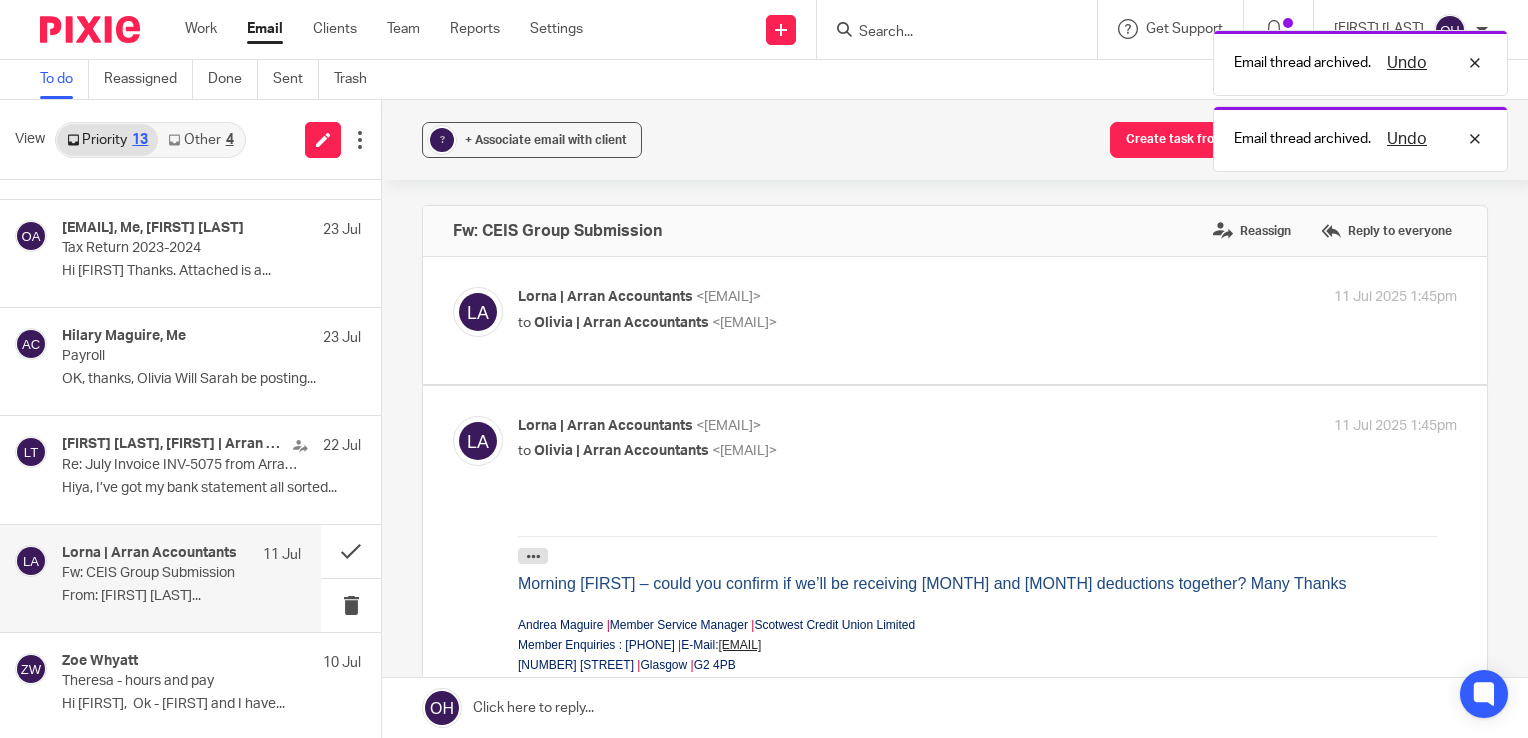scroll, scrollTop: 0, scrollLeft: 0, axis: both 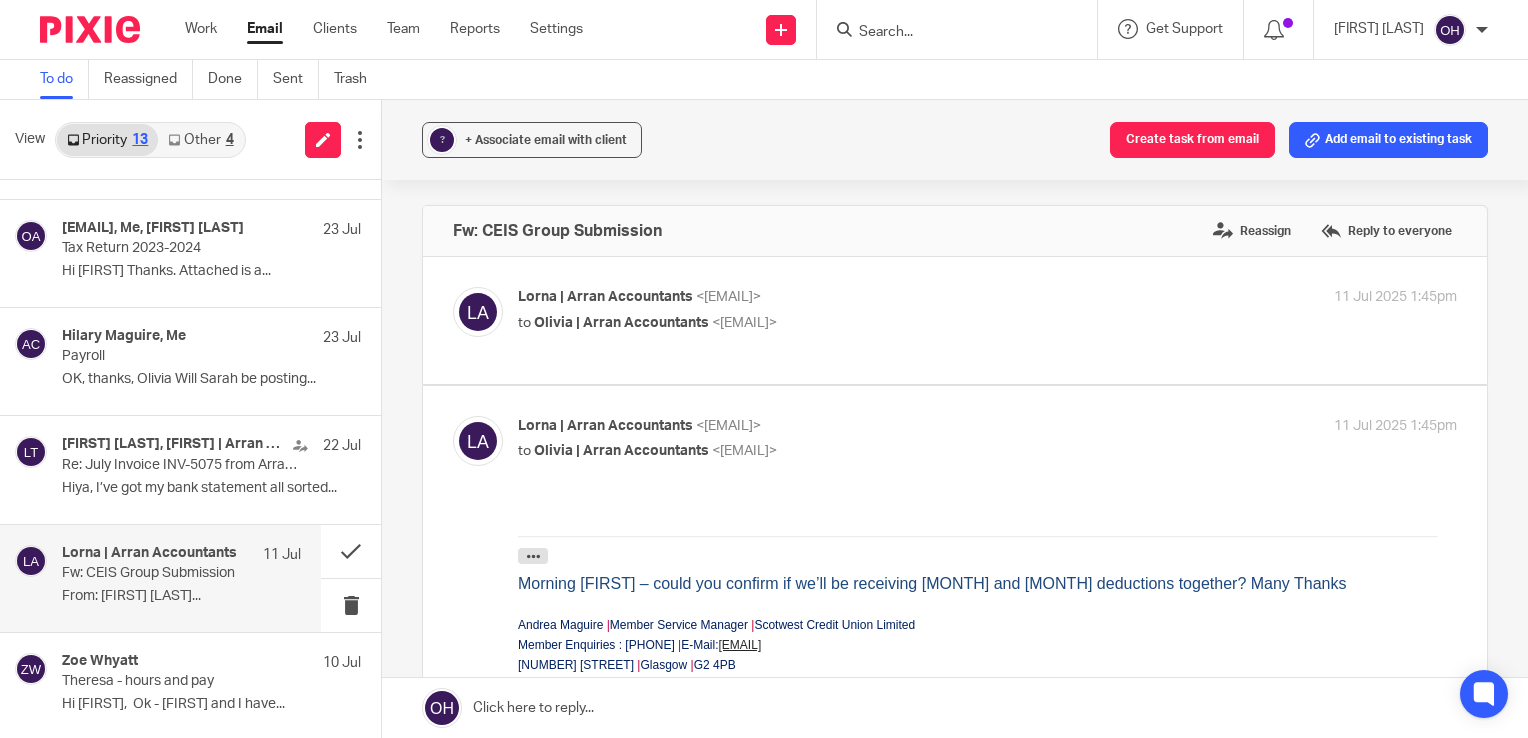 click on "[FIRST] | Arran Accountants
<[EMAIL]>   to
[FIRST] | Arran Accountants
<[EMAIL]>       [DAY] [MONTH] [YEAR] [HOUR]:[MINUTE]
Forward" at bounding box center (955, 320) 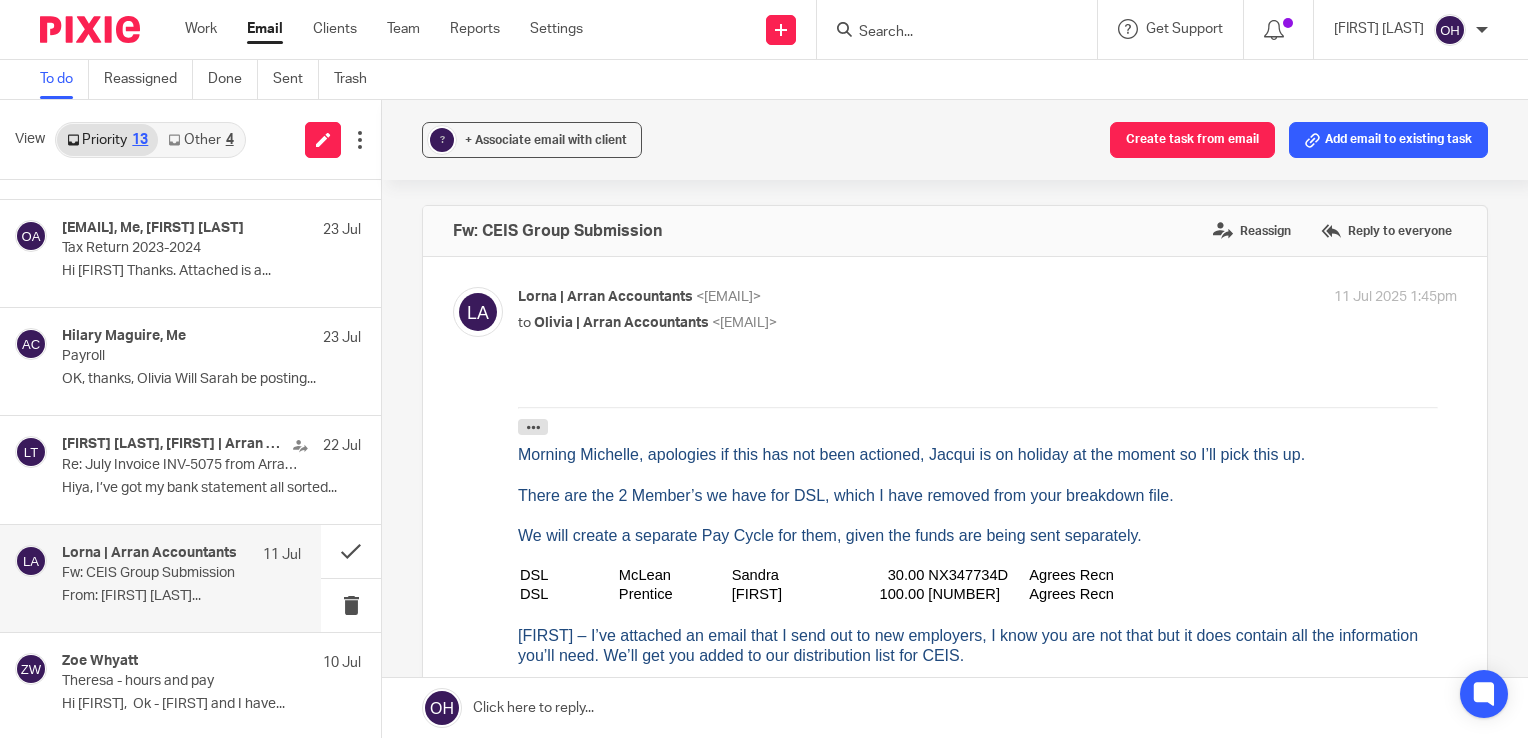 scroll, scrollTop: 0, scrollLeft: 0, axis: both 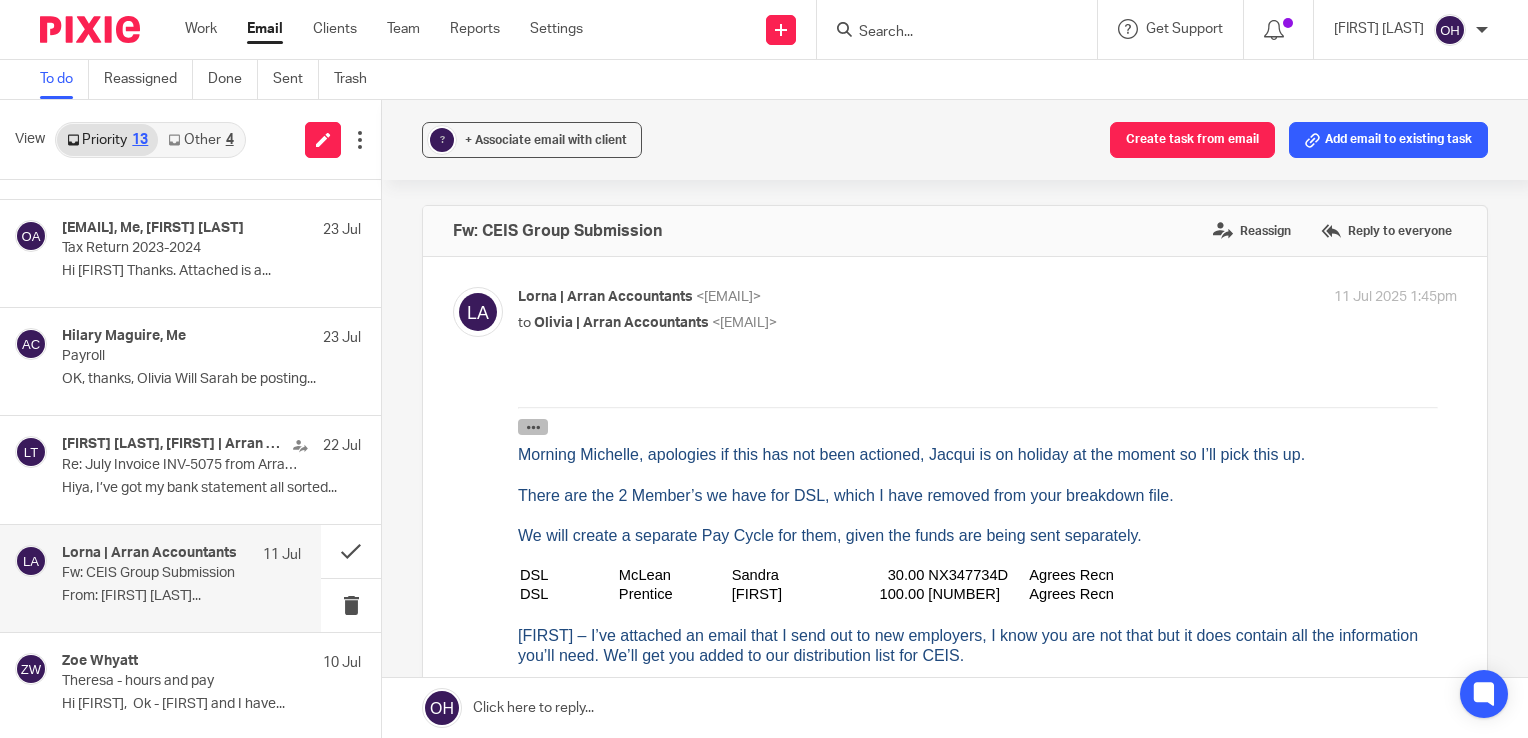 click at bounding box center (533, 427) 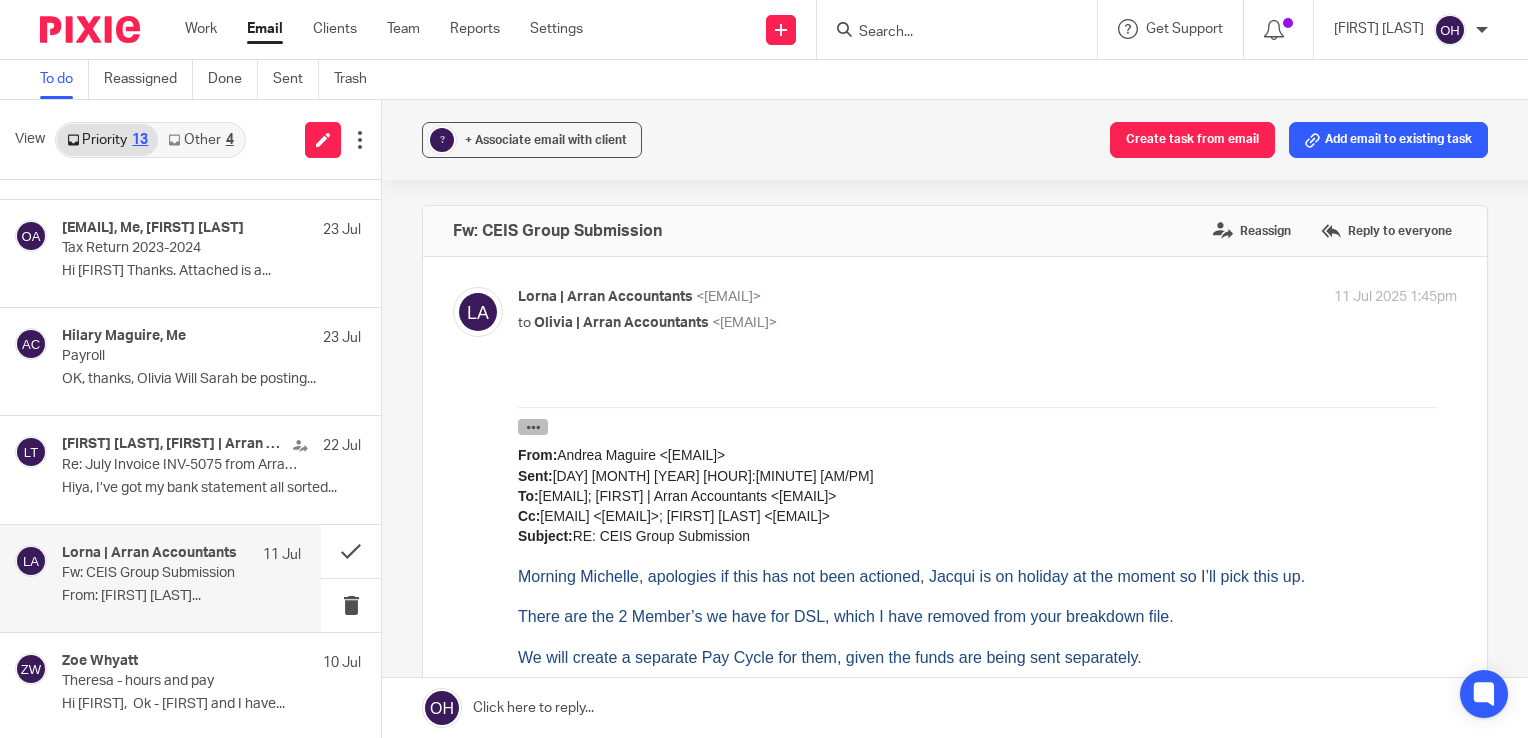 click at bounding box center (533, 427) 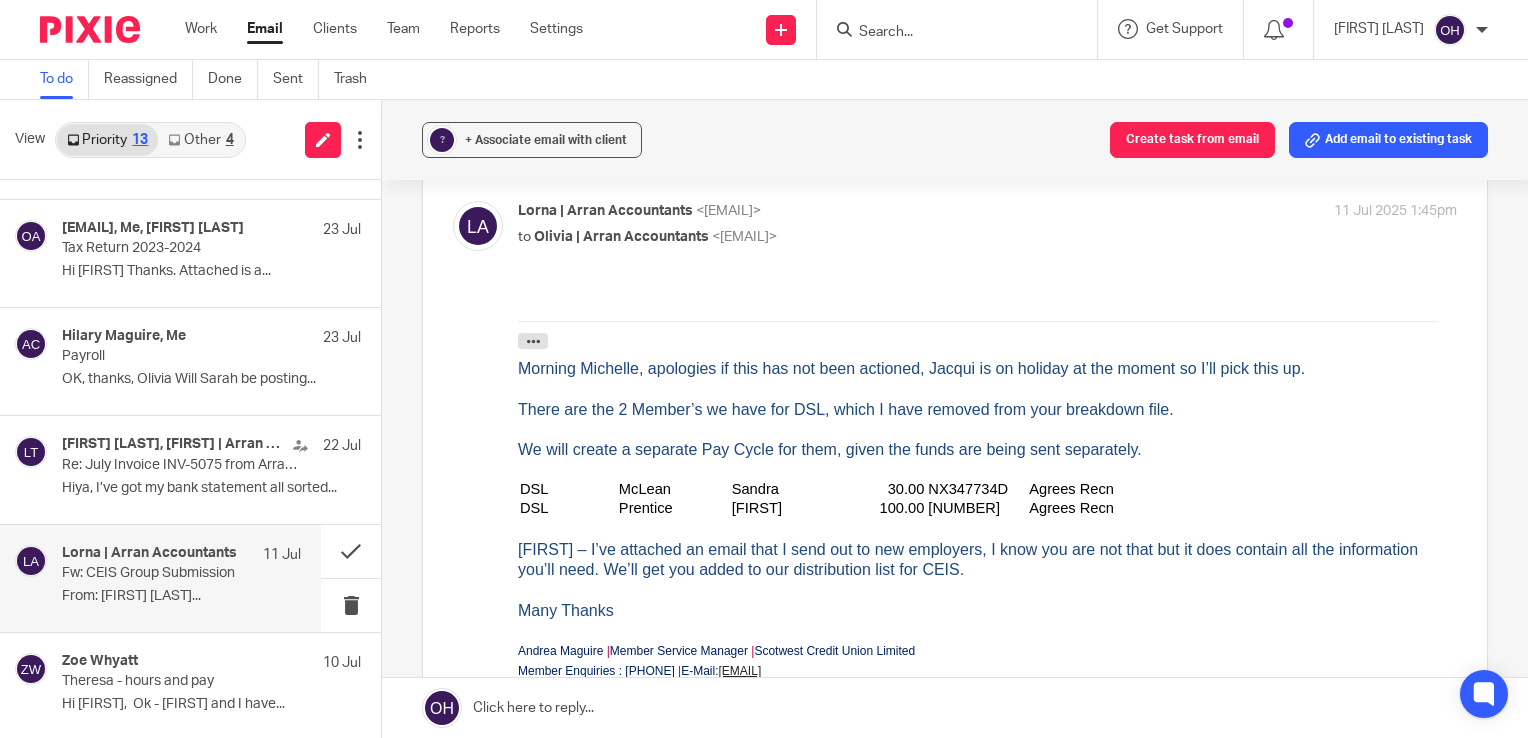 scroll, scrollTop: 0, scrollLeft: 0, axis: both 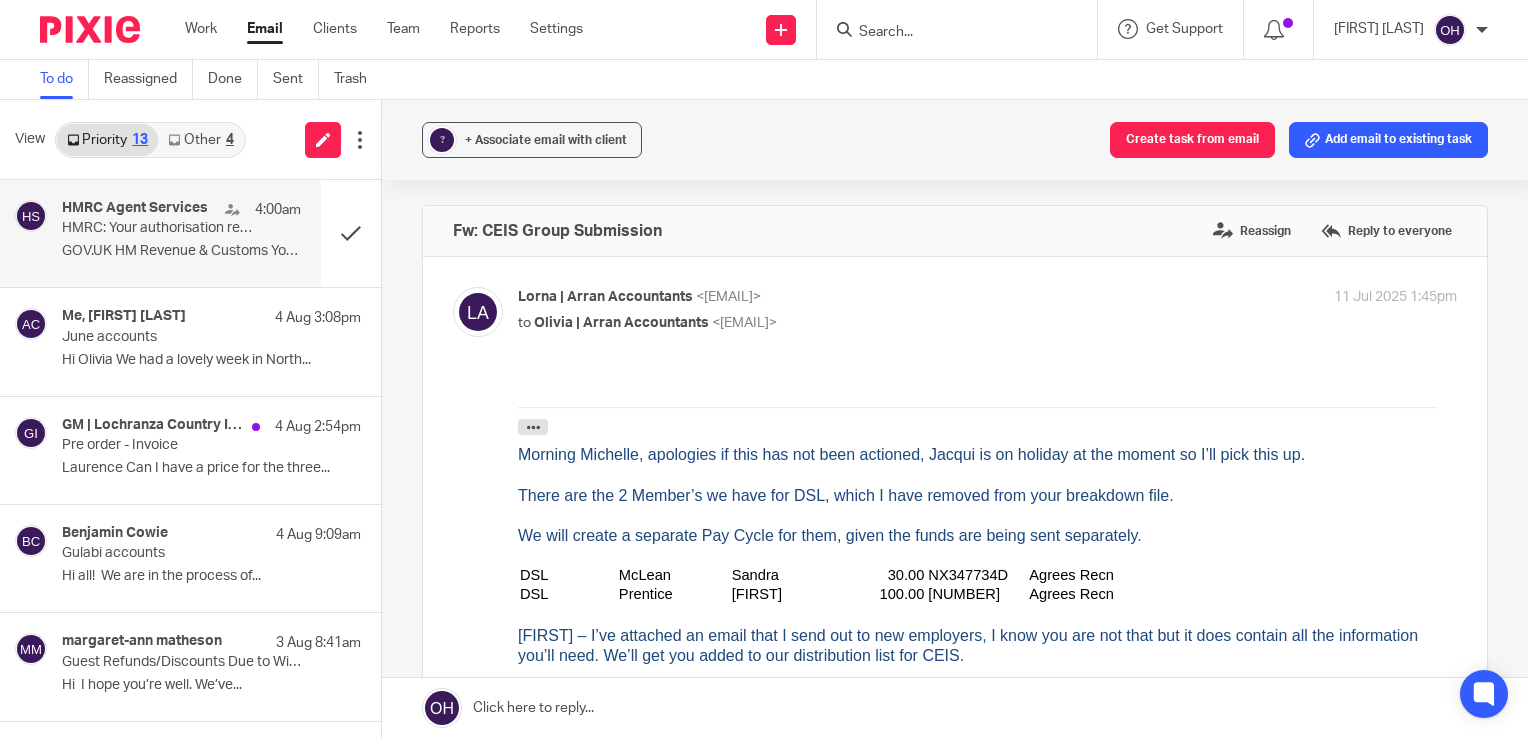 click on "HMRC Agent Services" at bounding box center [135, 208] 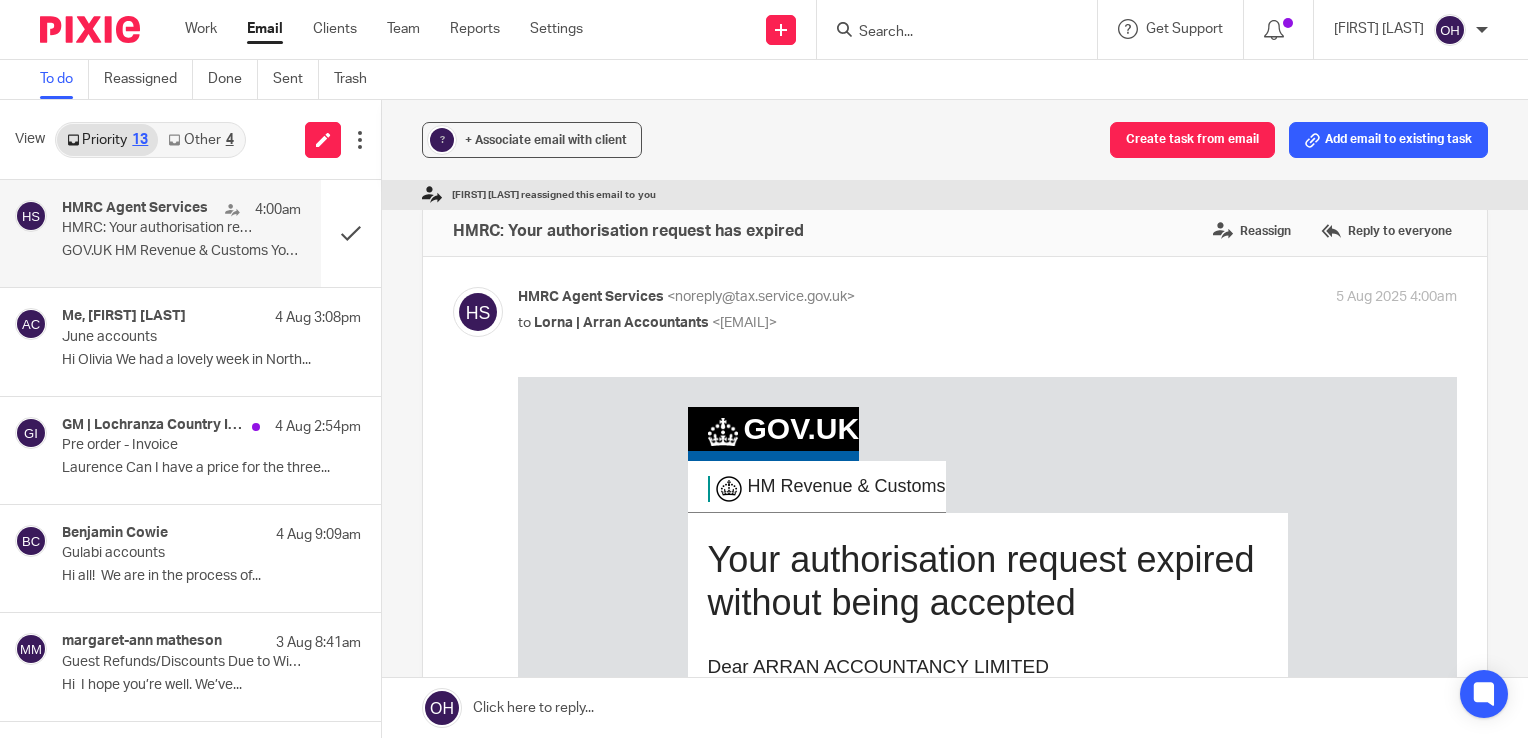 scroll, scrollTop: 0, scrollLeft: 0, axis: both 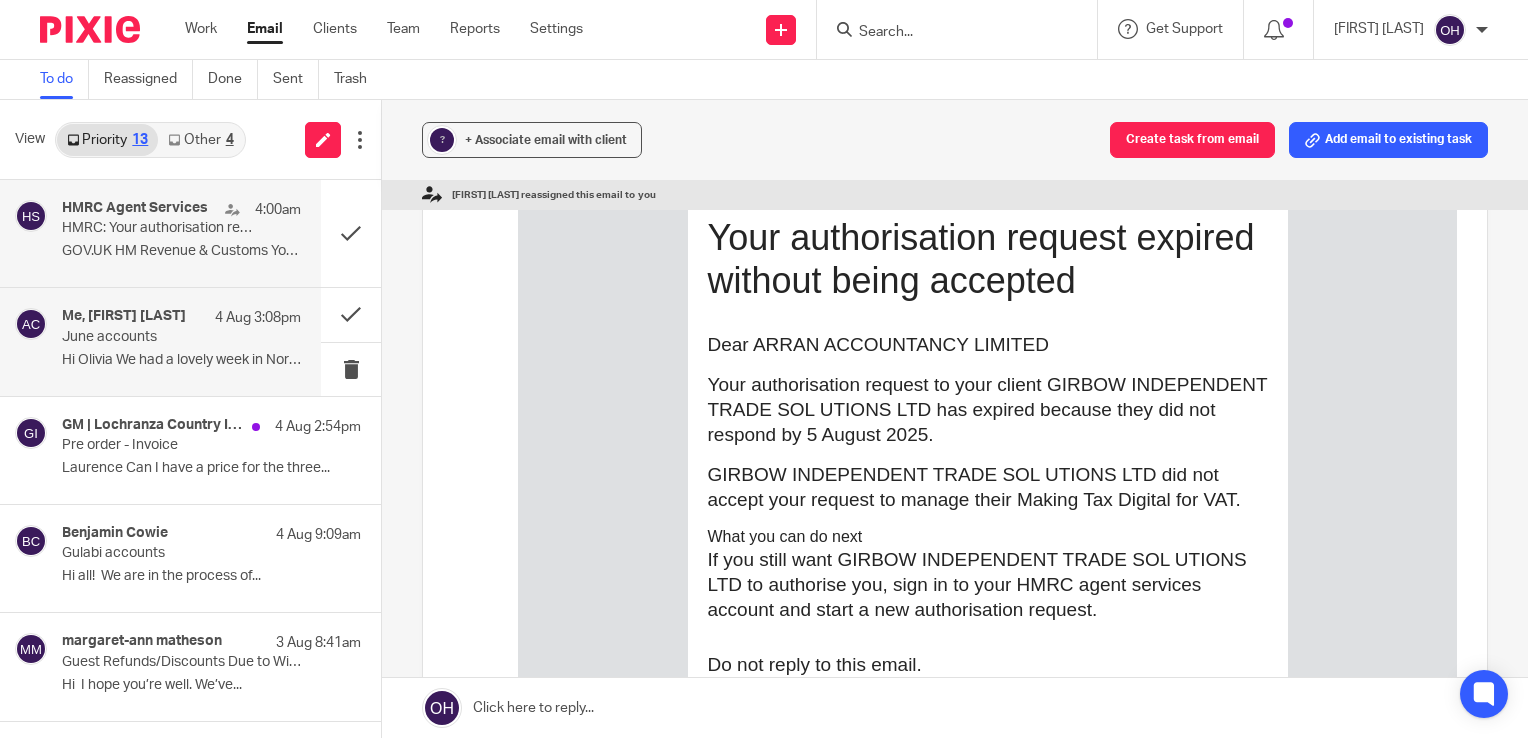click on "Me, [FIRST] [LAST]
[DAY] [MONTH] [HOUR]:[MINUTE] [AM/PM]   June accounts   Hi [FIRST]  We had a lovely week in North..." at bounding box center [181, 341] 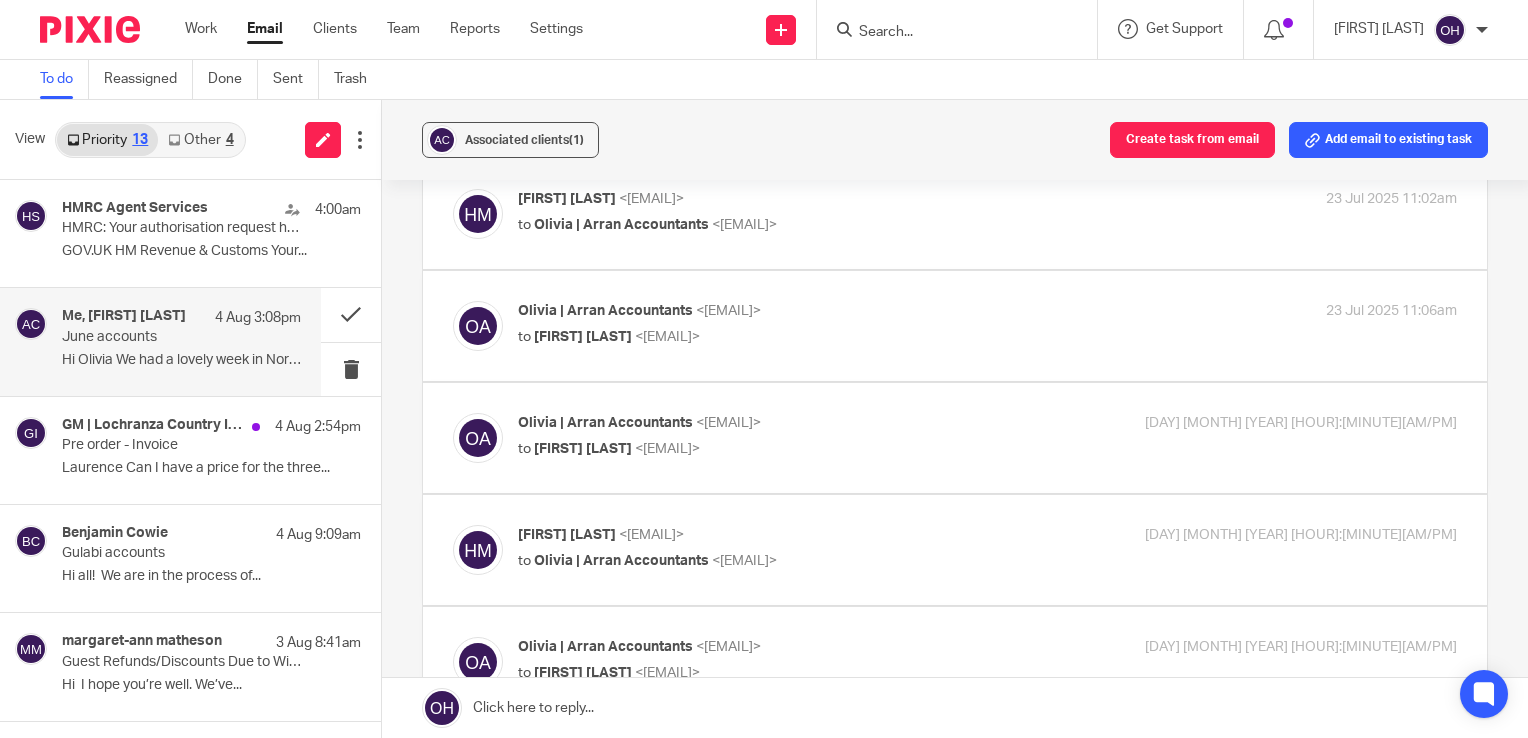 scroll, scrollTop: 0, scrollLeft: 0, axis: both 